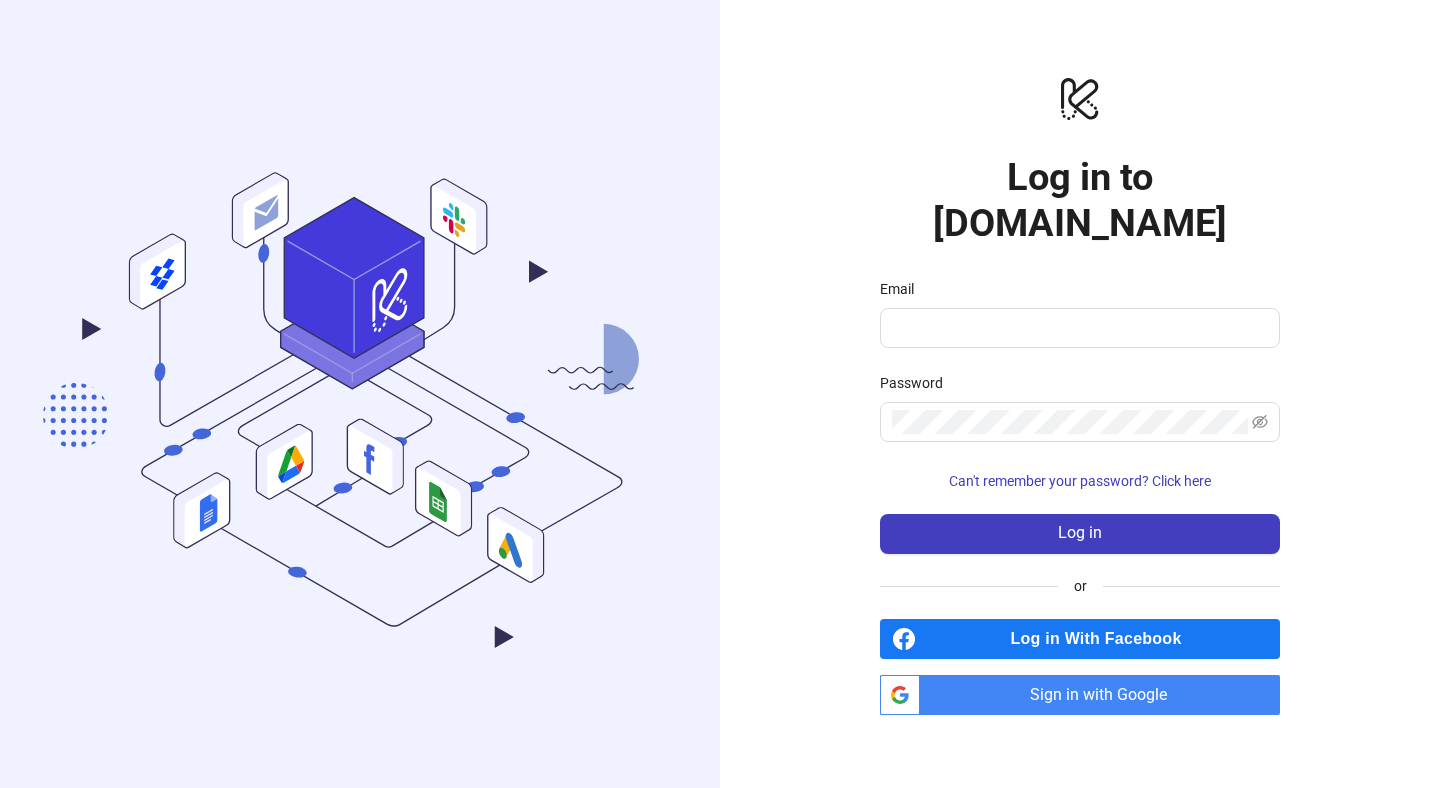 scroll, scrollTop: 0, scrollLeft: 0, axis: both 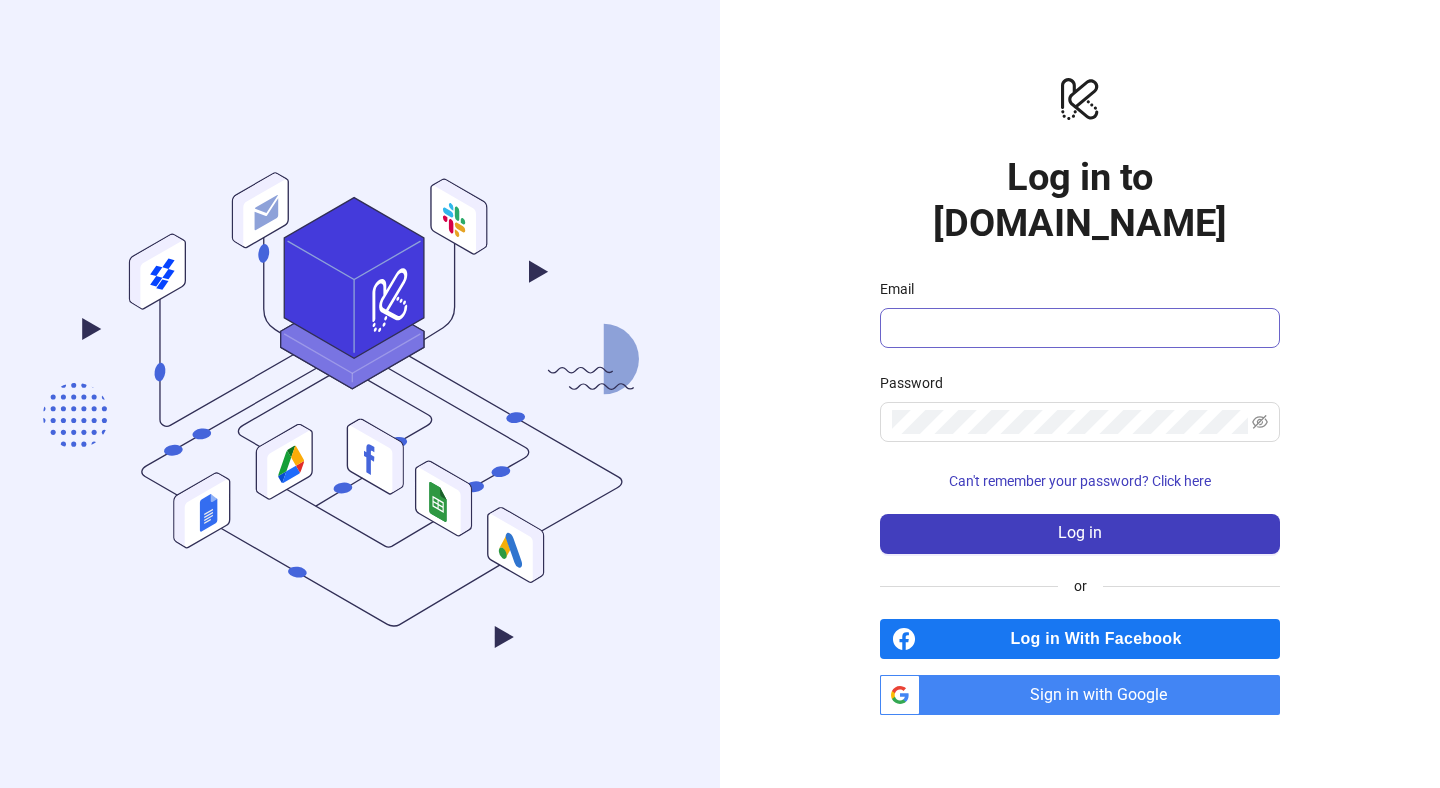 click at bounding box center [1080, 328] 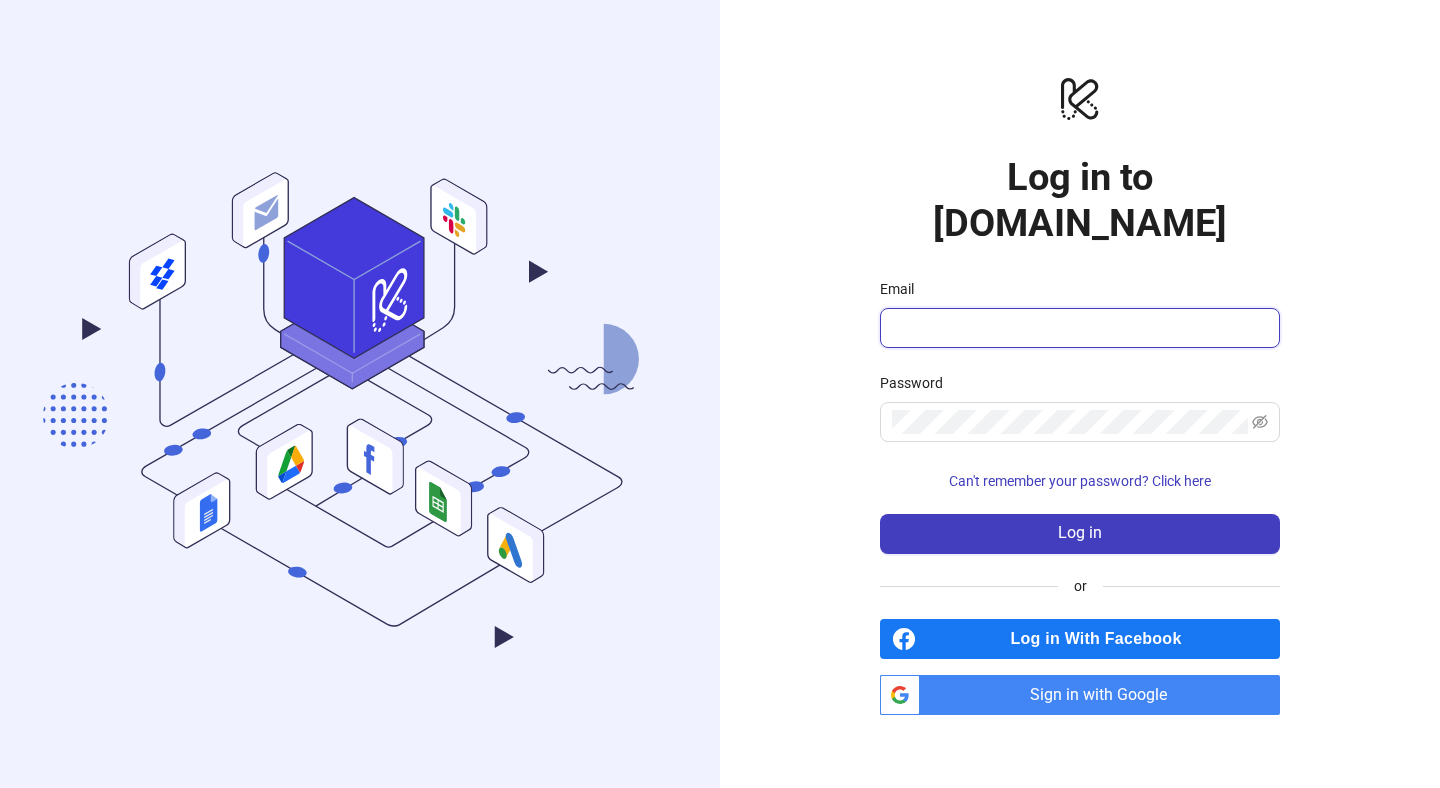 click on "Email" at bounding box center [1078, 328] 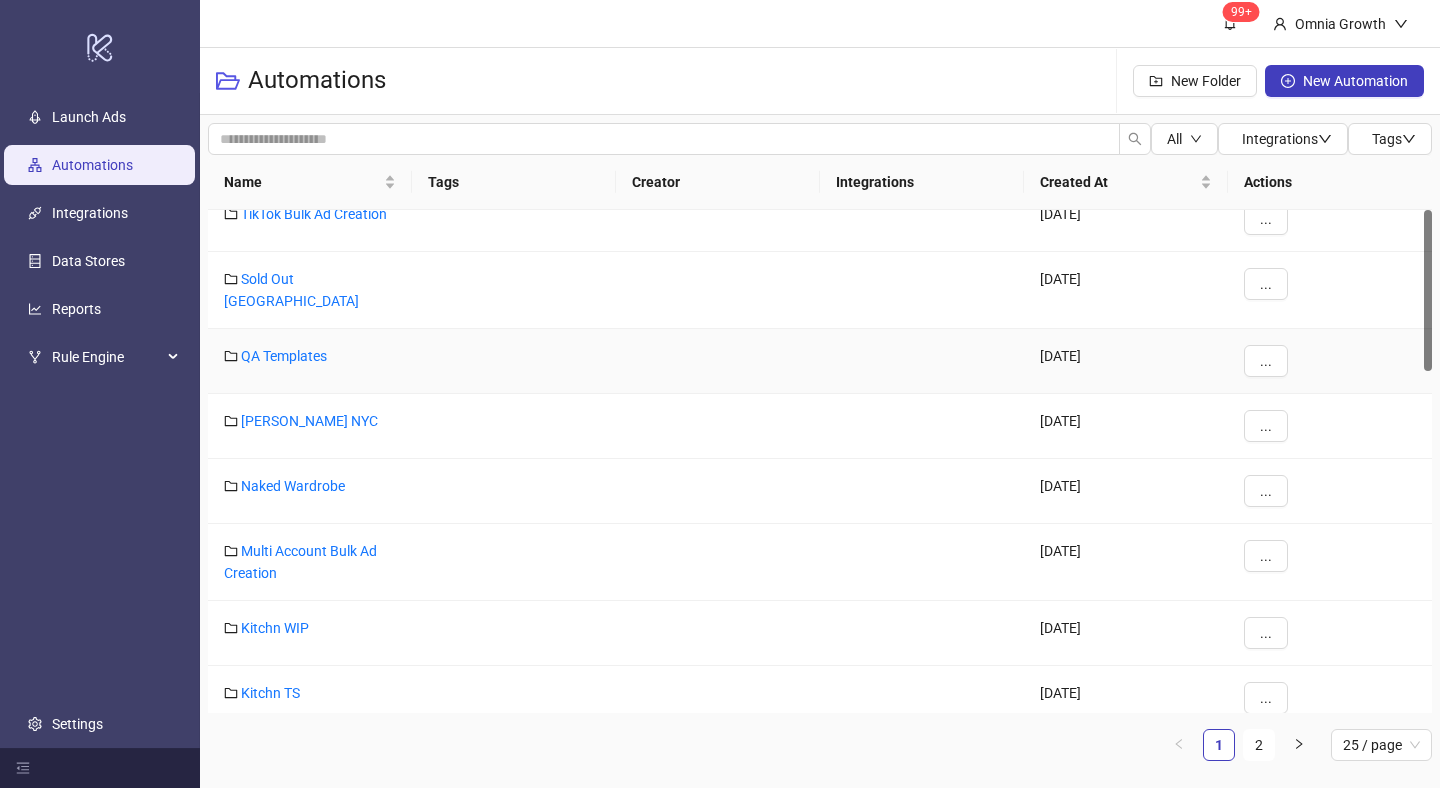scroll, scrollTop: 0, scrollLeft: 0, axis: both 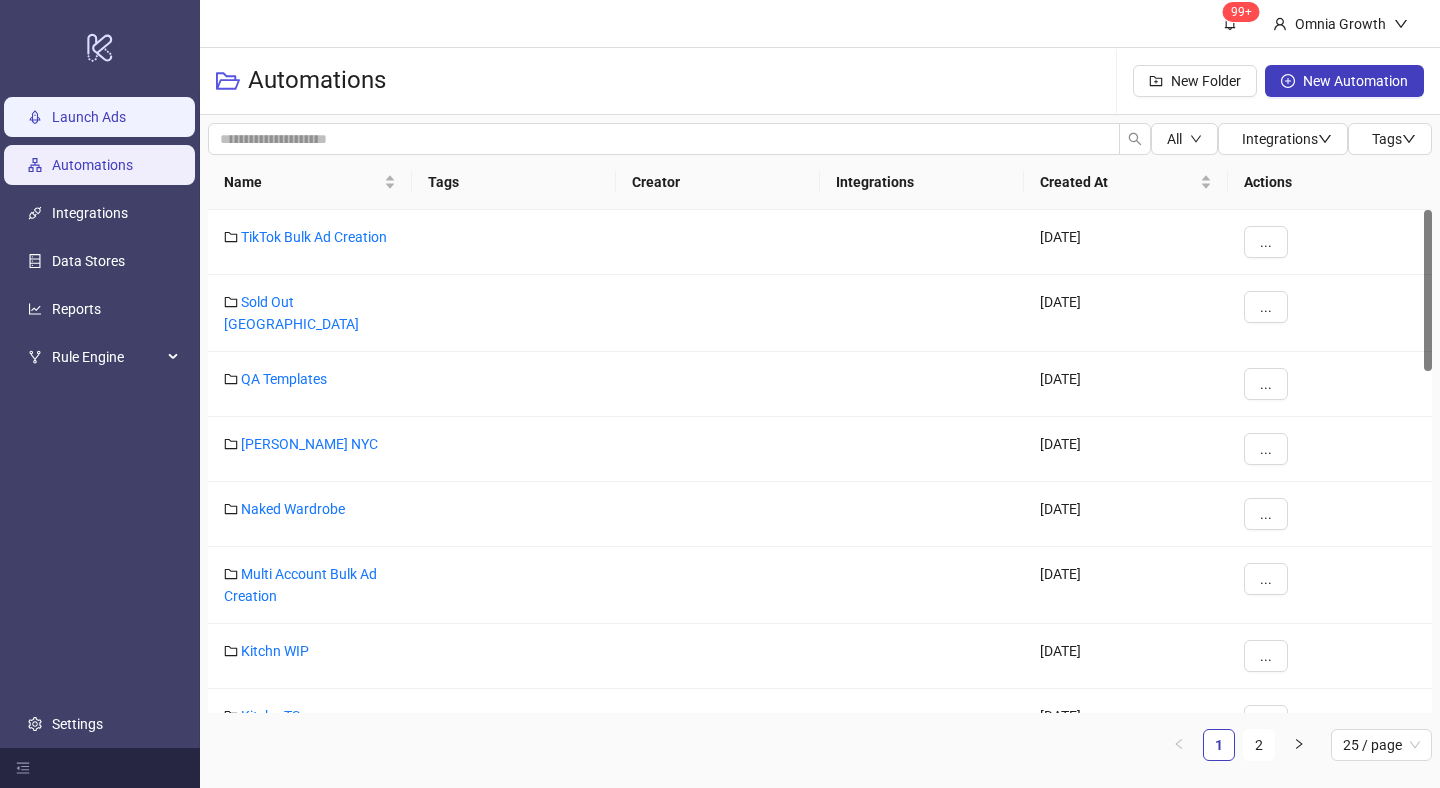 click on "Launch Ads" at bounding box center (89, 117) 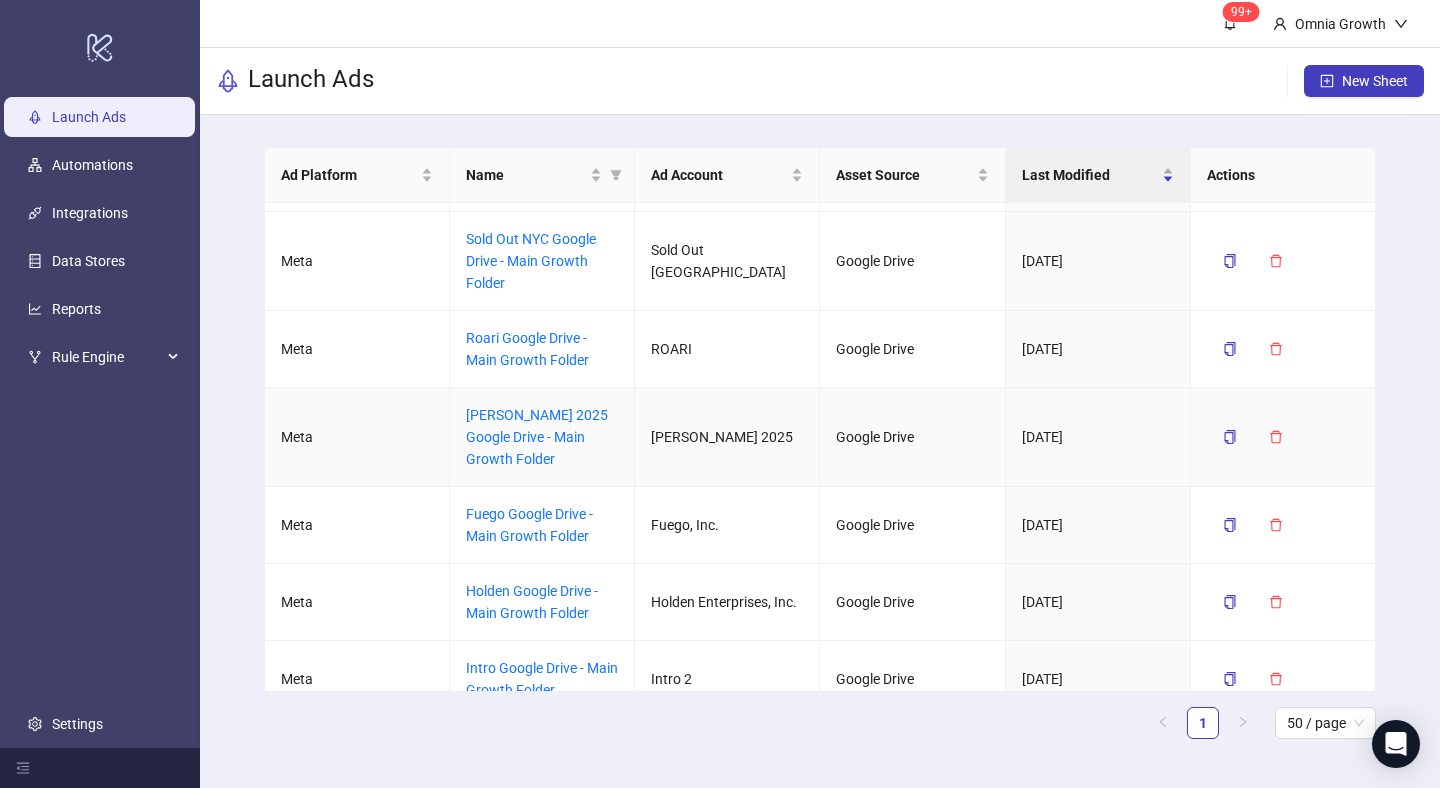 scroll, scrollTop: 449, scrollLeft: 0, axis: vertical 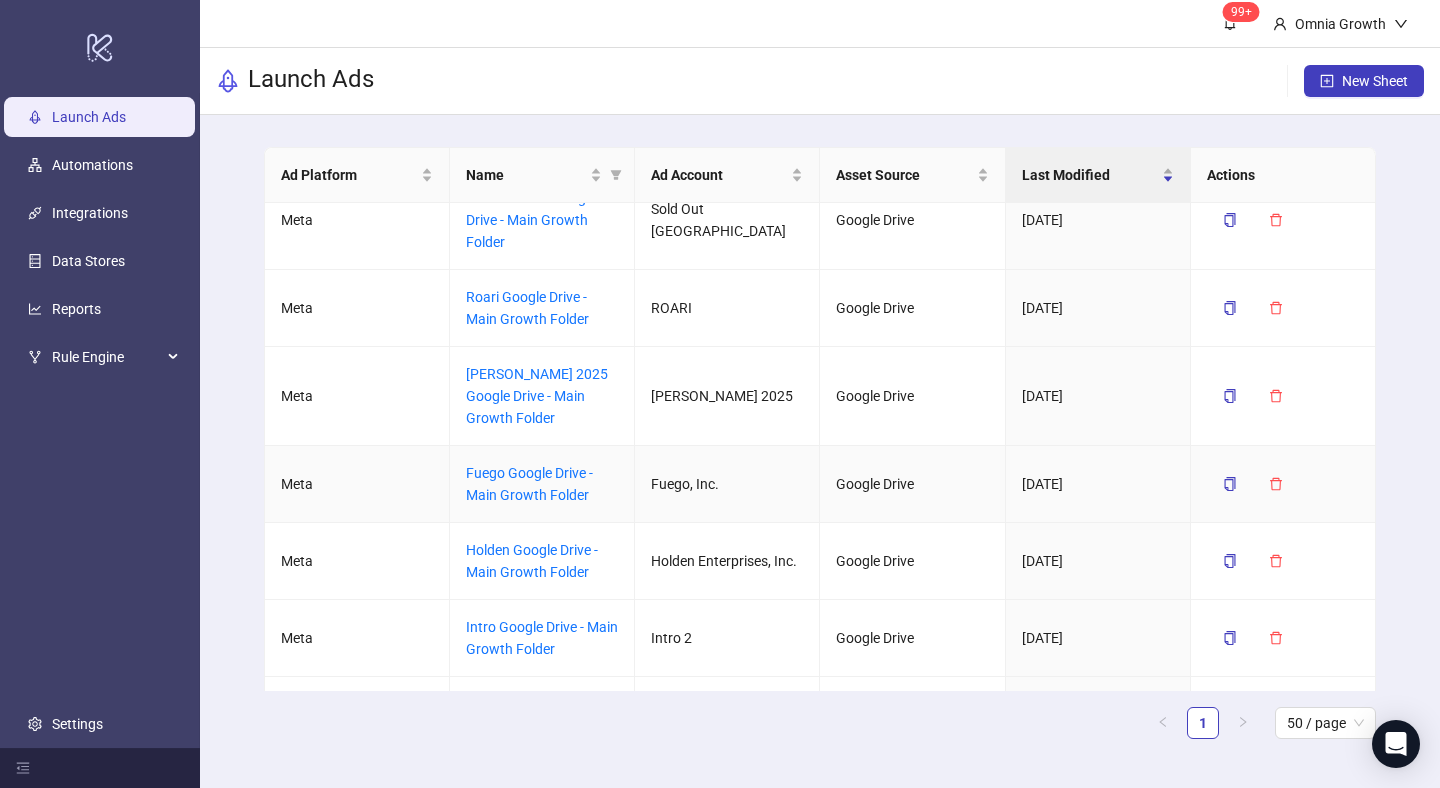 click on "Fuego Google Drive - Main Growth Folder" at bounding box center [542, 484] 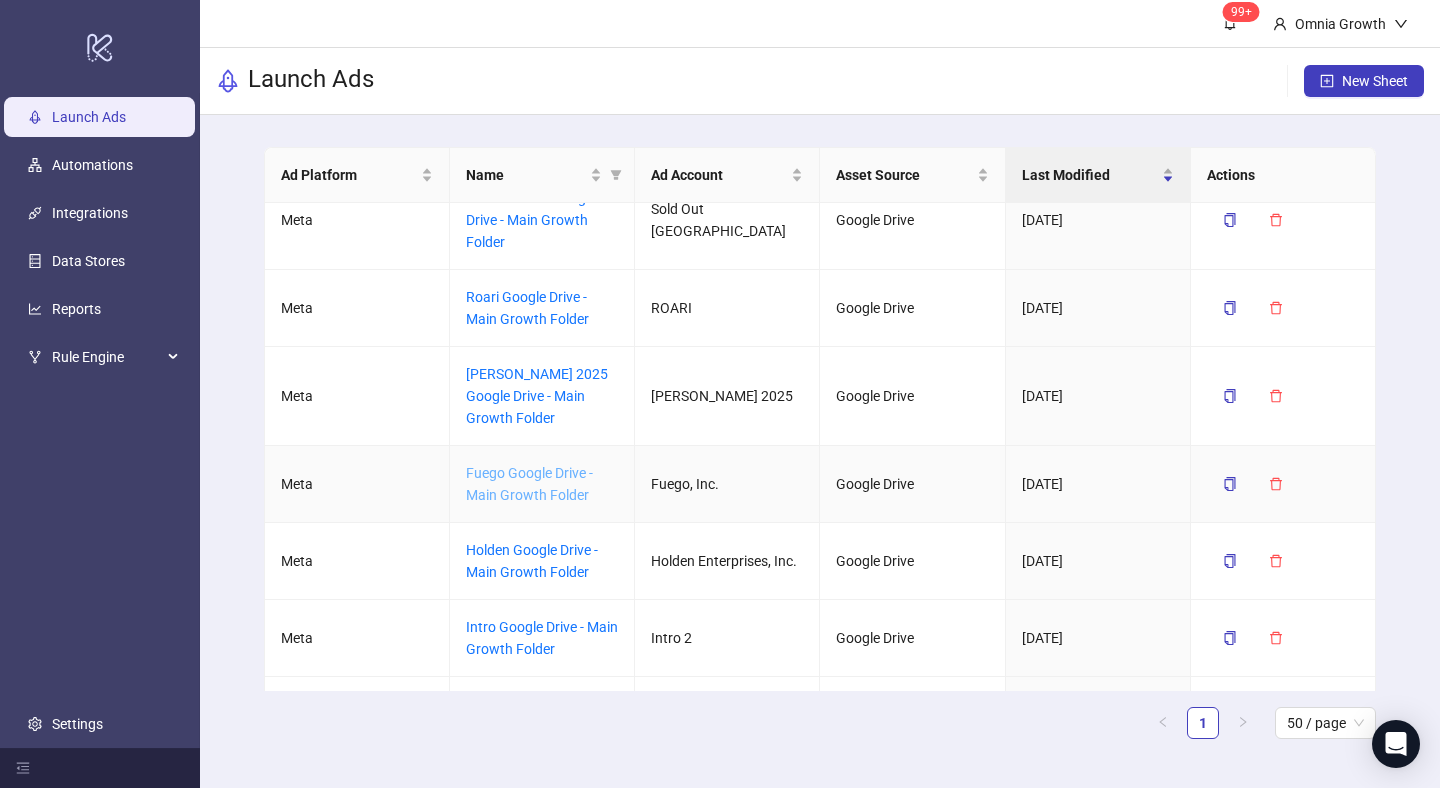 click on "Fuego Google Drive - Main Growth Folder" at bounding box center (529, 484) 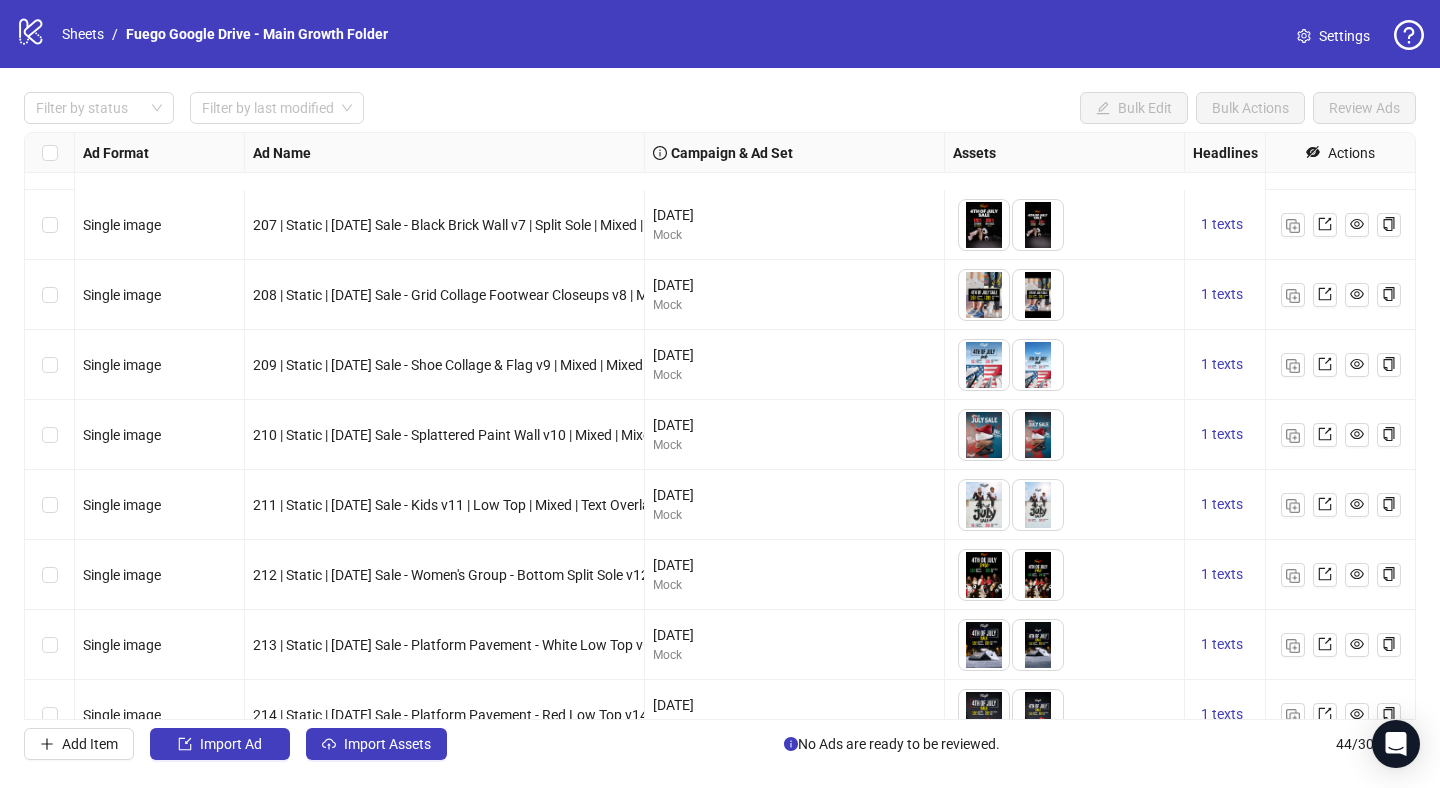 scroll, scrollTop: 2534, scrollLeft: 0, axis: vertical 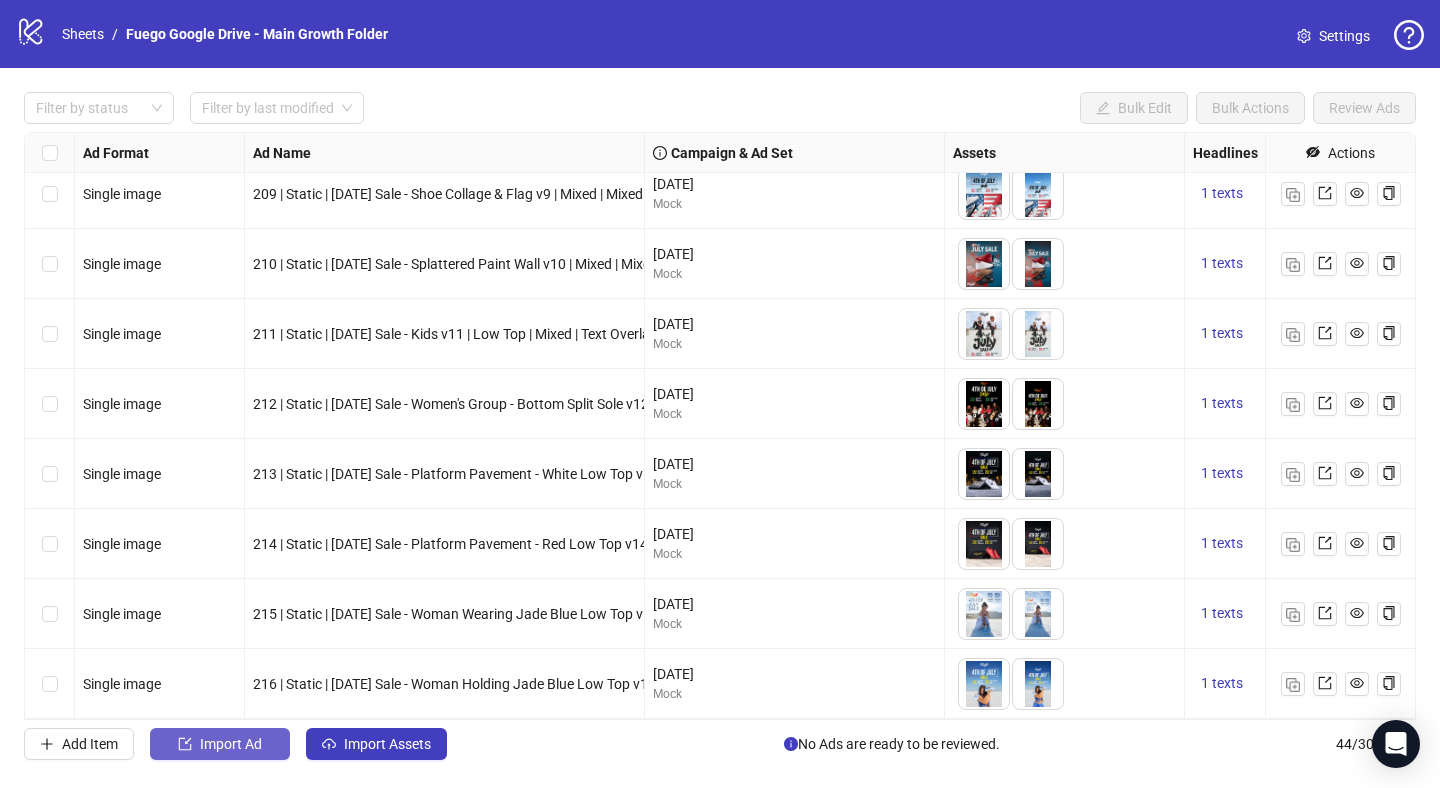 click on "Import Ad" at bounding box center [231, 744] 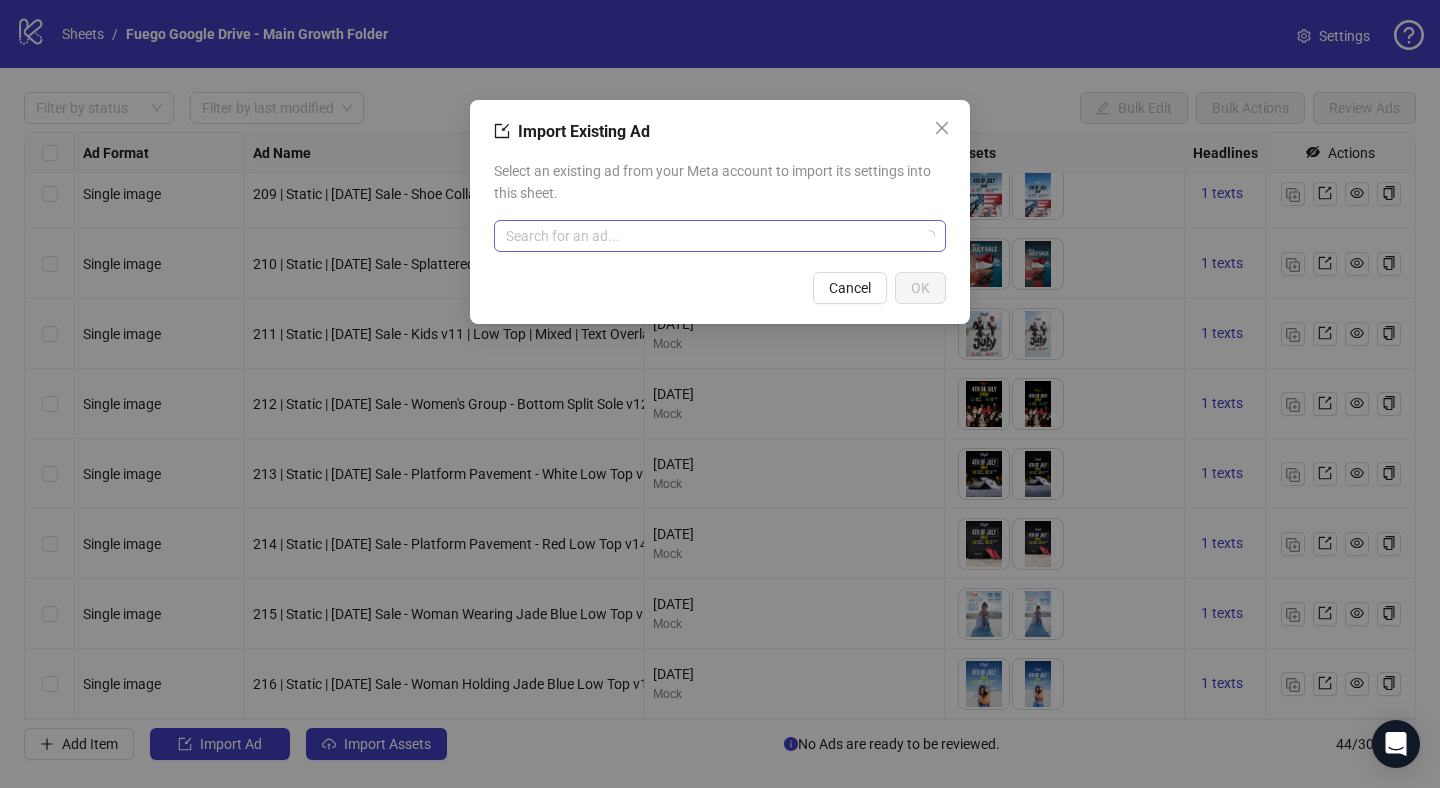 click at bounding box center [711, 236] 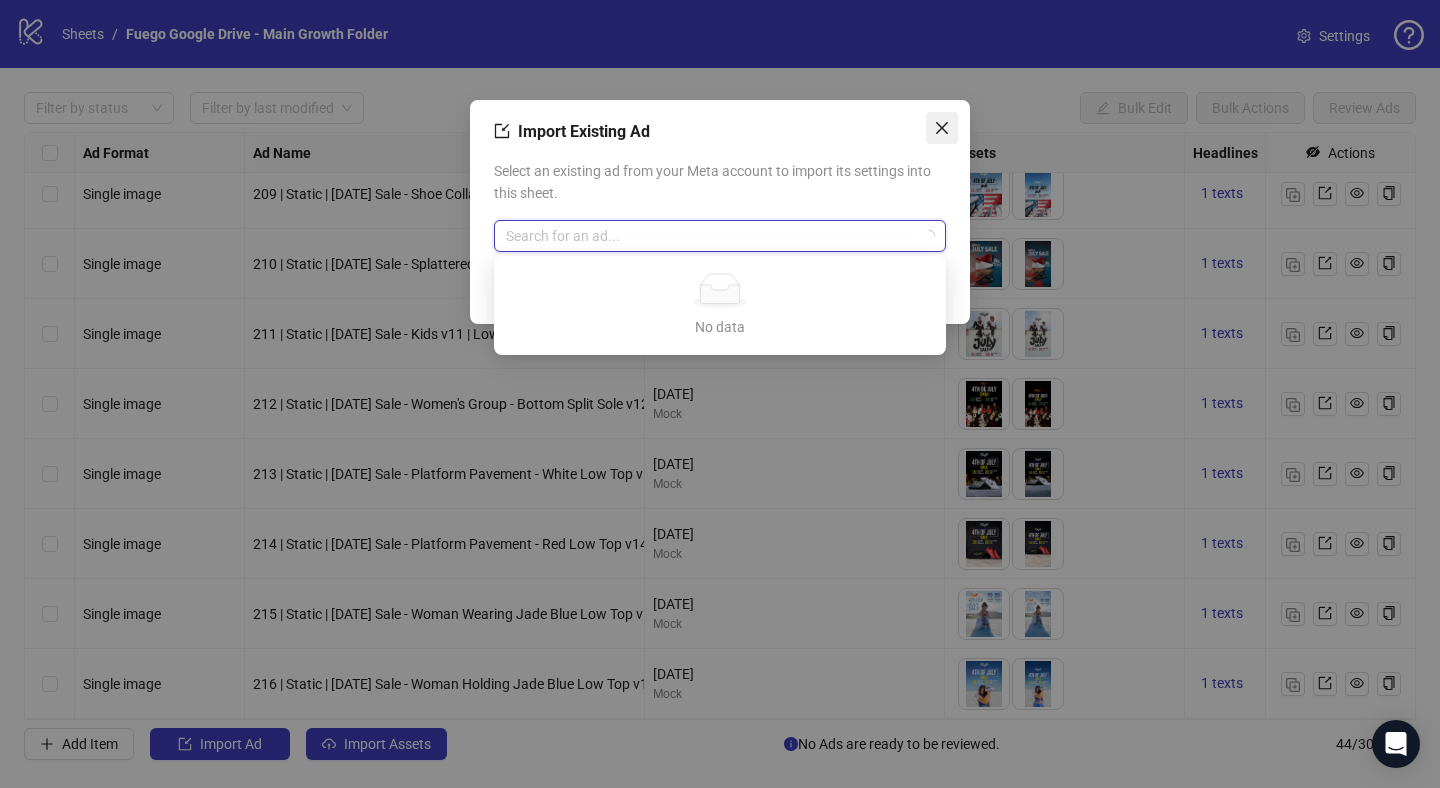 click 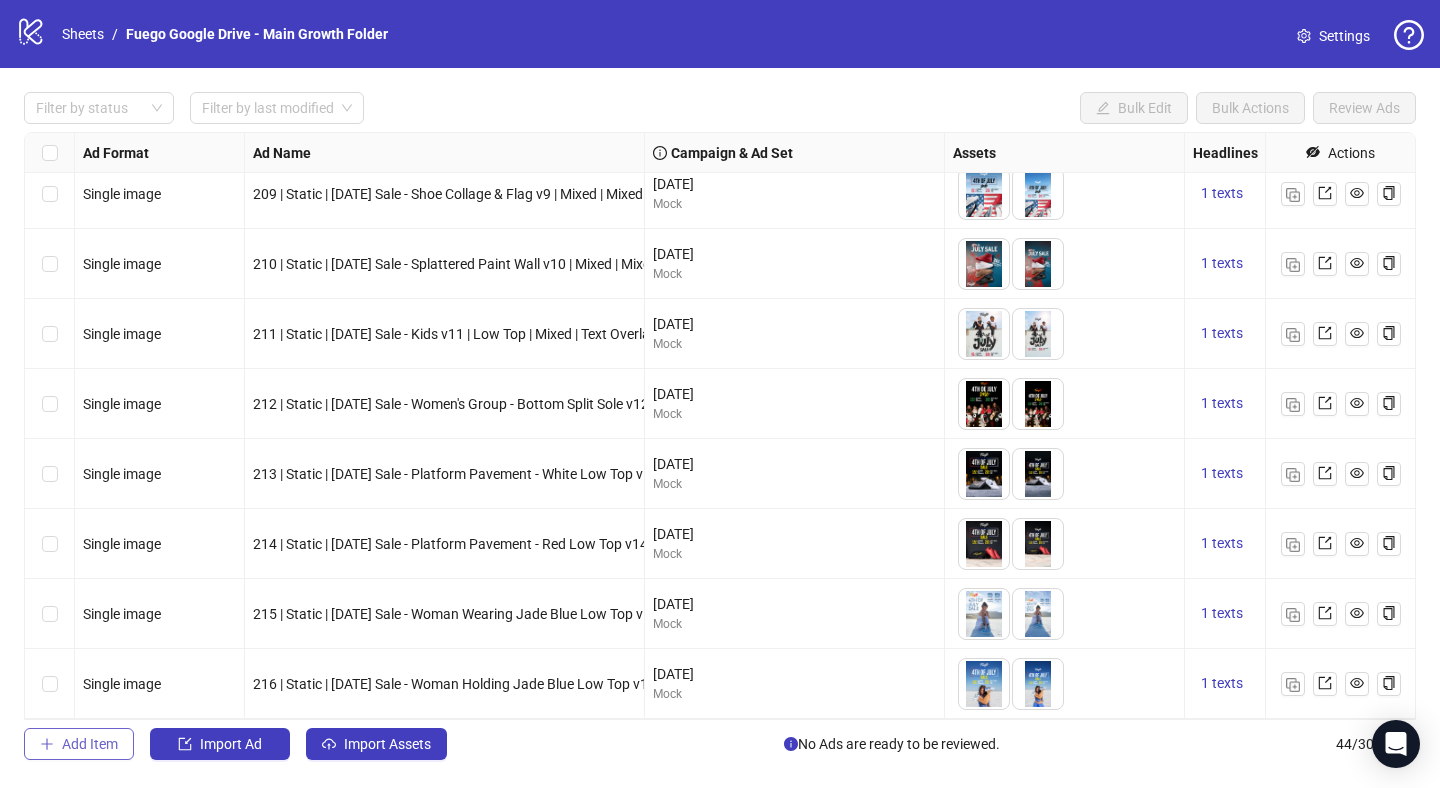 click on "Add Item" at bounding box center [90, 744] 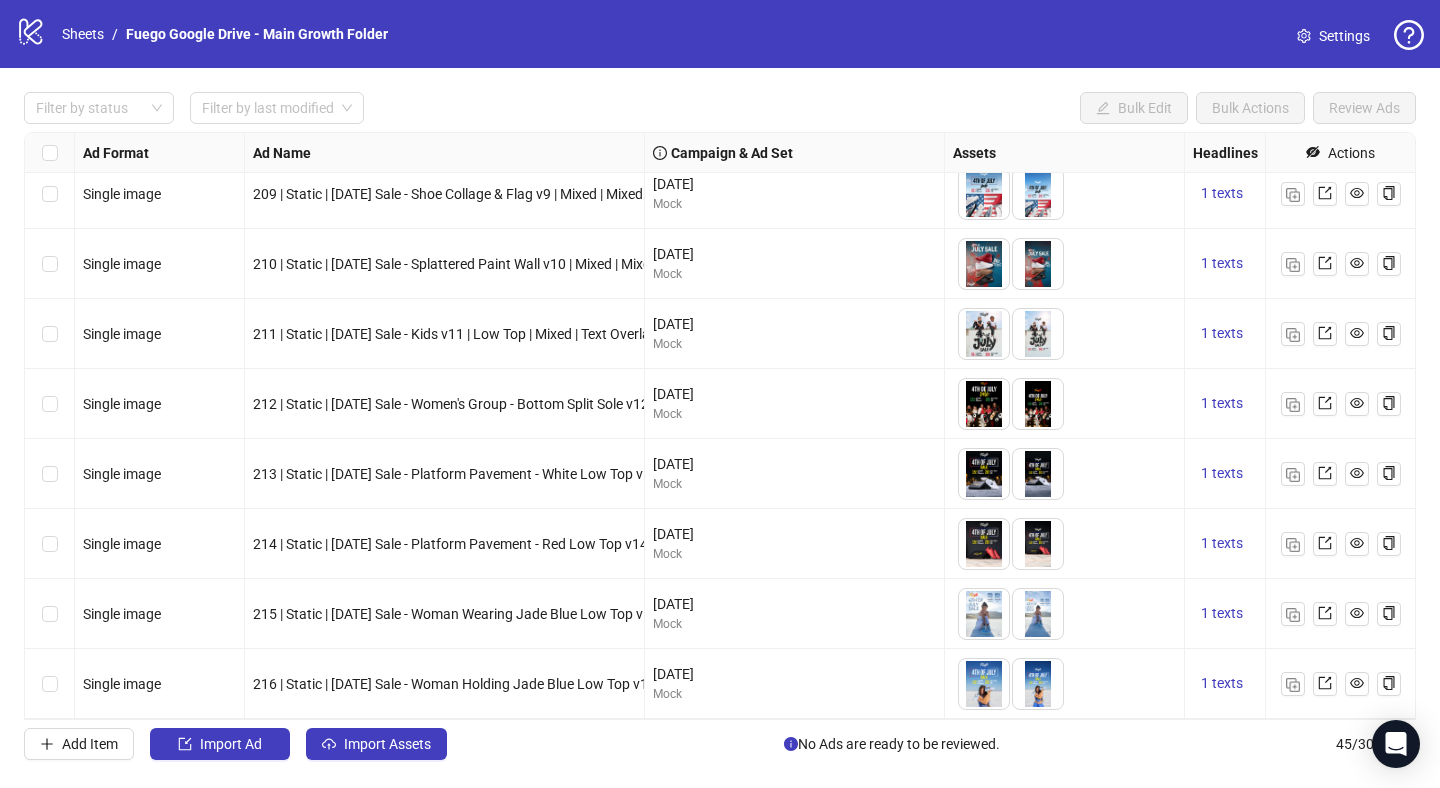 scroll, scrollTop: 2604, scrollLeft: 0, axis: vertical 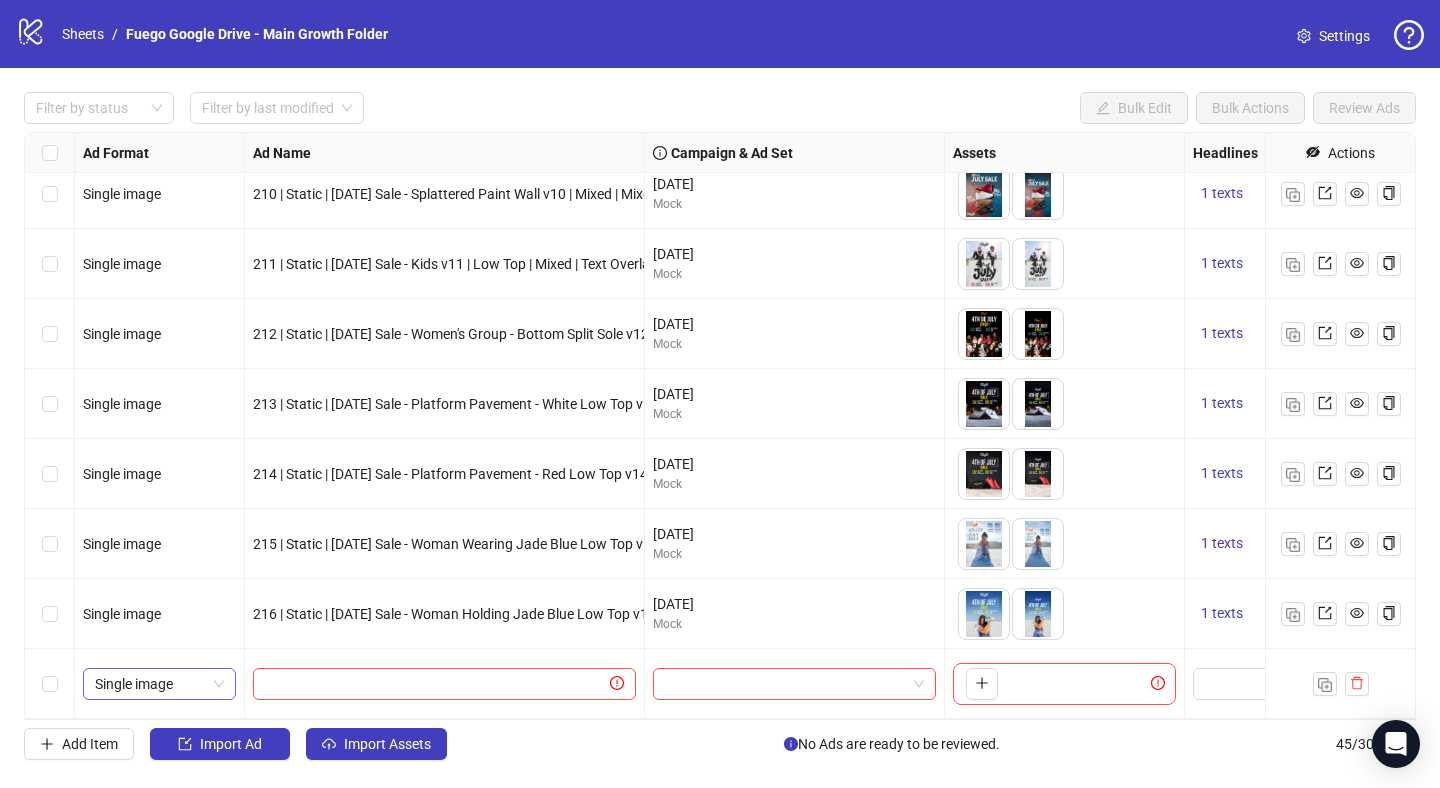 click on "Single image" at bounding box center (159, 684) 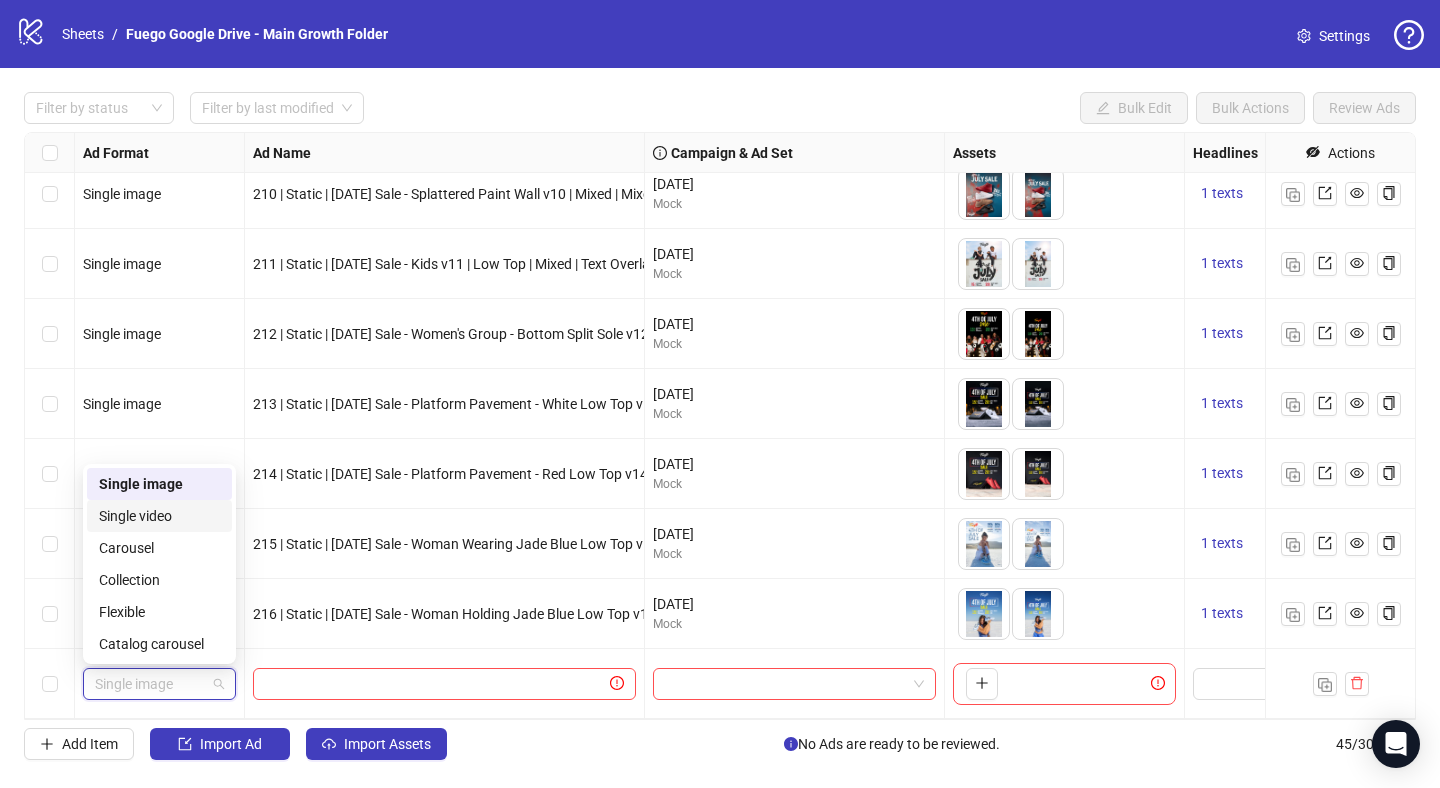 click on "Single video" at bounding box center (159, 516) 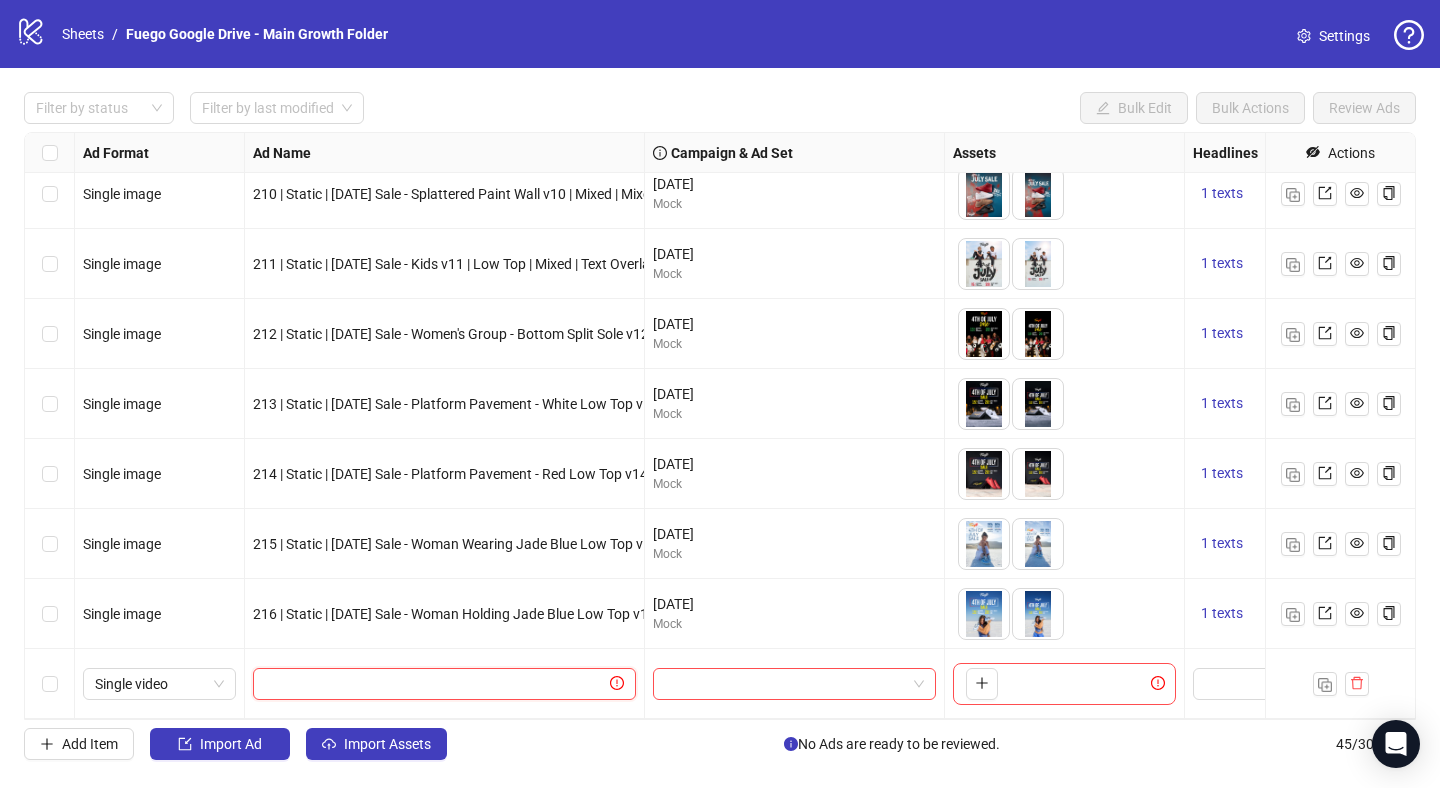 click at bounding box center [435, 684] 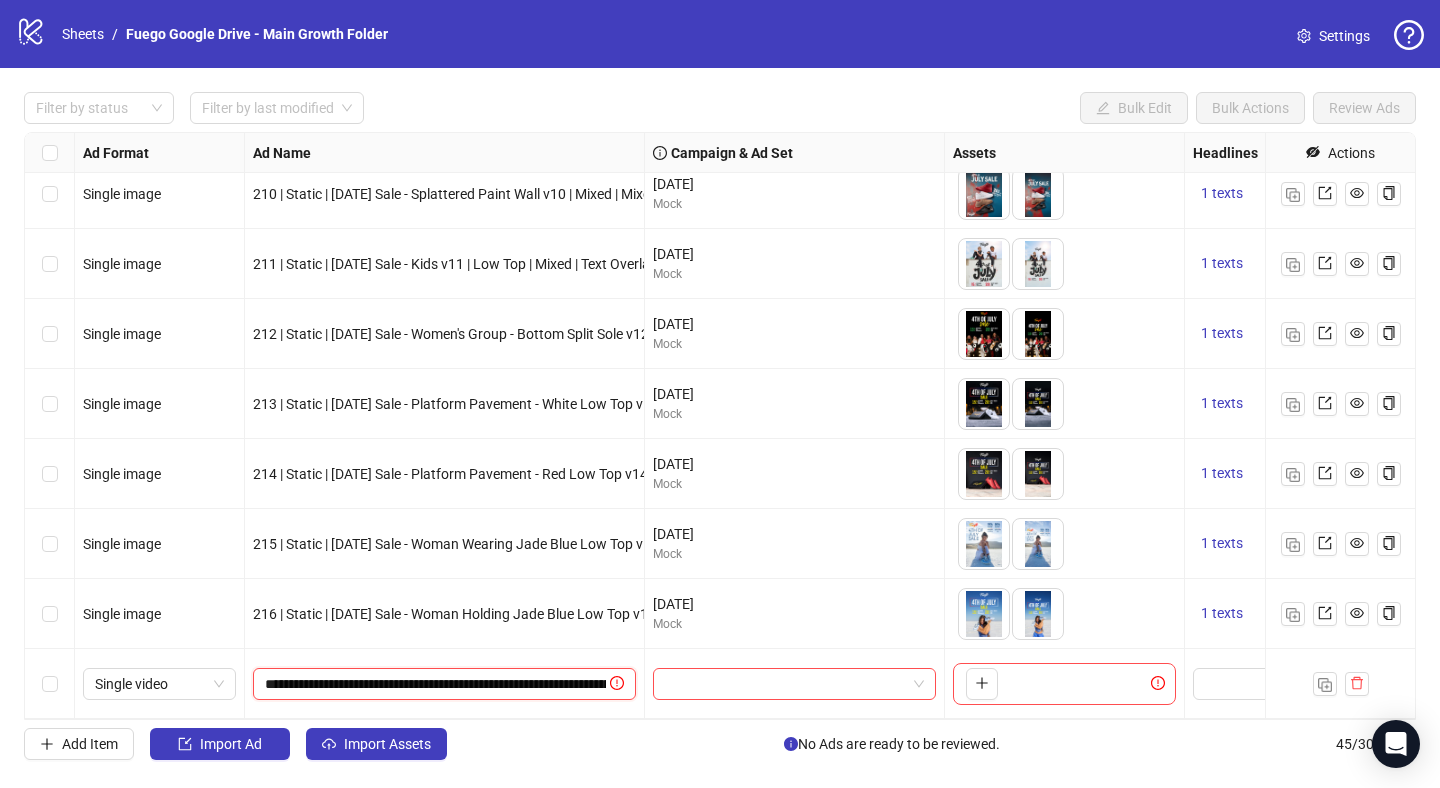 scroll, scrollTop: 0, scrollLeft: 408, axis: horizontal 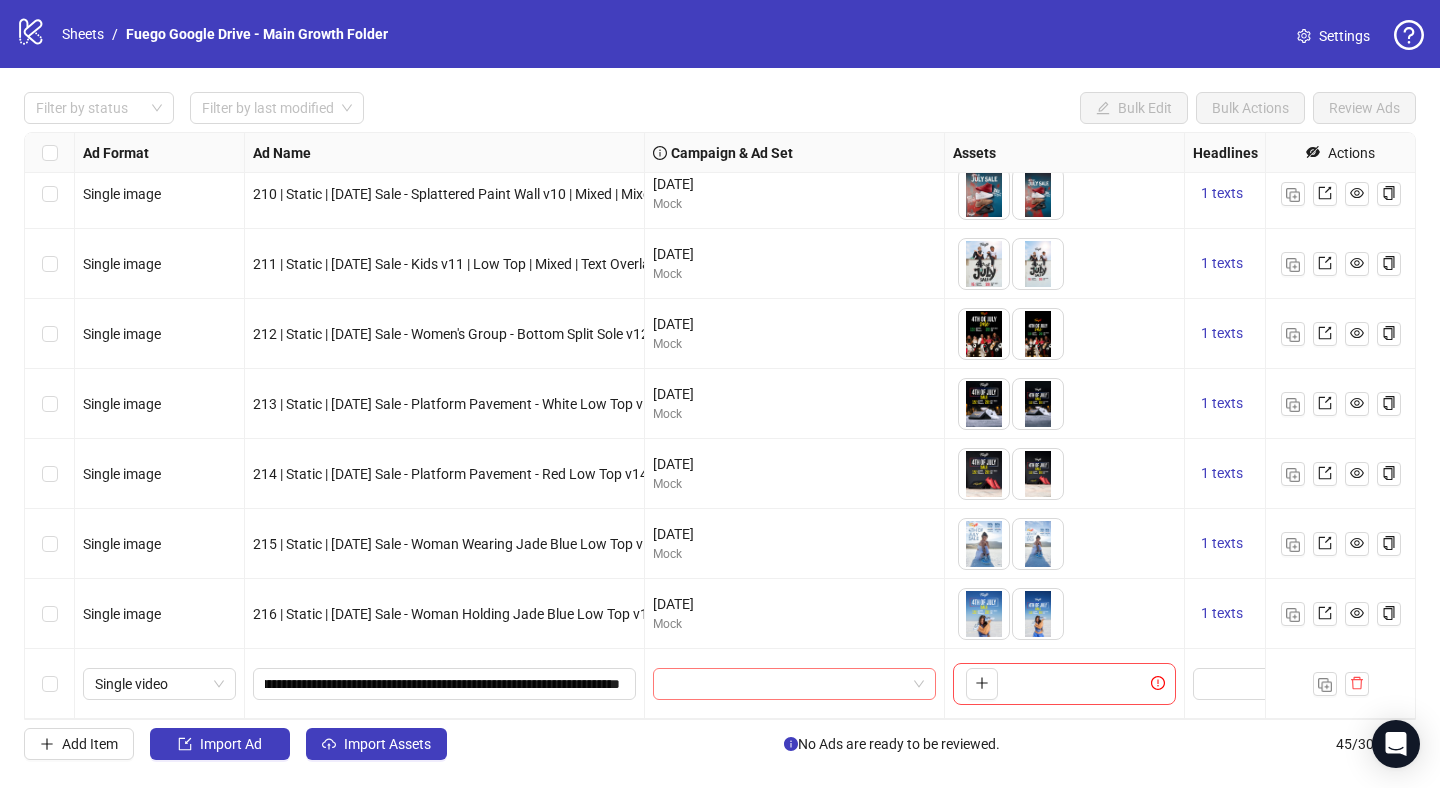click at bounding box center [785, 684] 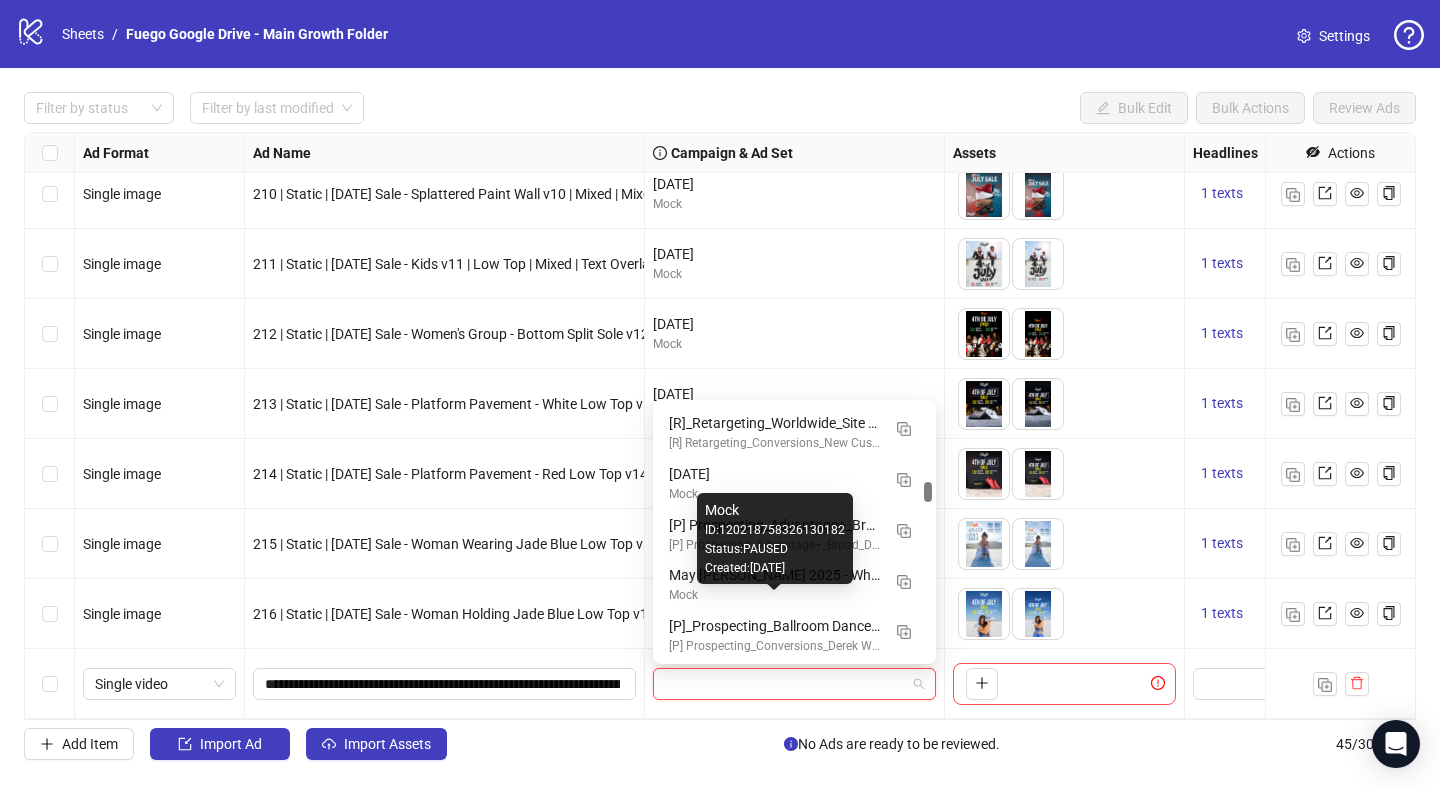 scroll, scrollTop: 1058, scrollLeft: 0, axis: vertical 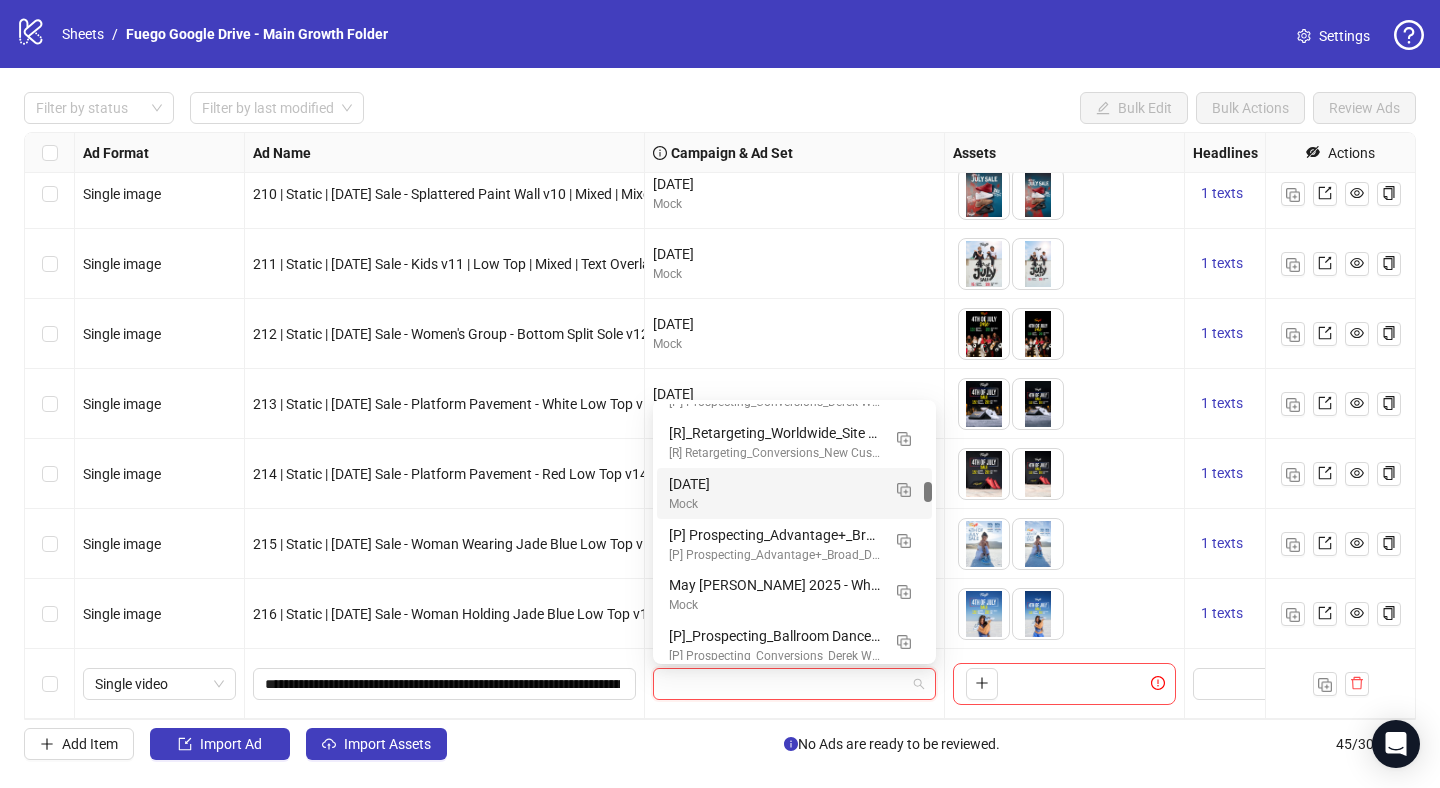 click on "[DATE]" at bounding box center [774, 484] 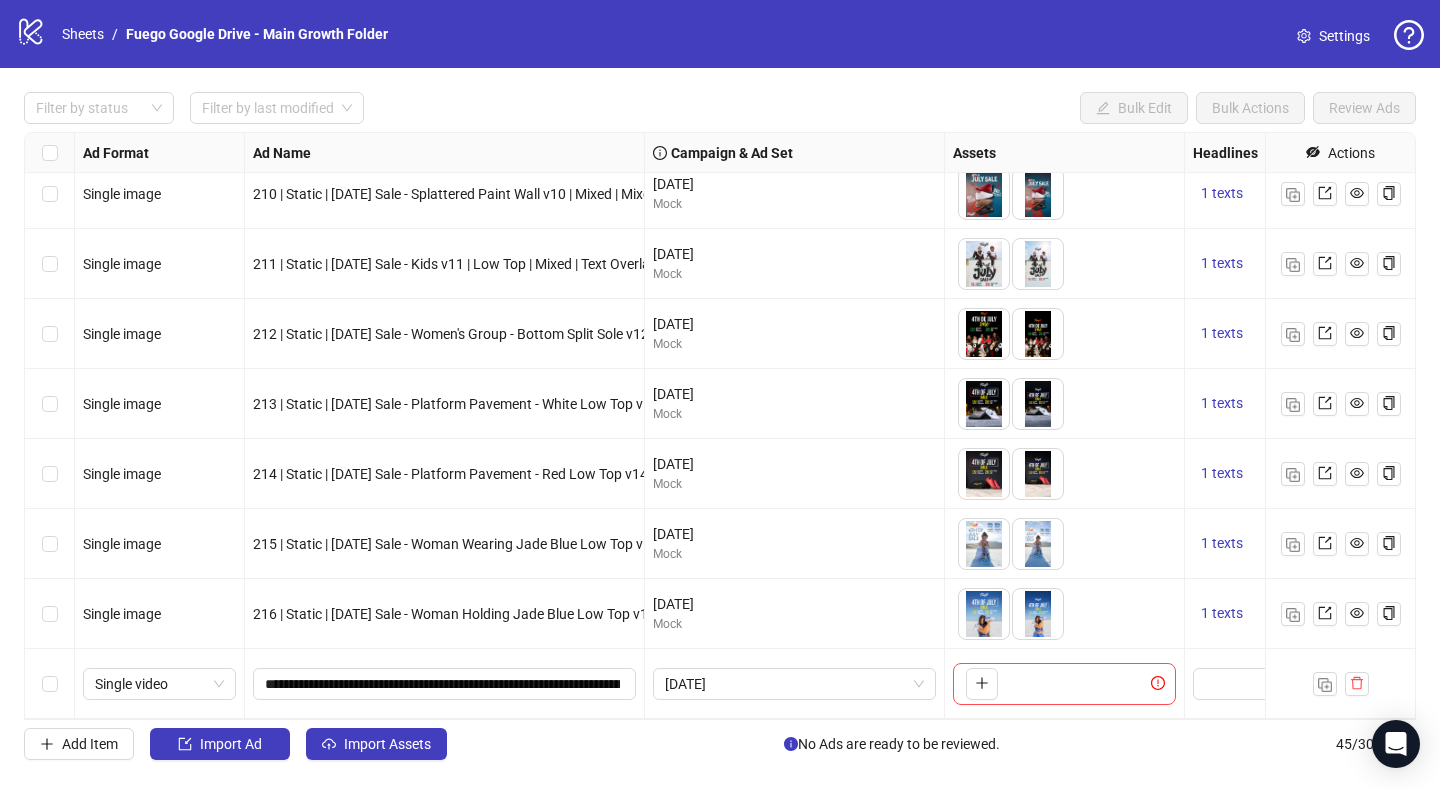 scroll, scrollTop: 2604, scrollLeft: 335, axis: both 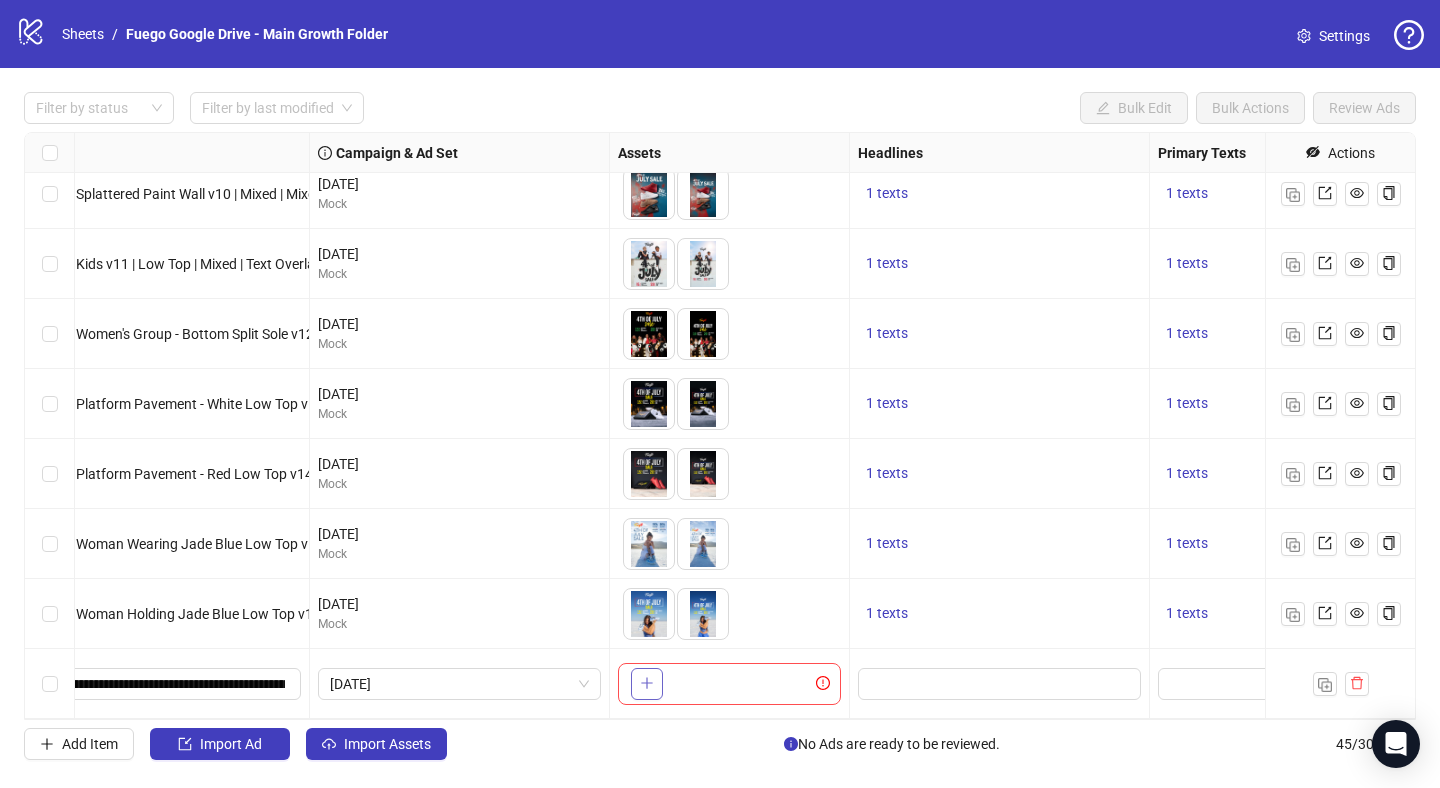 click at bounding box center (647, 684) 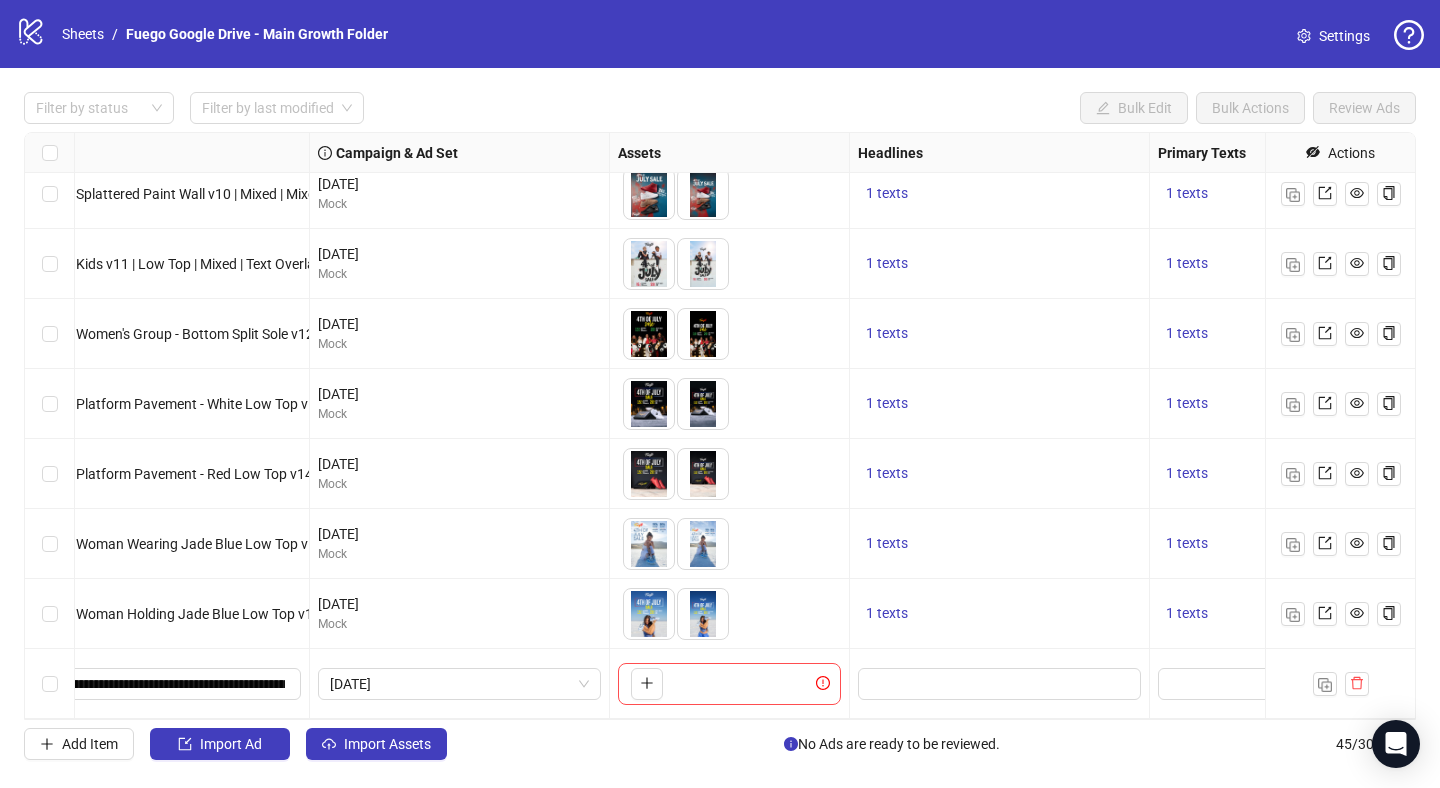 scroll, scrollTop: 2604, scrollLeft: 413, axis: both 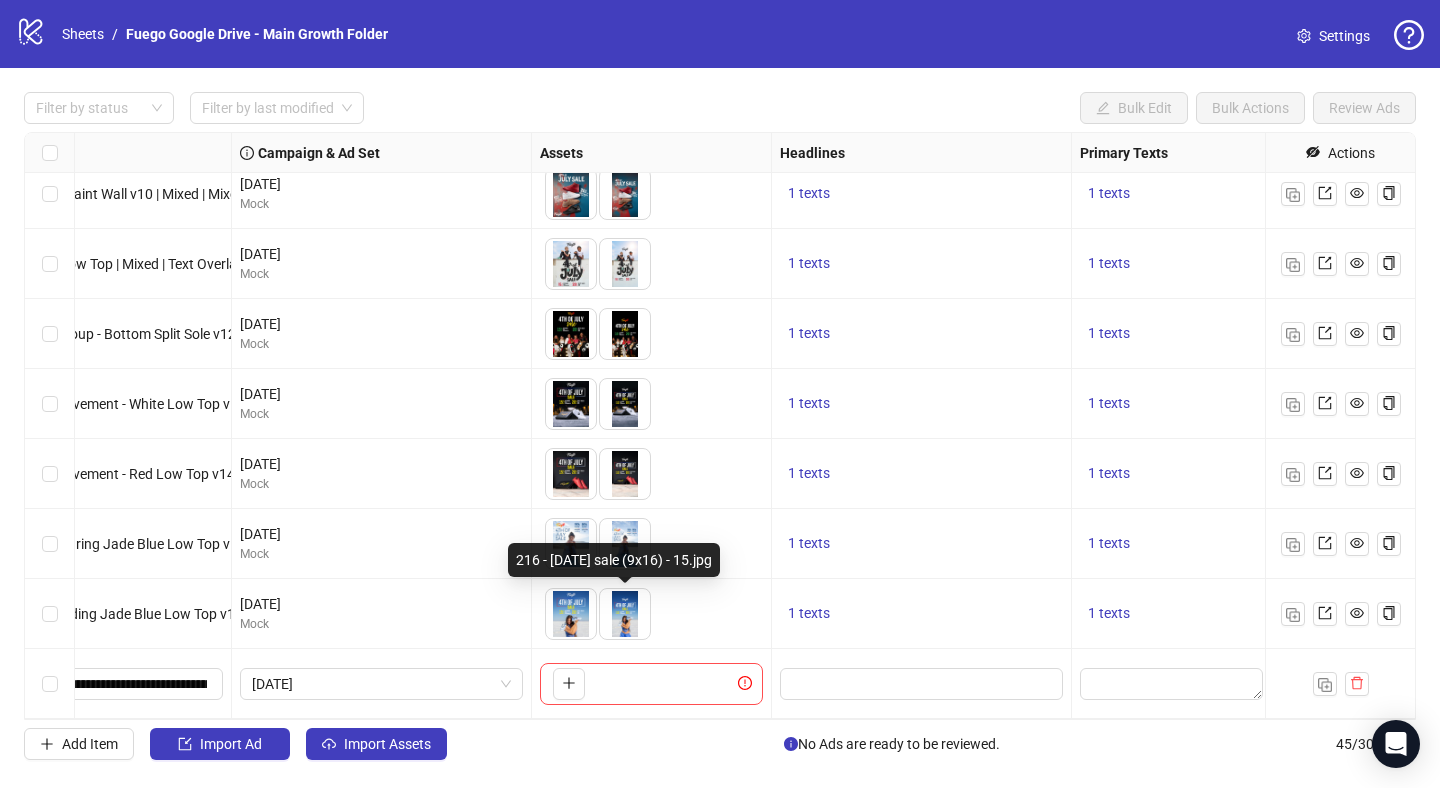 type 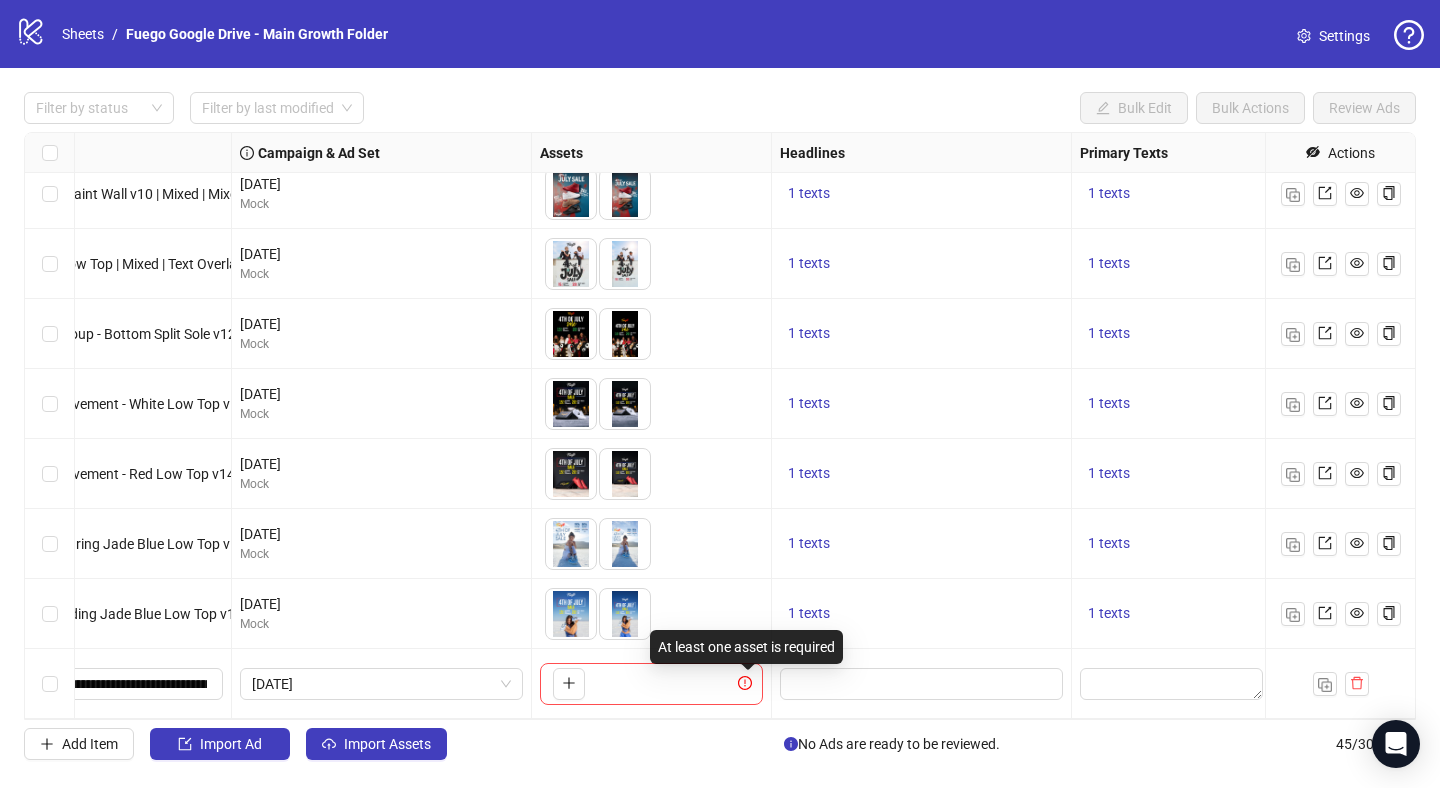 scroll, scrollTop: 2604, scrollLeft: 596, axis: both 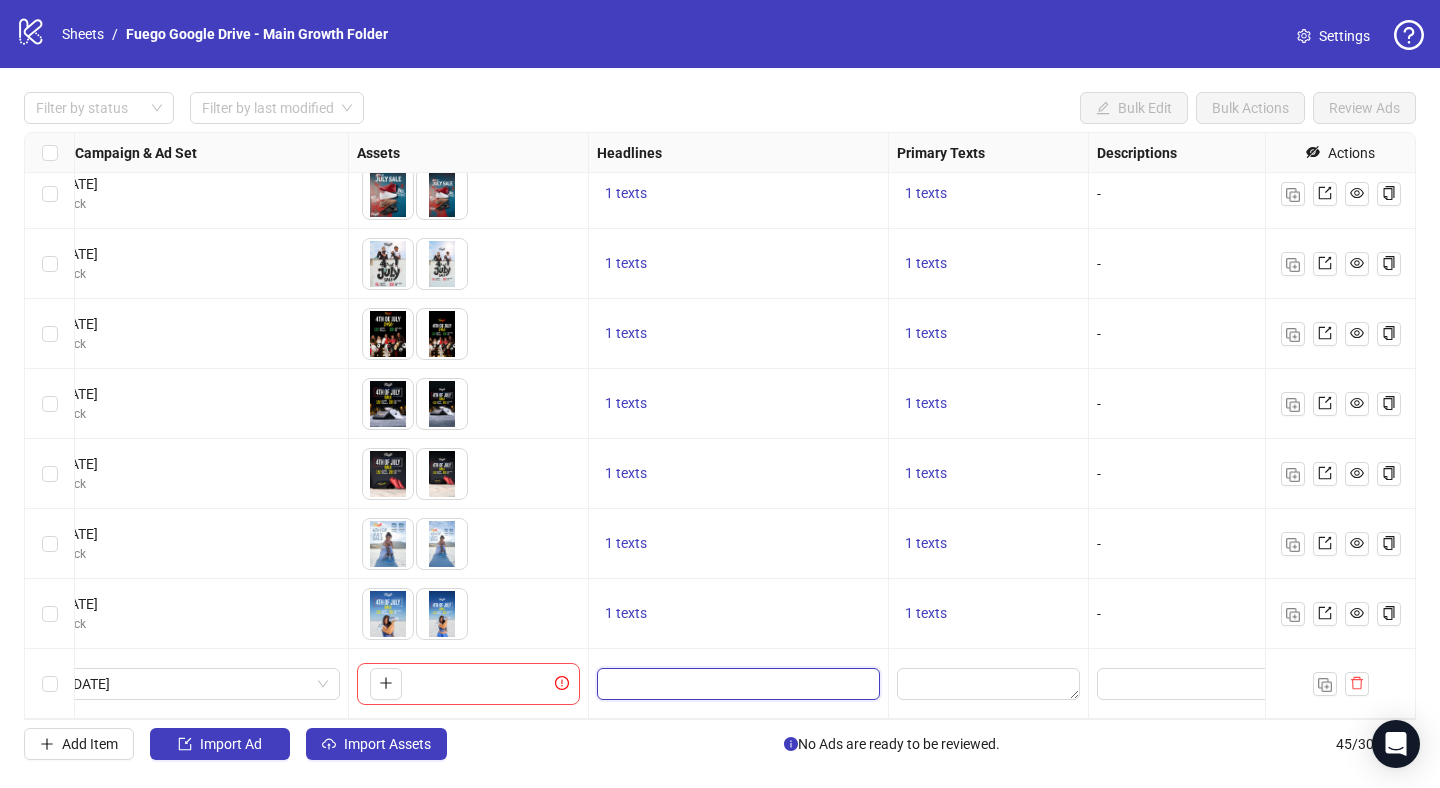 click at bounding box center [736, 684] 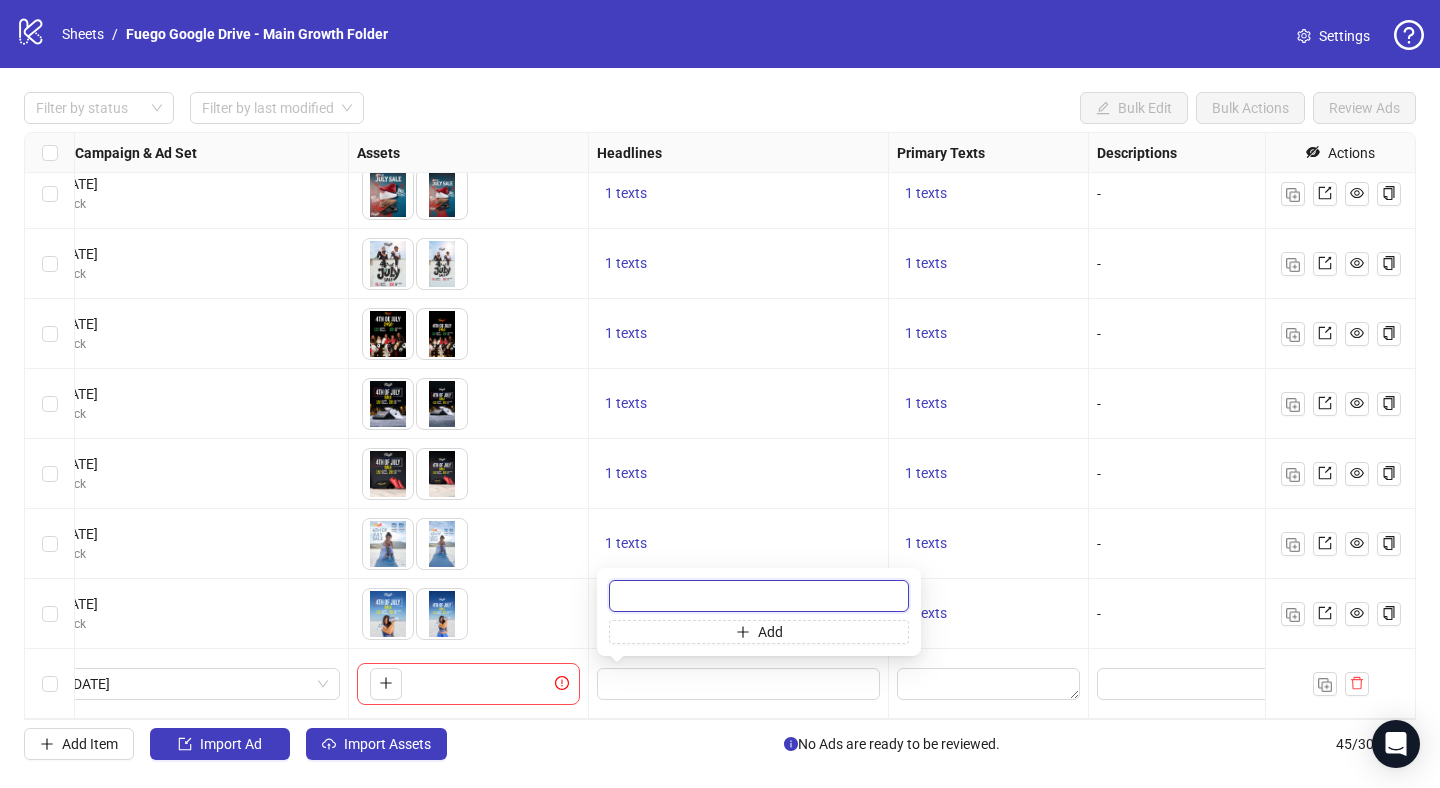 click at bounding box center (759, 596) 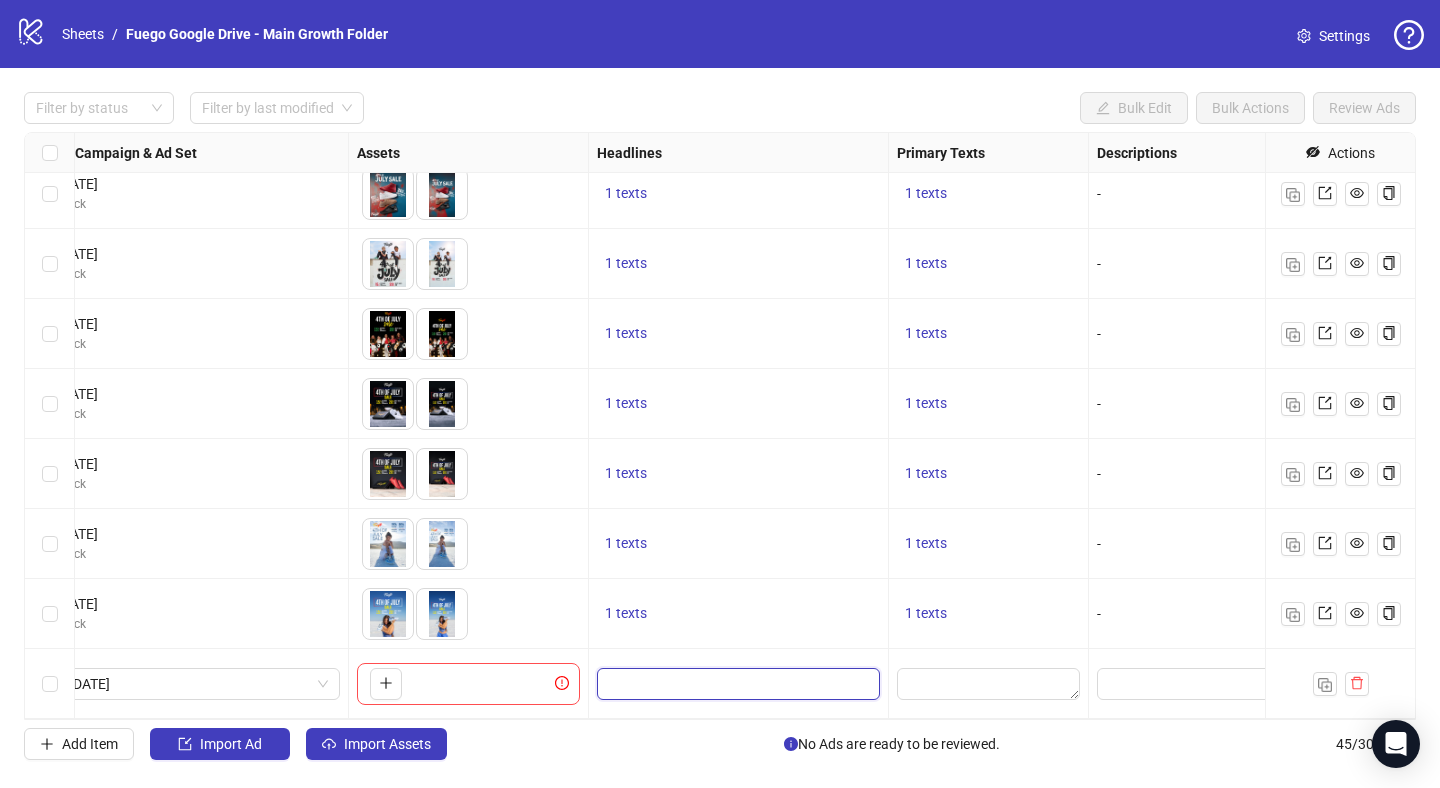 click at bounding box center (736, 684) 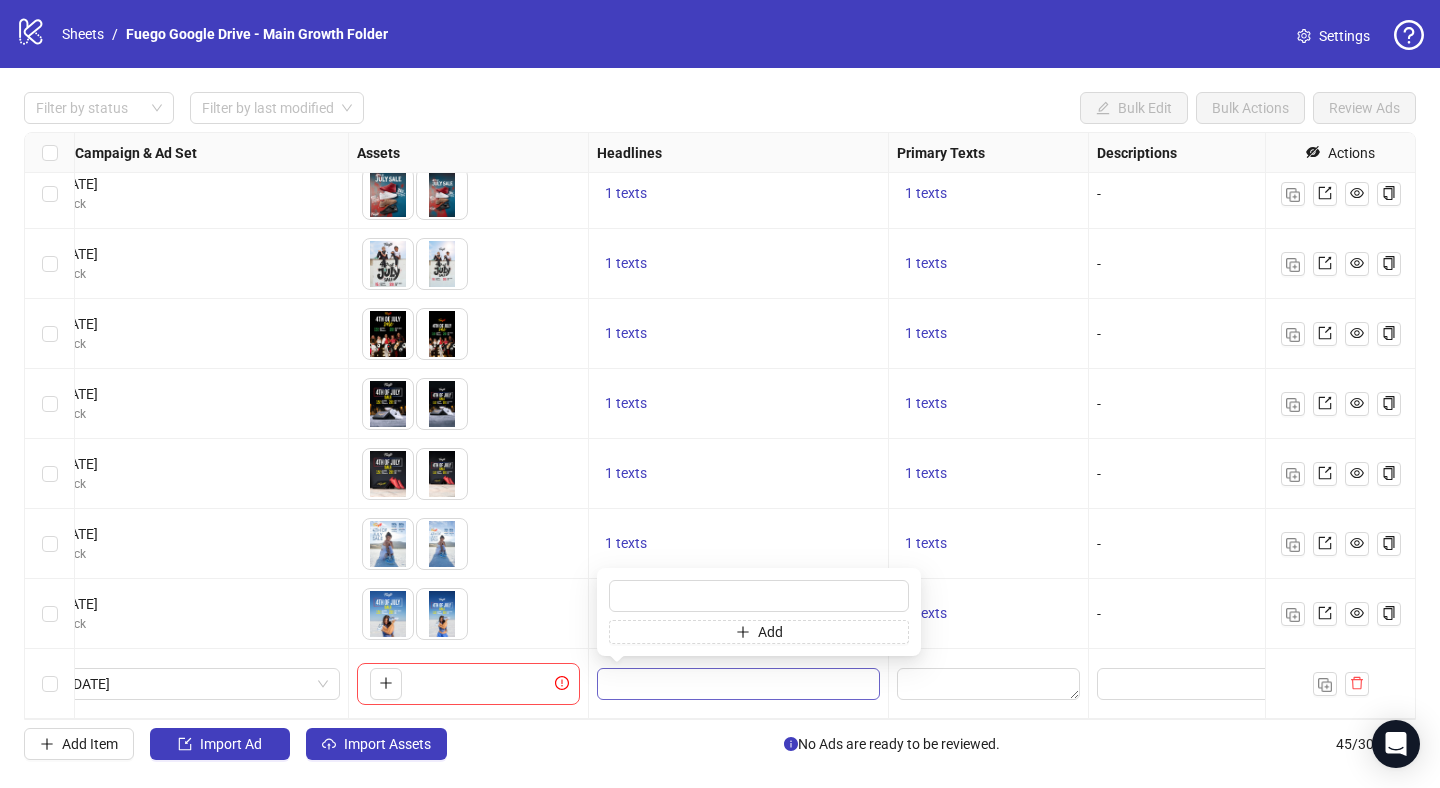click at bounding box center [738, 684] 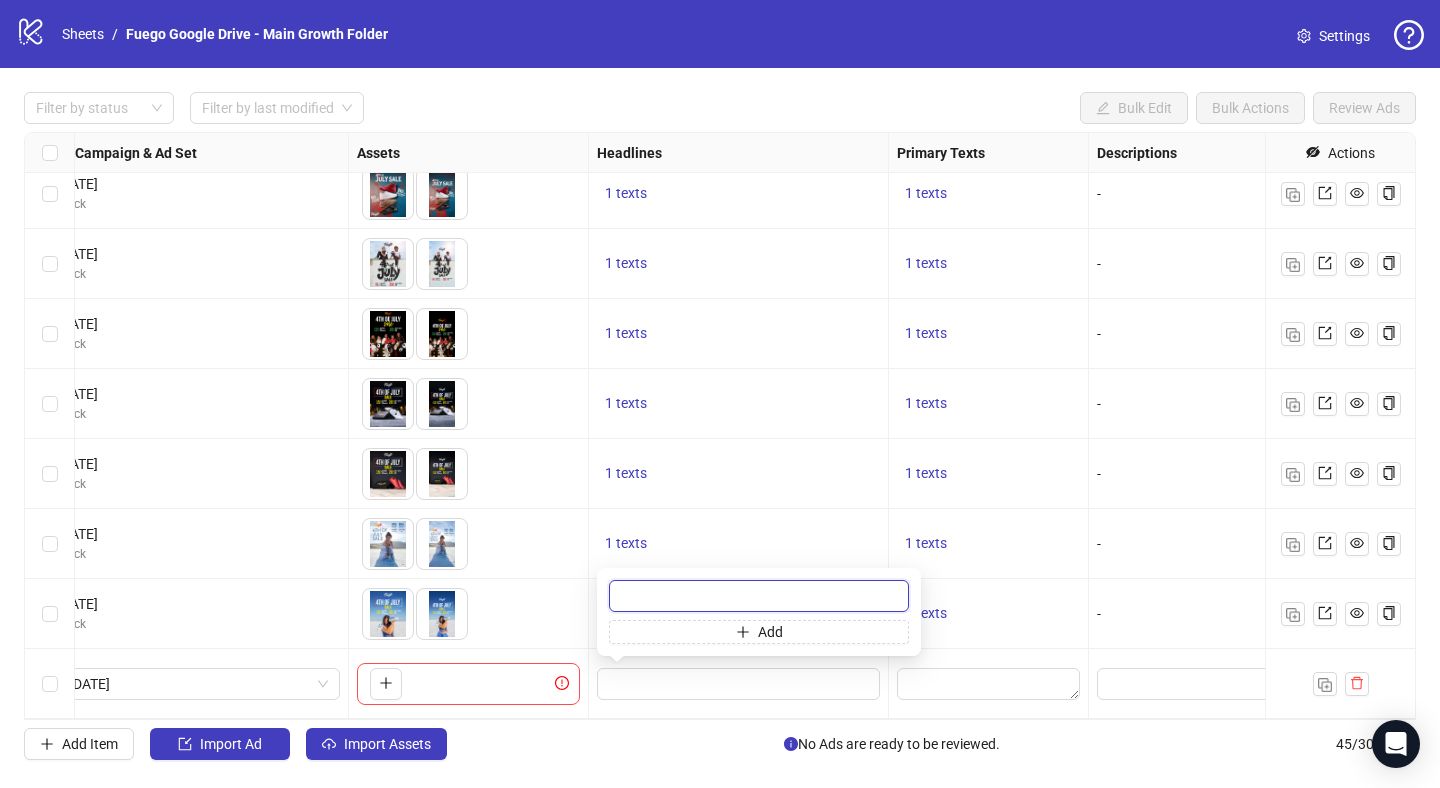 click at bounding box center [759, 596] 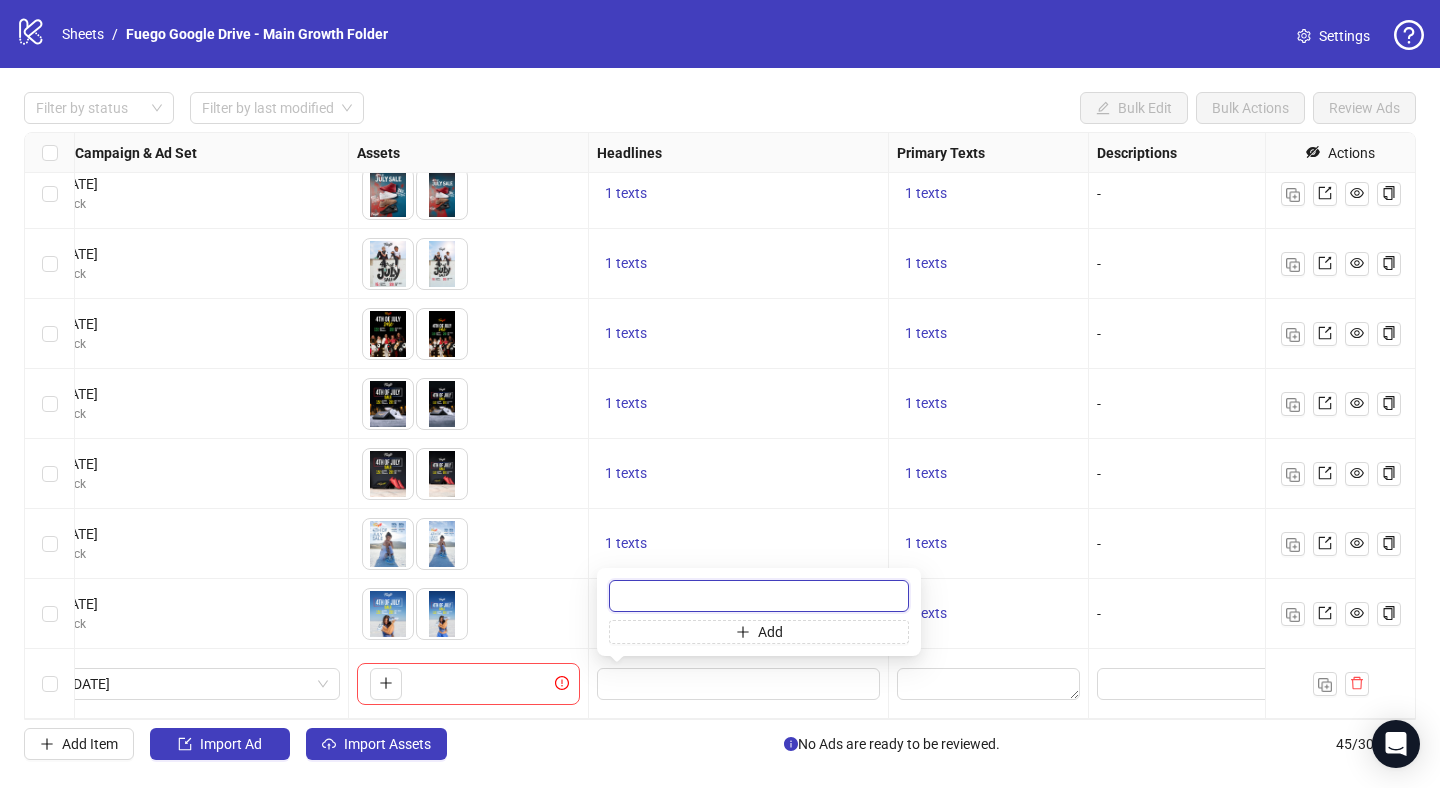 paste on "**********" 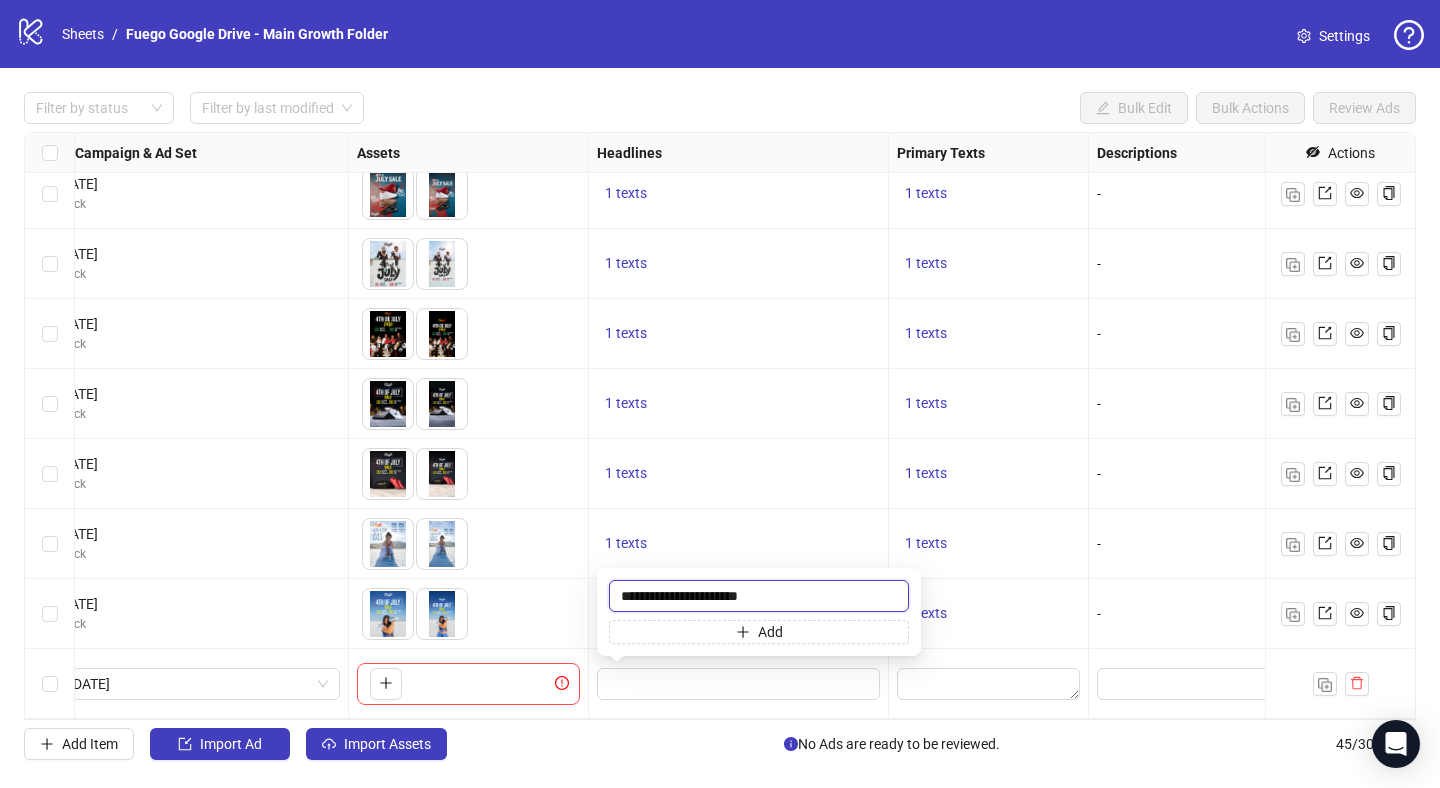type on "**********" 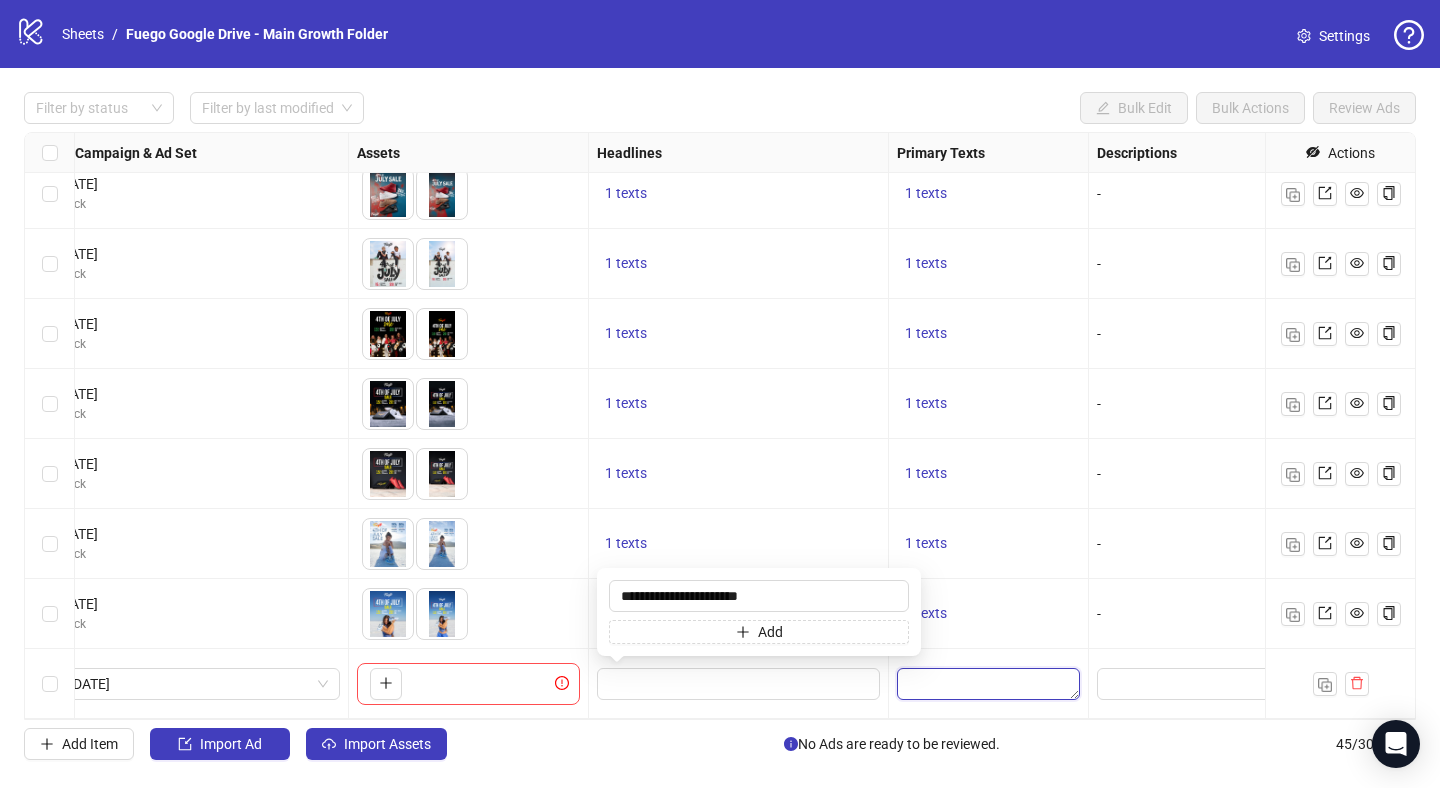 click at bounding box center (988, 684) 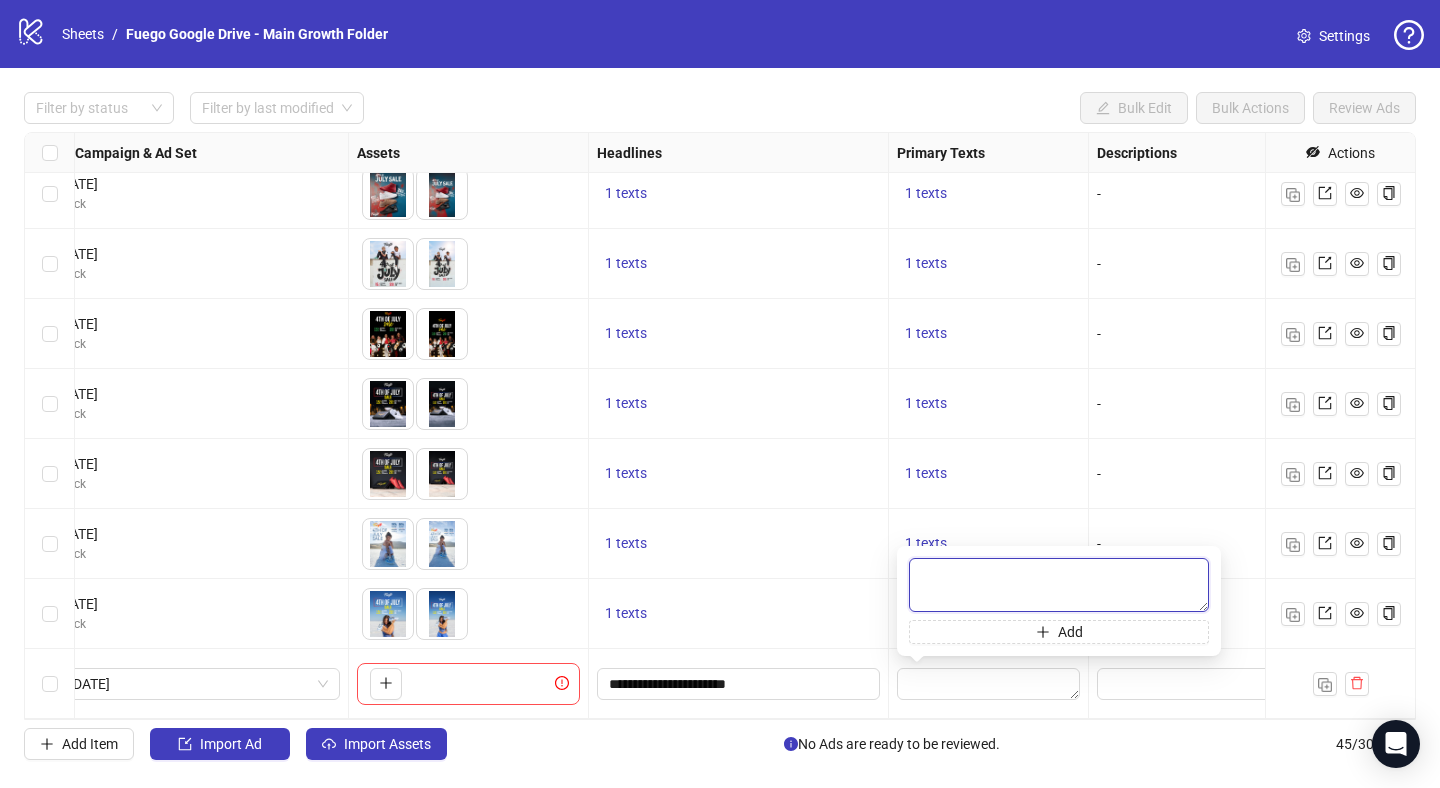 paste on "**********" 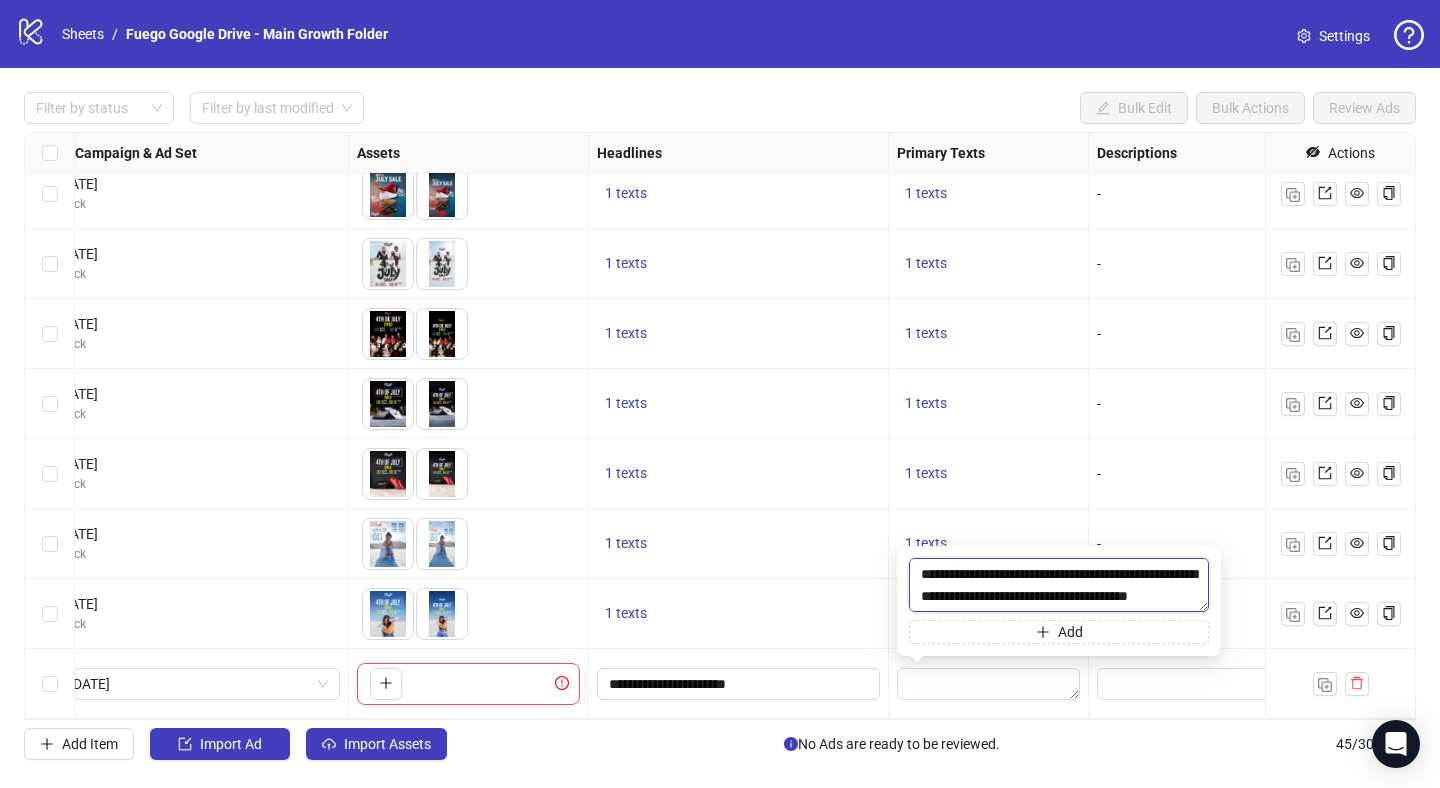 scroll, scrollTop: 213, scrollLeft: 0, axis: vertical 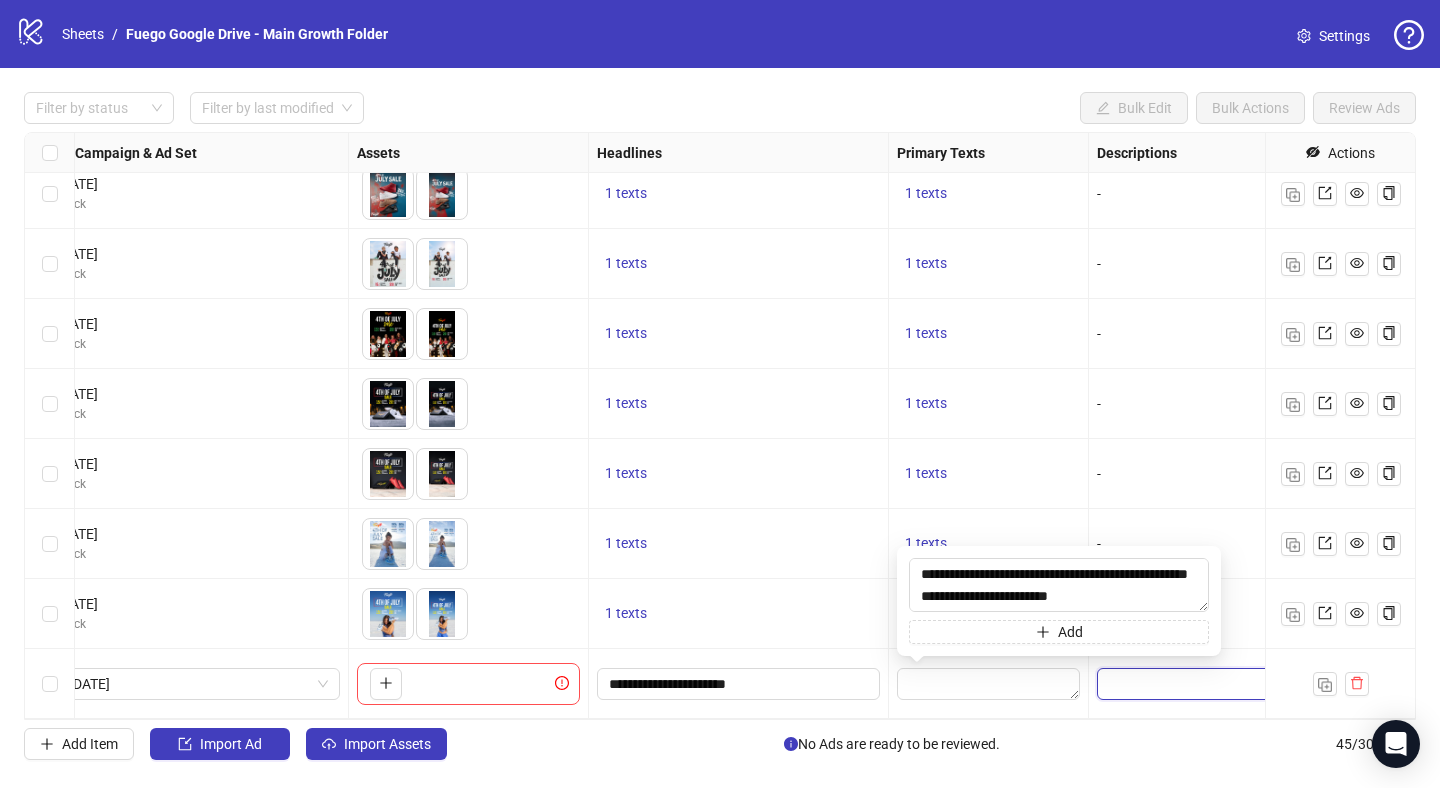 click at bounding box center [1238, 684] 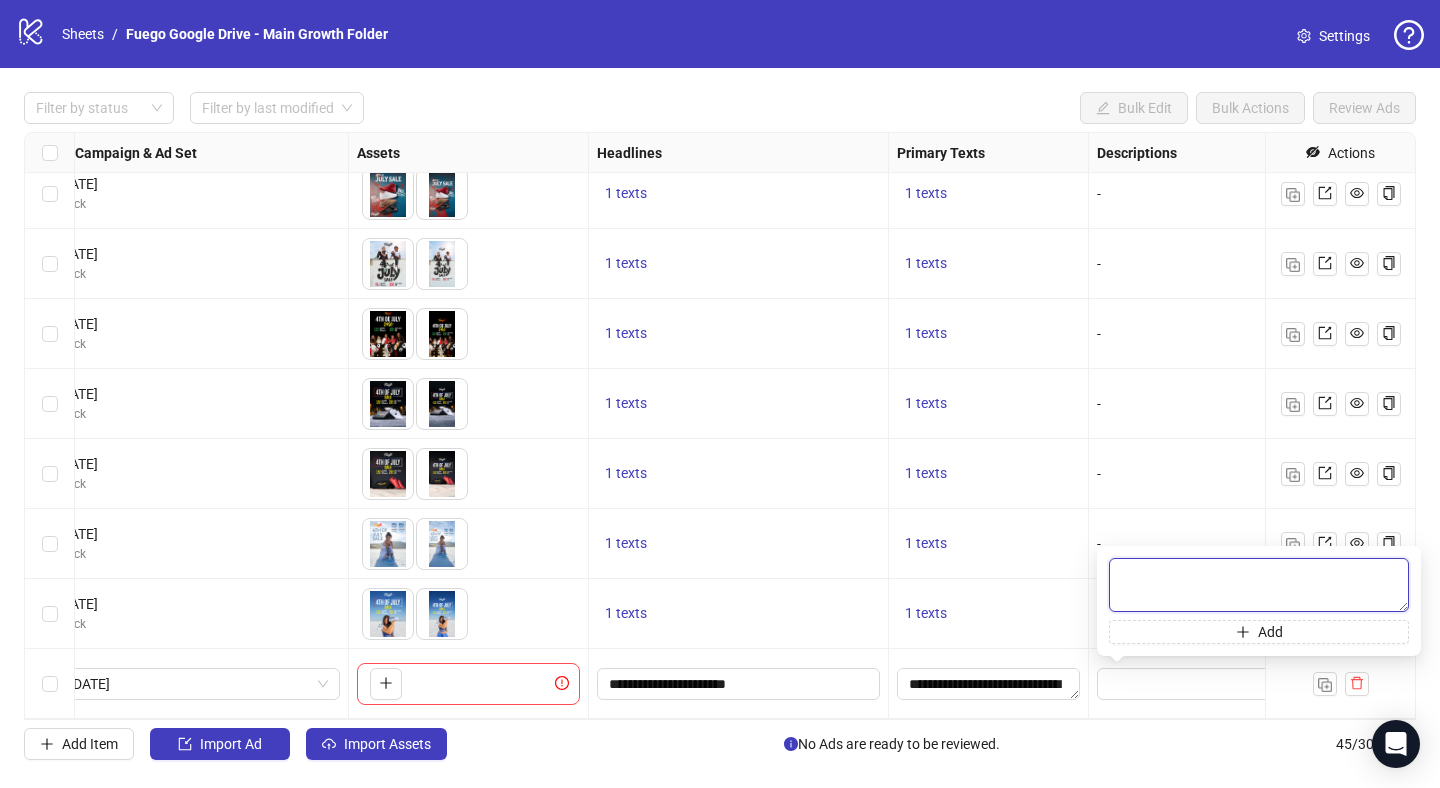 paste on "**********" 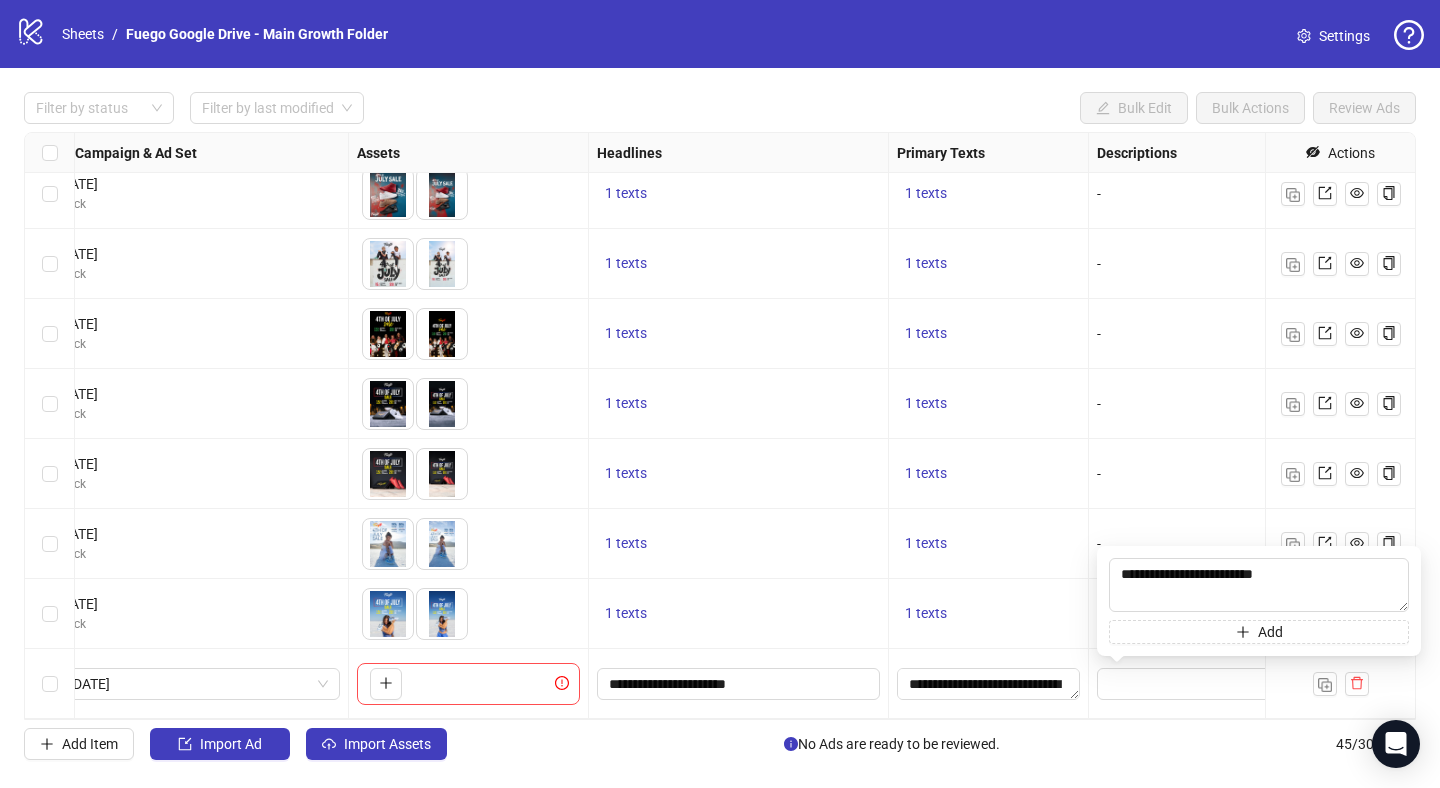 click at bounding box center (1239, 684) 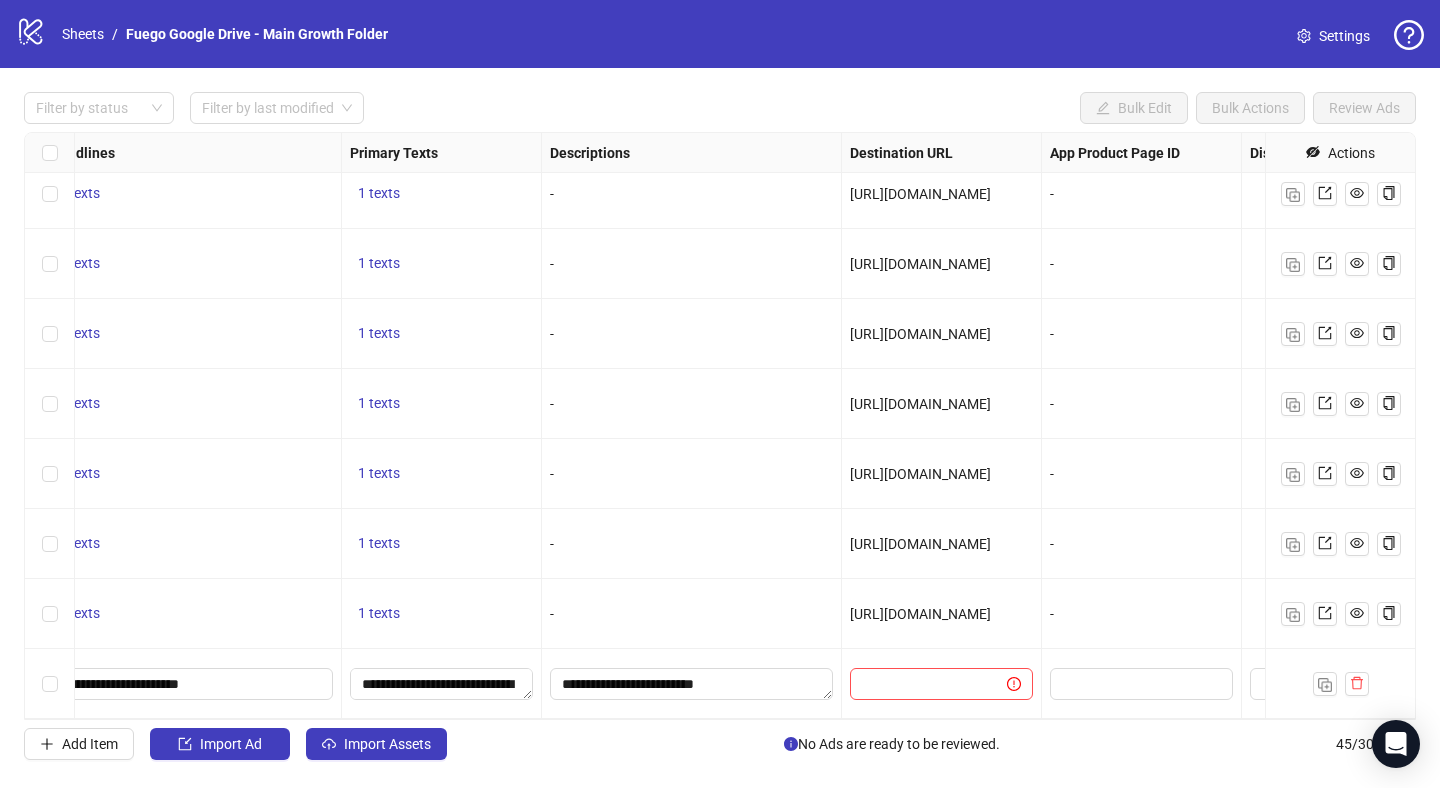 scroll, scrollTop: 2604, scrollLeft: 1314, axis: both 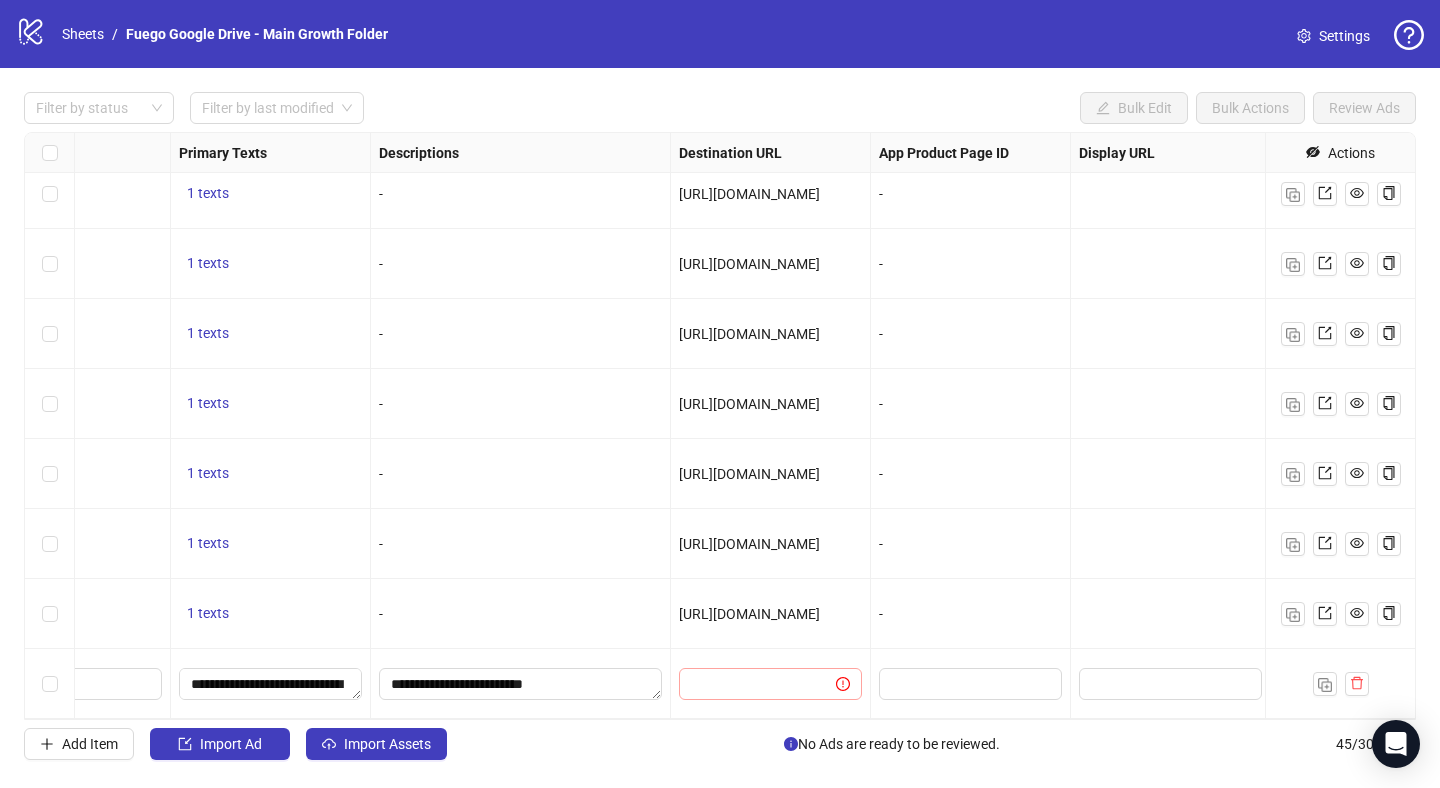 click at bounding box center [770, 684] 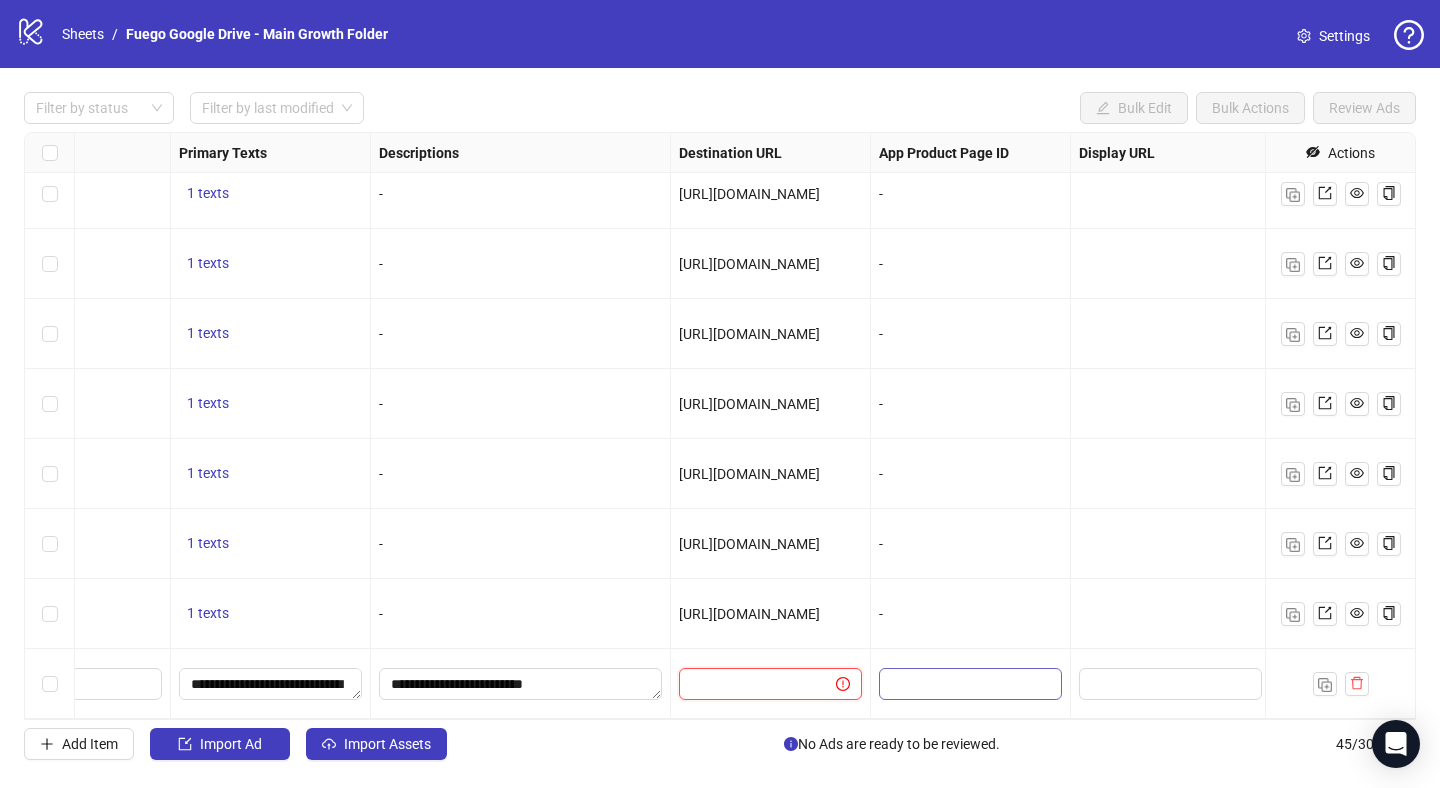paste on "**********" 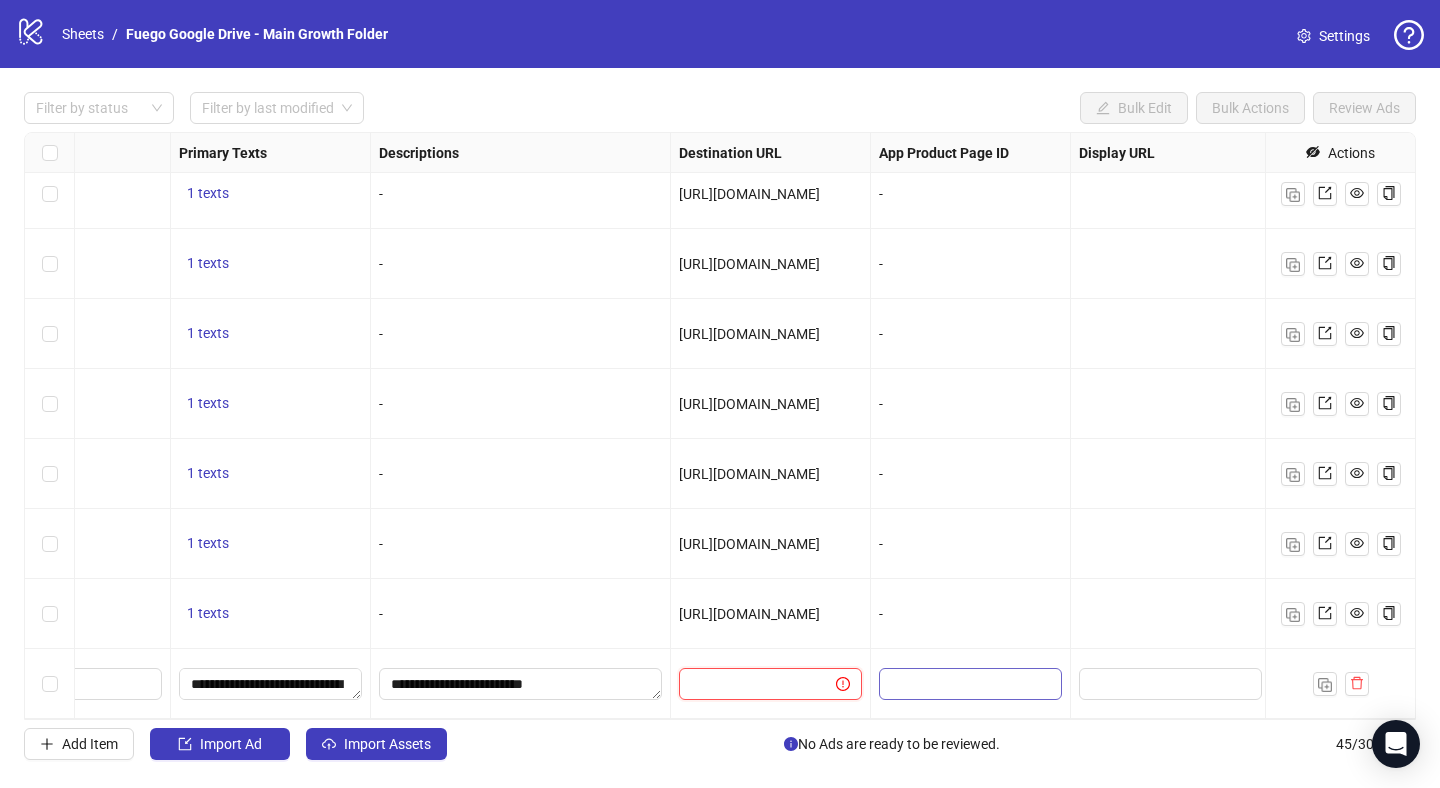 type on "**********" 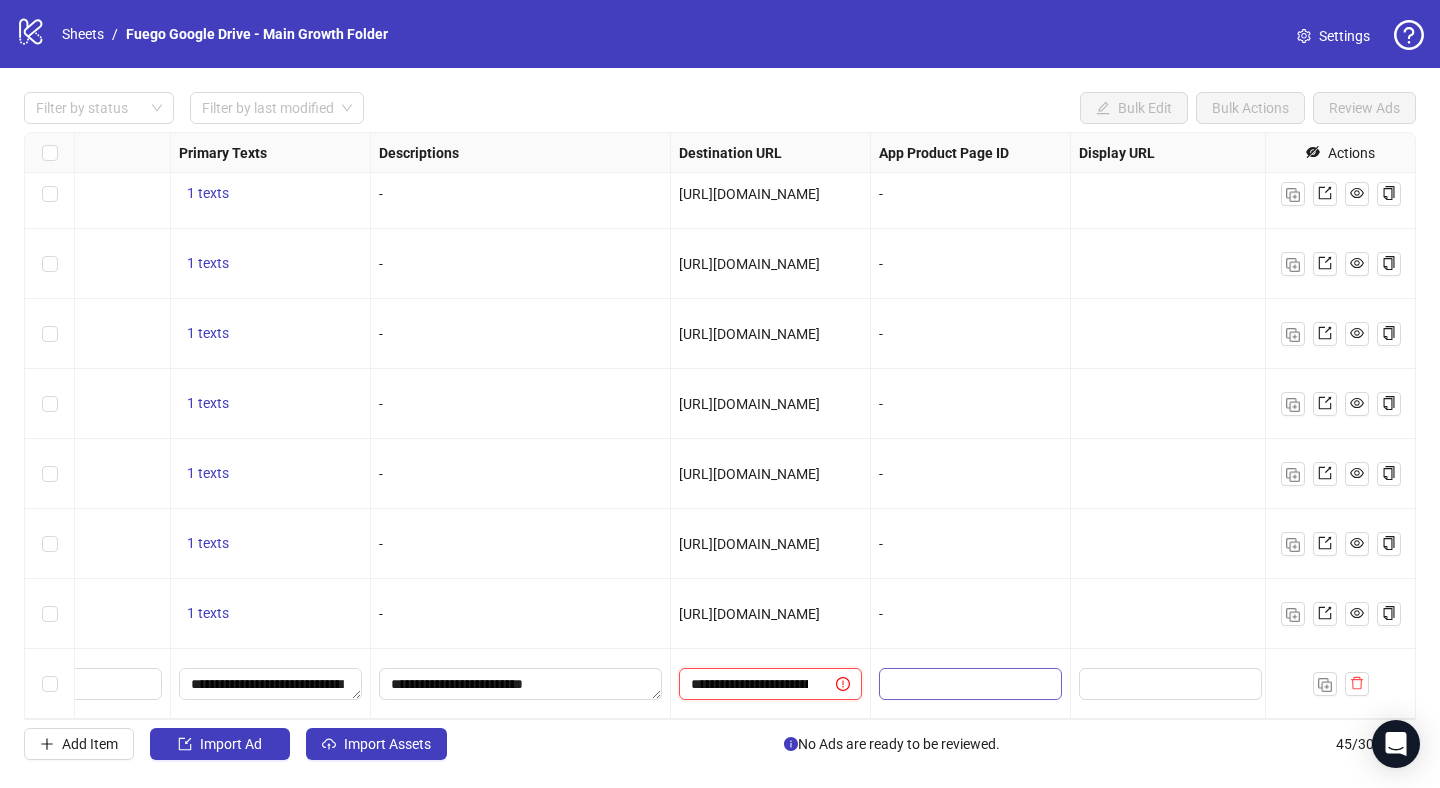 scroll, scrollTop: 0, scrollLeft: 98, axis: horizontal 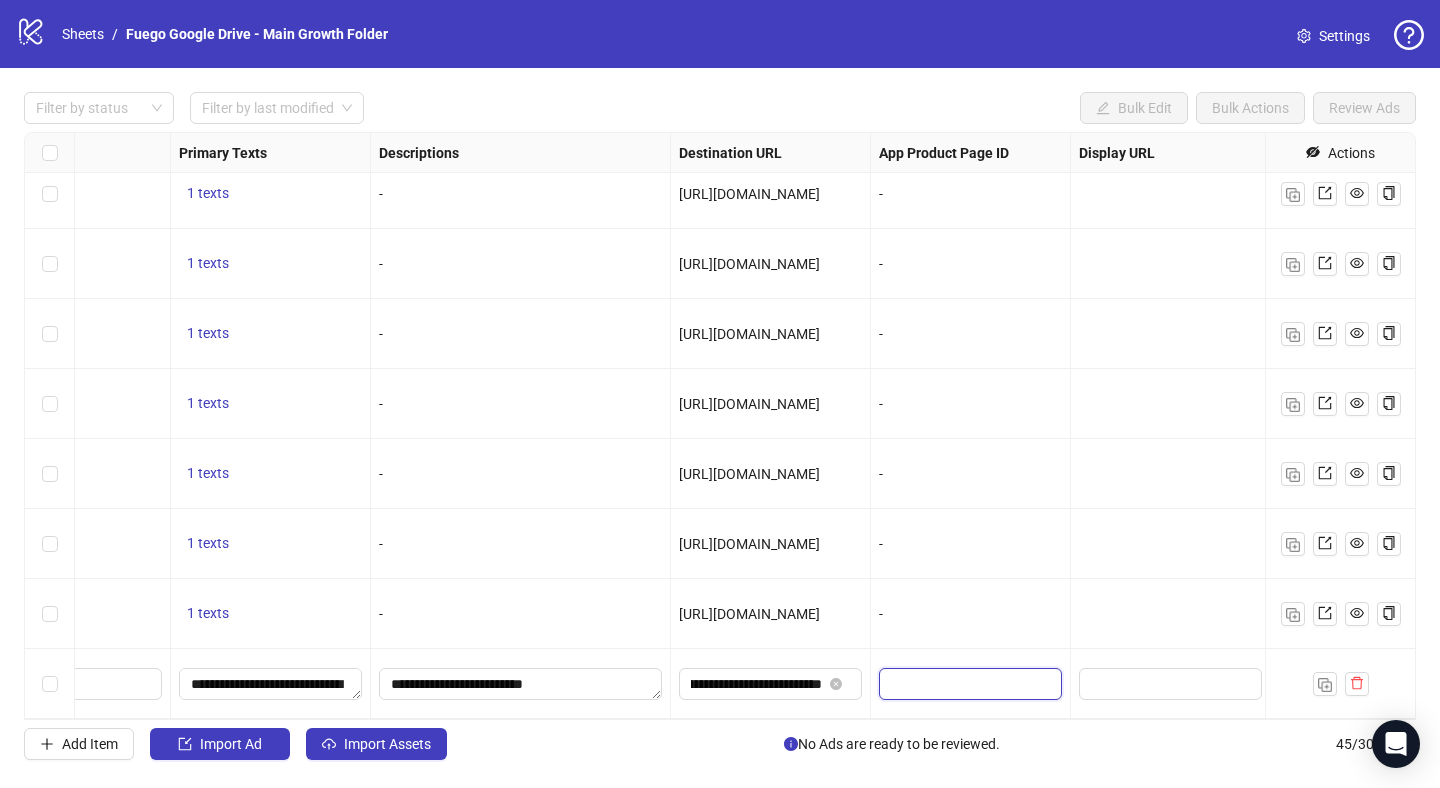 click at bounding box center [956, 684] 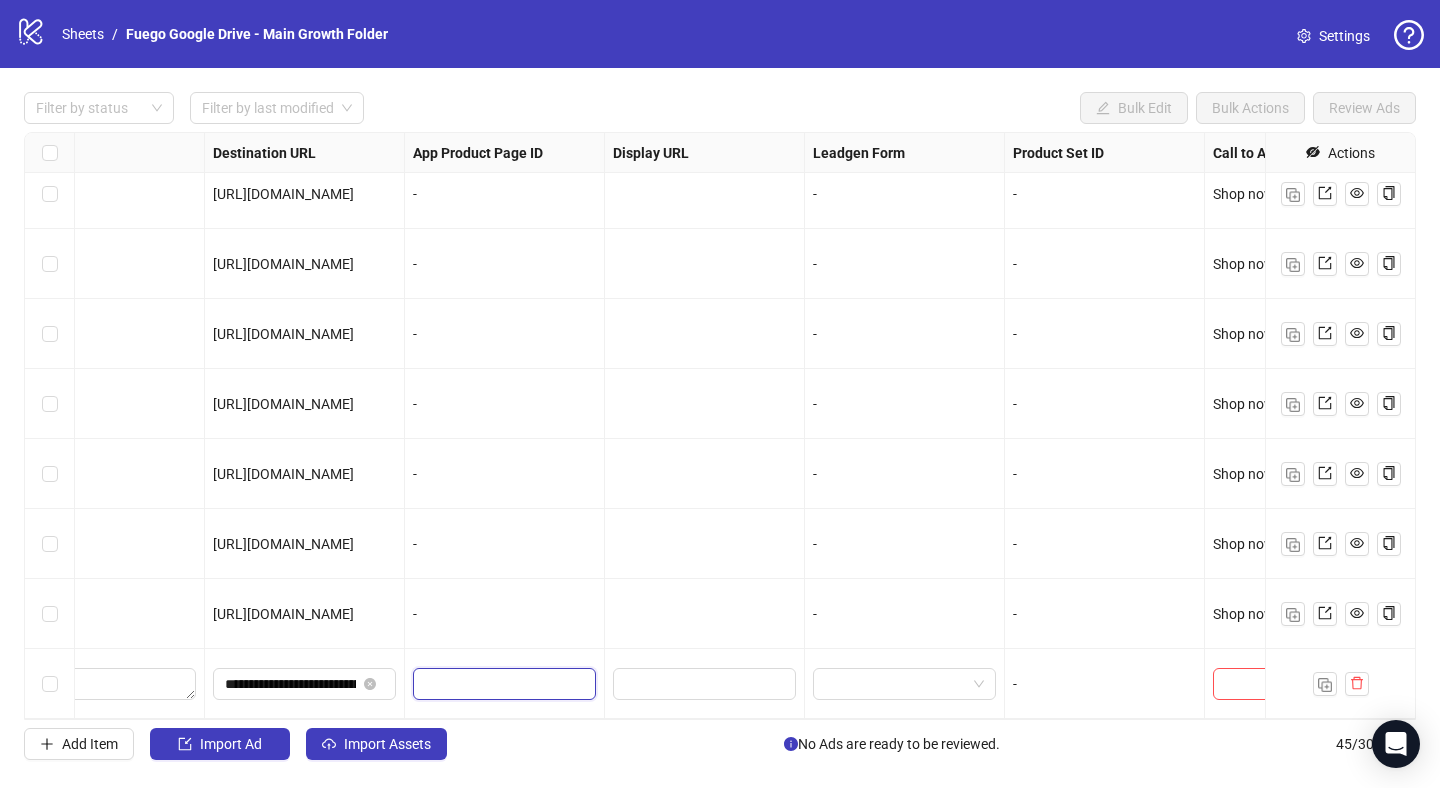 scroll, scrollTop: 2604, scrollLeft: 1880, axis: both 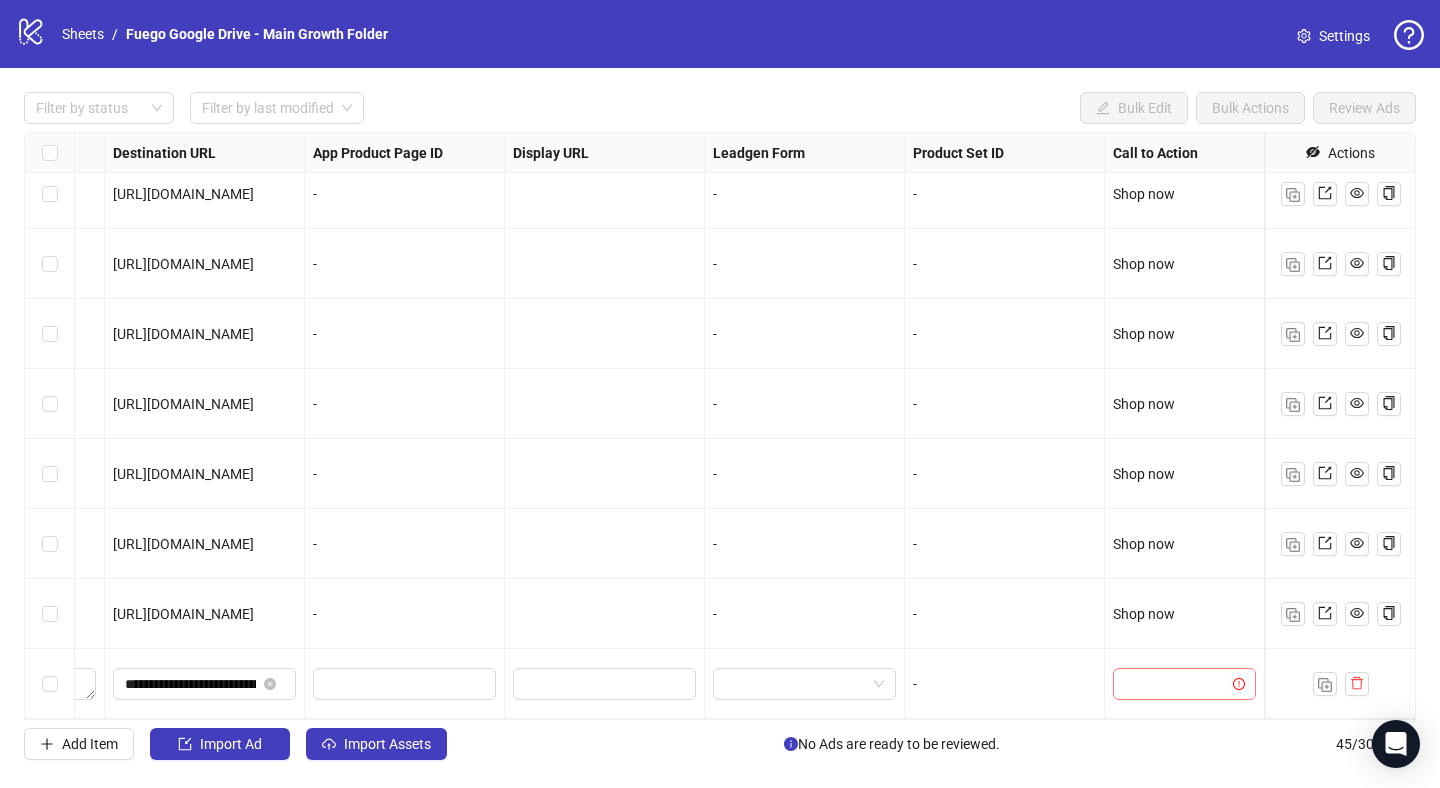 click at bounding box center (1175, 684) 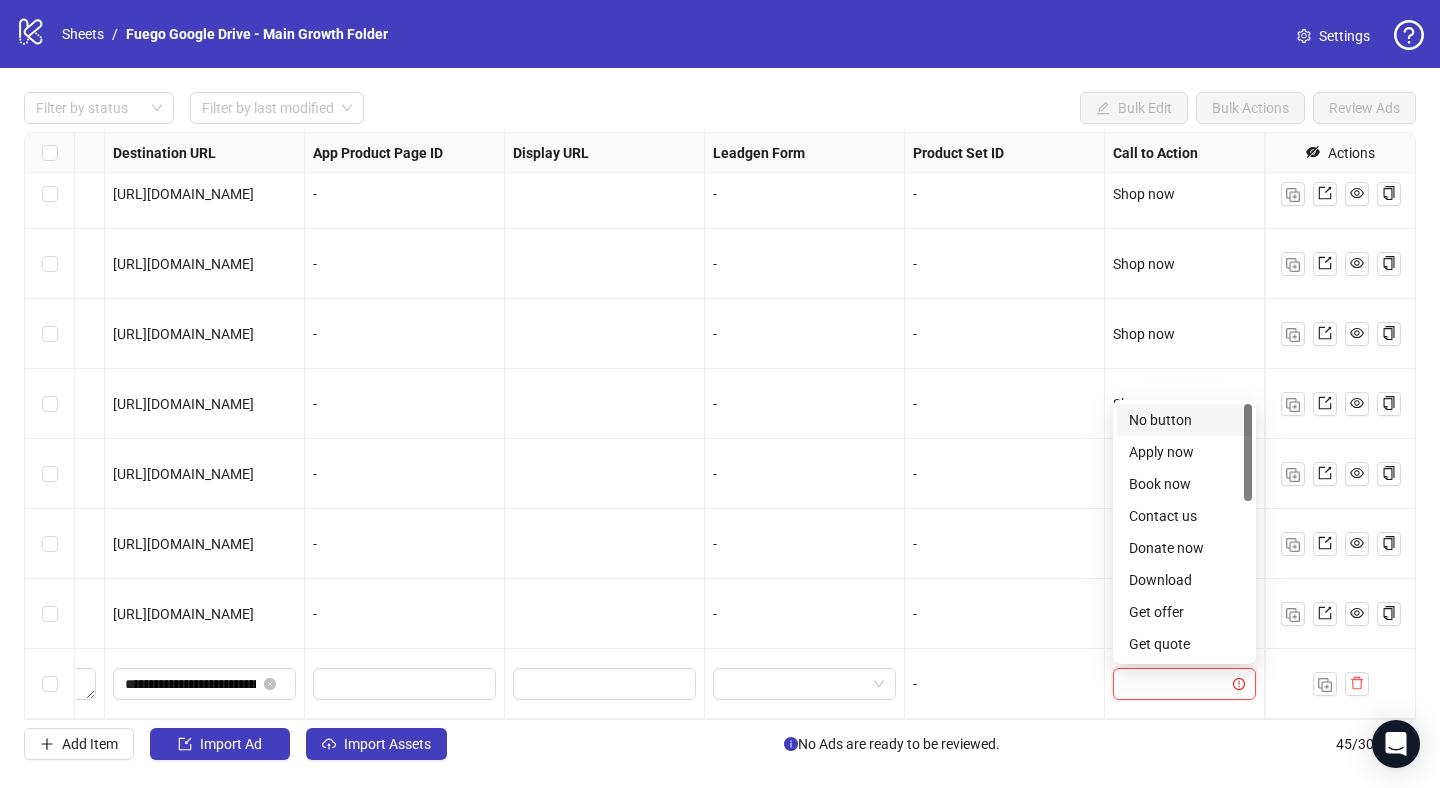 type on "*" 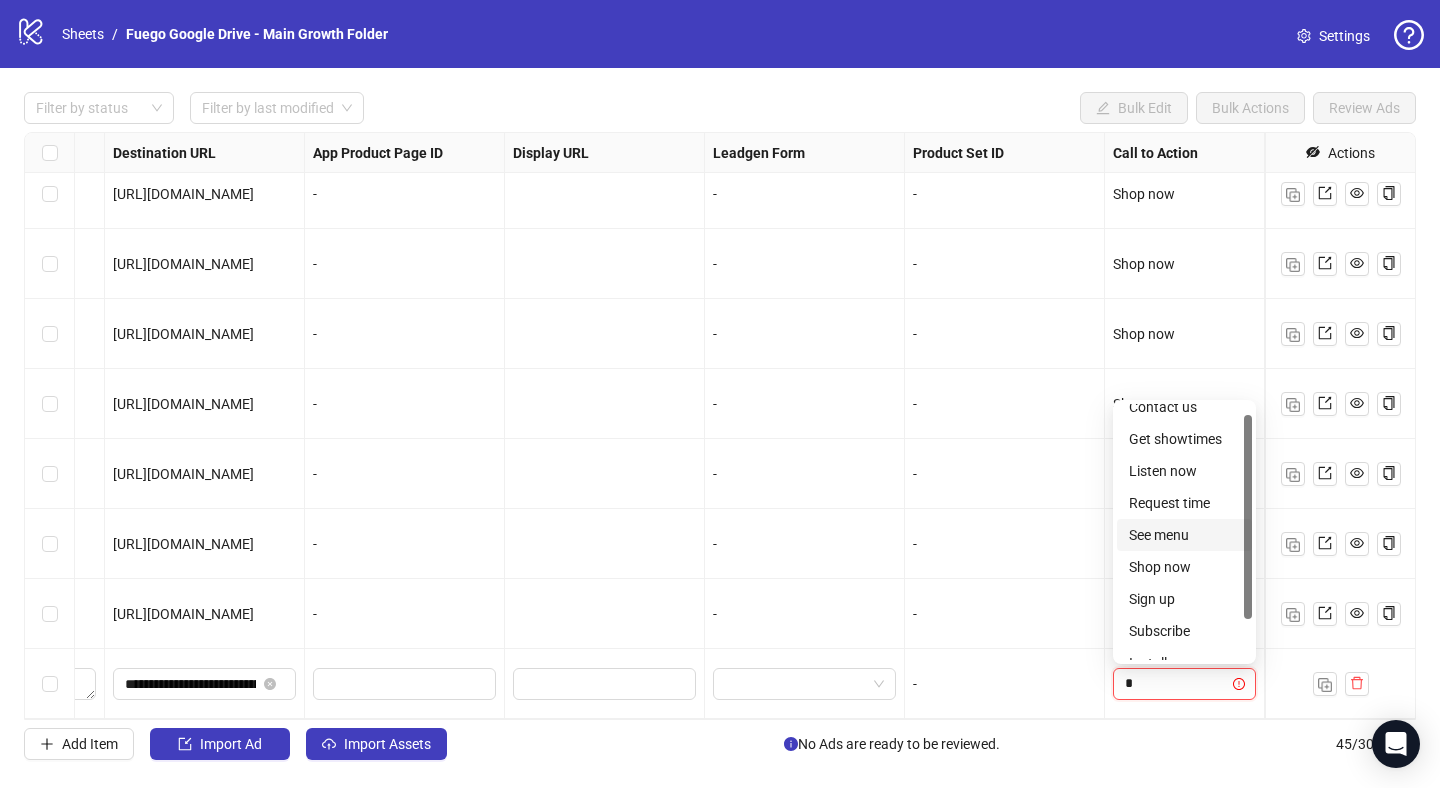 scroll, scrollTop: 15, scrollLeft: 0, axis: vertical 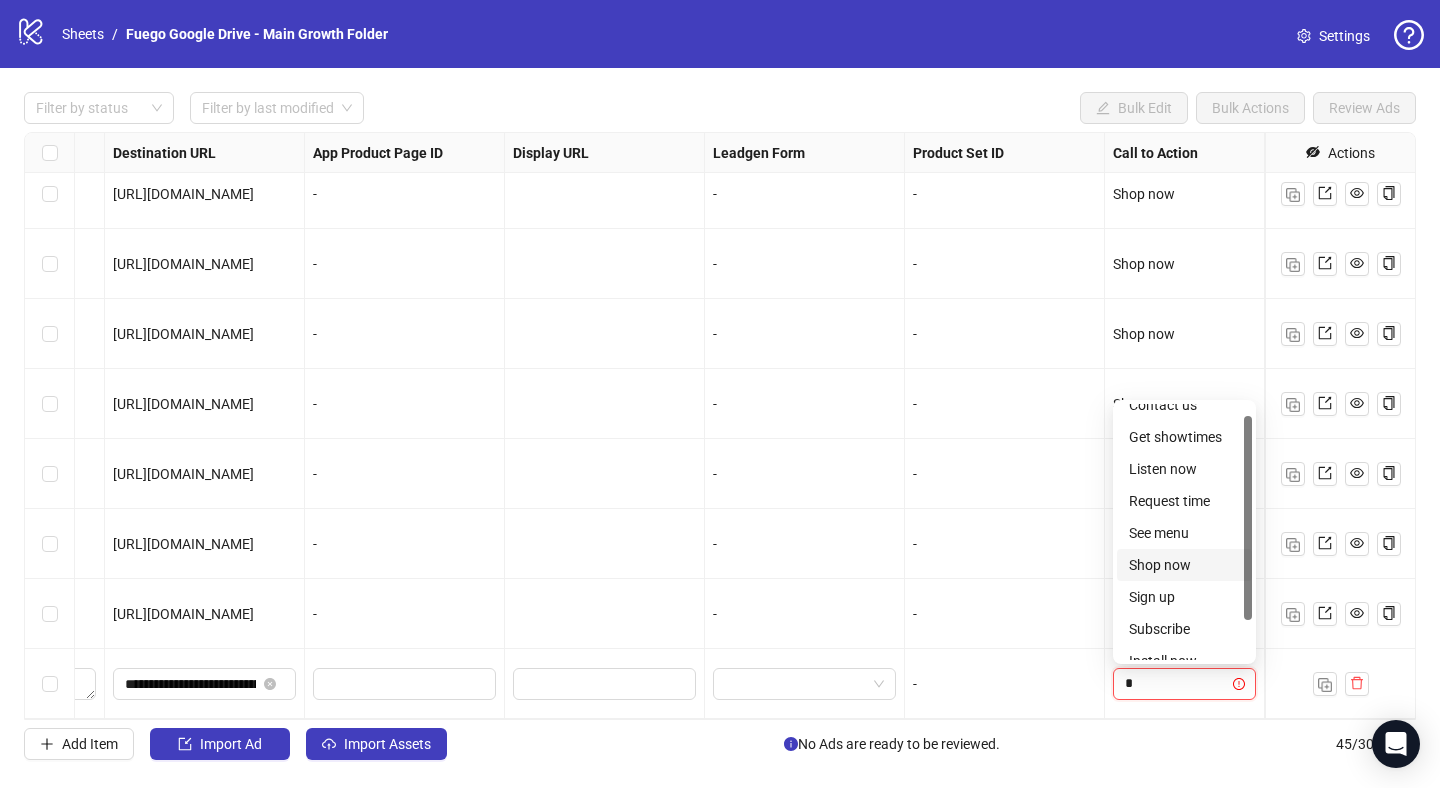 click on "Shop now" at bounding box center [1184, 565] 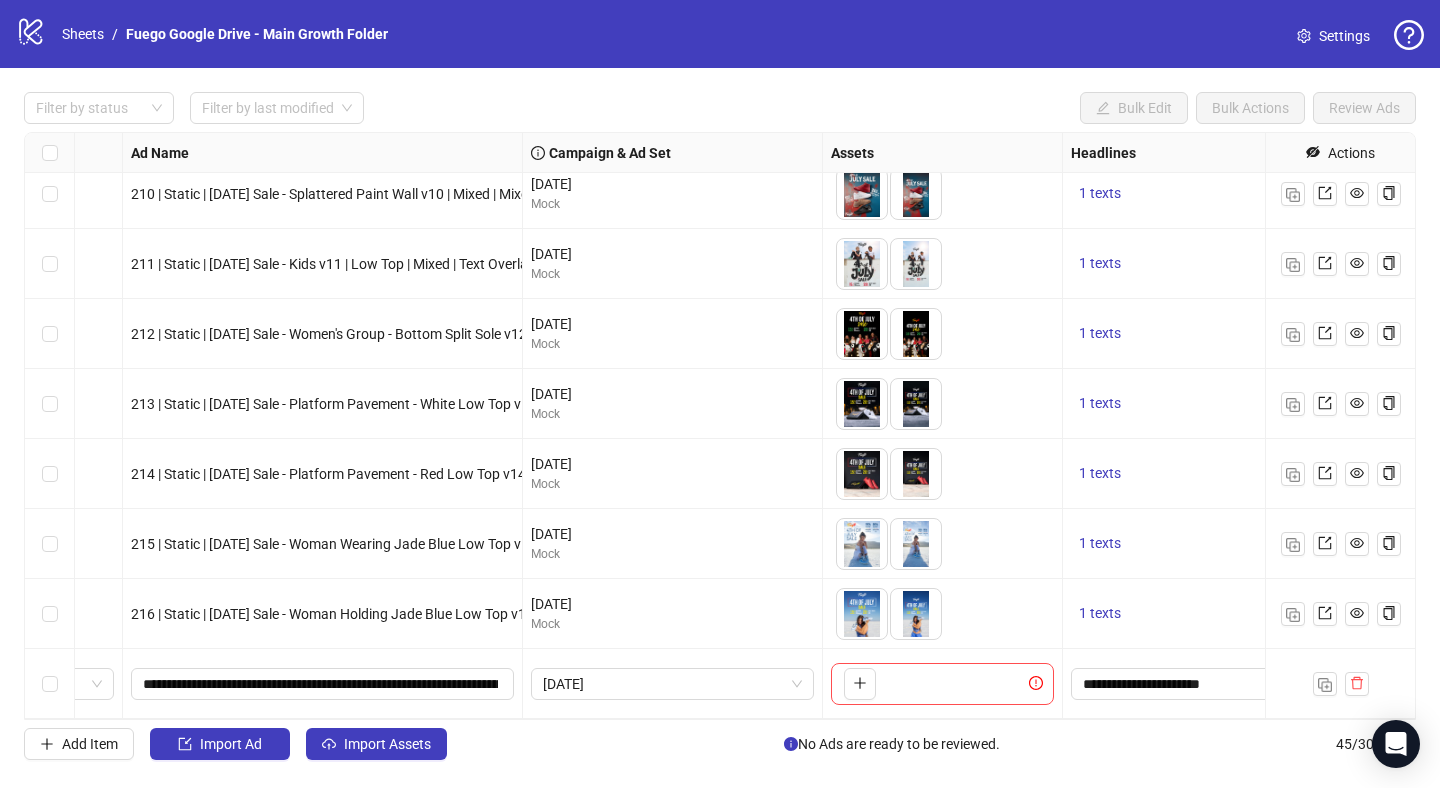 scroll, scrollTop: 2604, scrollLeft: 210, axis: both 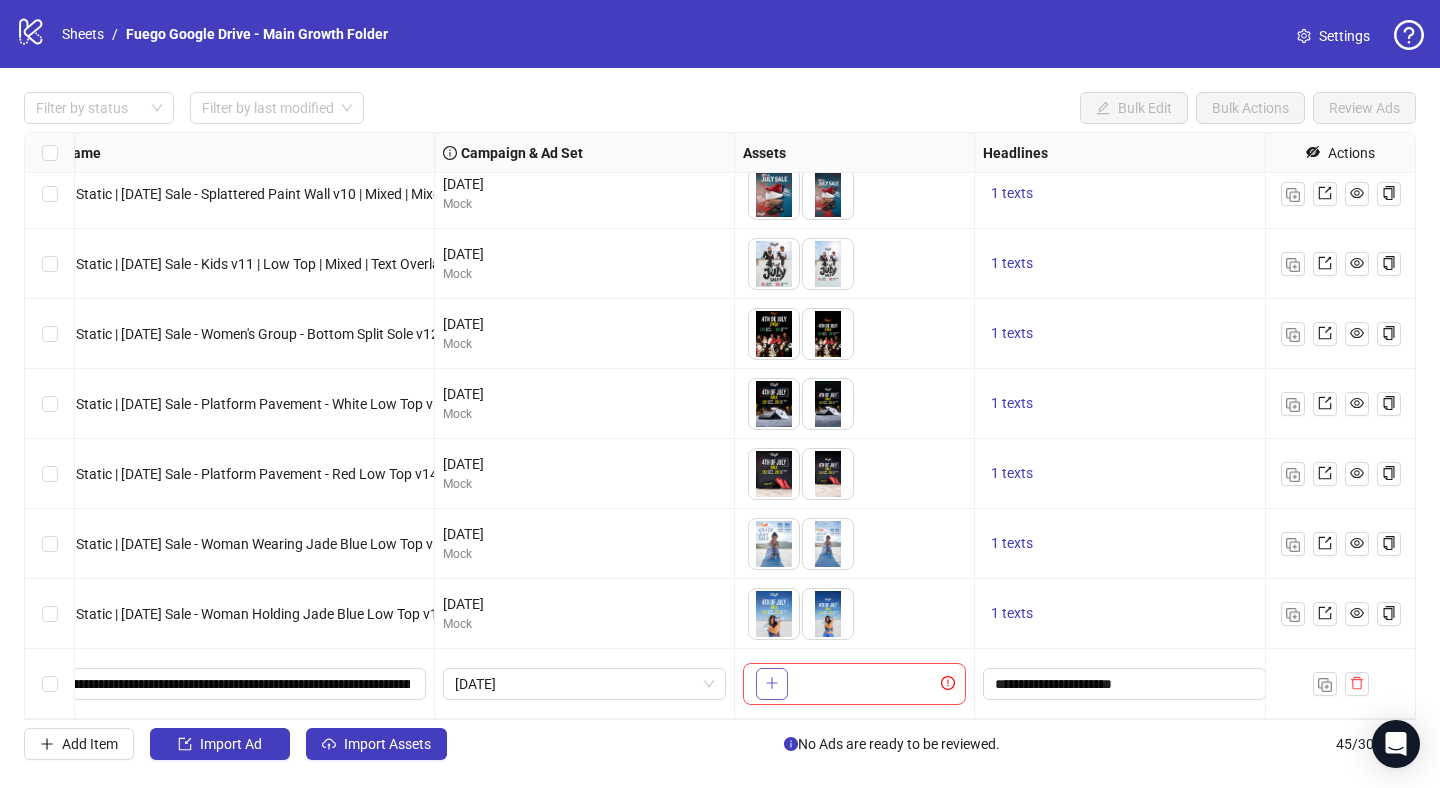 click 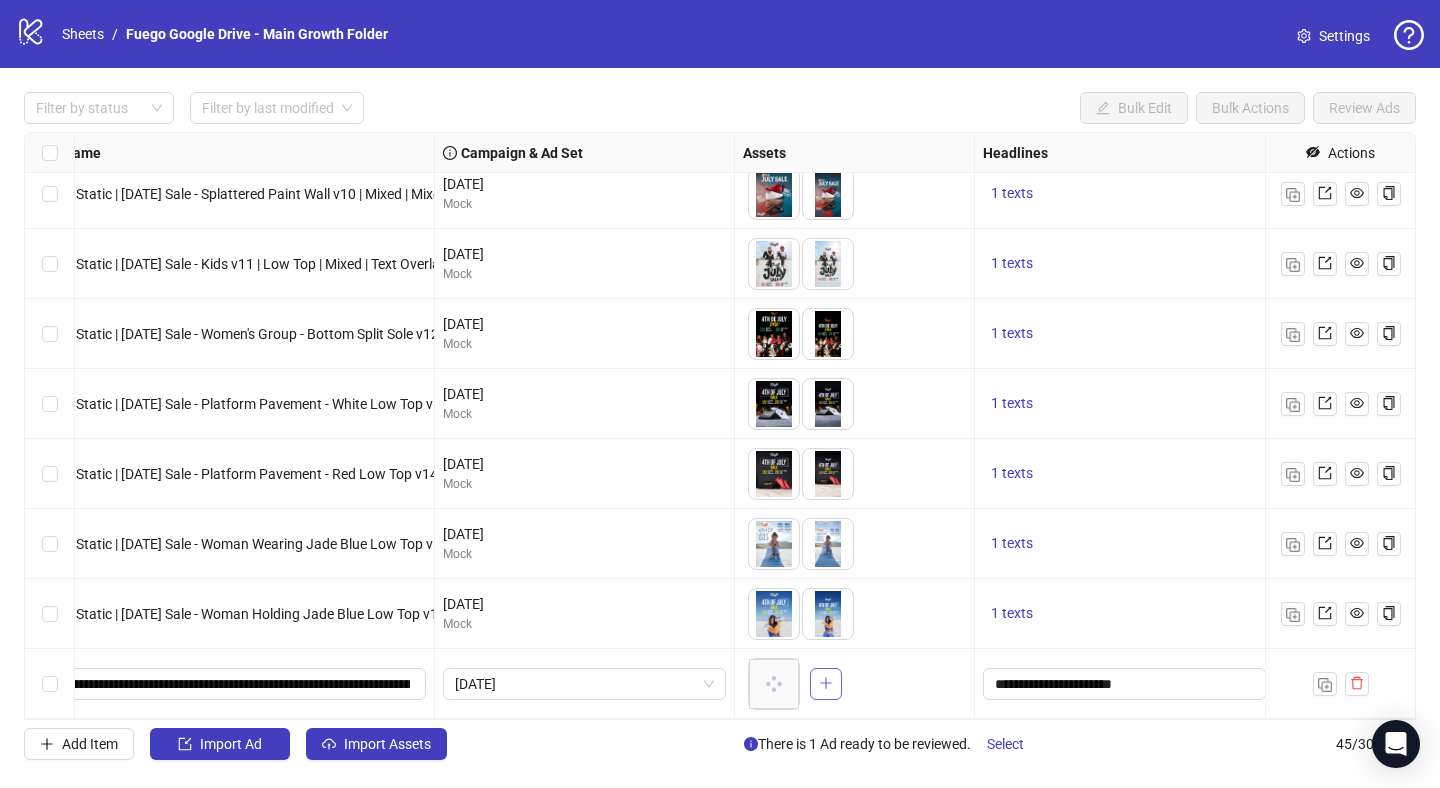 click at bounding box center (826, 684) 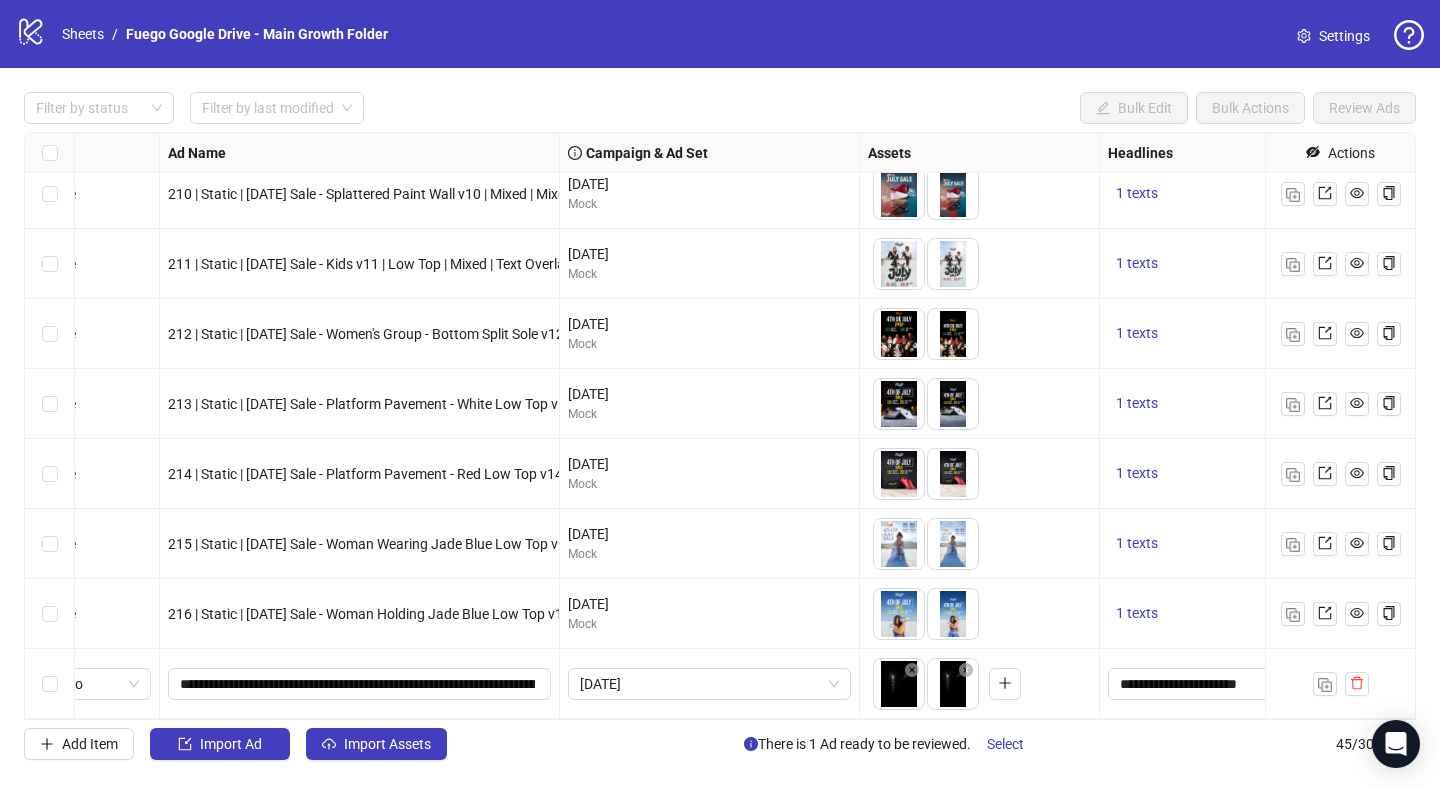 scroll, scrollTop: 2604, scrollLeft: 0, axis: vertical 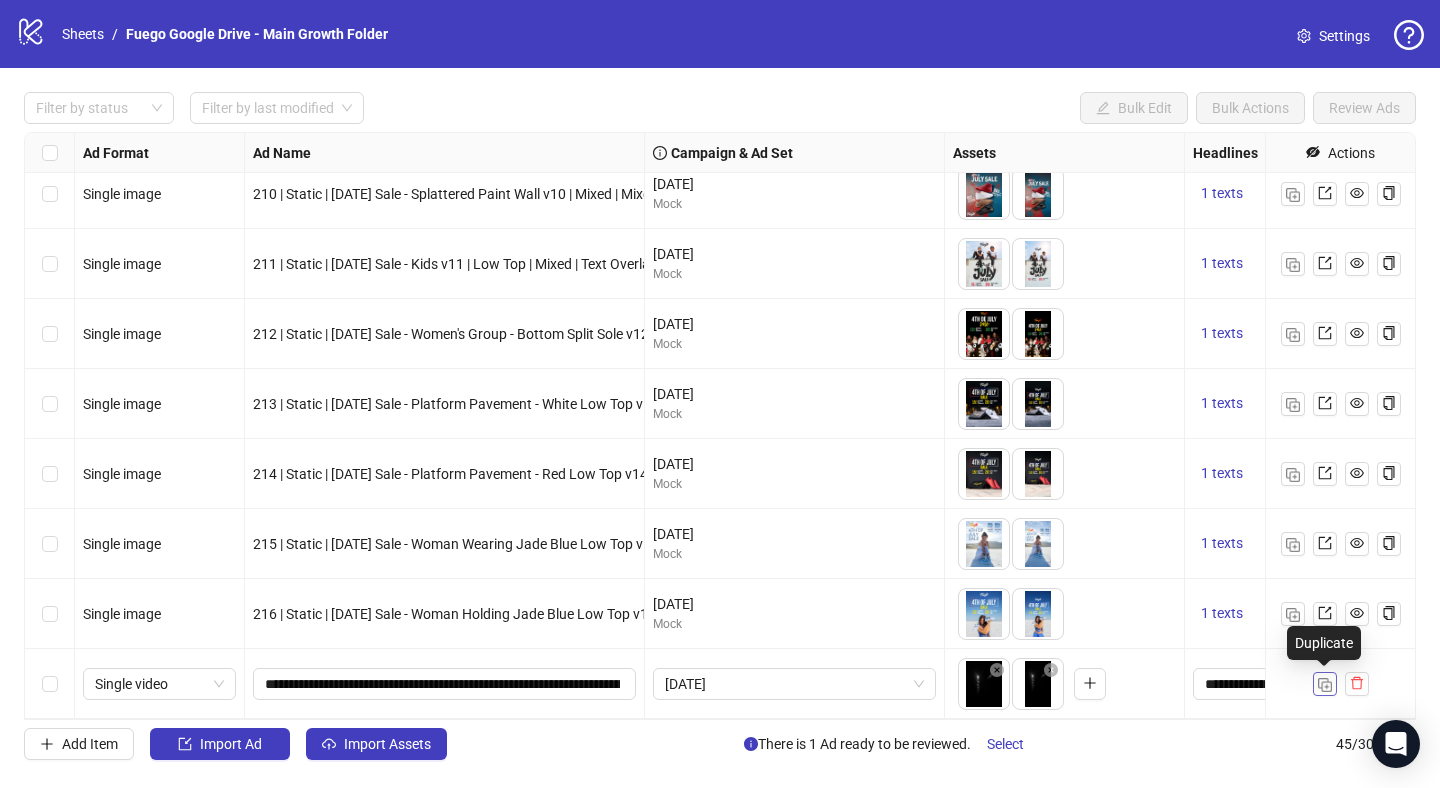 click at bounding box center [1325, 685] 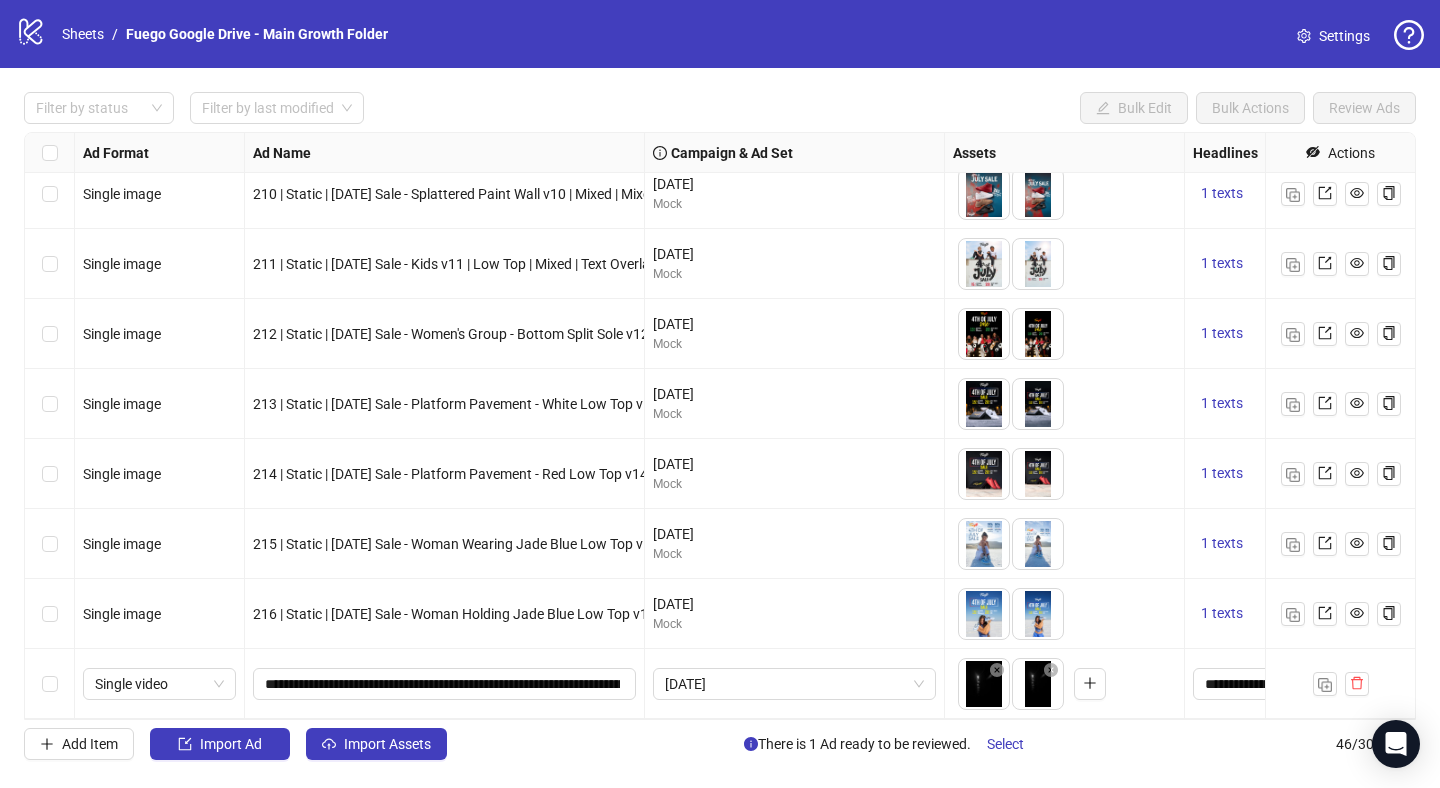 scroll, scrollTop: 2674, scrollLeft: 0, axis: vertical 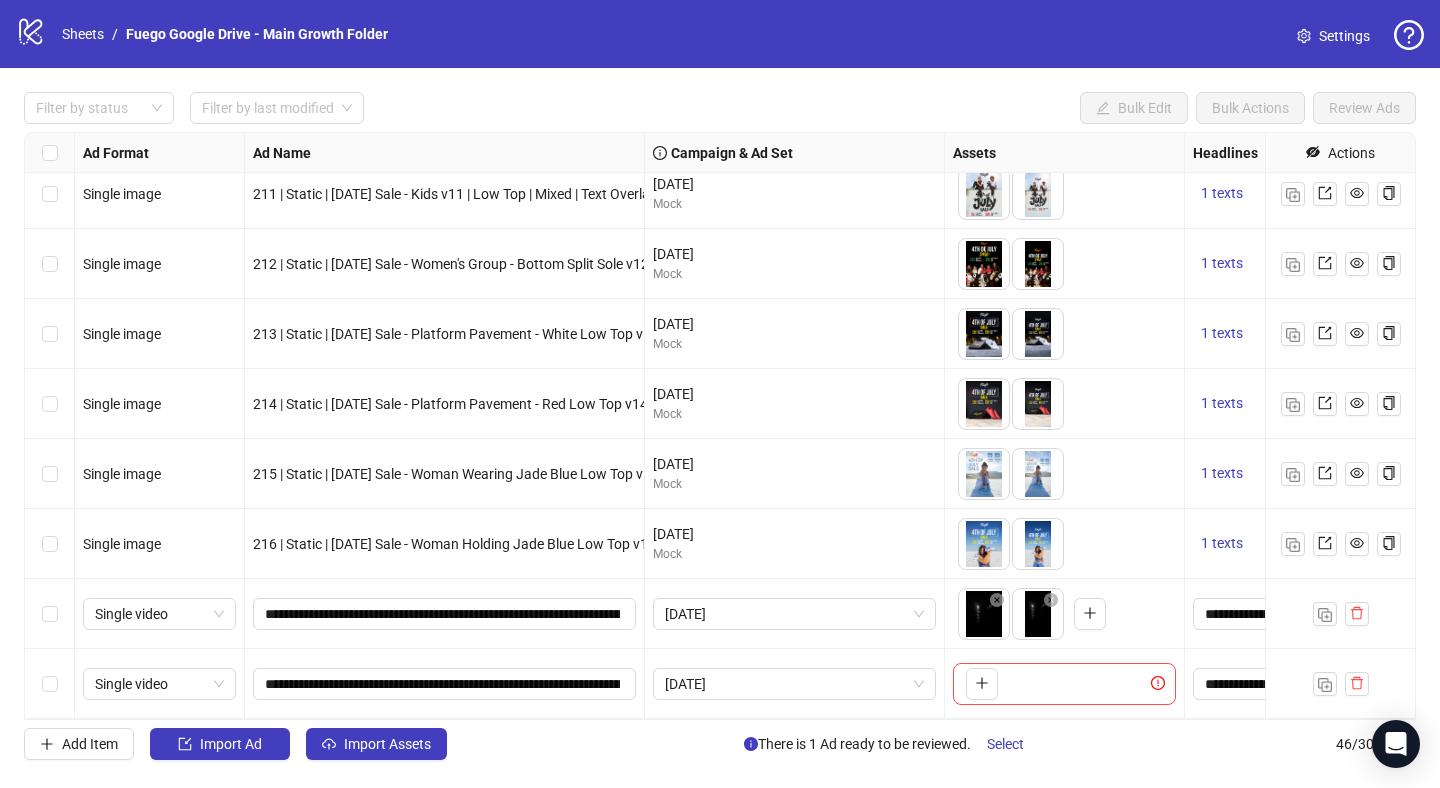 type 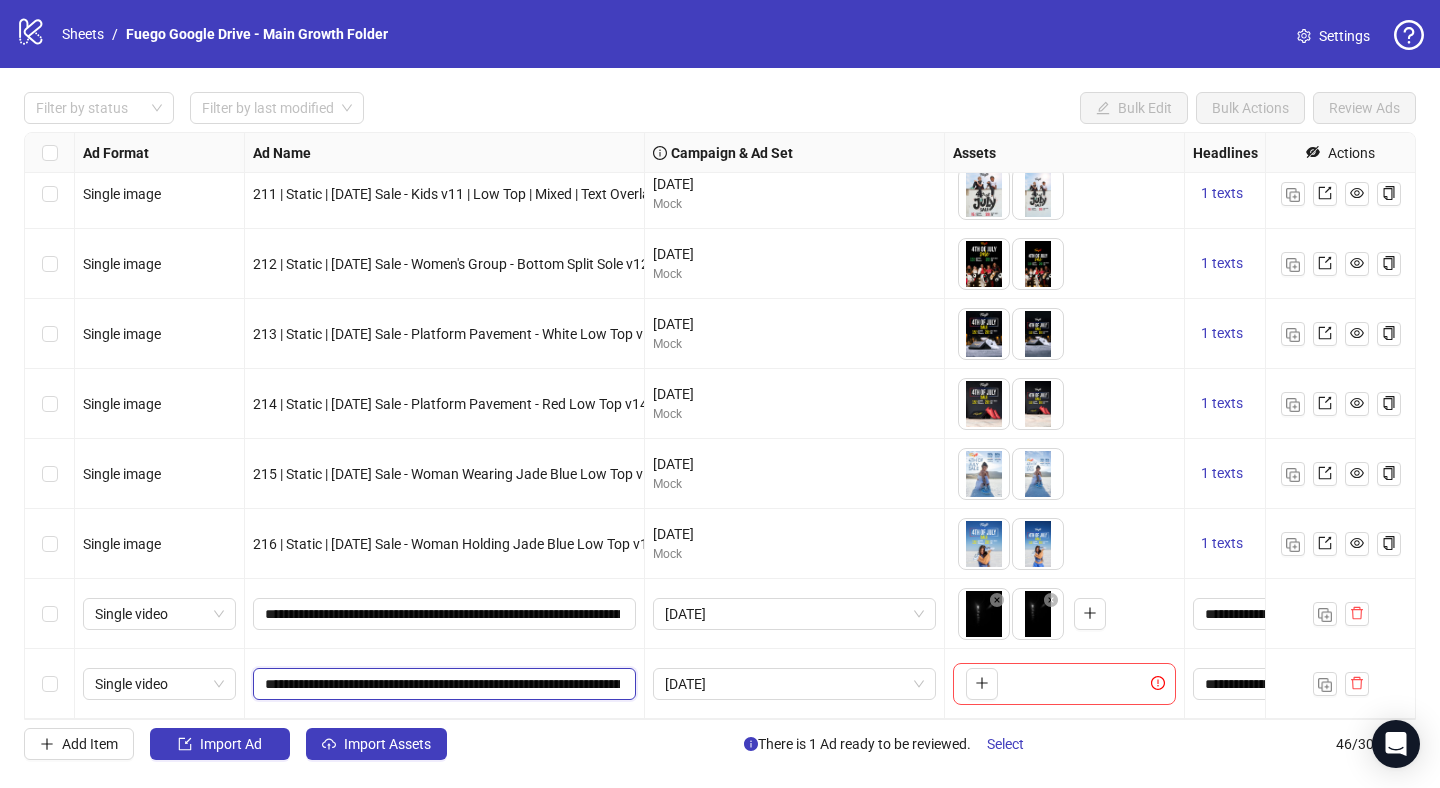 click on "**********" at bounding box center [442, 684] 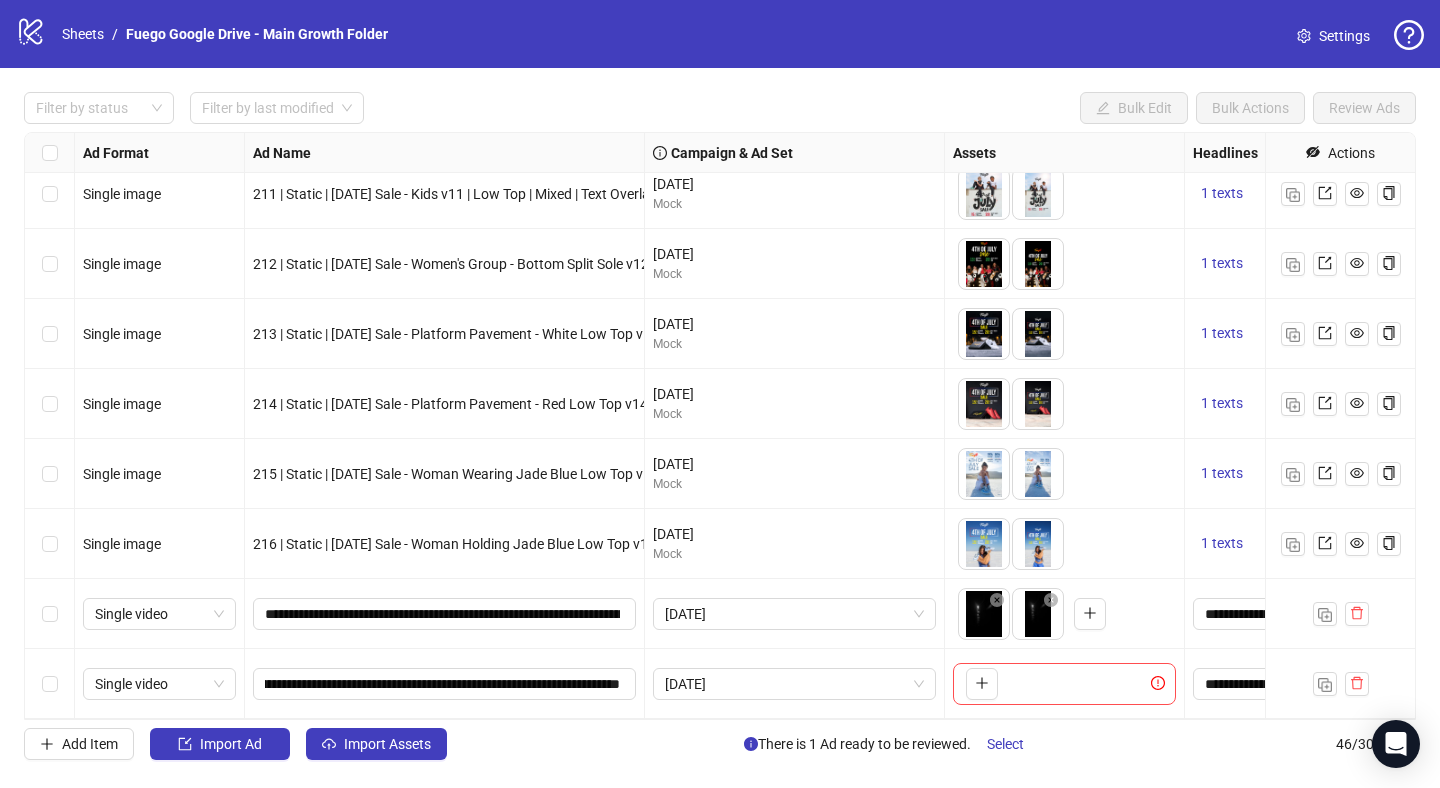 click on "[DATE]" at bounding box center (795, 684) 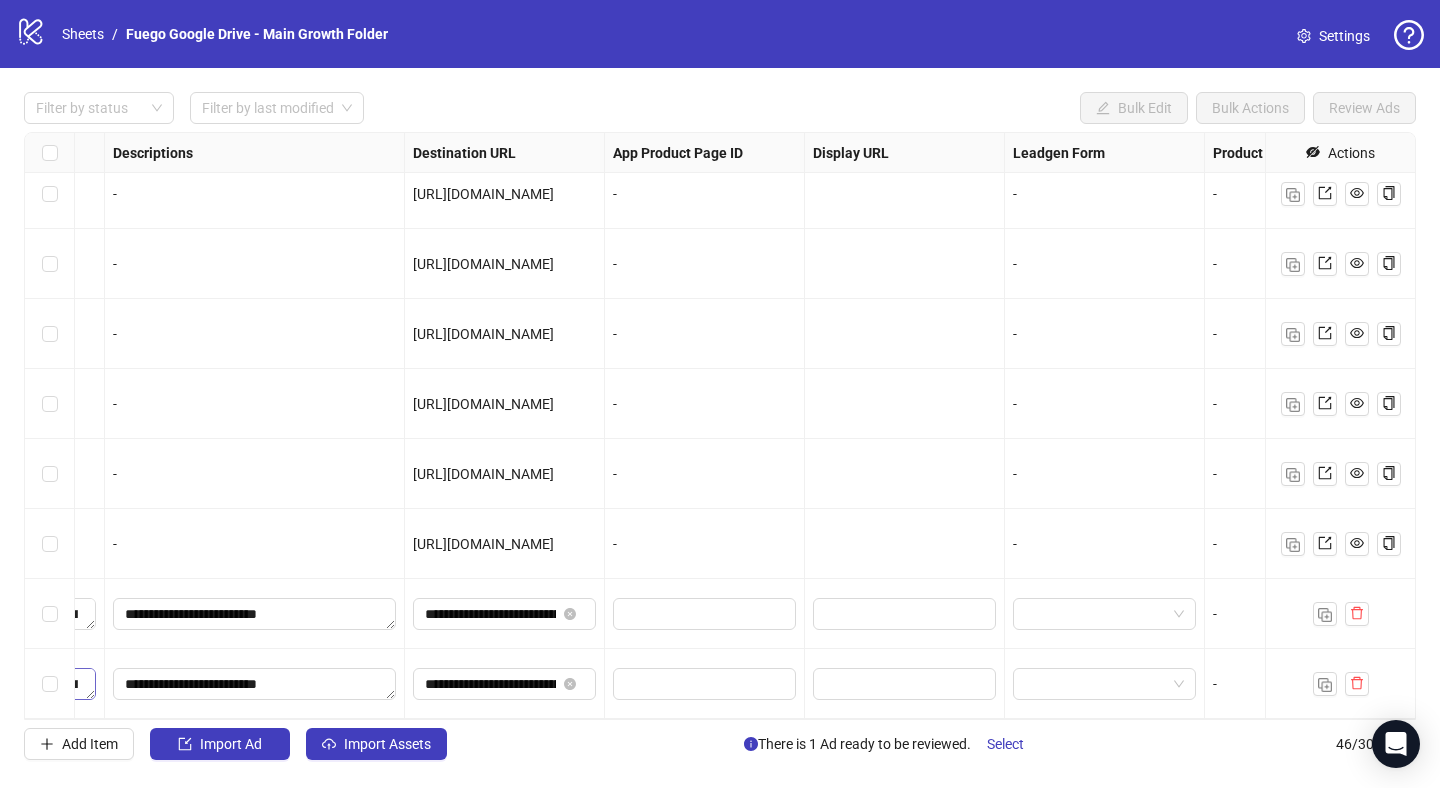 scroll, scrollTop: 2674, scrollLeft: 1581, axis: both 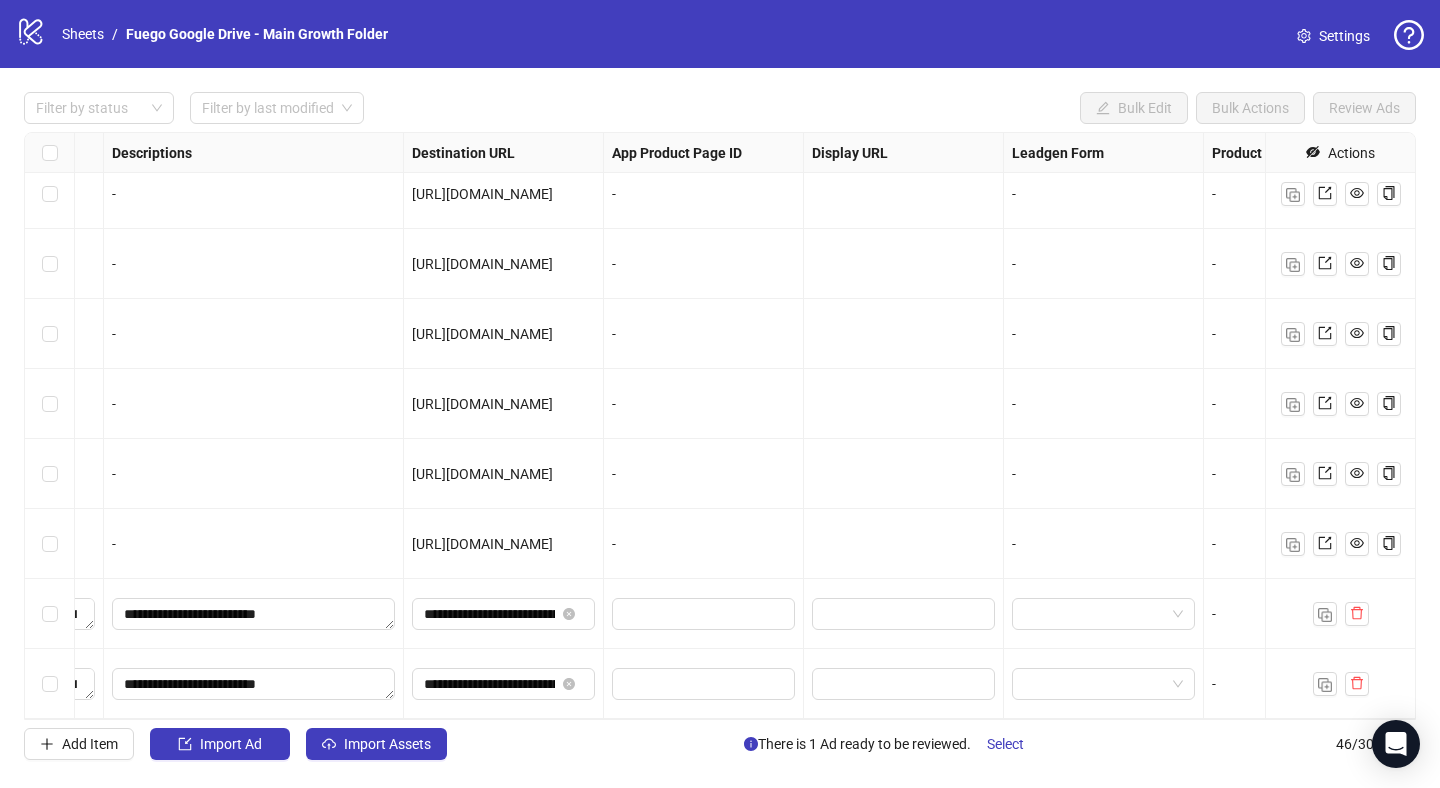 click on "**********" at bounding box center [504, 684] 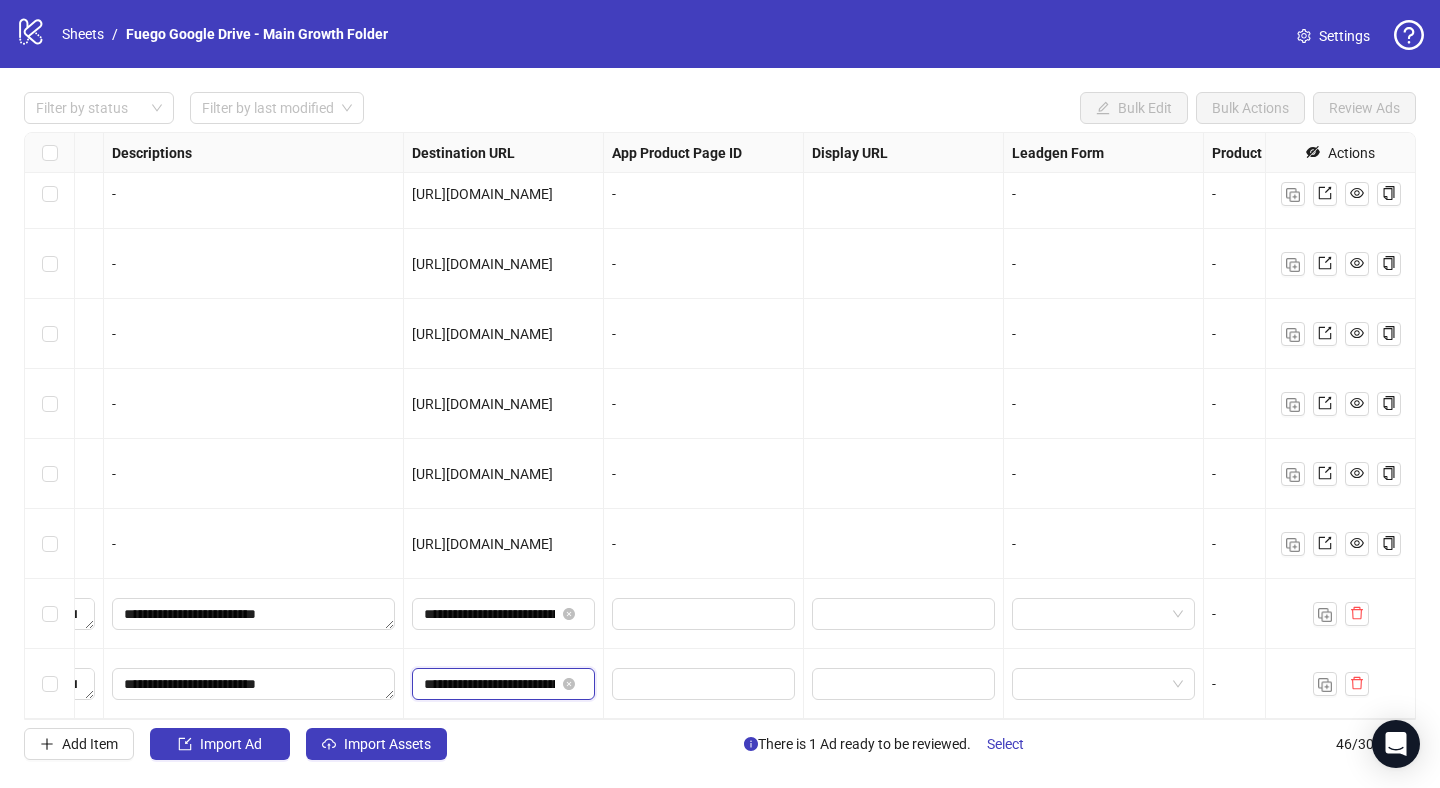 click on "**********" at bounding box center (489, 684) 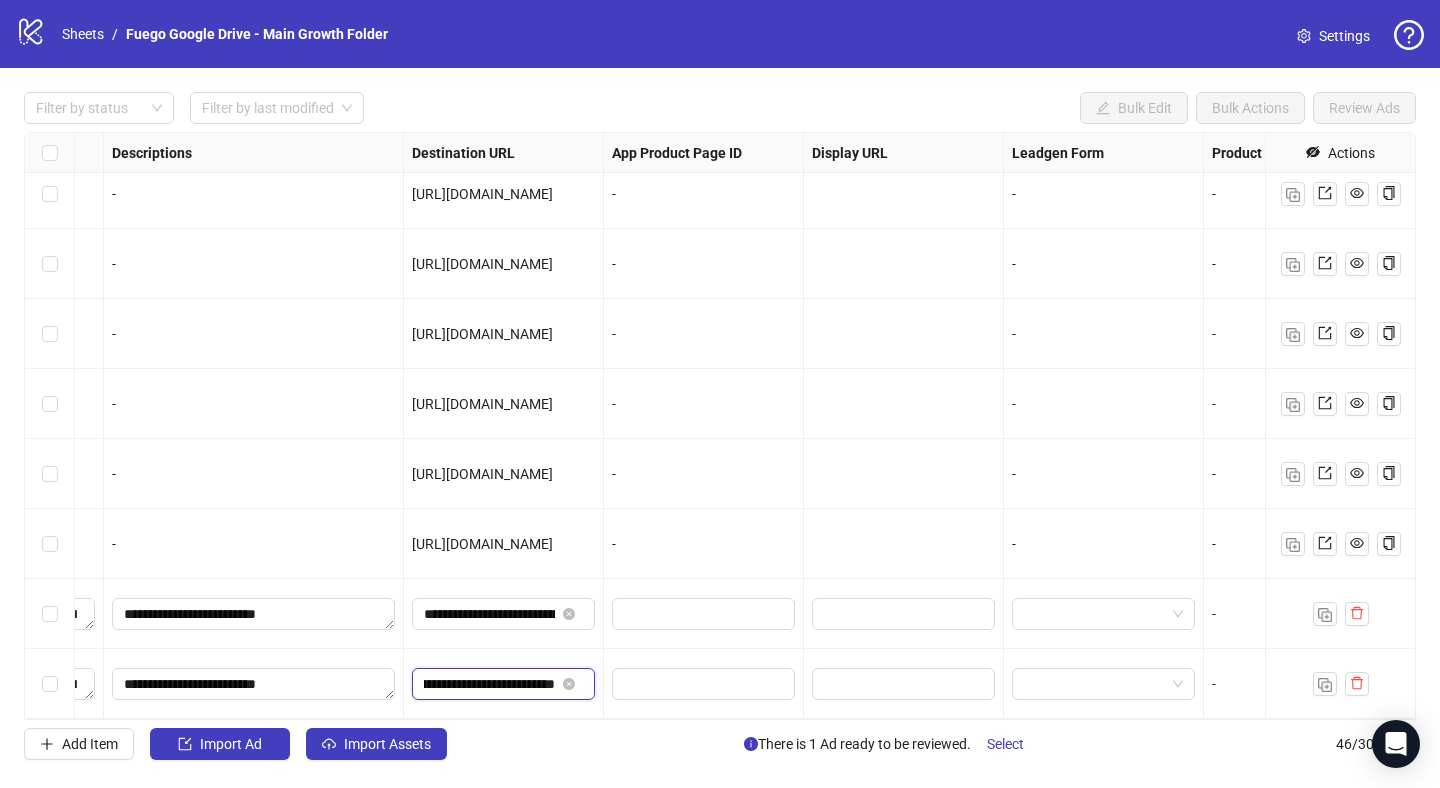 scroll, scrollTop: 0, scrollLeft: 0, axis: both 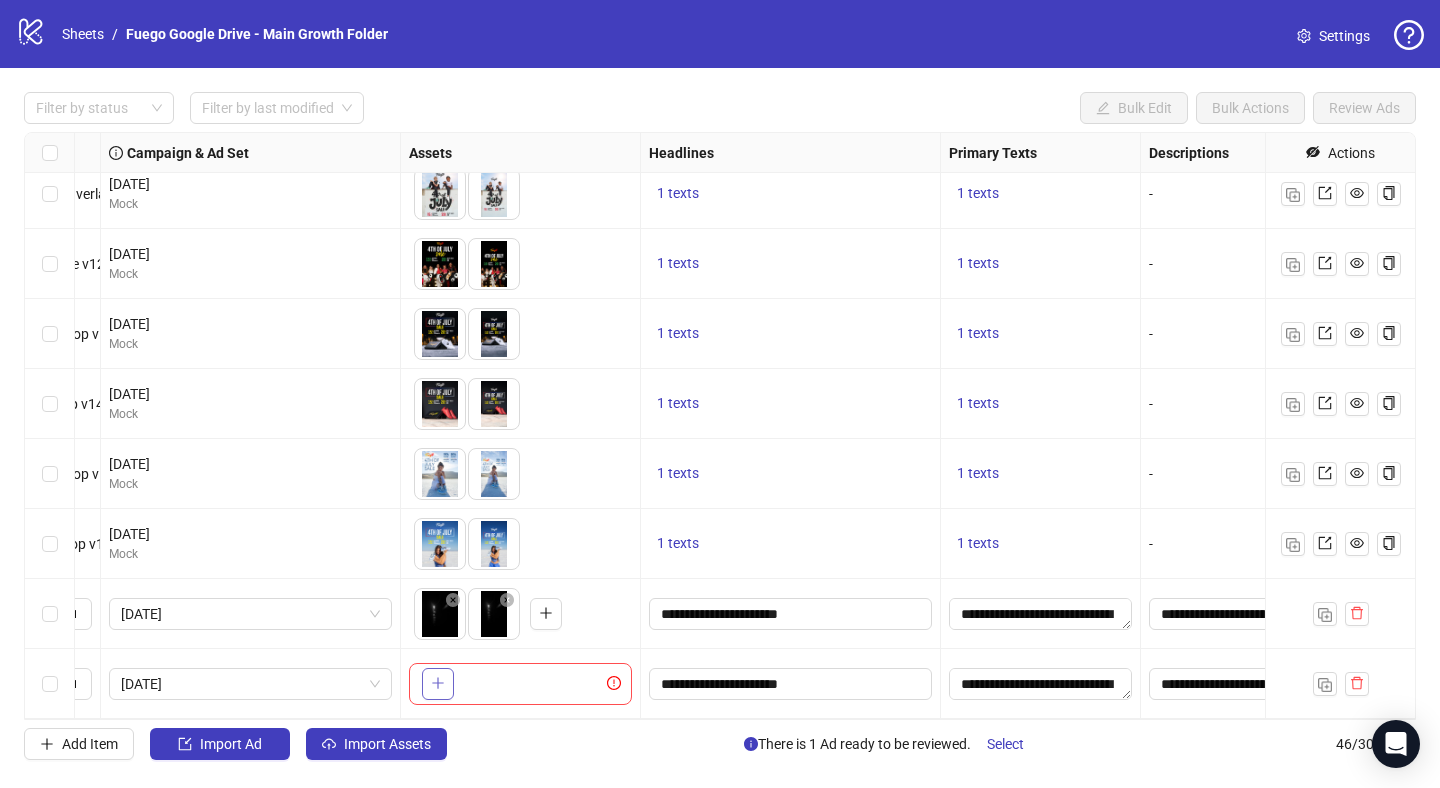 click 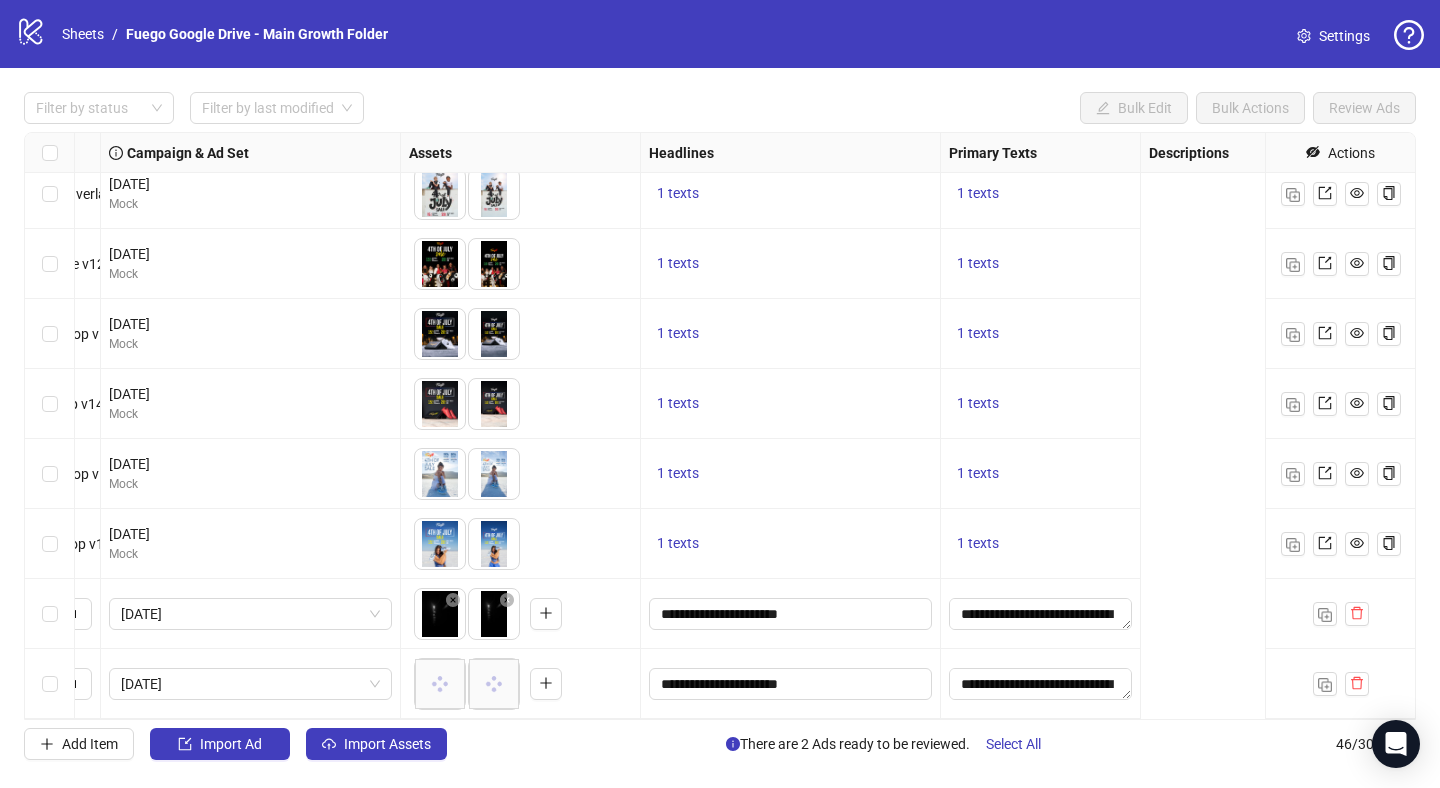 scroll, scrollTop: 2674, scrollLeft: 0, axis: vertical 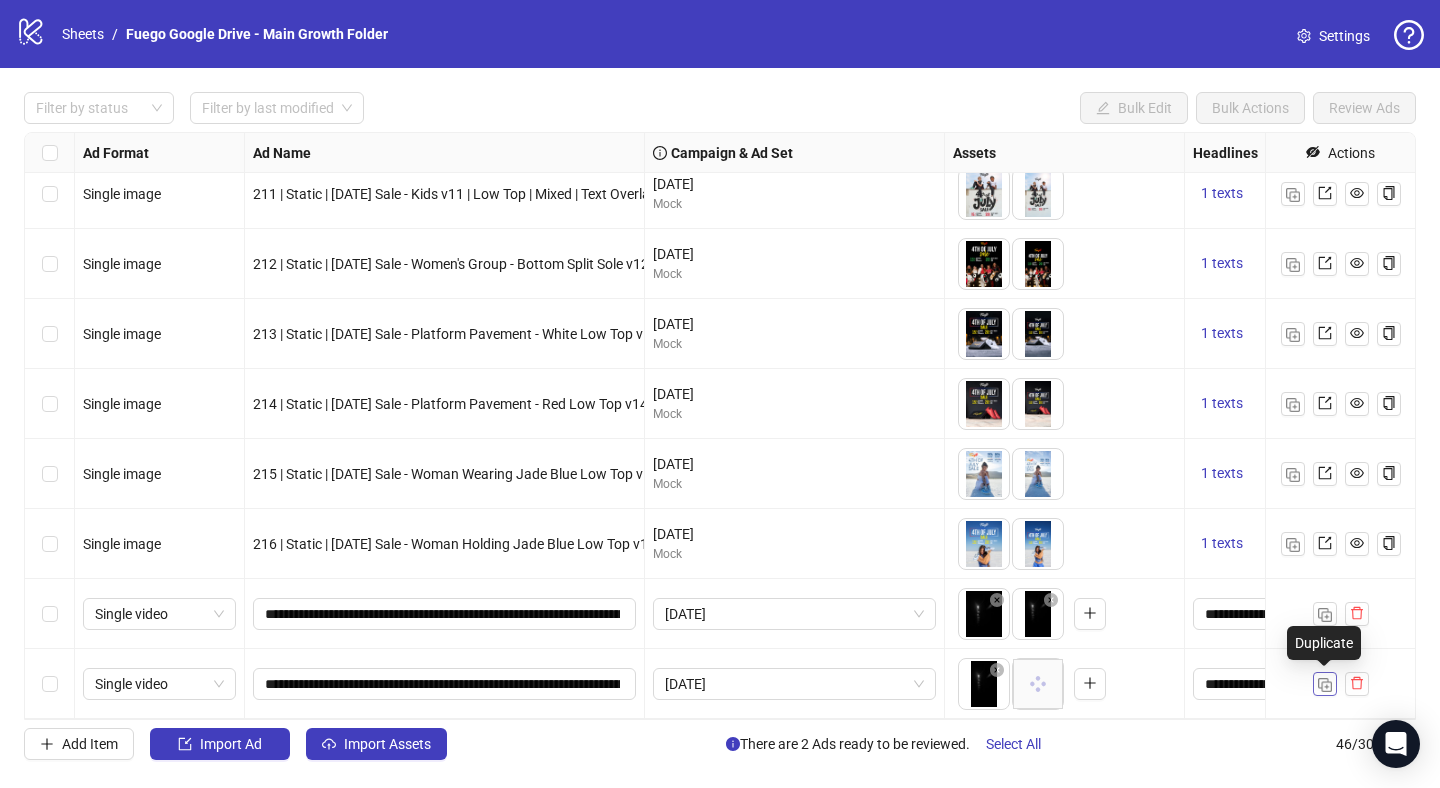 click at bounding box center (1325, 685) 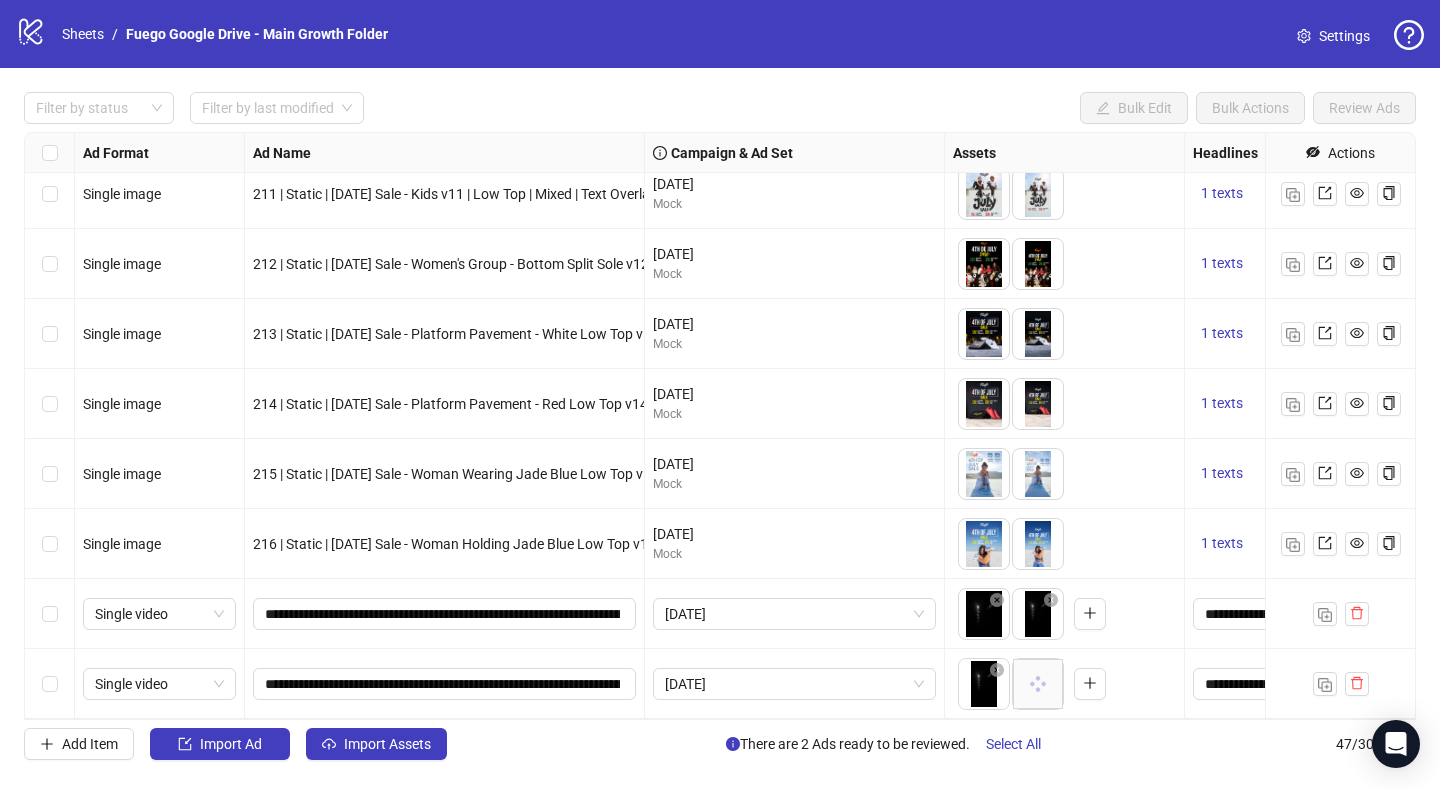 scroll, scrollTop: 2744, scrollLeft: 0, axis: vertical 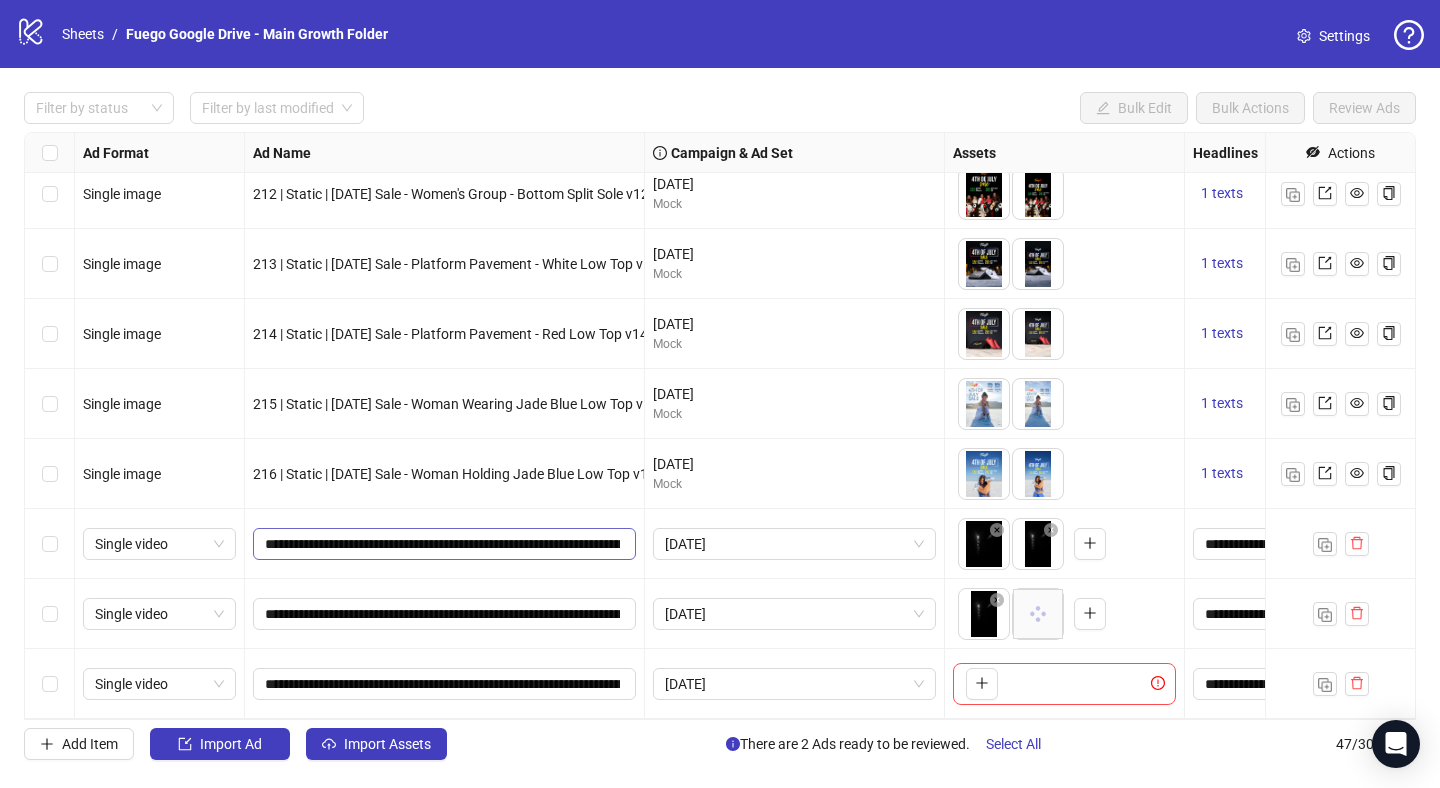type 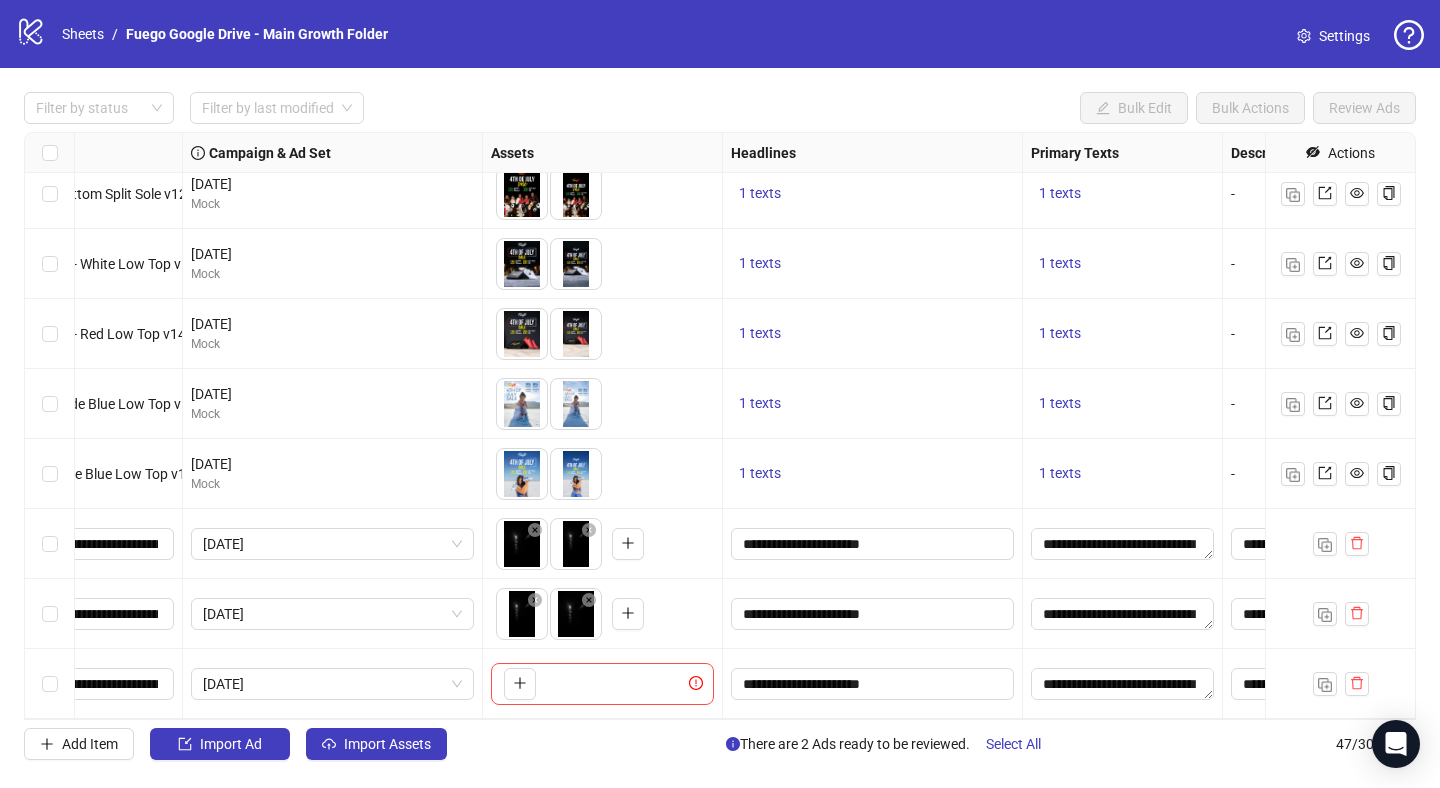 scroll, scrollTop: 2744, scrollLeft: 420, axis: both 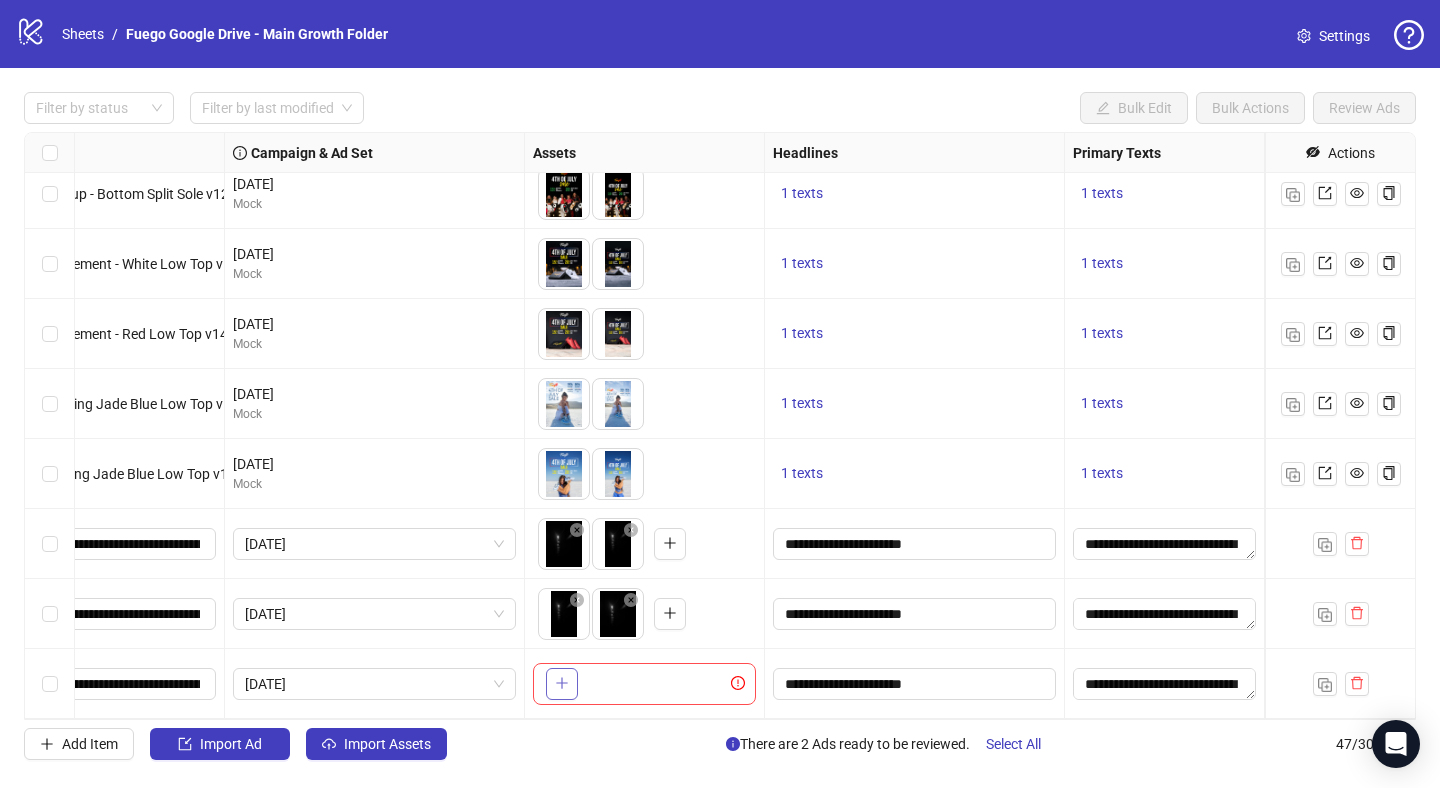 click at bounding box center [562, 684] 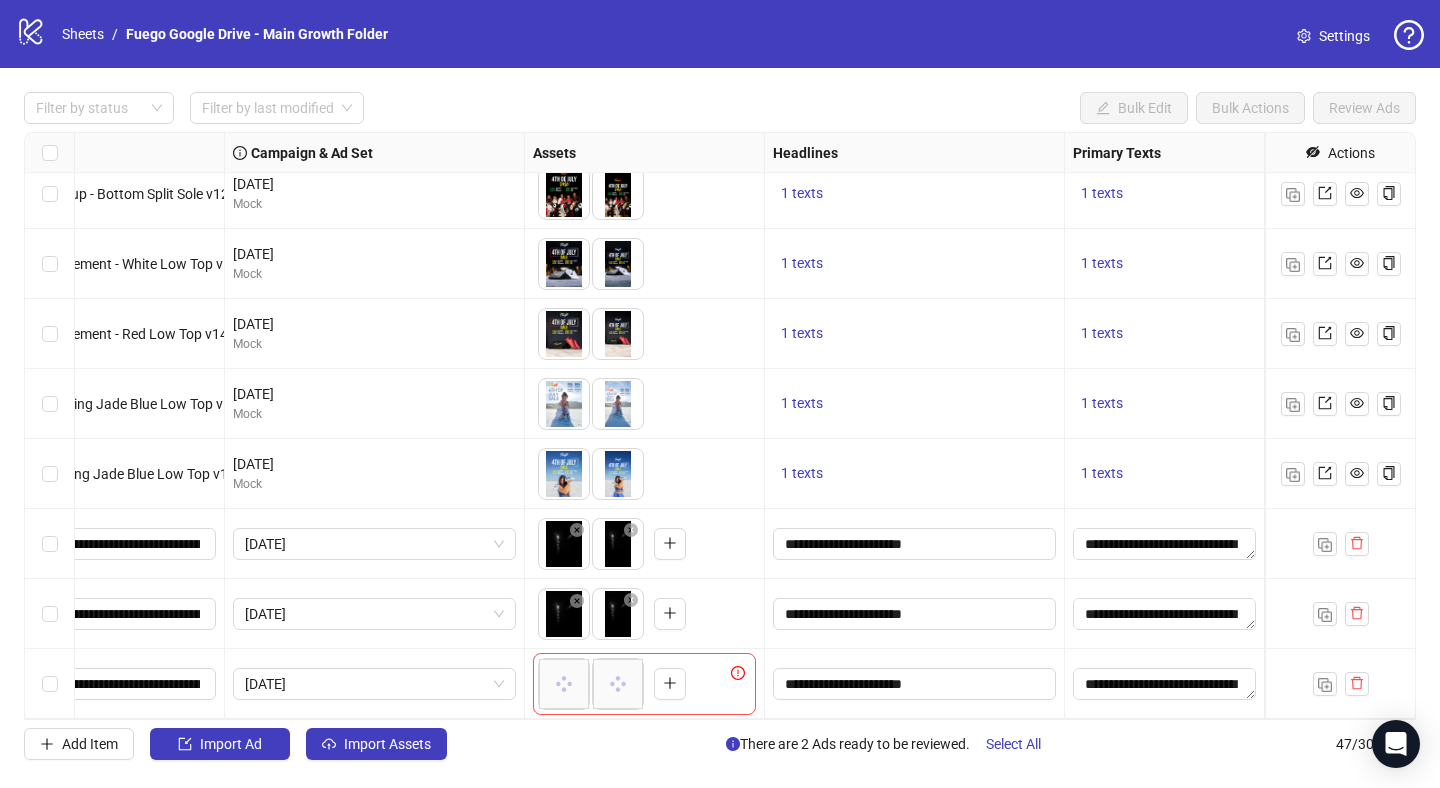 drag, startPoint x: 610, startPoint y: 633, endPoint x: 543, endPoint y: 636, distance: 67.06713 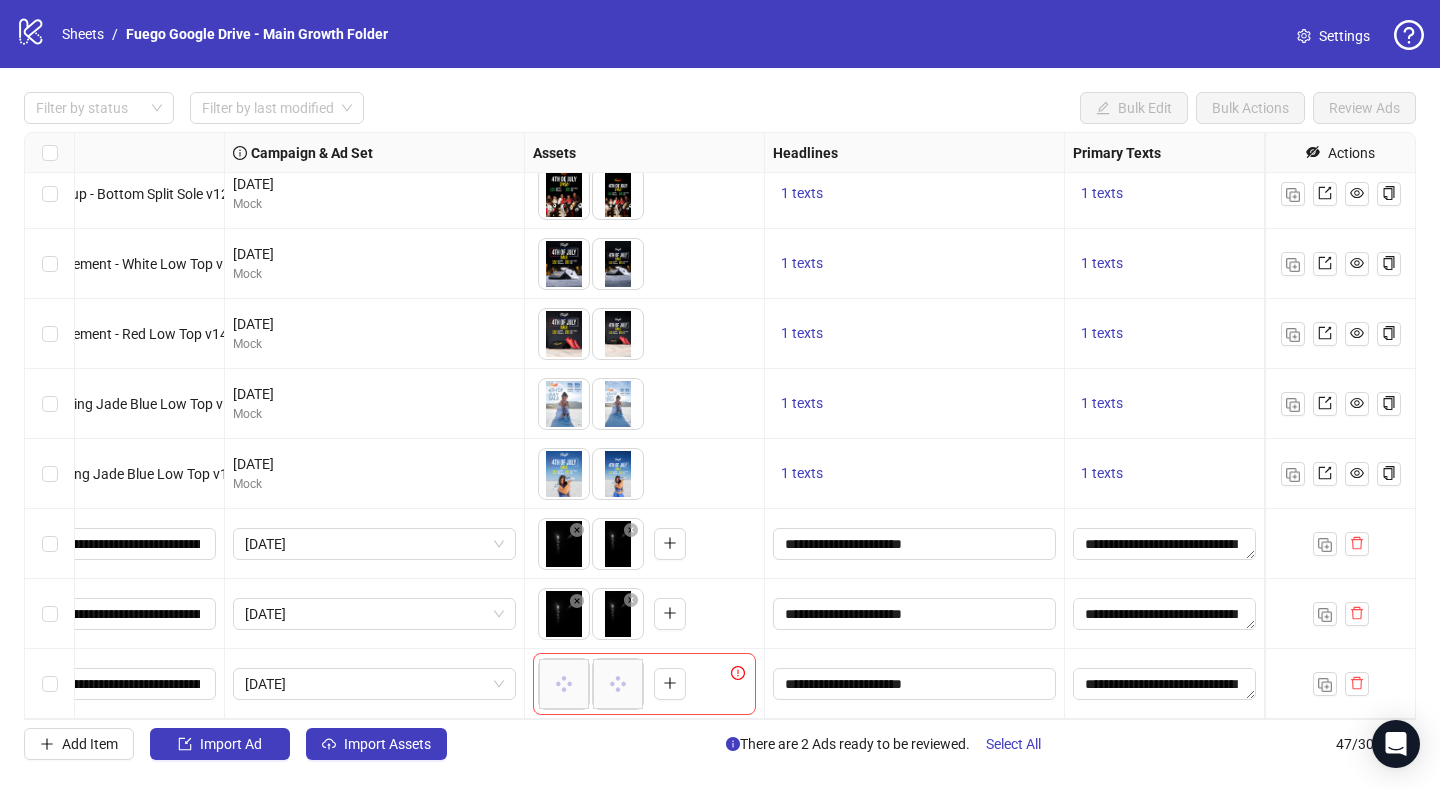click on "logo/logo-mobile Sheets / Fuego Google Drive - Main Growth Folder Settings   Filter by status Filter by last modified Bulk Edit Bulk Actions Review Ads Ad Format Ad Name Campaign & Ad Set Assets Headlines Primary Texts Descriptions Destination URL App Product Page ID Display URL Leadgen Form Product Set ID Call to Action Actions Single image 210 | Static | [DATE] Sale - Splattered Paint Wall v10 | Mixed | Mixed | Text Overlay | Homepage | [DATE] [DATE] Mock
To pick up a draggable item, press the space bar.
While dragging, use the arrow keys to move the item.
Press space again to drop the item in its new position, or press escape to cancel.
1 texts 1 texts - [URL][DOMAIN_NAME] Single image 211 | Static | [DATE] Sale - Kids v11 | Low Top | Mixed | Text Overlay | Homepage | [DATE] [DATE] Mock 1 texts 1 texts - [URL][DOMAIN_NAME] Single image [DATE] Mock 1 texts 1 texts - [URL][DOMAIN_NAME] Single image [DATE] Mock 1 texts 1 texts - [URL][DOMAIN_NAME] - -" at bounding box center [720, 394] 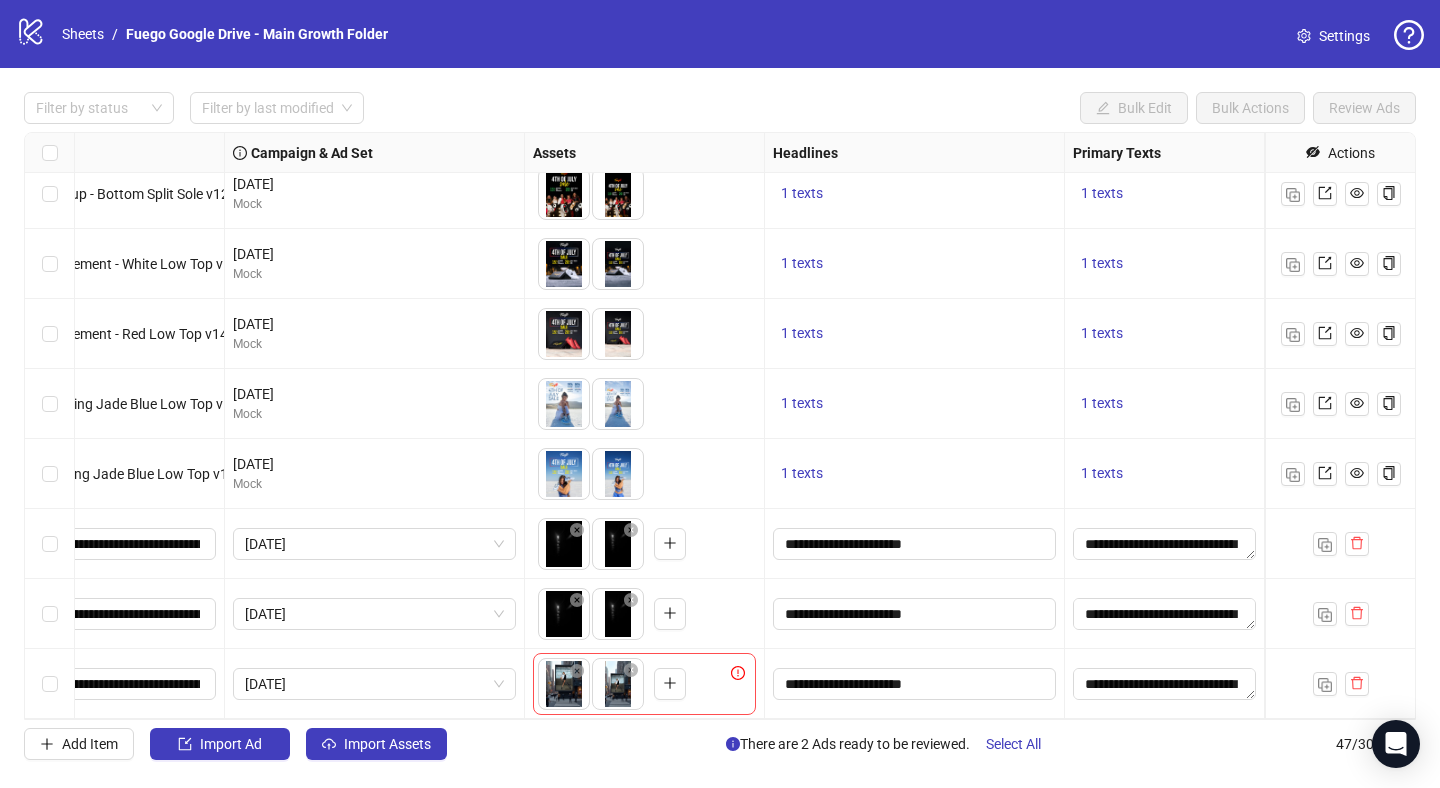 drag, startPoint x: 616, startPoint y: 702, endPoint x: 559, endPoint y: 704, distance: 57.035076 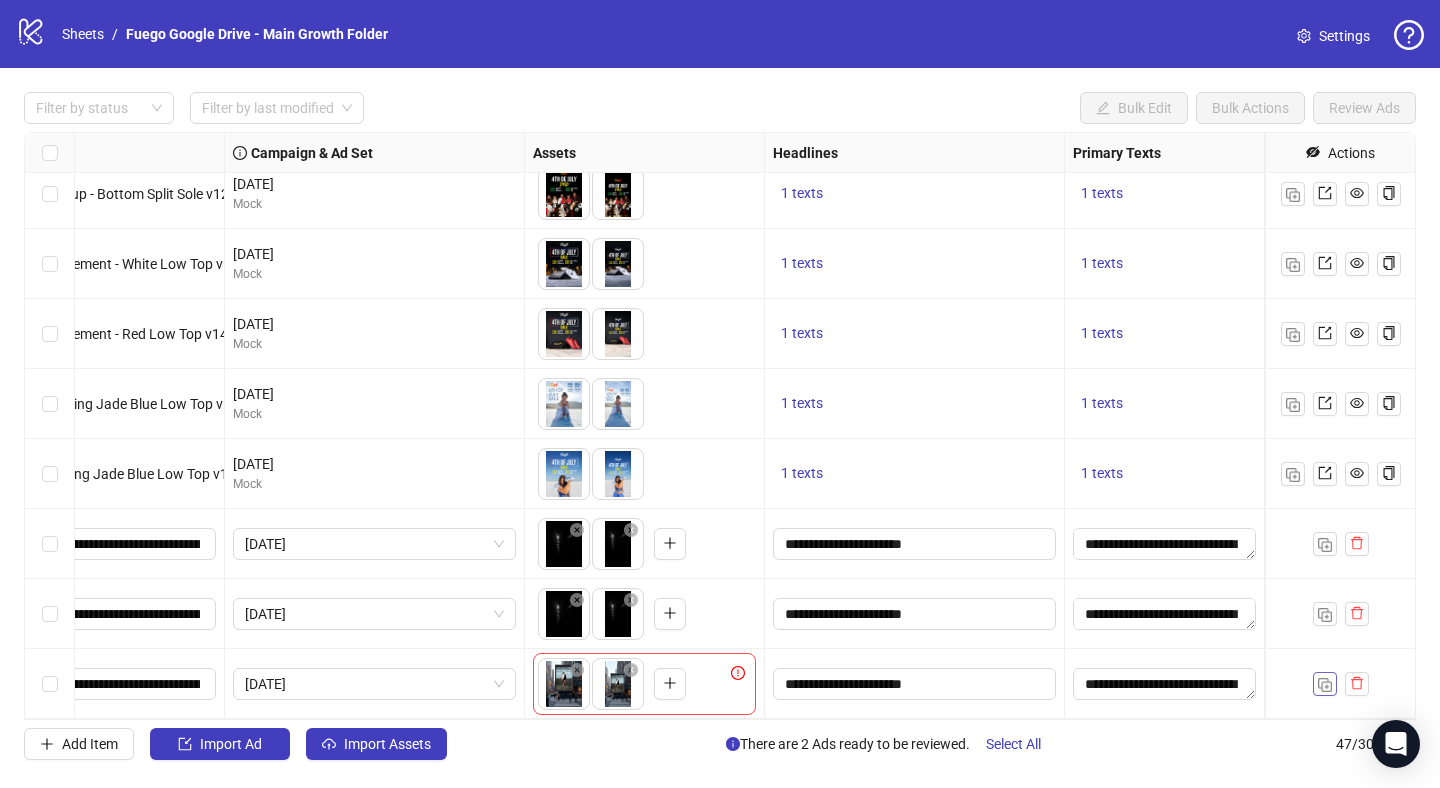 click at bounding box center (1325, 685) 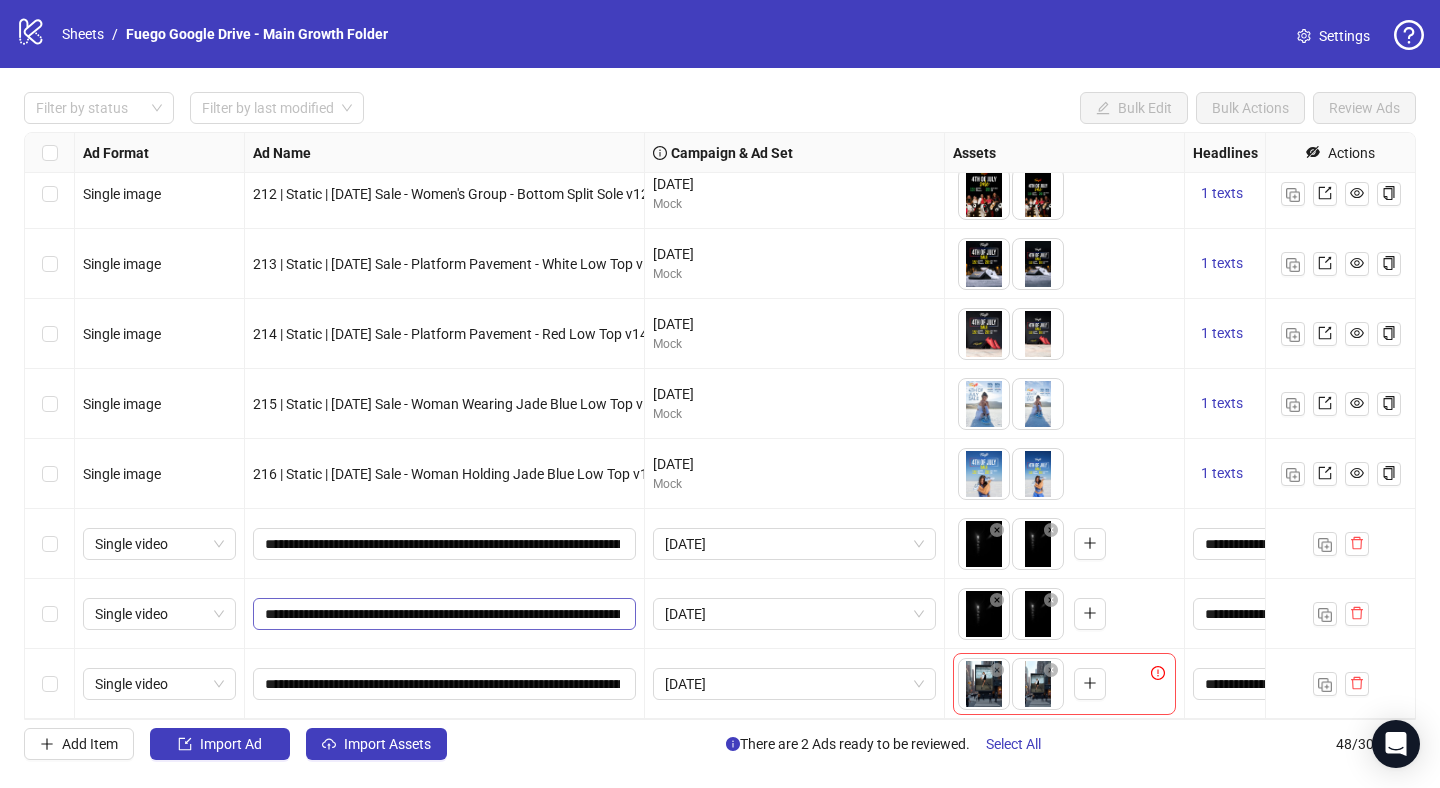 scroll, scrollTop: 2814, scrollLeft: 0, axis: vertical 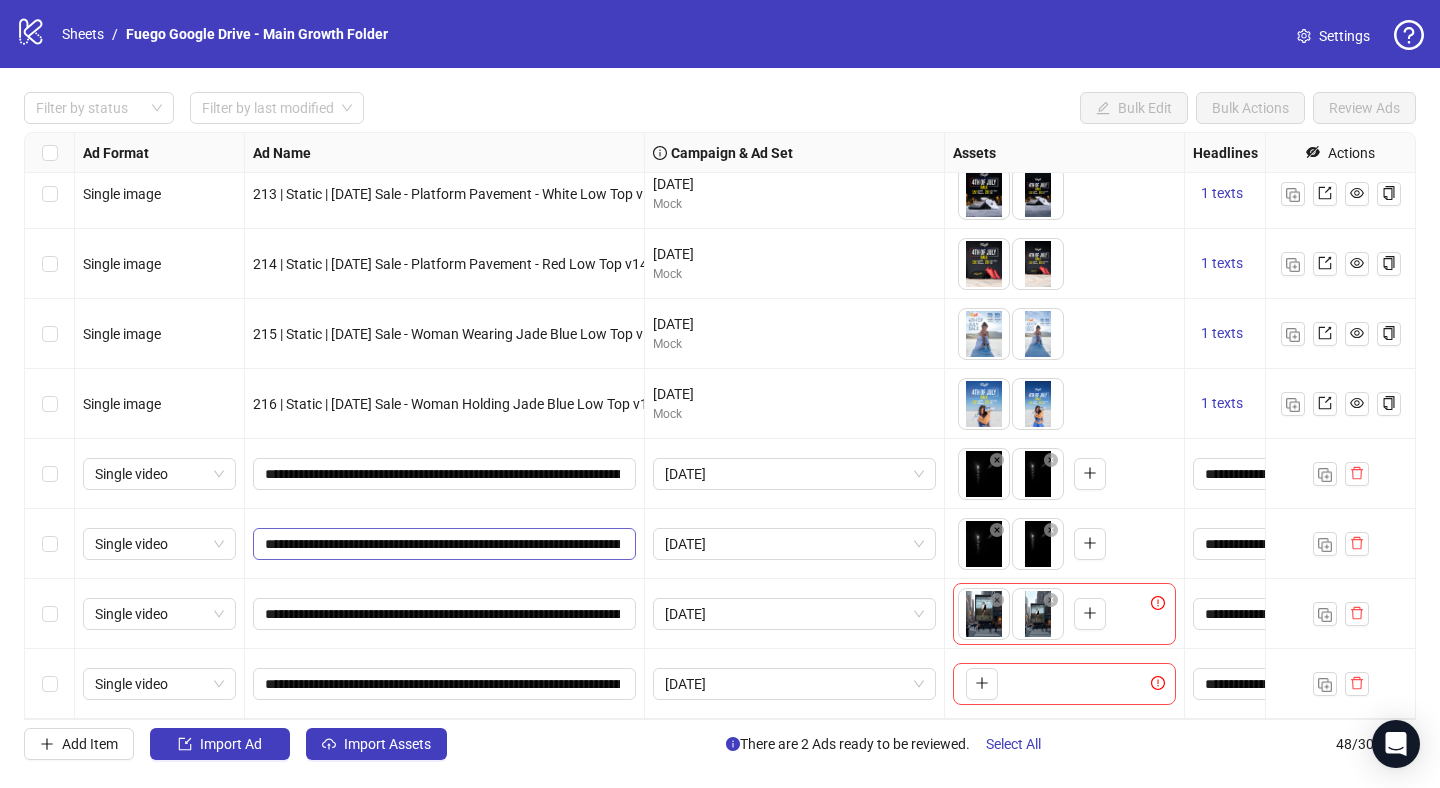 type 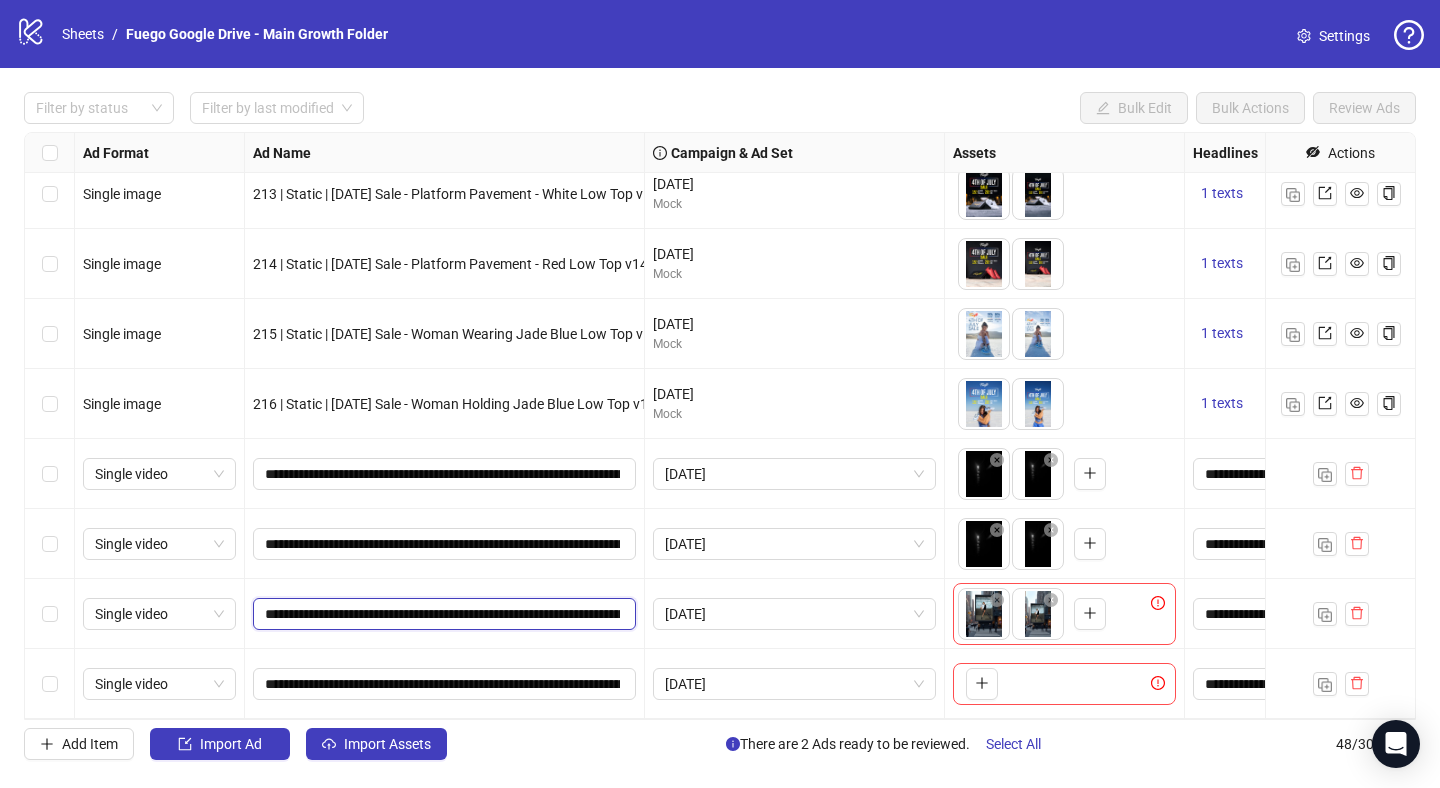 click on "**********" at bounding box center (442, 614) 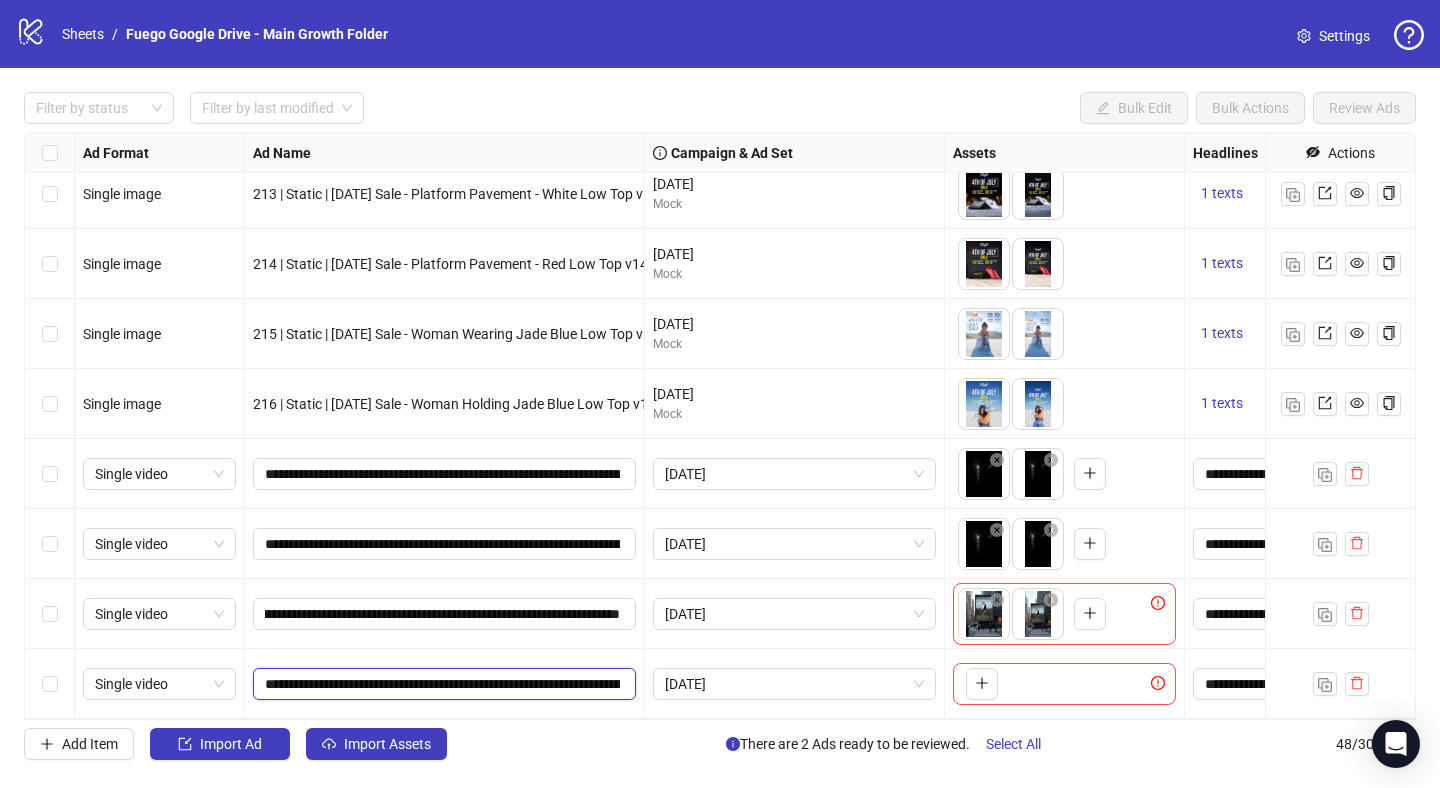 click on "**********" at bounding box center [442, 684] 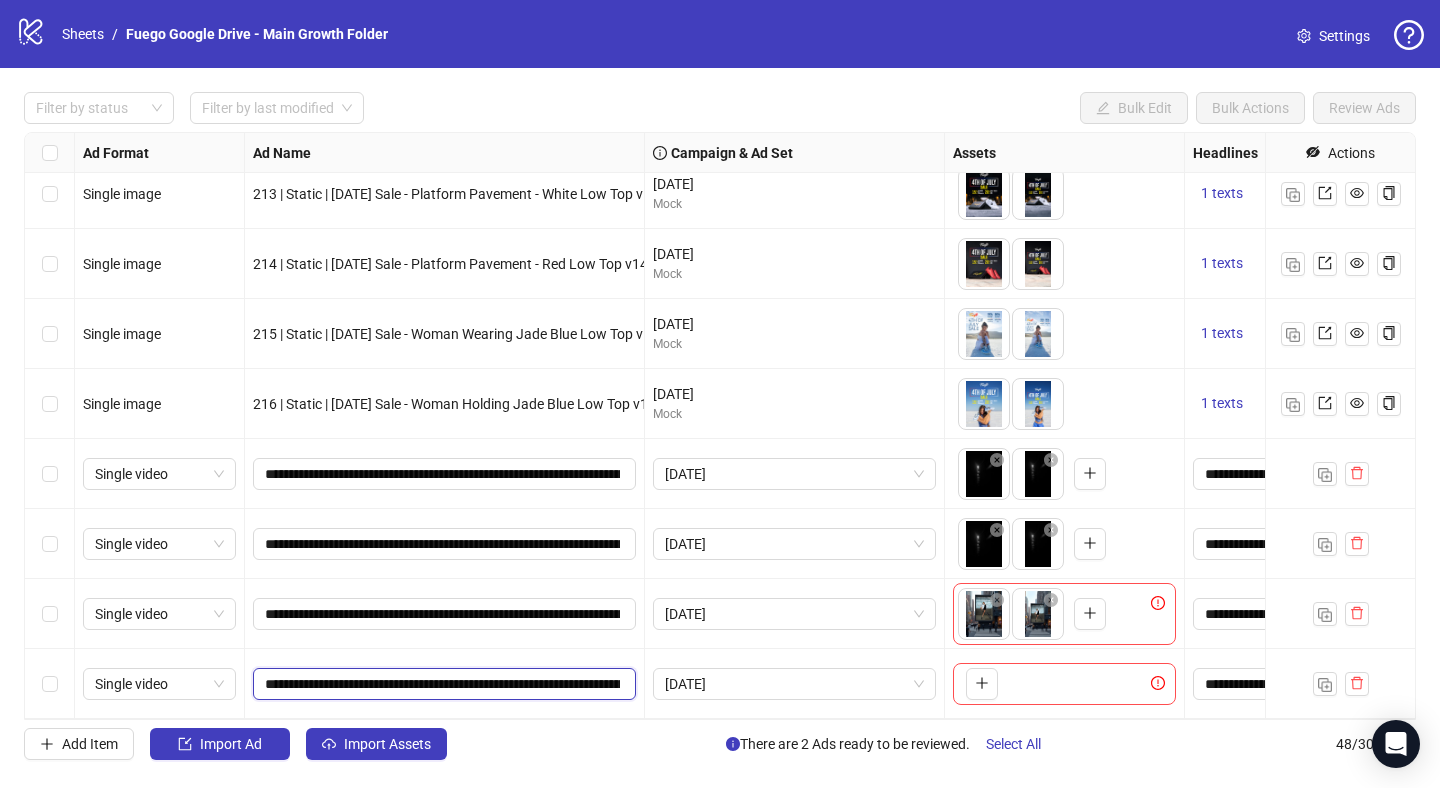 click on "**********" at bounding box center [442, 684] 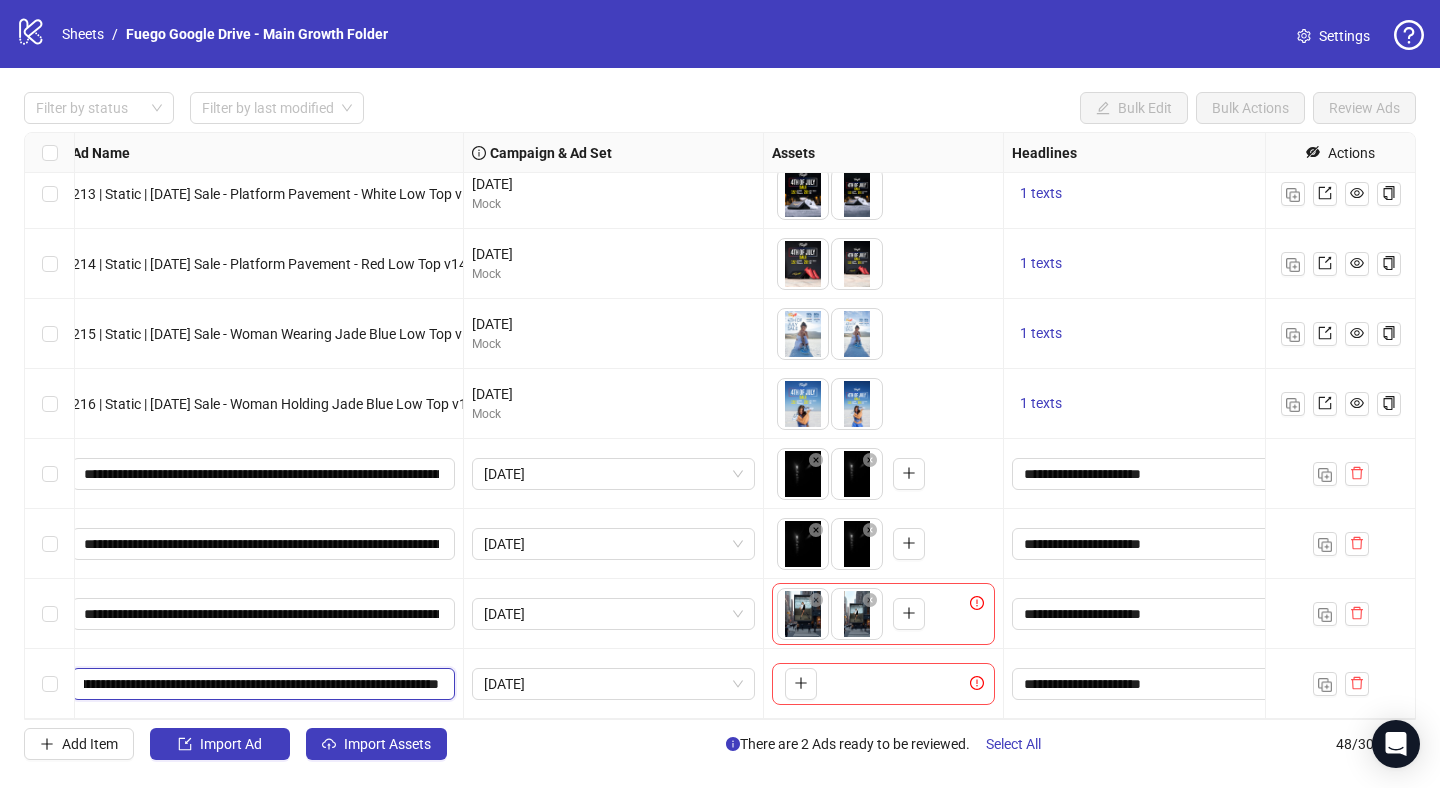scroll, scrollTop: 2814, scrollLeft: 244, axis: both 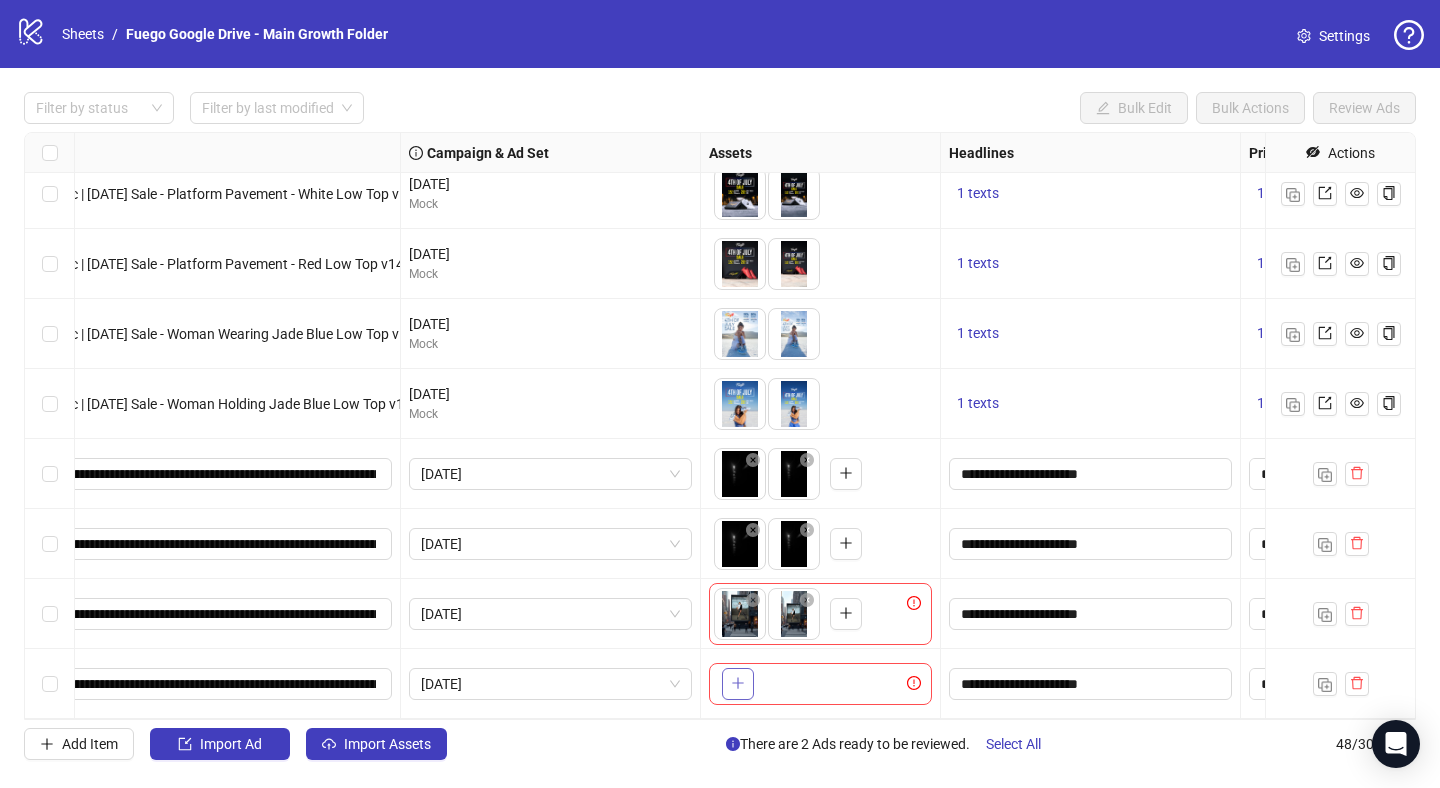 click 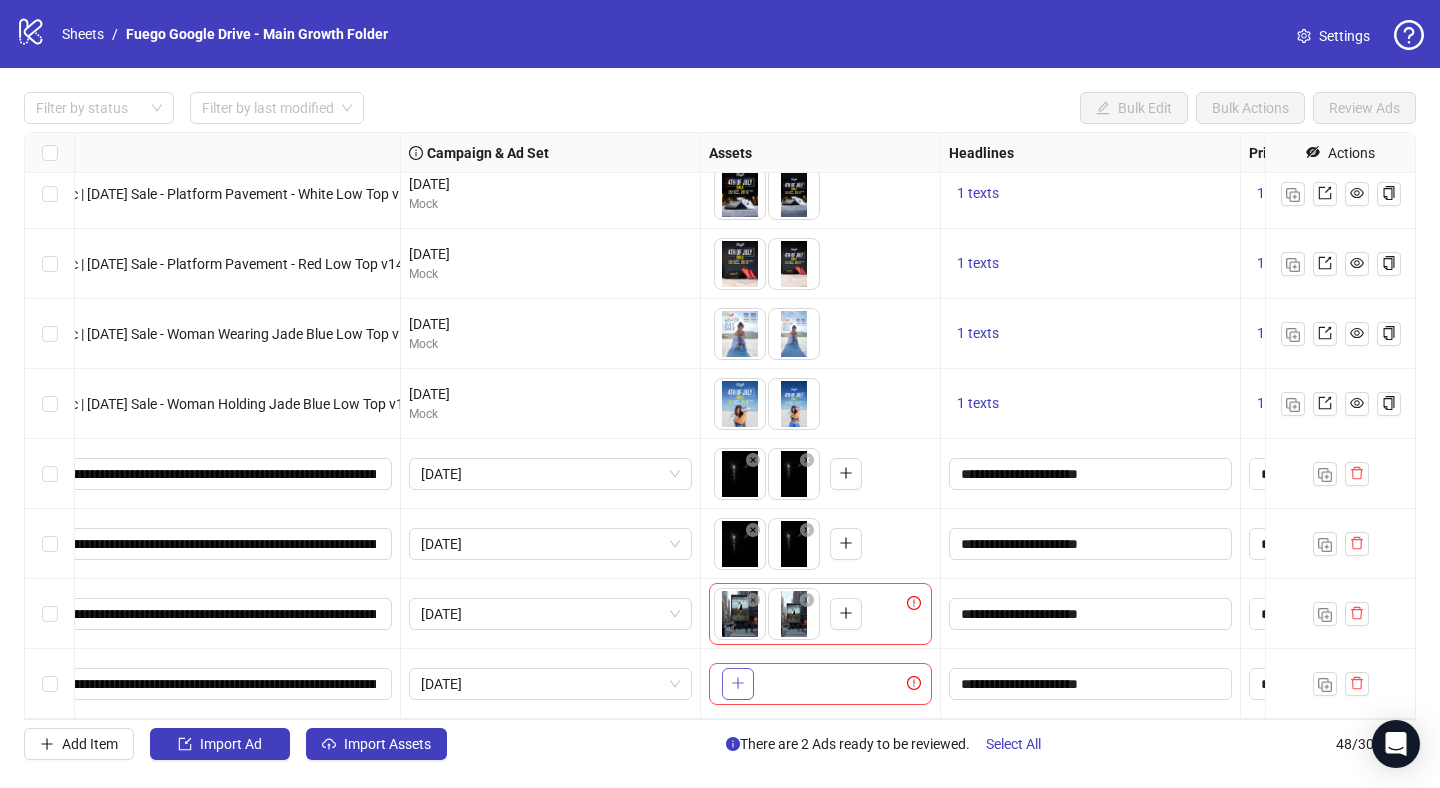 click at bounding box center [738, 684] 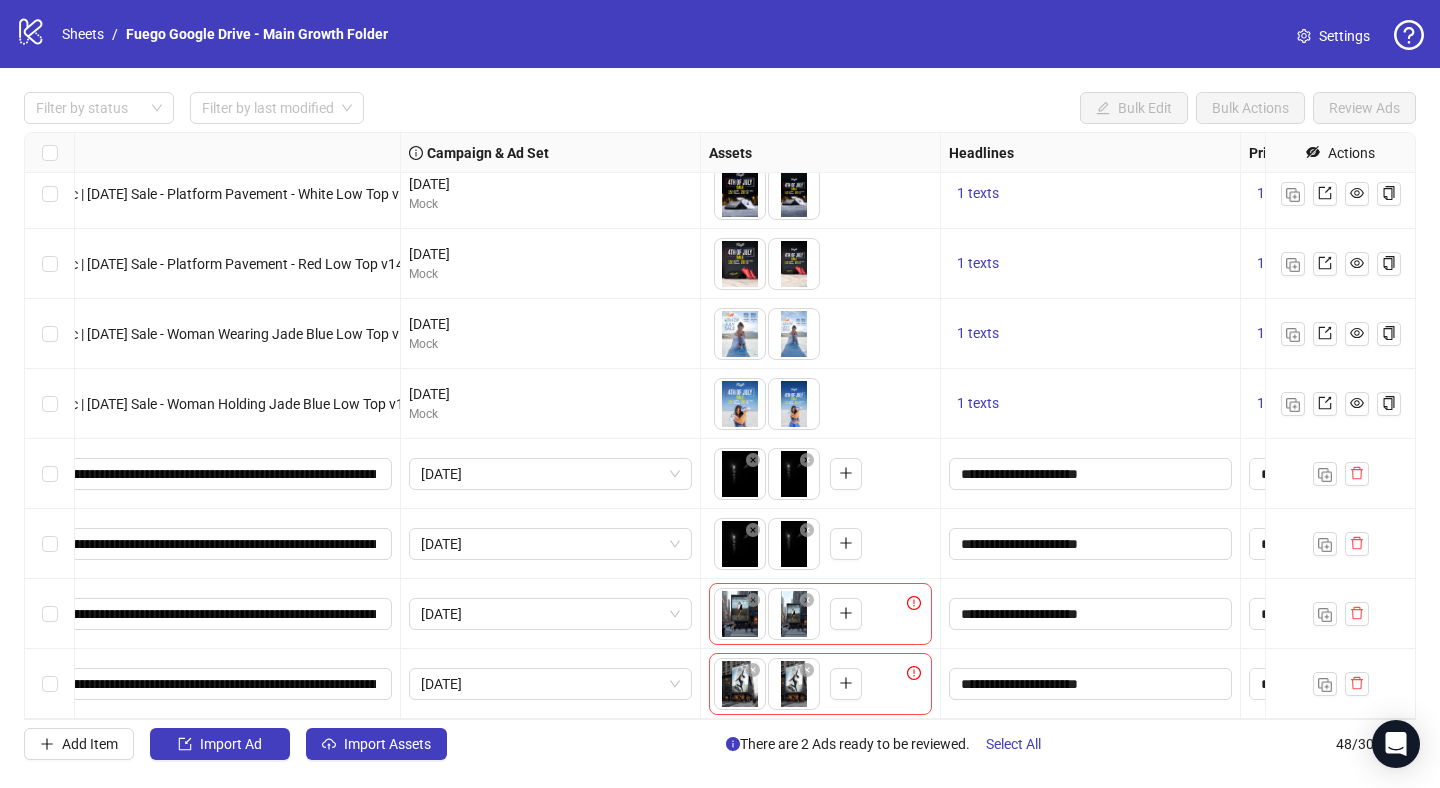 scroll, scrollTop: 2814, scrollLeft: 0, axis: vertical 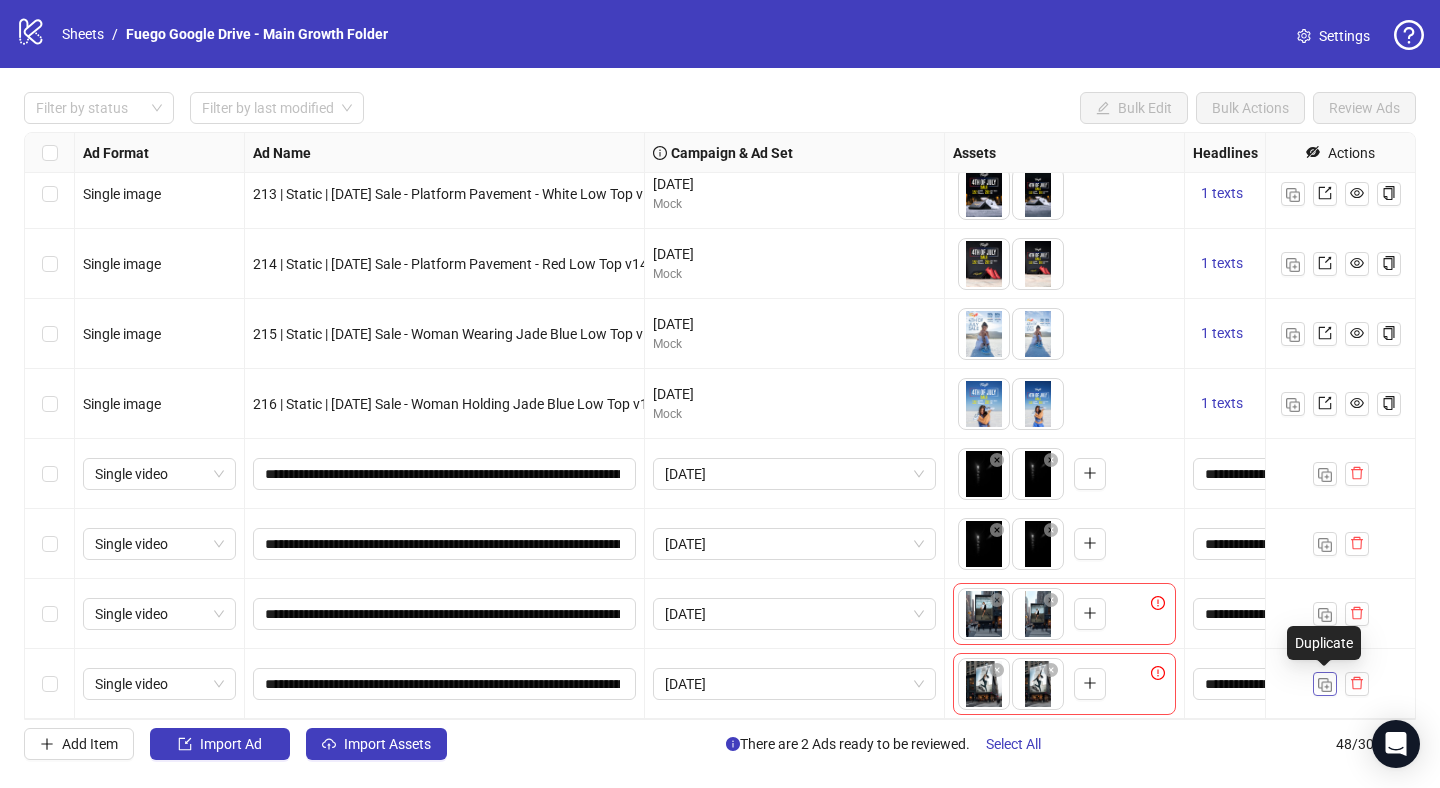 click at bounding box center [1325, 685] 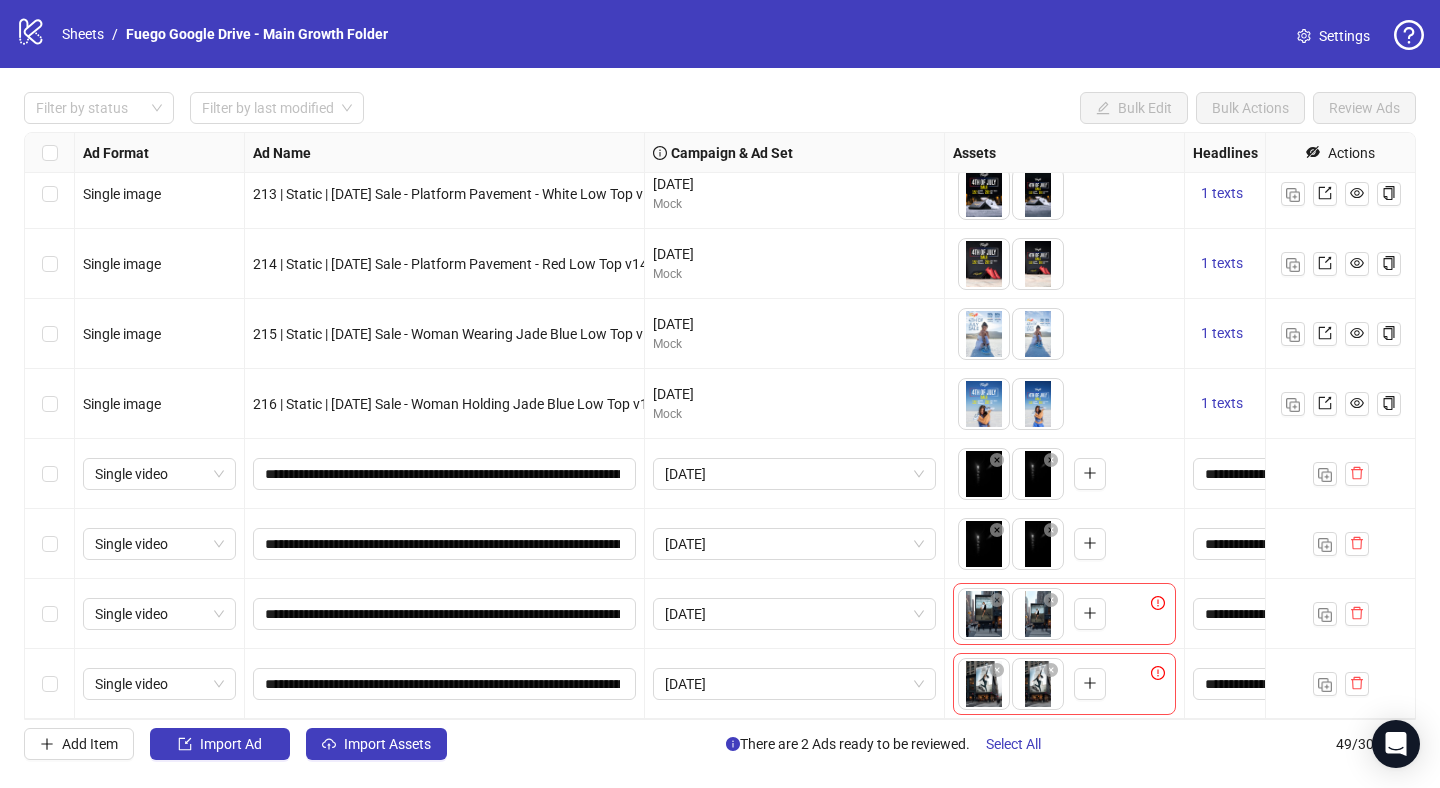 scroll, scrollTop: 2884, scrollLeft: 0, axis: vertical 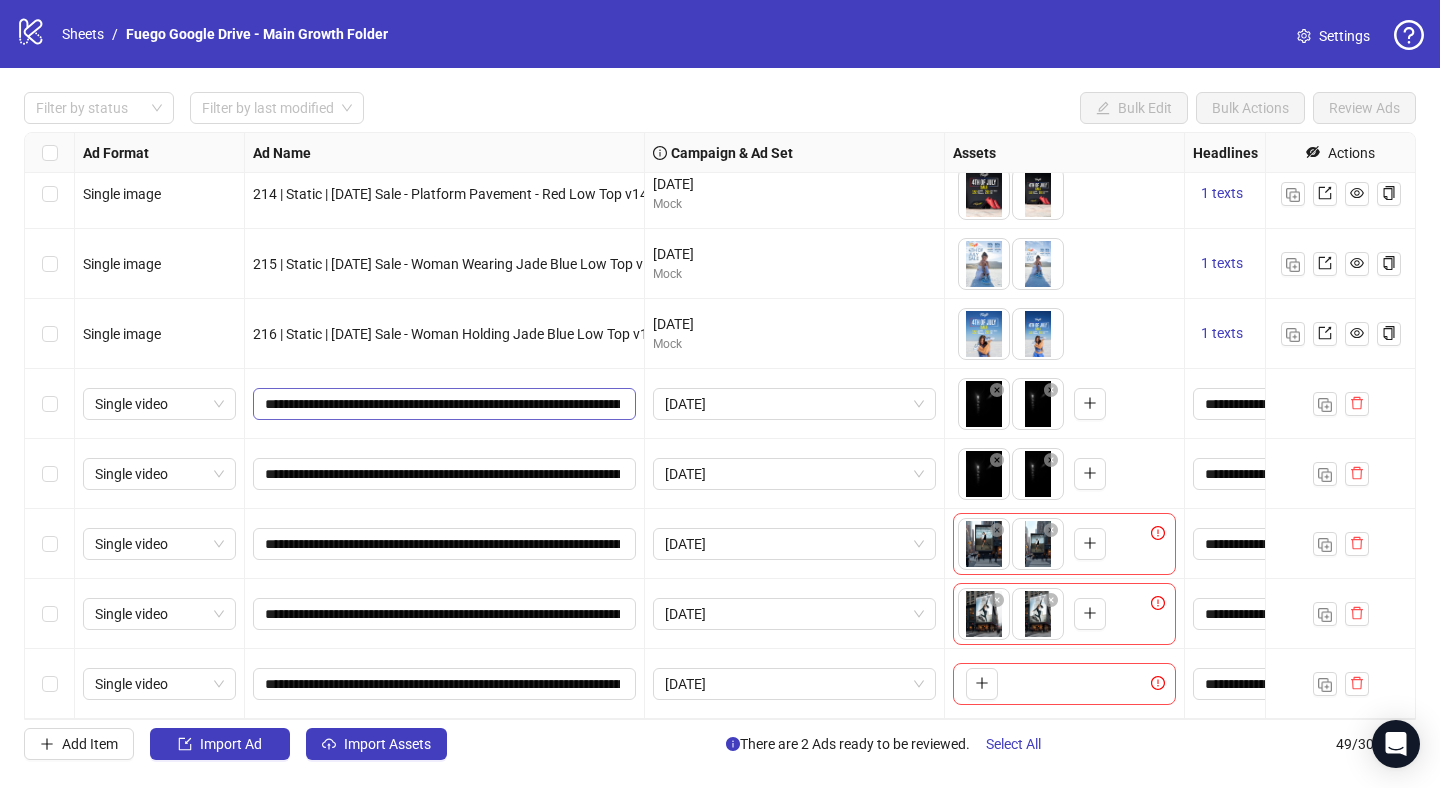 type 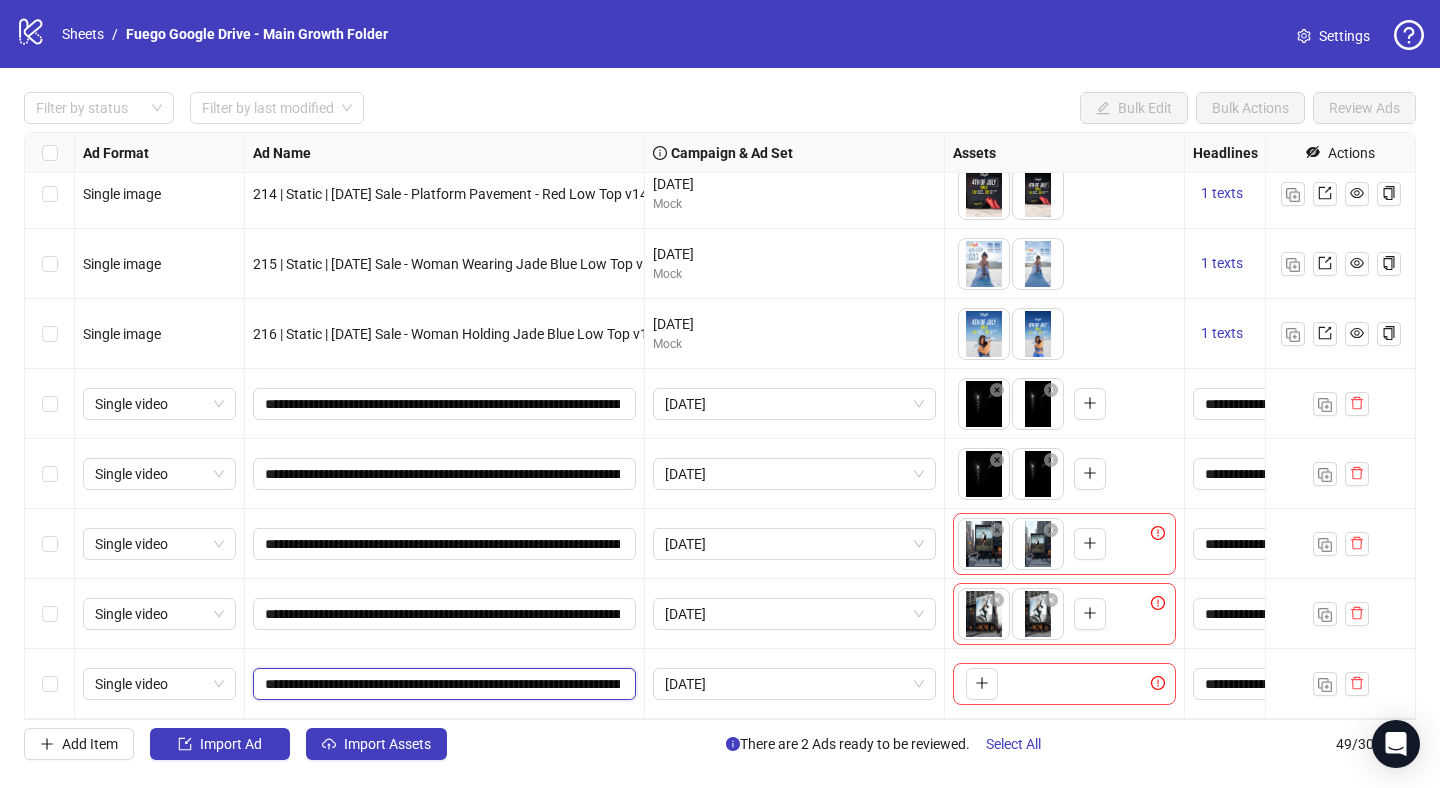click on "**********" at bounding box center (442, 684) 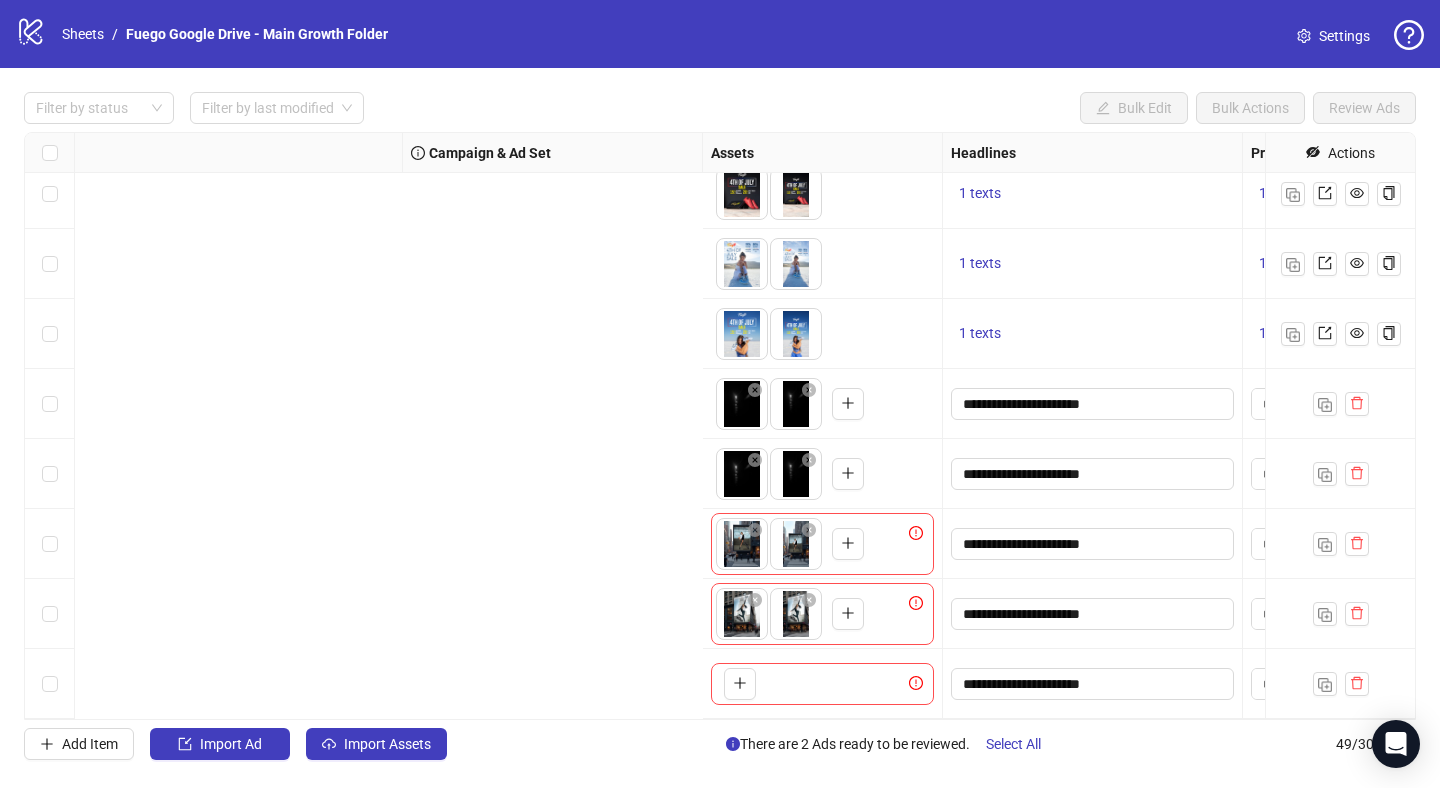 scroll, scrollTop: 2884, scrollLeft: 1612, axis: both 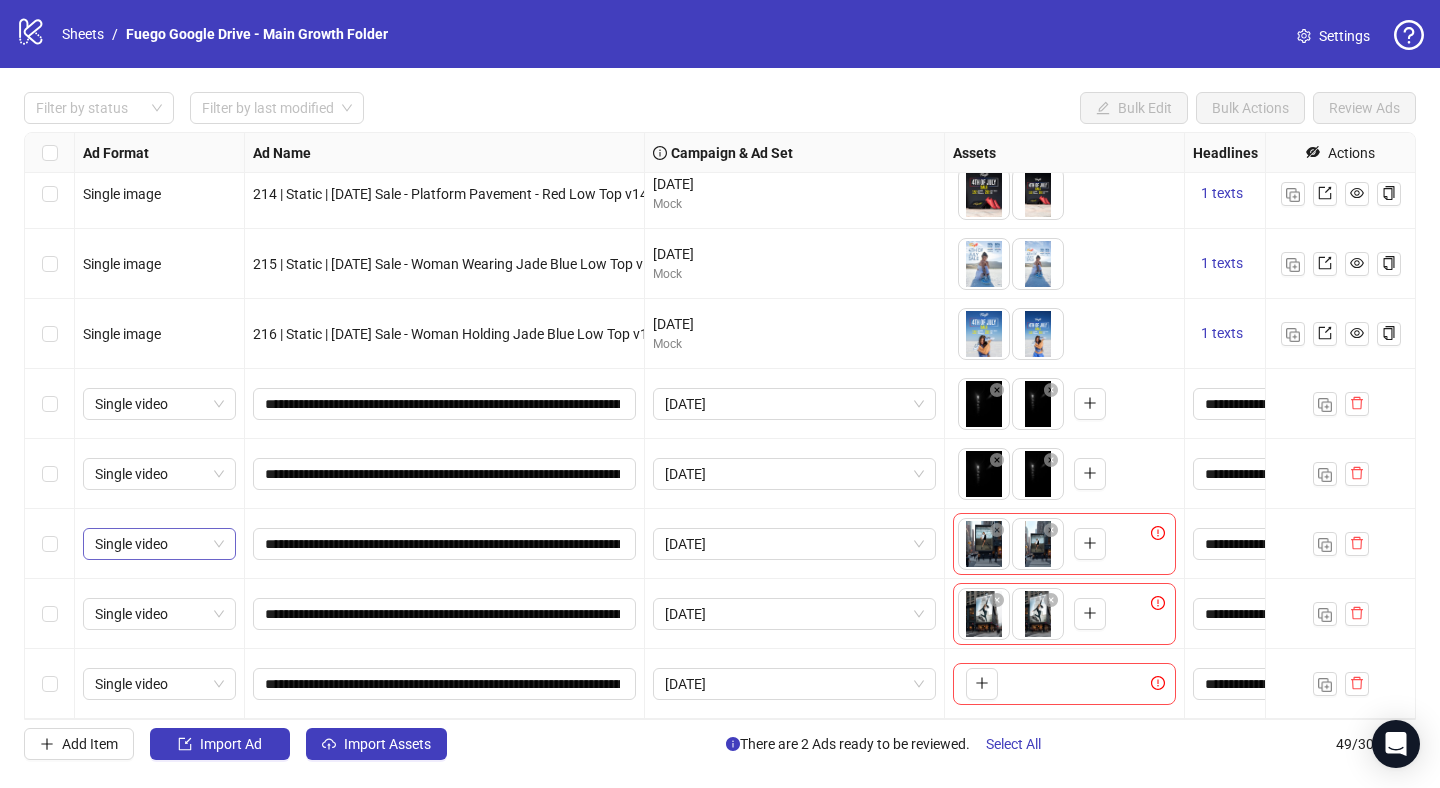 click on "Single video" at bounding box center [159, 544] 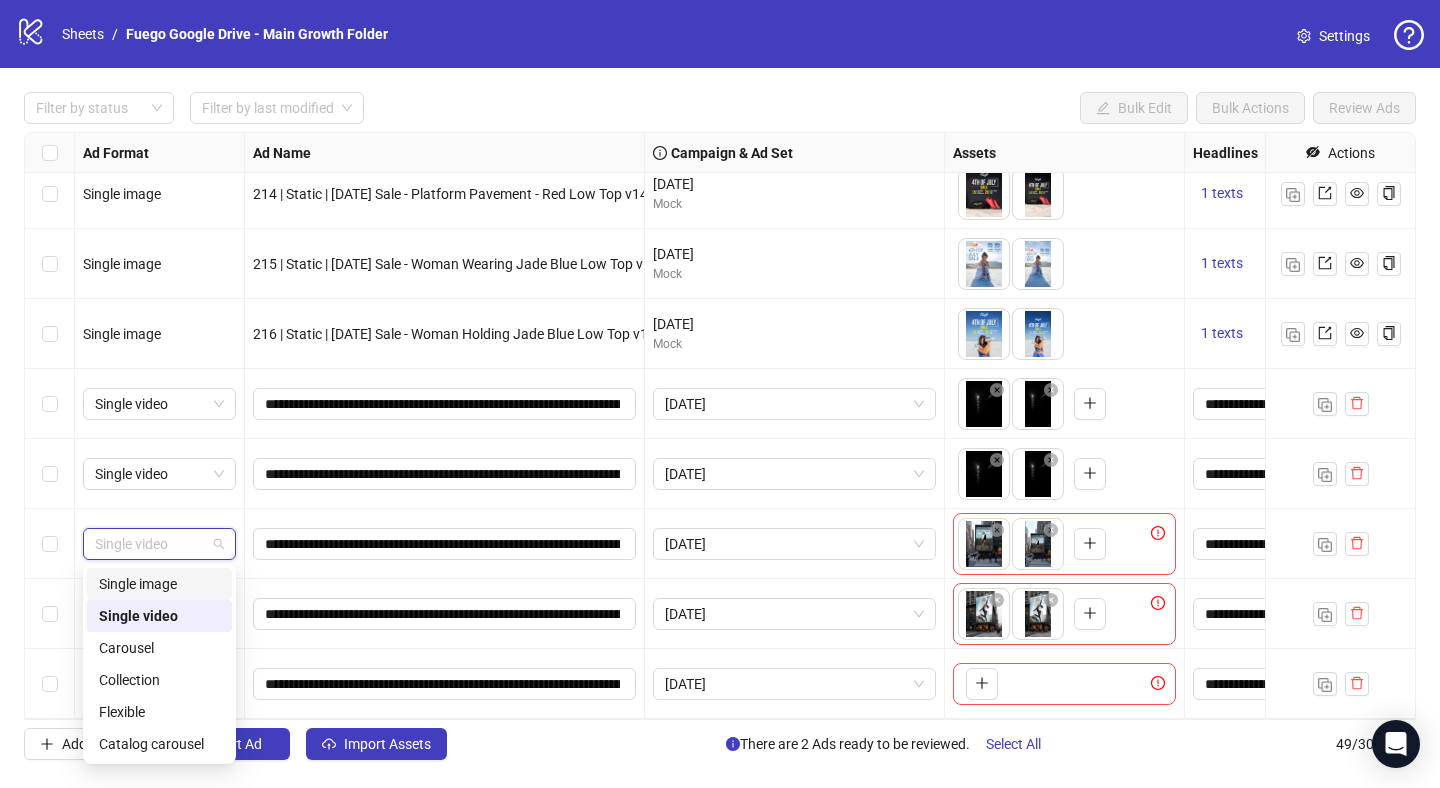 click on "Single image" at bounding box center [159, 584] 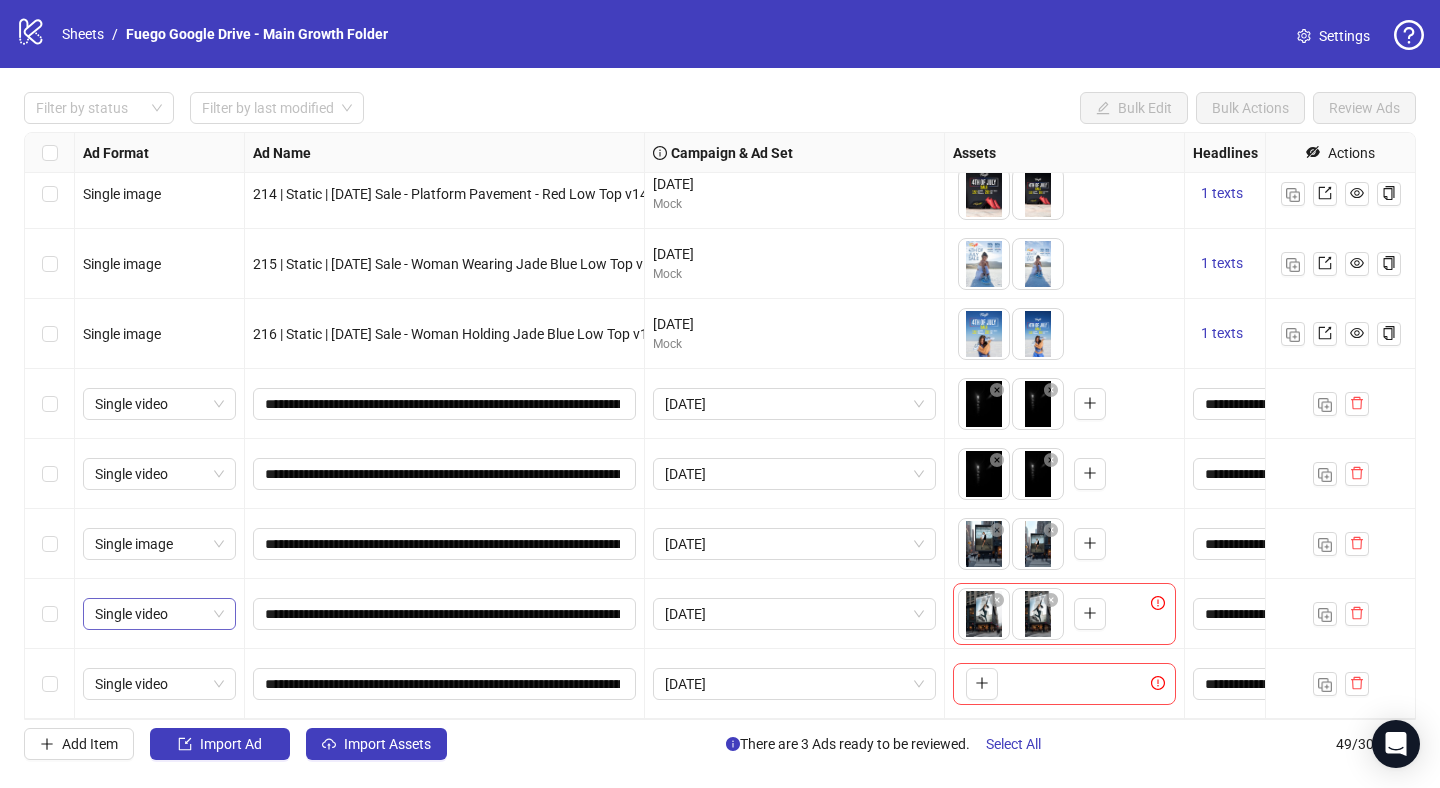click on "Single video" at bounding box center (159, 614) 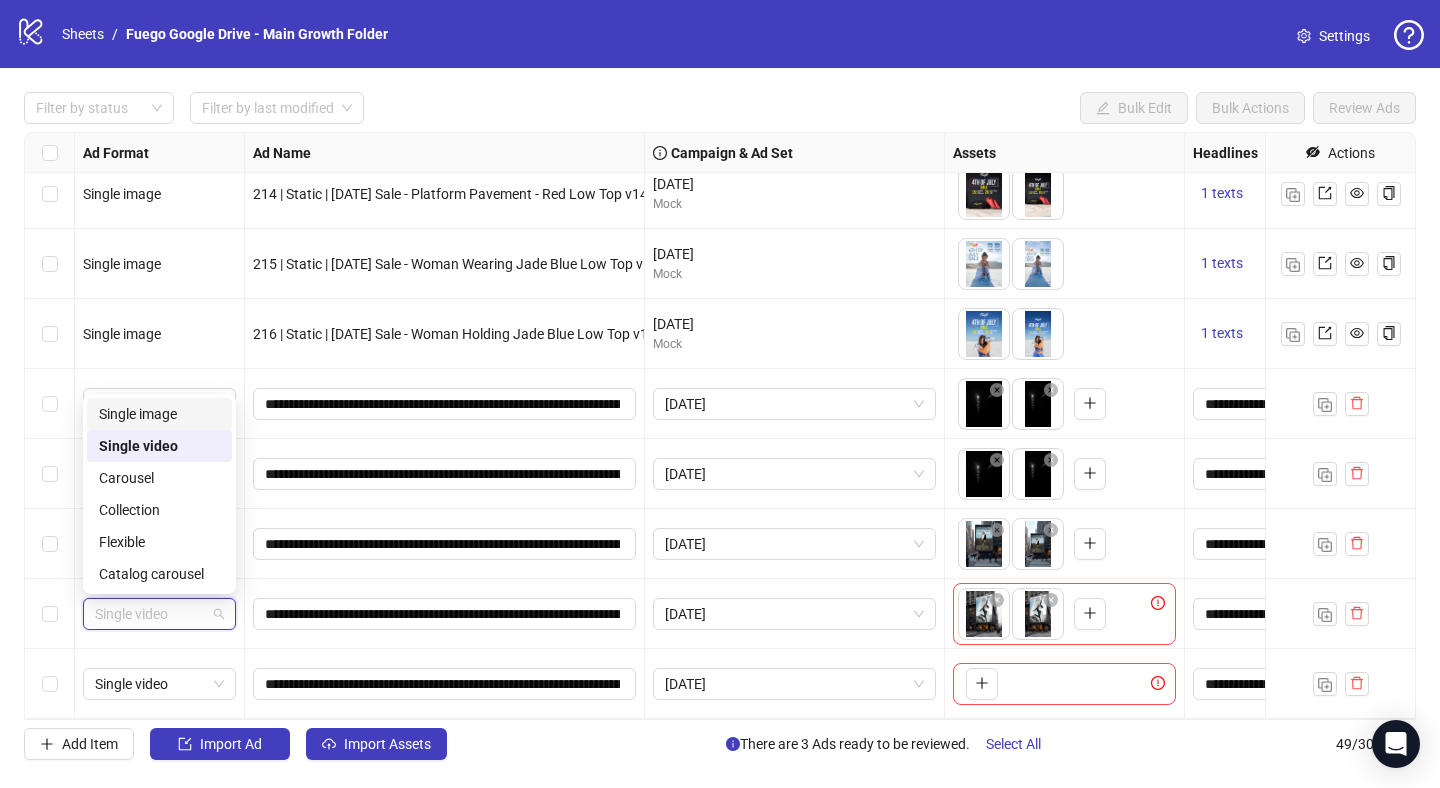 click on "Single image" at bounding box center (159, 414) 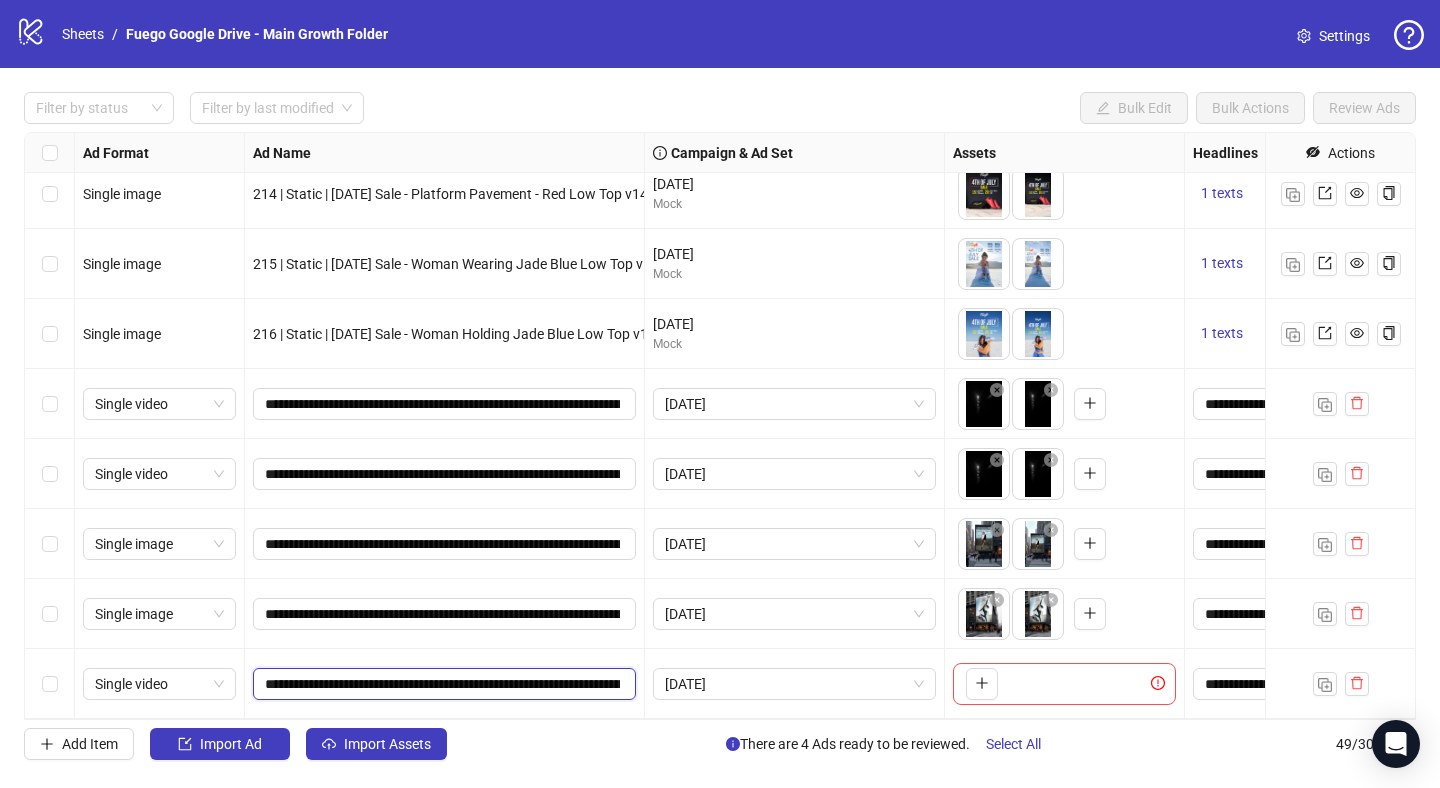 click on "**********" at bounding box center (442, 684) 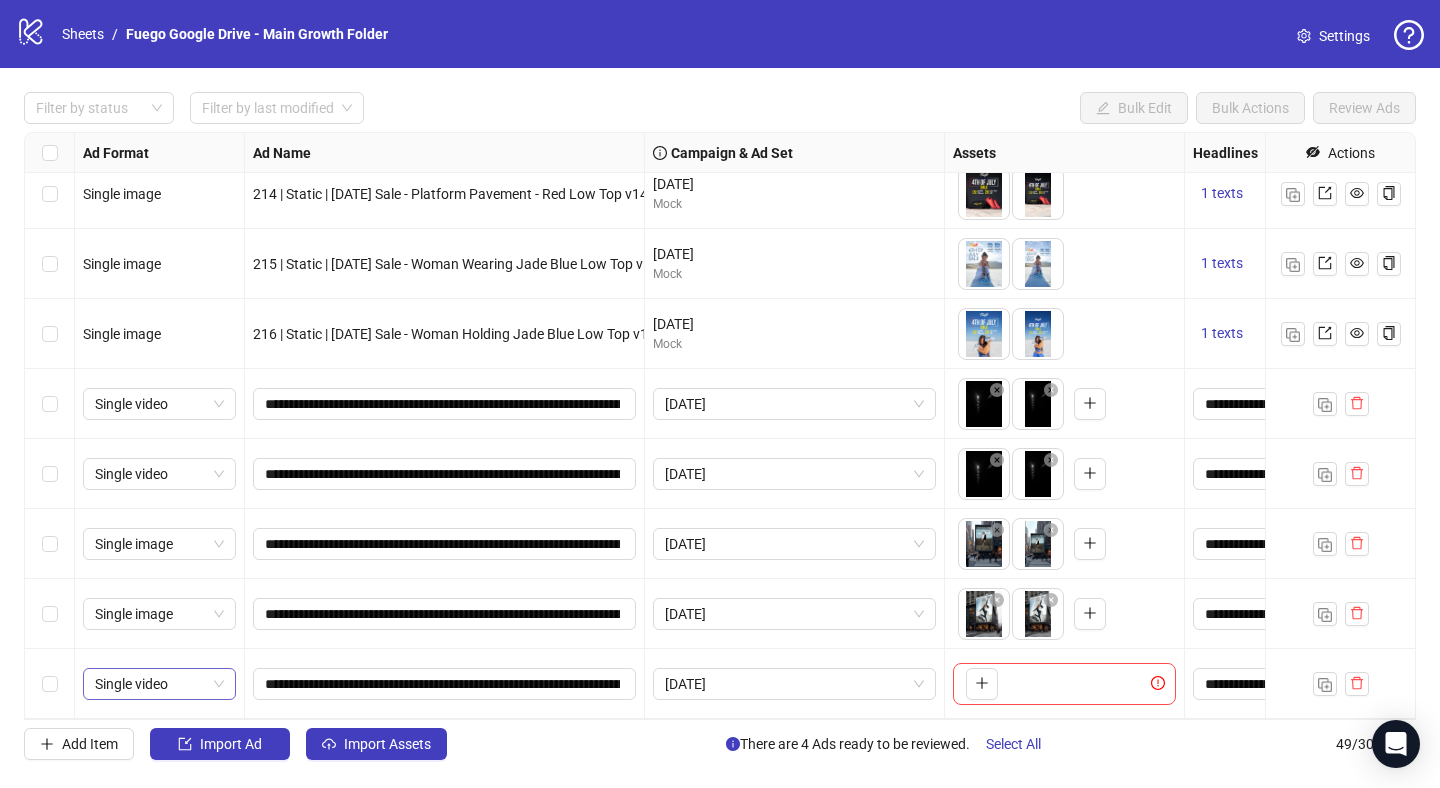 click on "Single video" at bounding box center (159, 684) 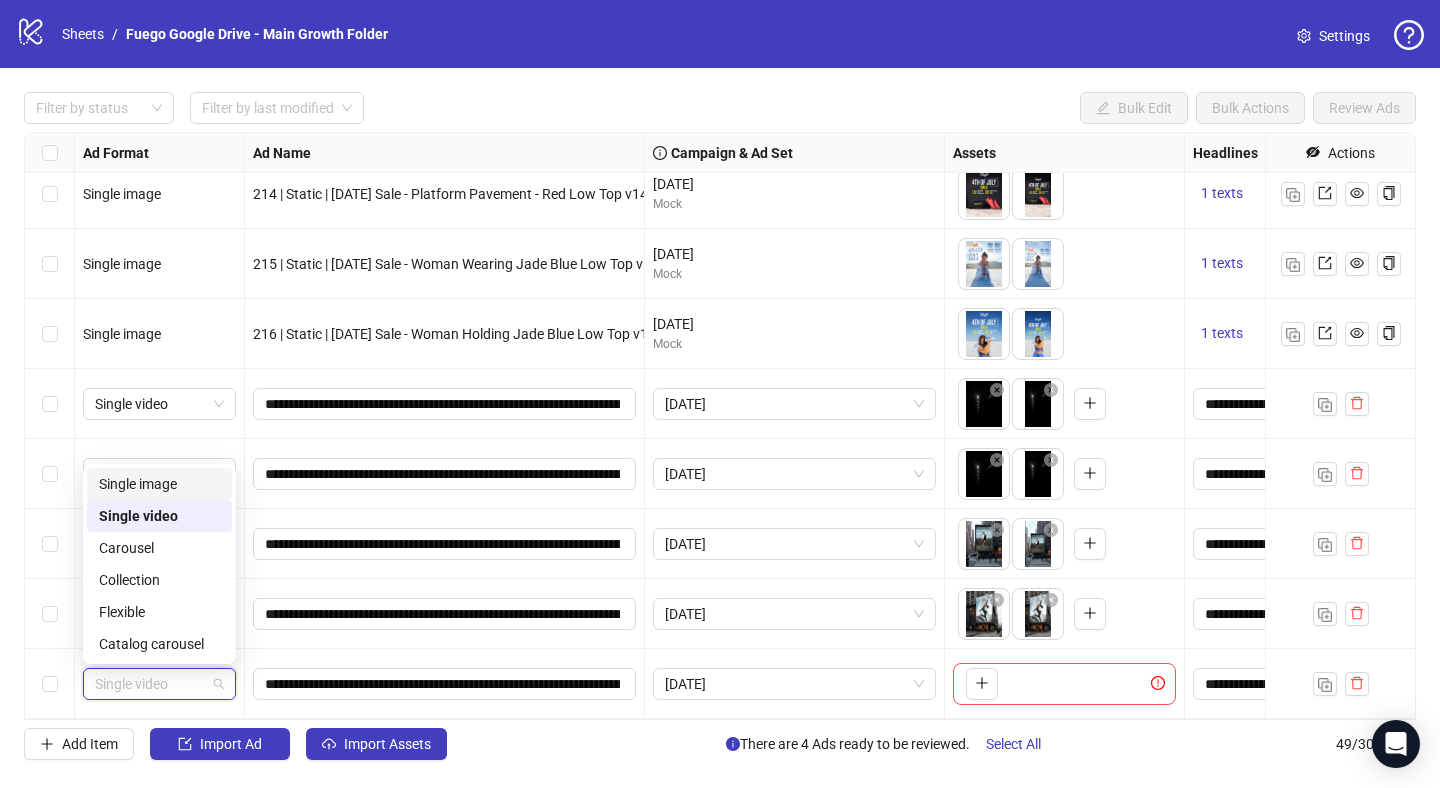 click on "Single image" at bounding box center [159, 484] 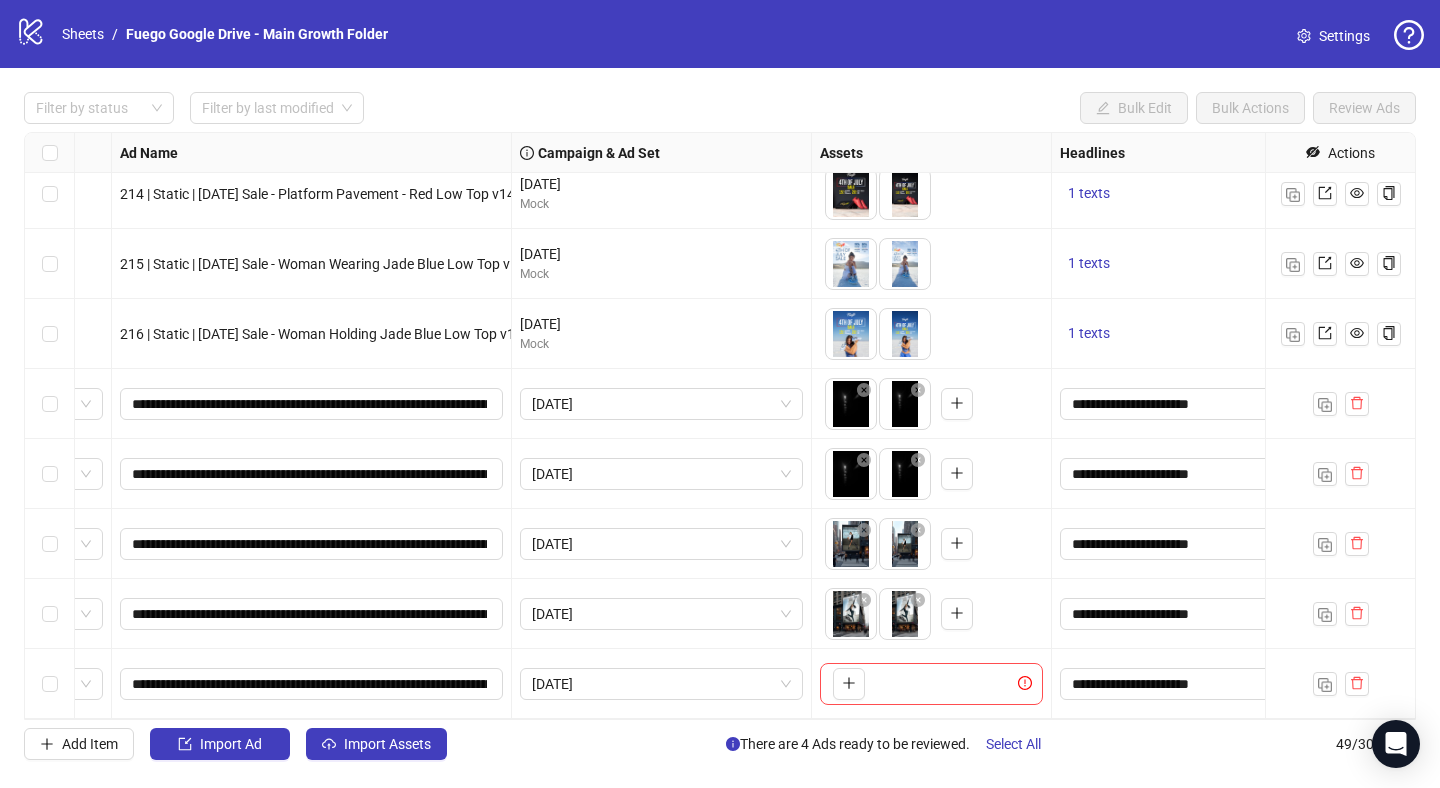 scroll, scrollTop: 2884, scrollLeft: 458, axis: both 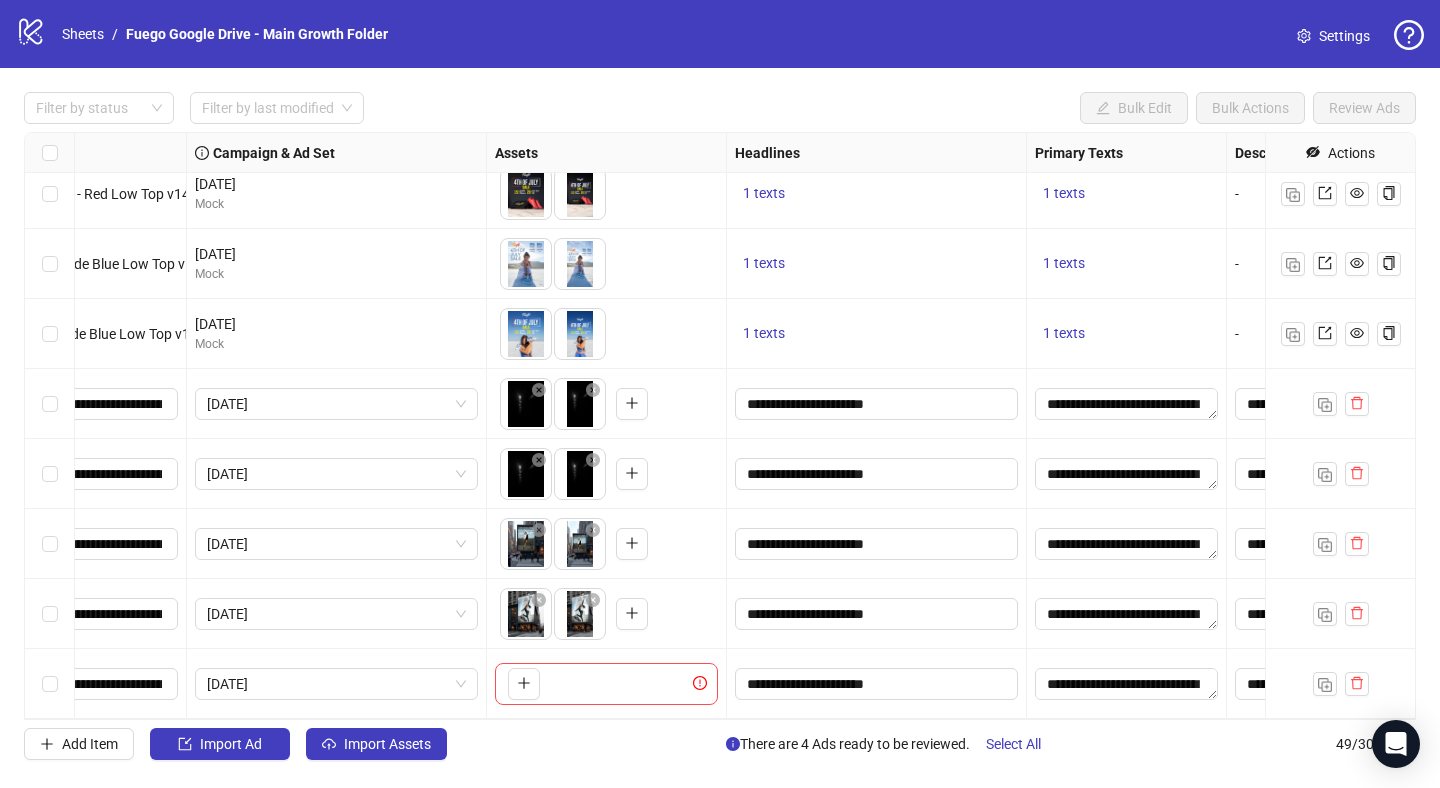 click on "To pick up a draggable item, press the space bar.
While dragging, use the arrow keys to move the item.
Press space again to drop the item in its new position, or press escape to cancel." at bounding box center [606, 684] 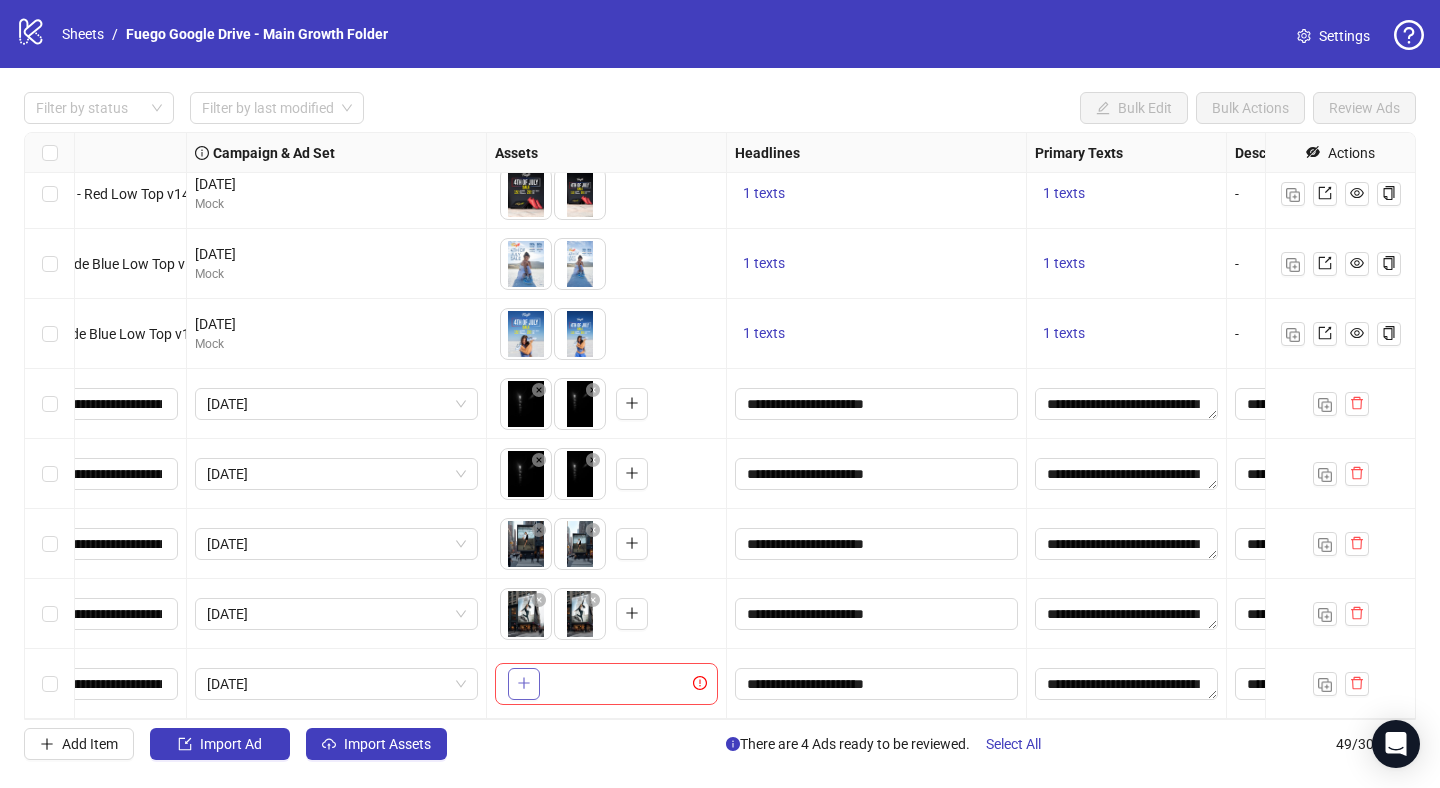 click 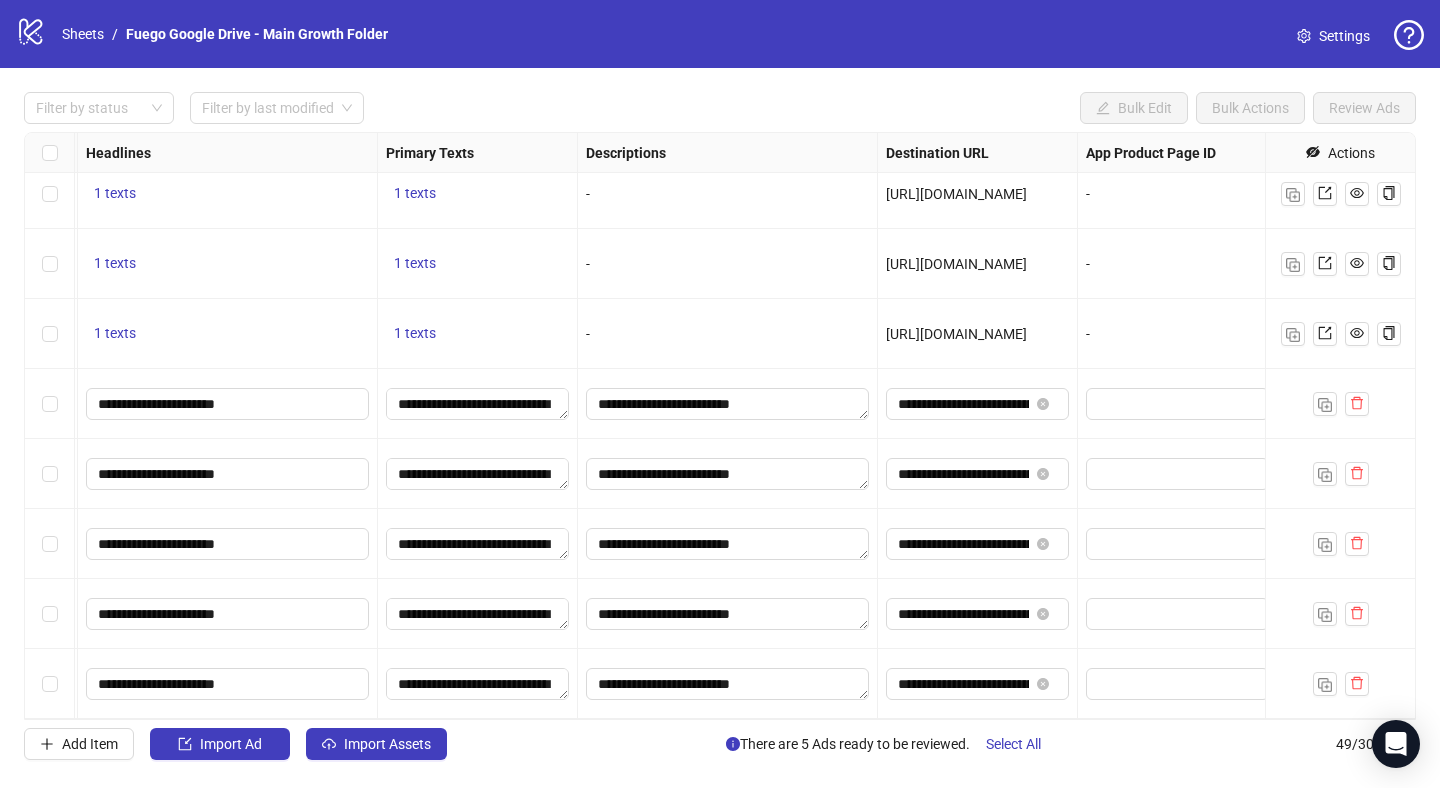 type 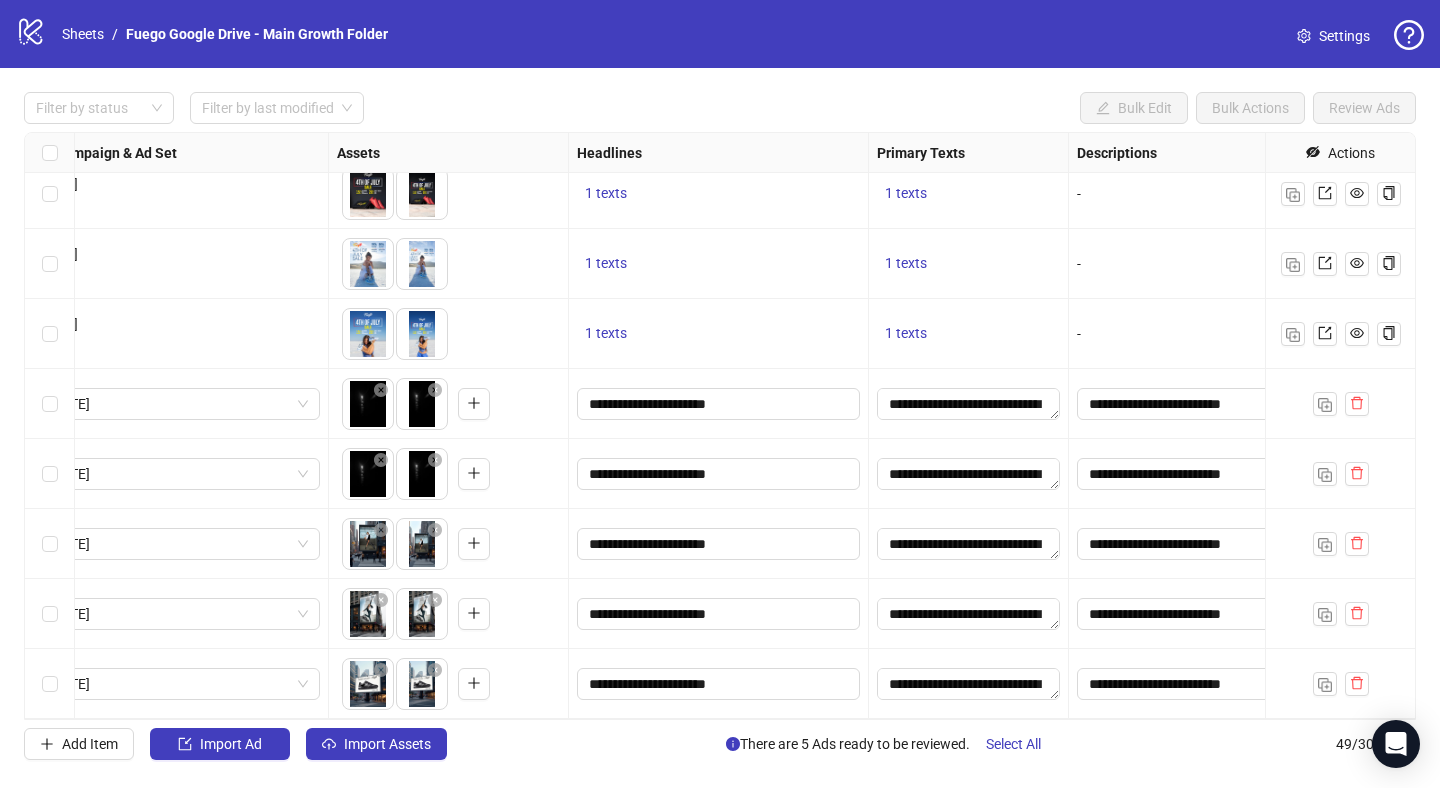 scroll, scrollTop: 2884, scrollLeft: 170, axis: both 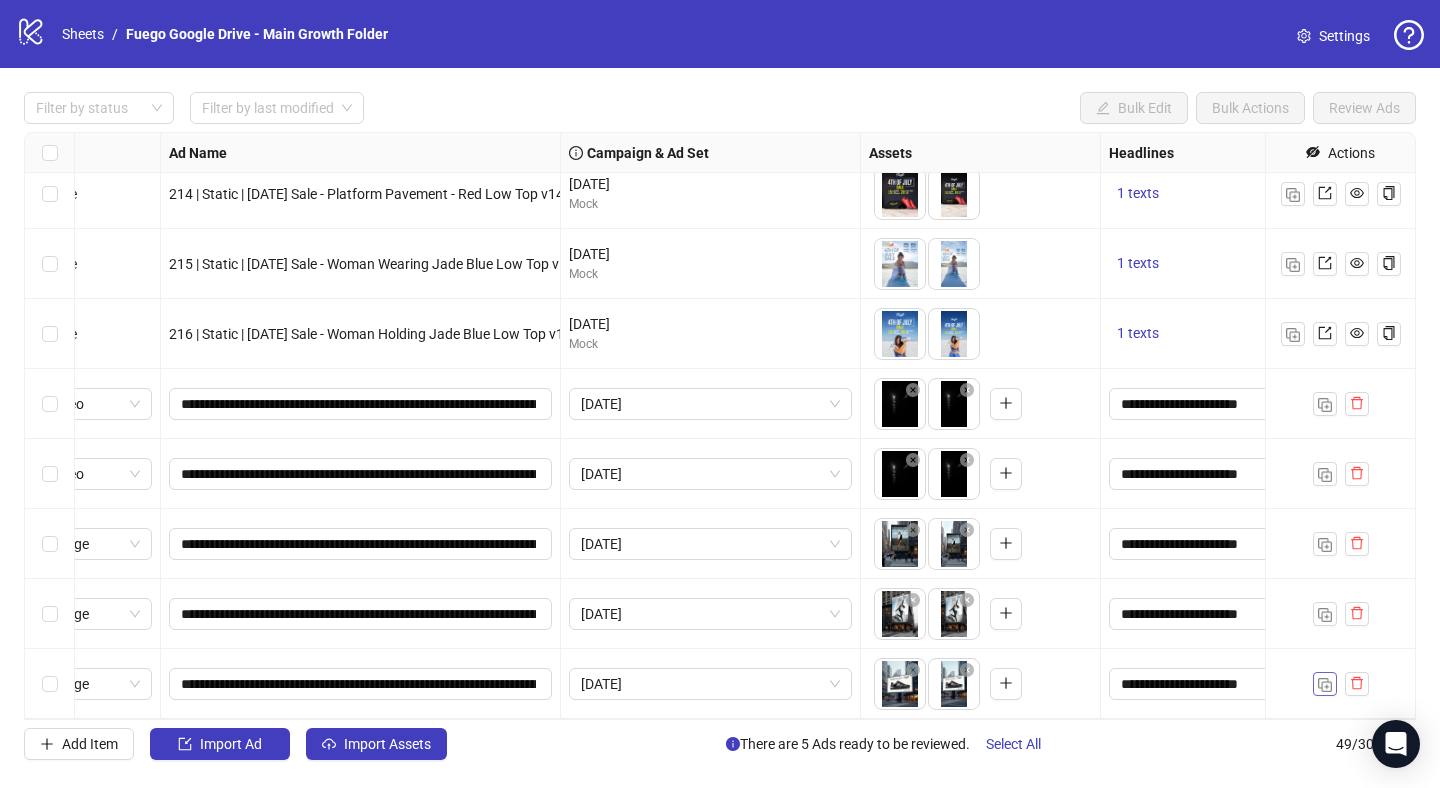 click at bounding box center [1325, 685] 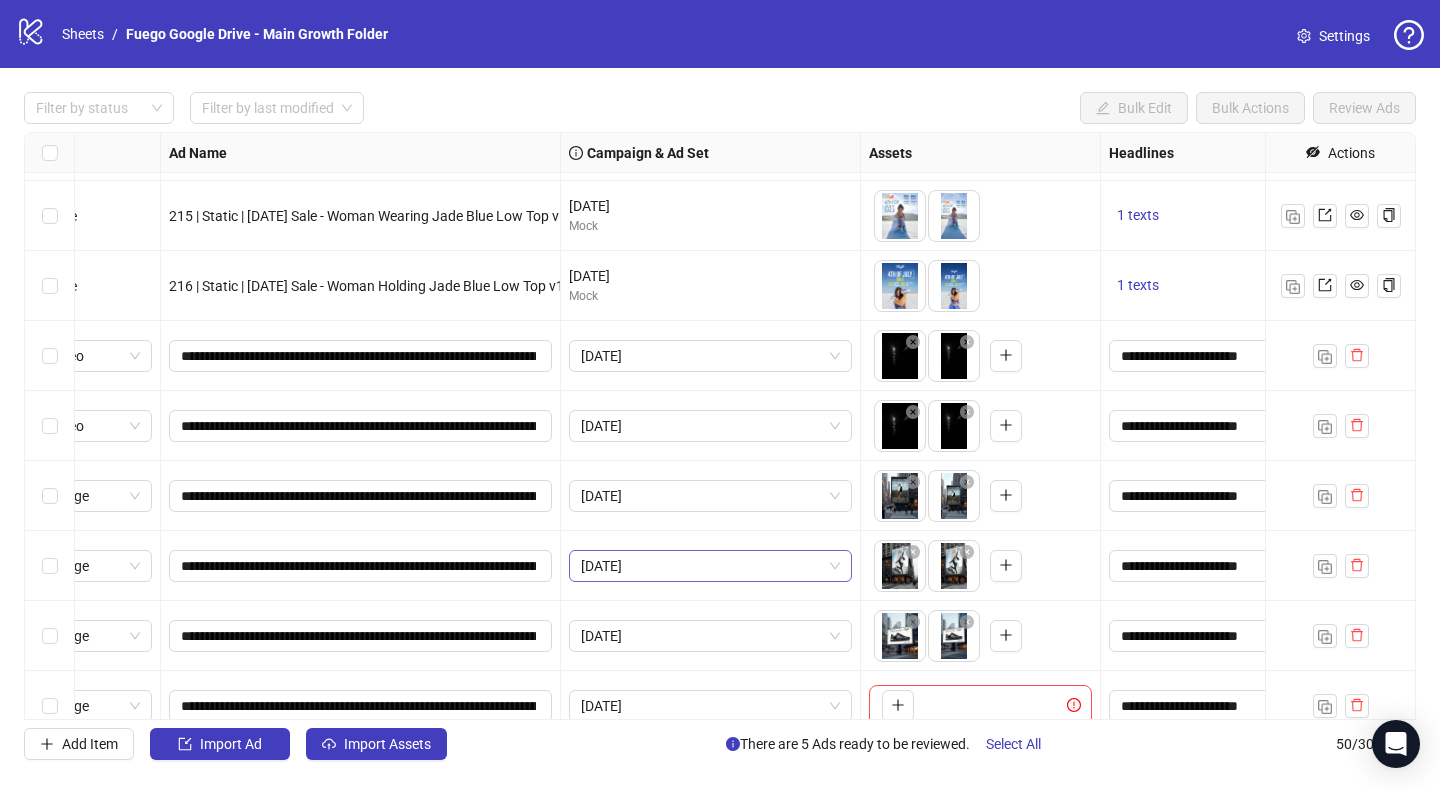 scroll, scrollTop: 2954, scrollLeft: 84, axis: both 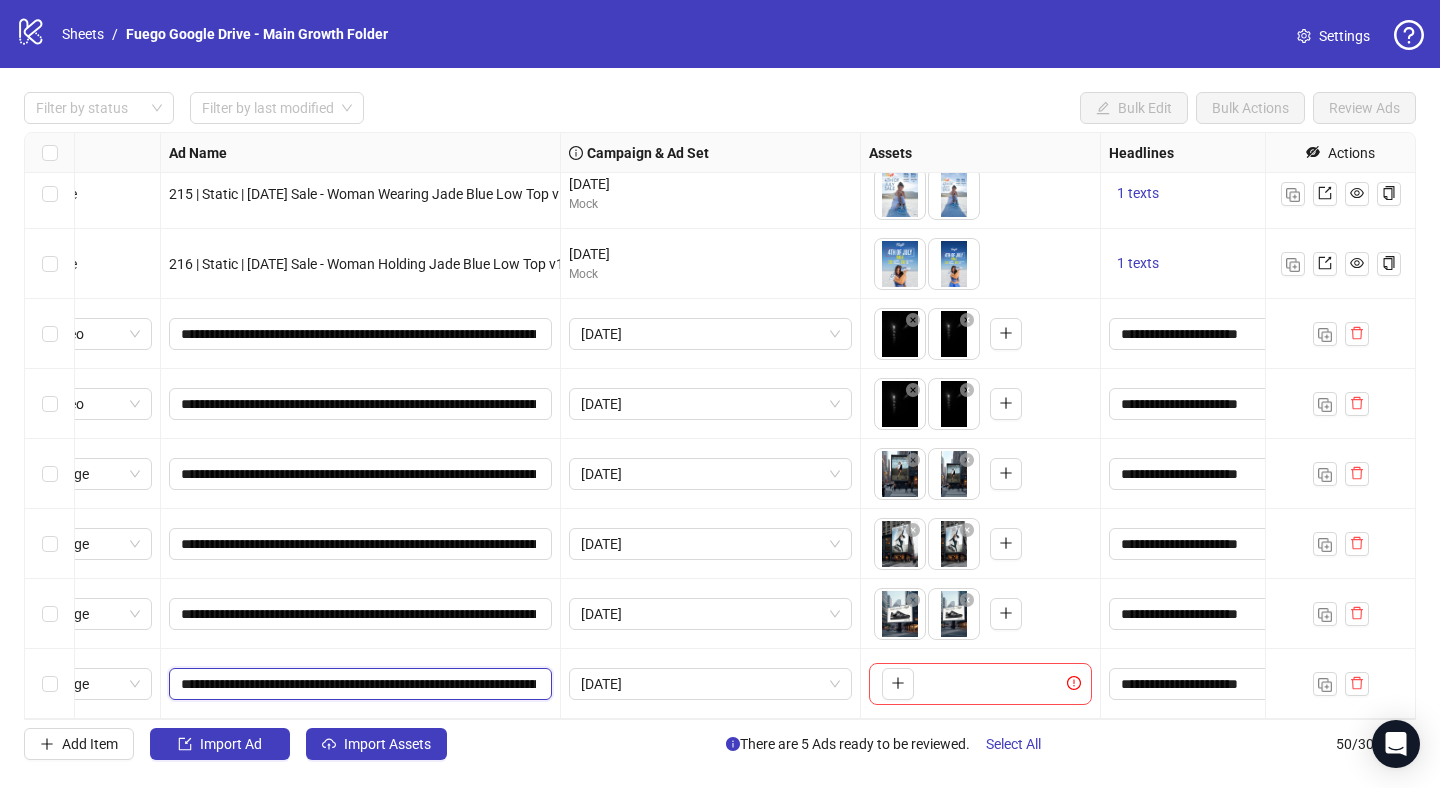 click on "**********" at bounding box center [358, 684] 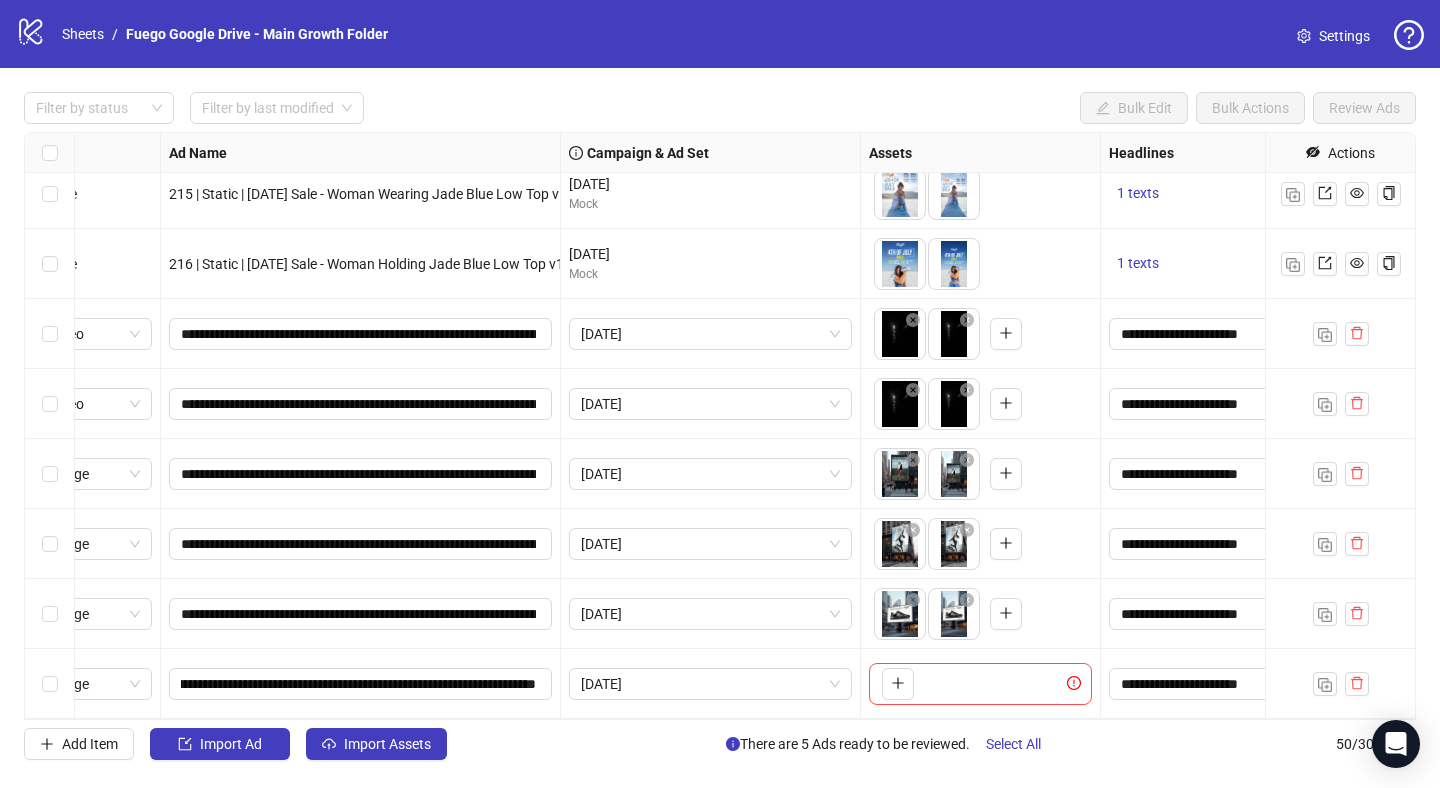 click on "**********" at bounding box center [361, 614] 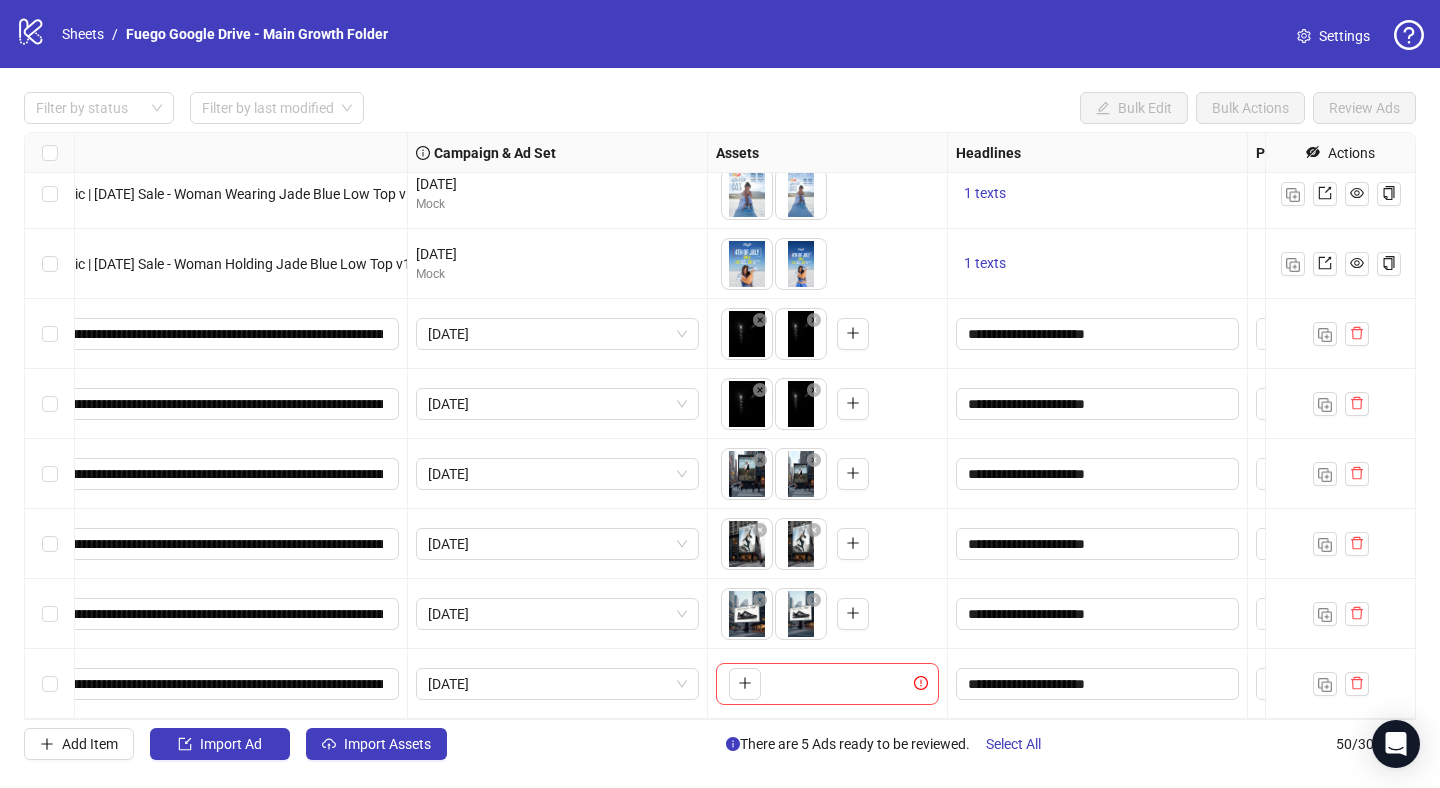 scroll, scrollTop: 2954, scrollLeft: 471, axis: both 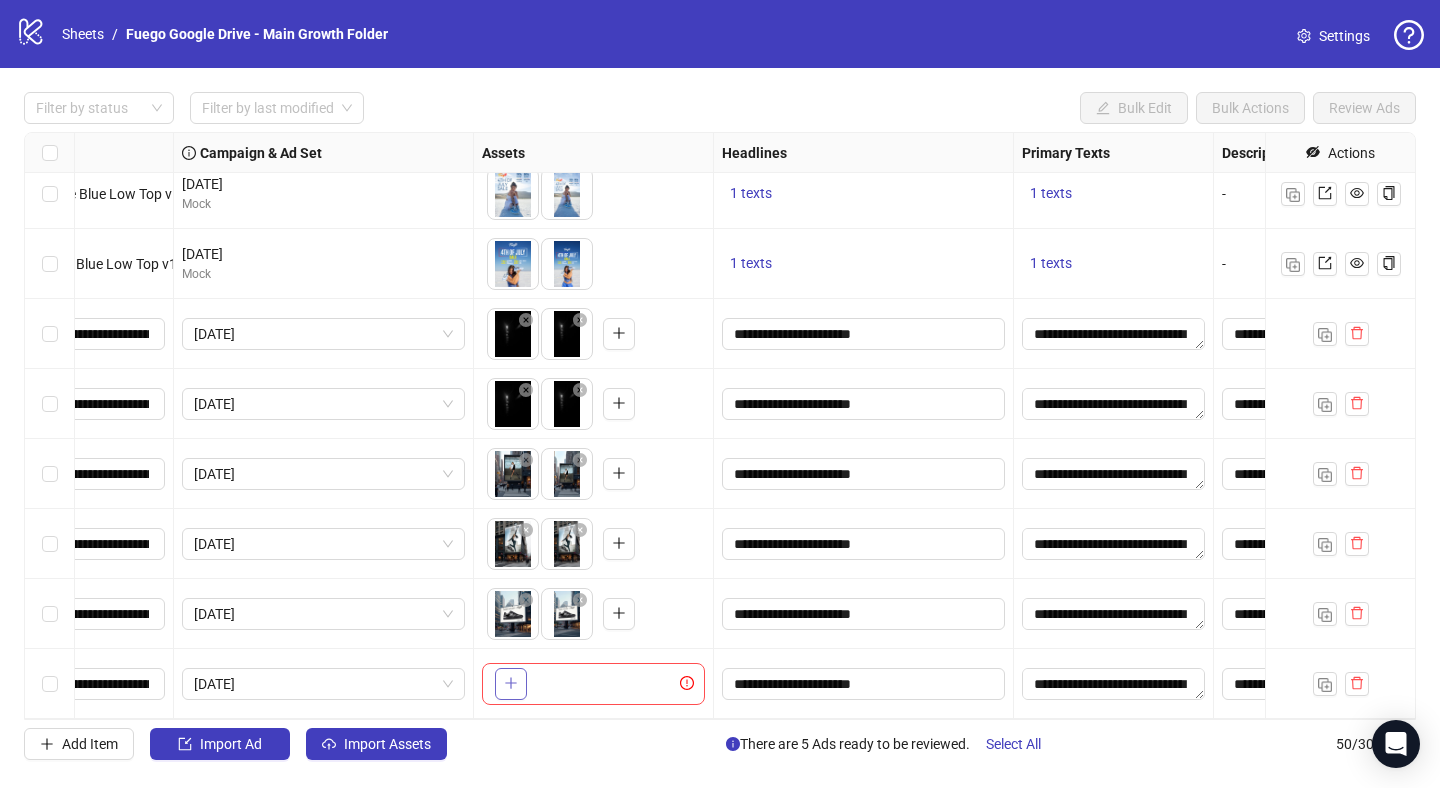 click 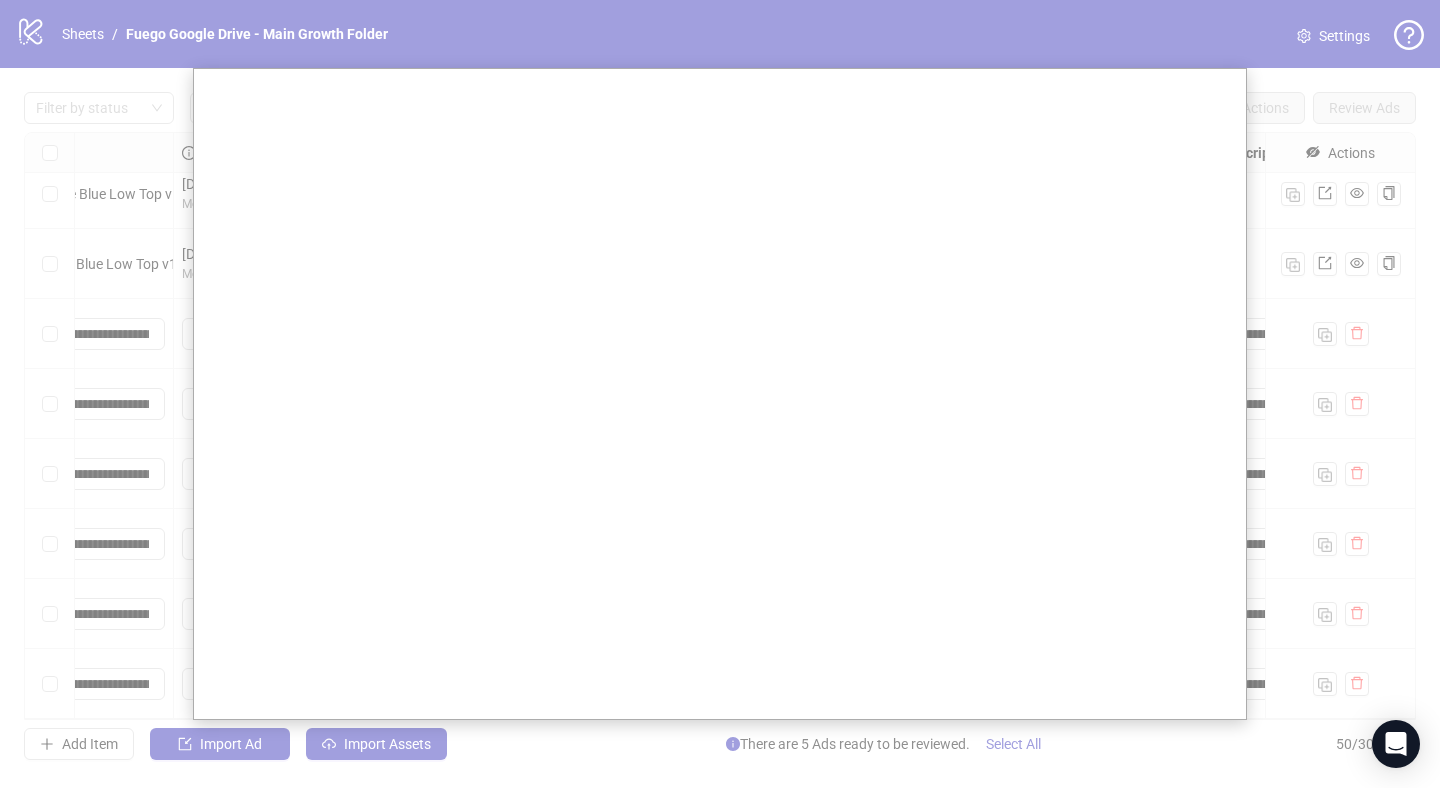 type 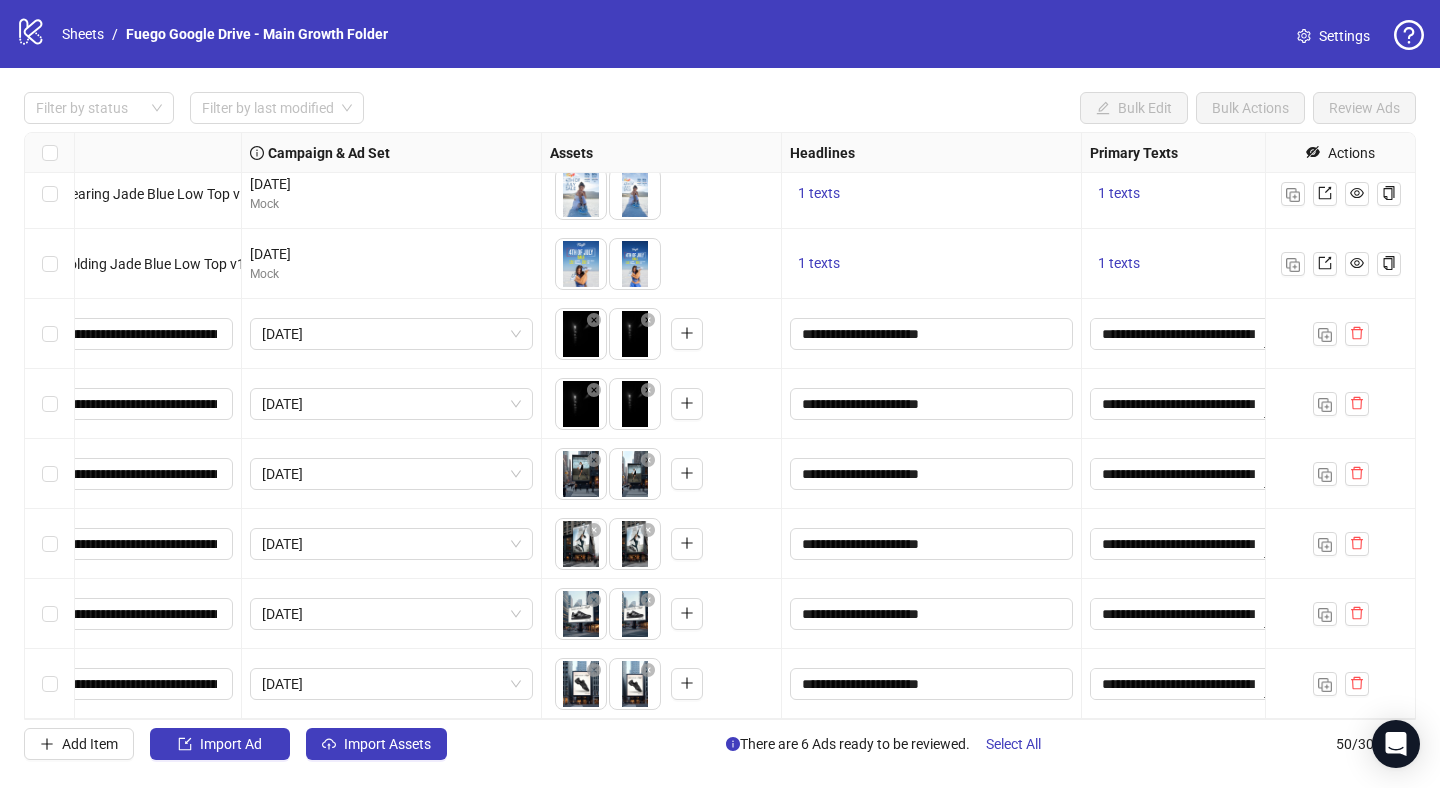 scroll, scrollTop: 2954, scrollLeft: 0, axis: vertical 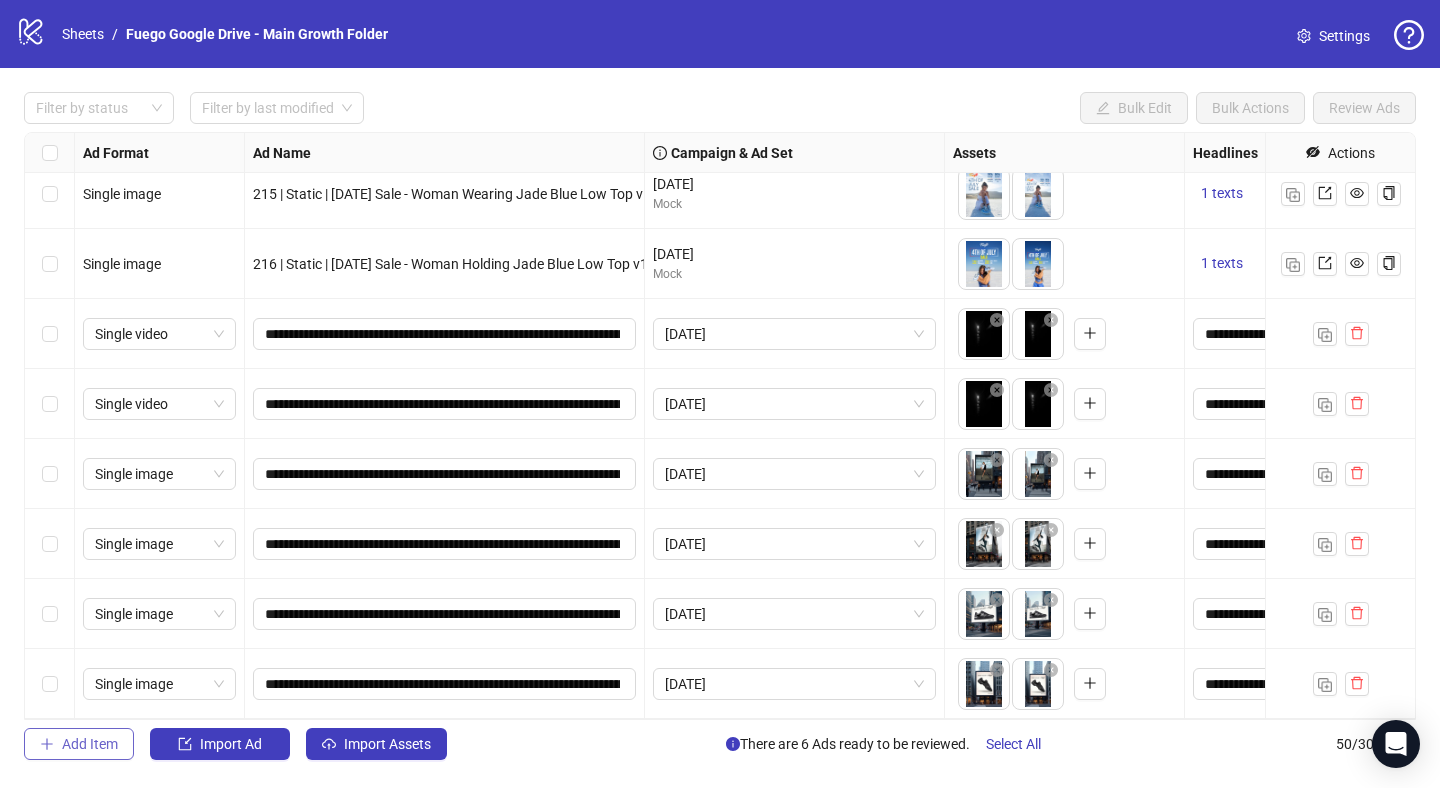 click on "Add Item" at bounding box center [79, 744] 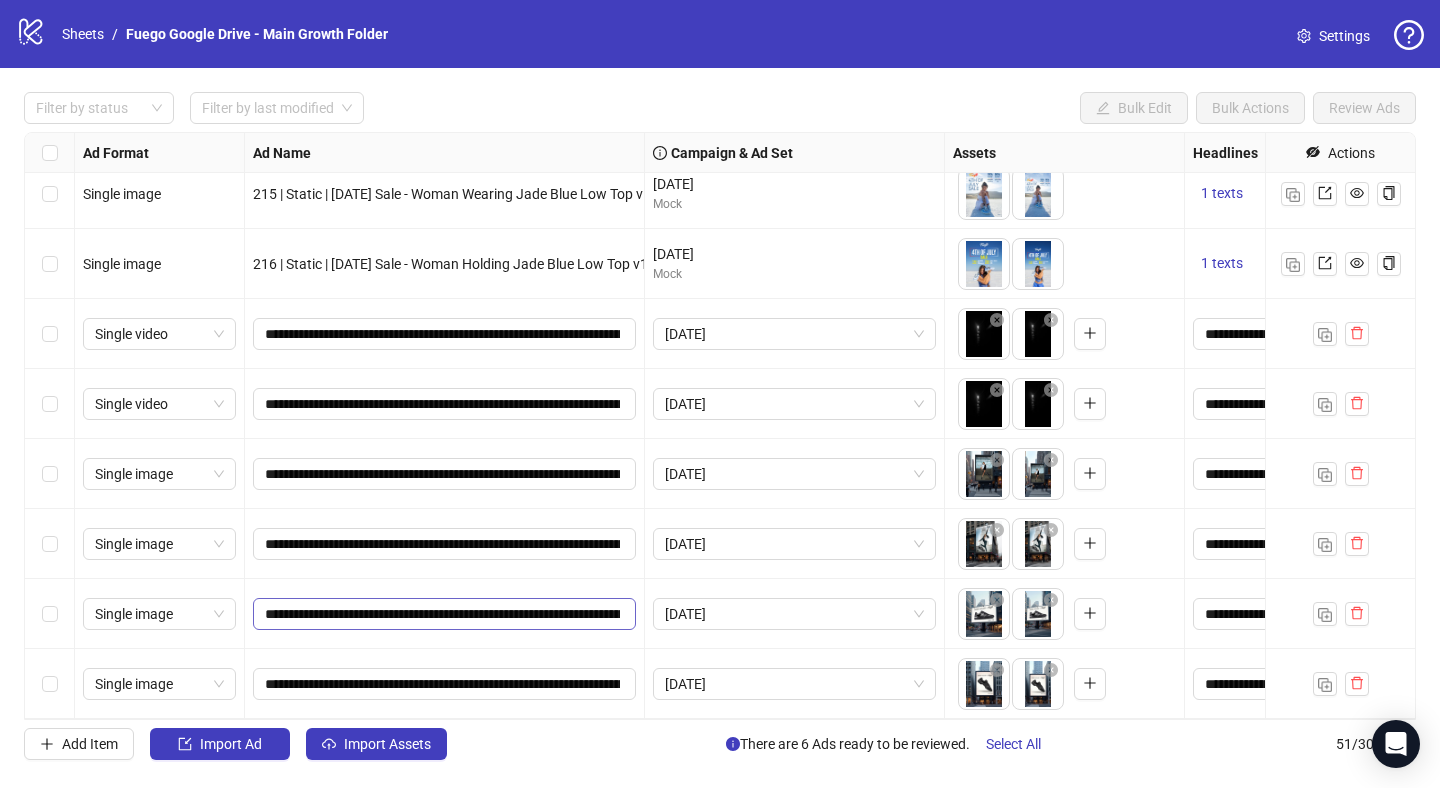 scroll, scrollTop: 3024, scrollLeft: 0, axis: vertical 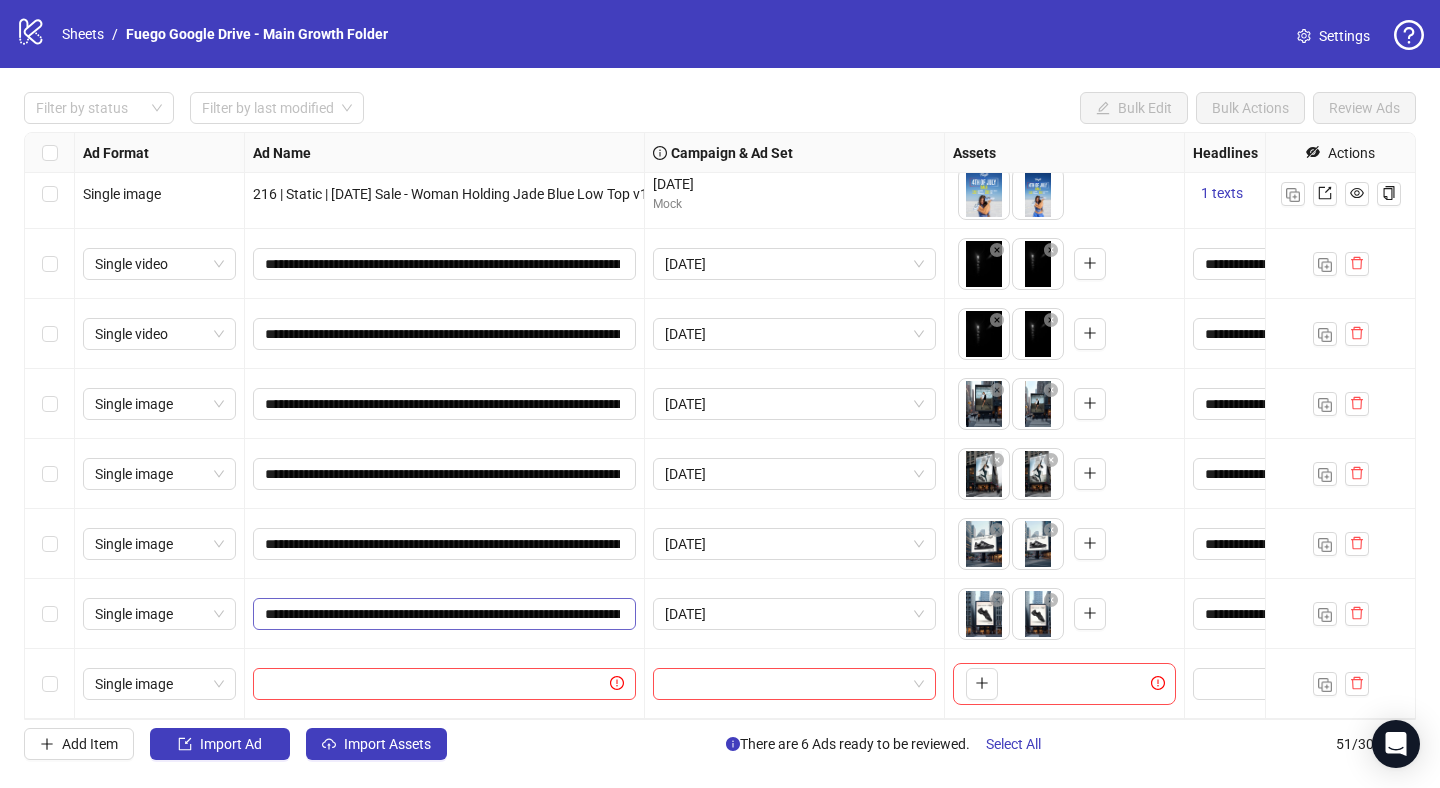 type 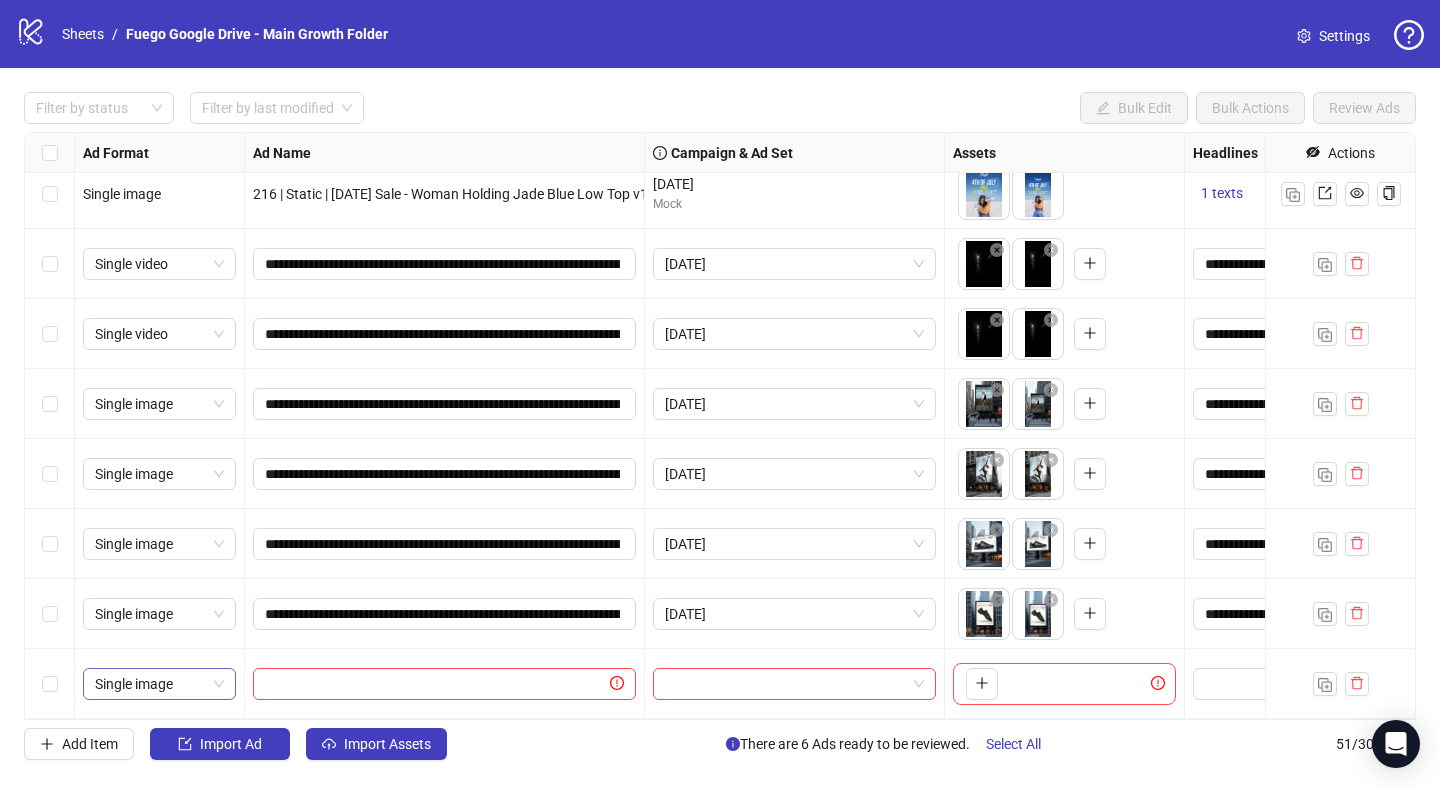 click on "Single image" at bounding box center (159, 684) 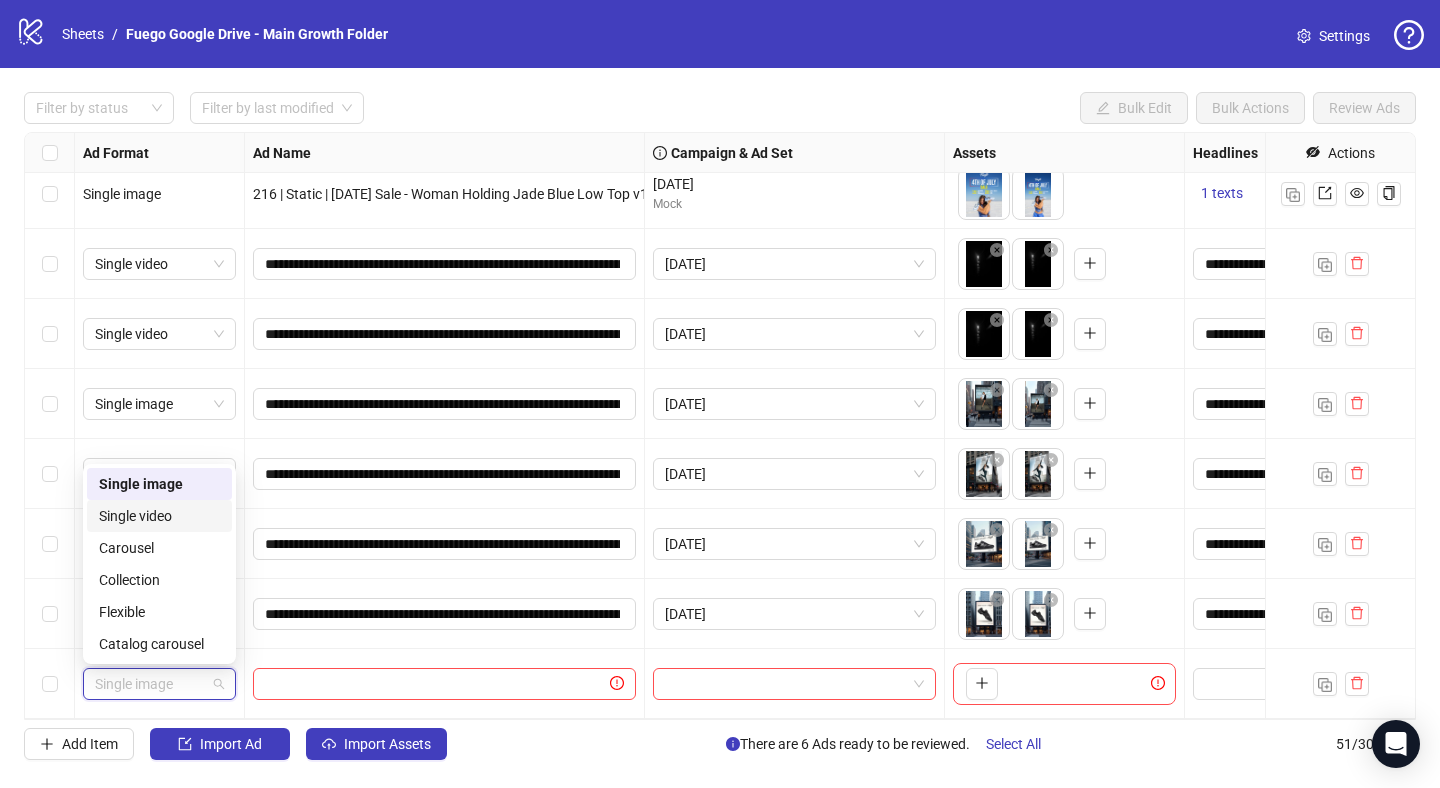click on "Single video" at bounding box center (159, 516) 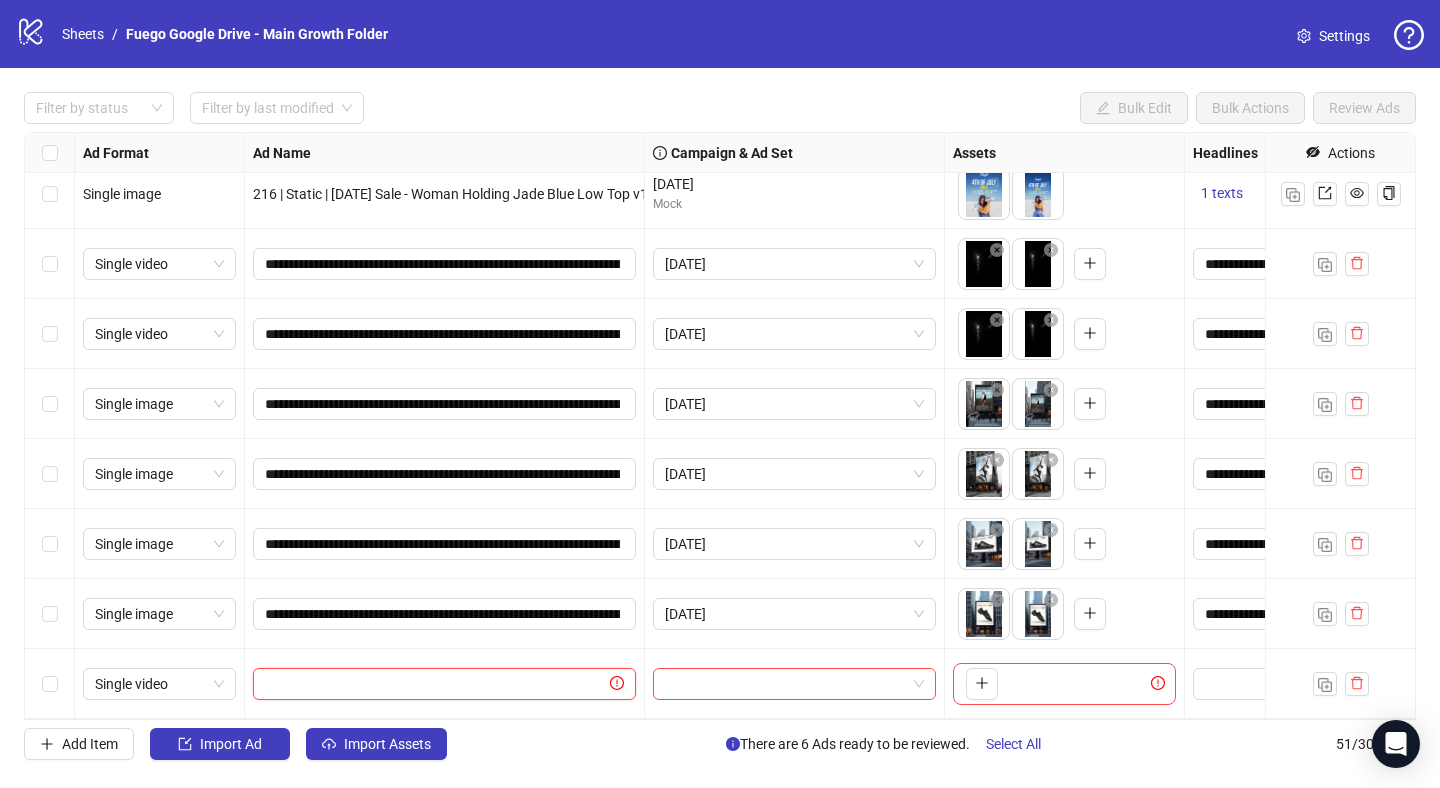 click at bounding box center (435, 684) 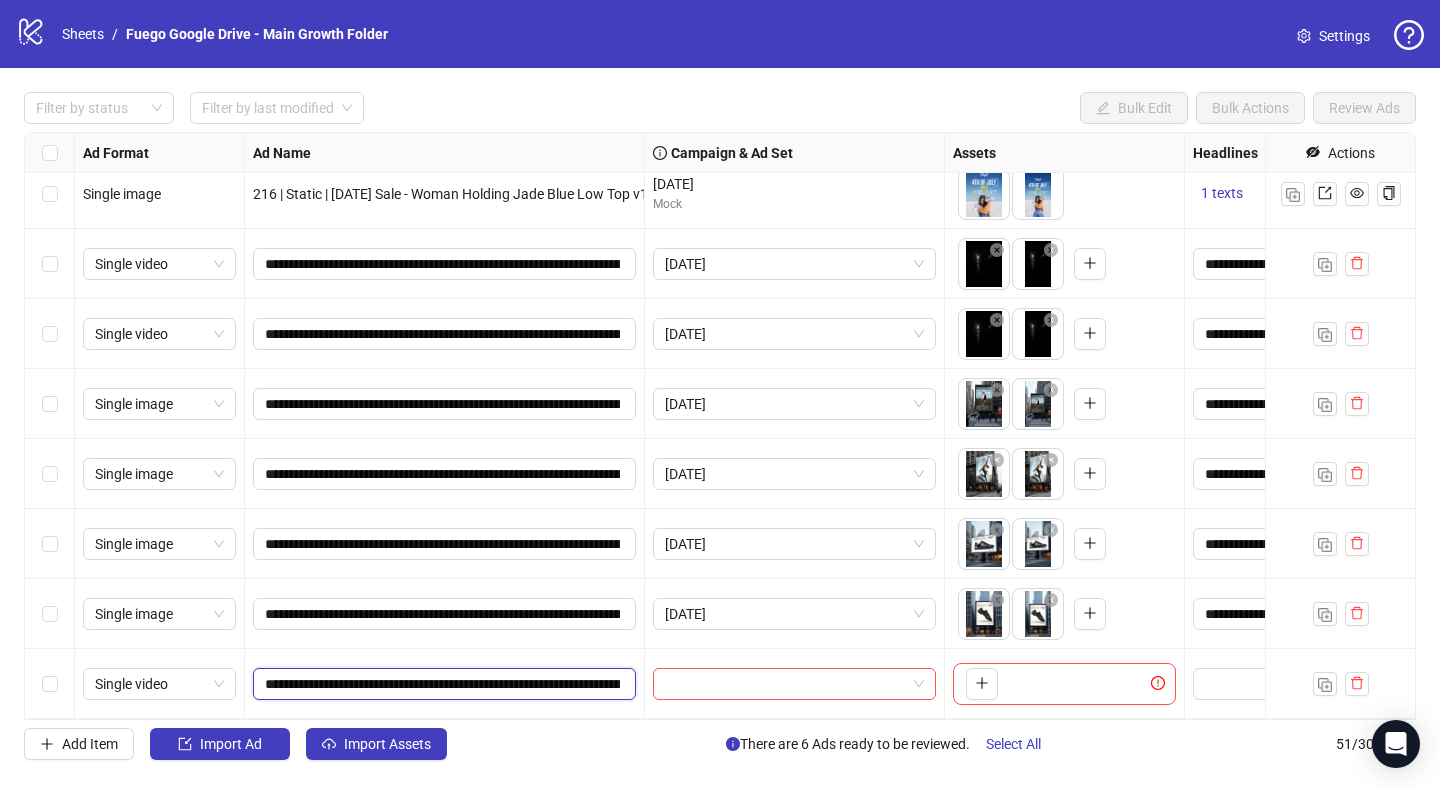 scroll, scrollTop: 0, scrollLeft: 220, axis: horizontal 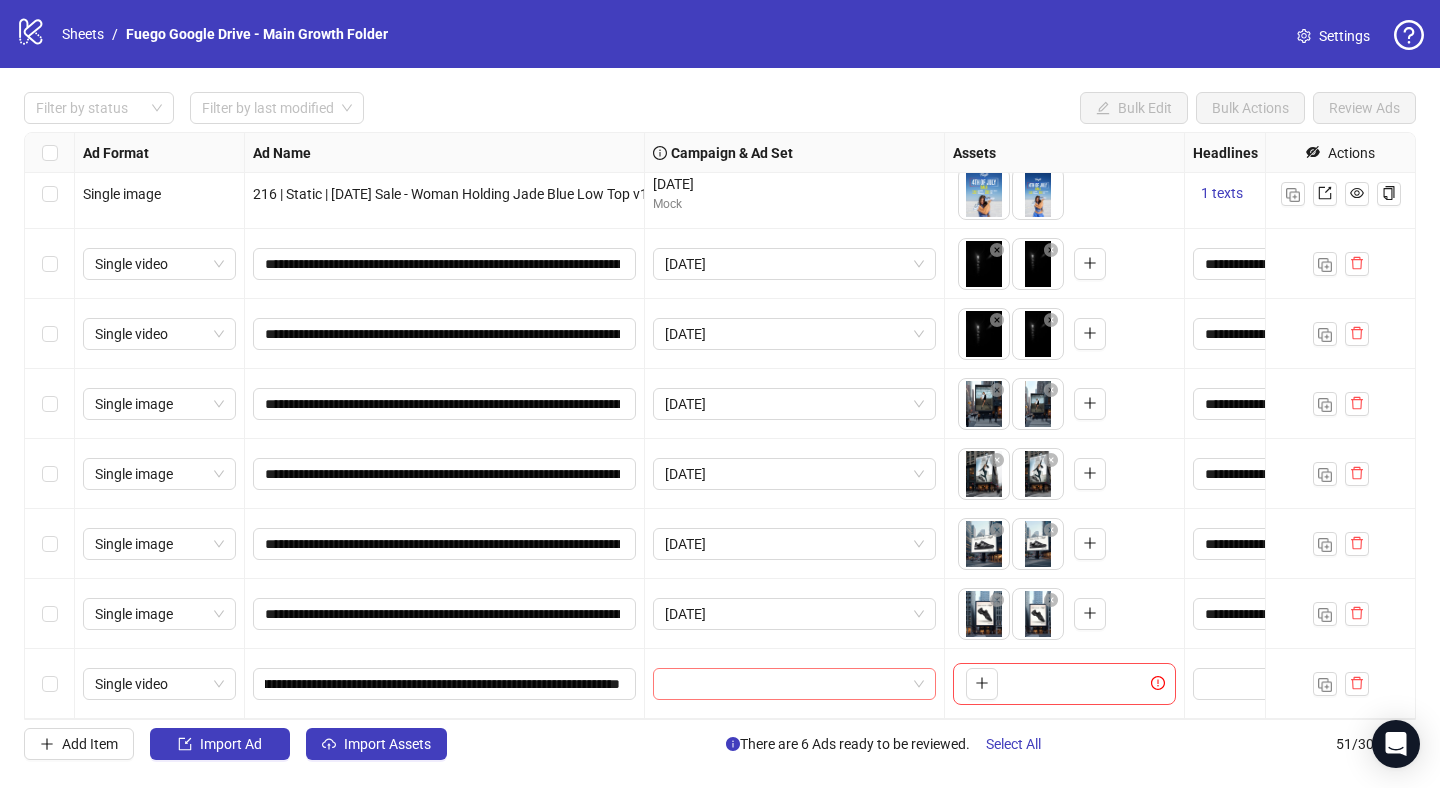 click at bounding box center [785, 684] 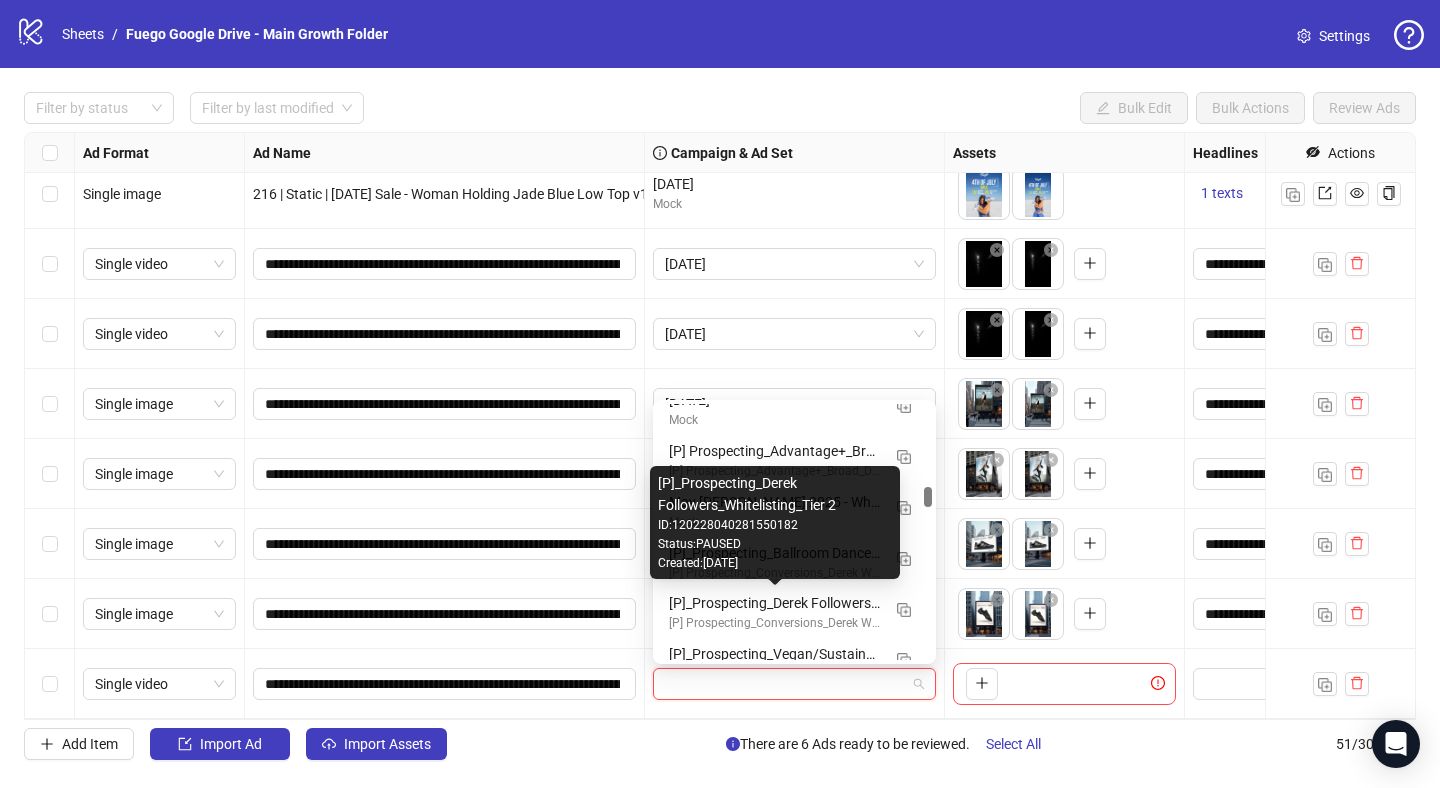 scroll, scrollTop: 1080, scrollLeft: 0, axis: vertical 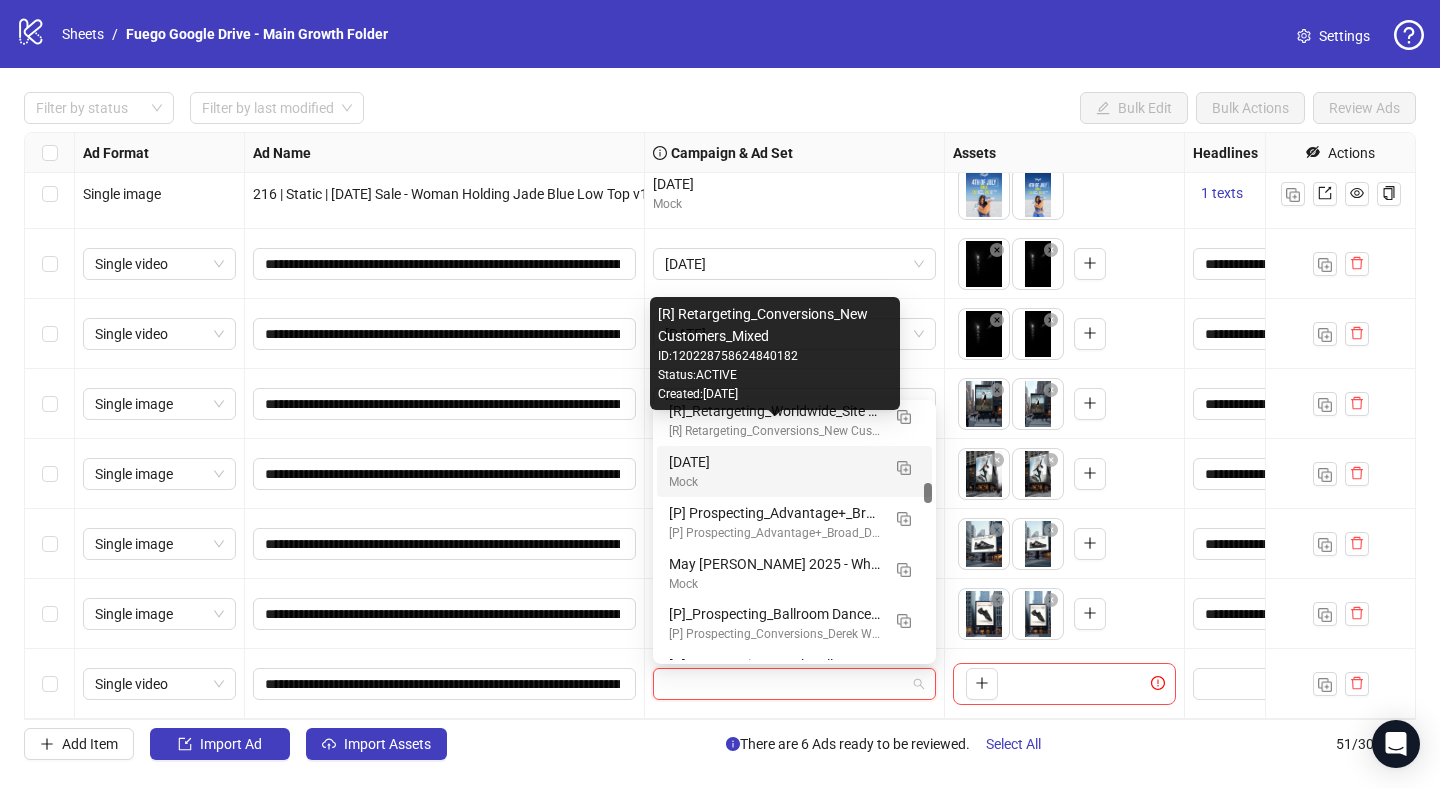 click on "Mock" at bounding box center [774, 482] 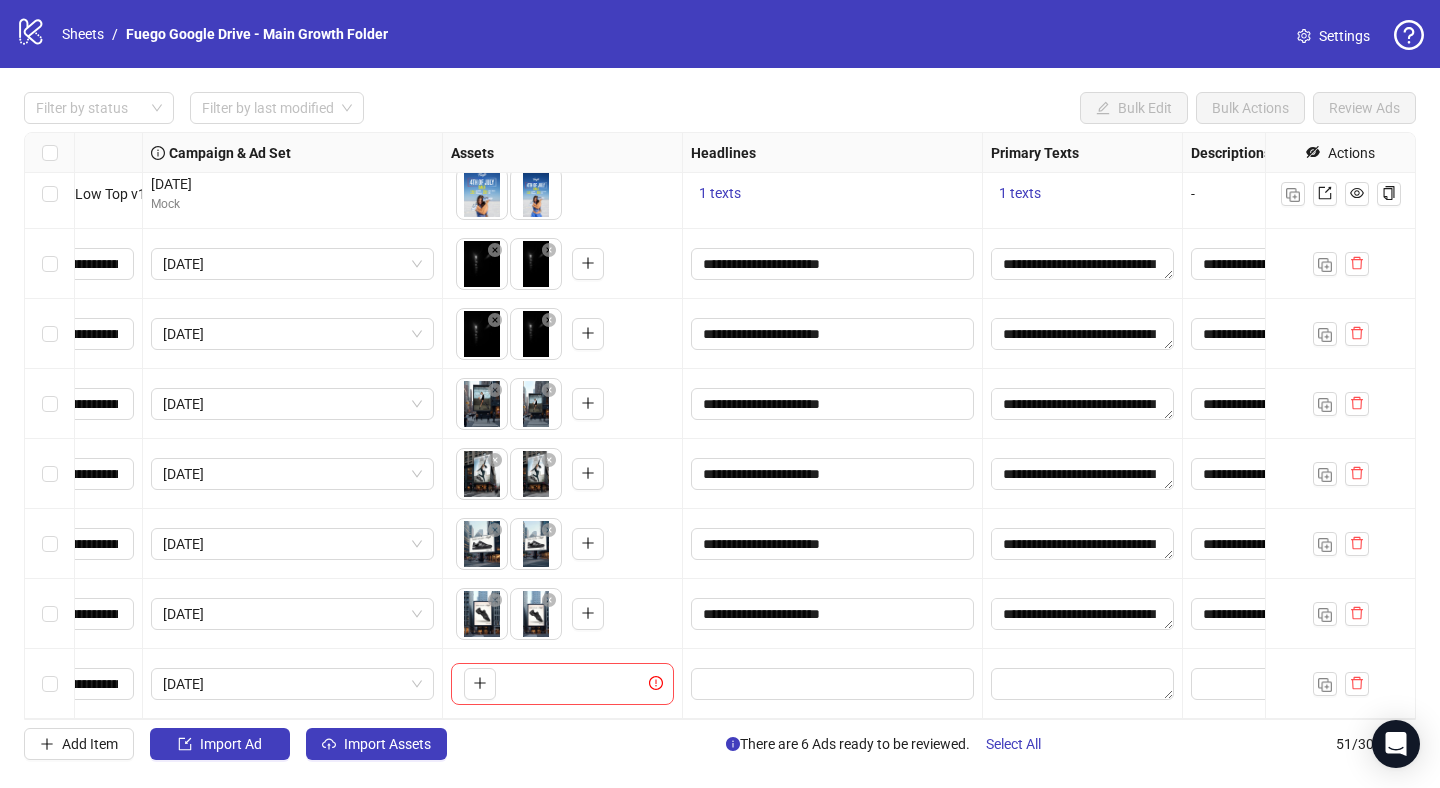 scroll, scrollTop: 3024, scrollLeft: 444, axis: both 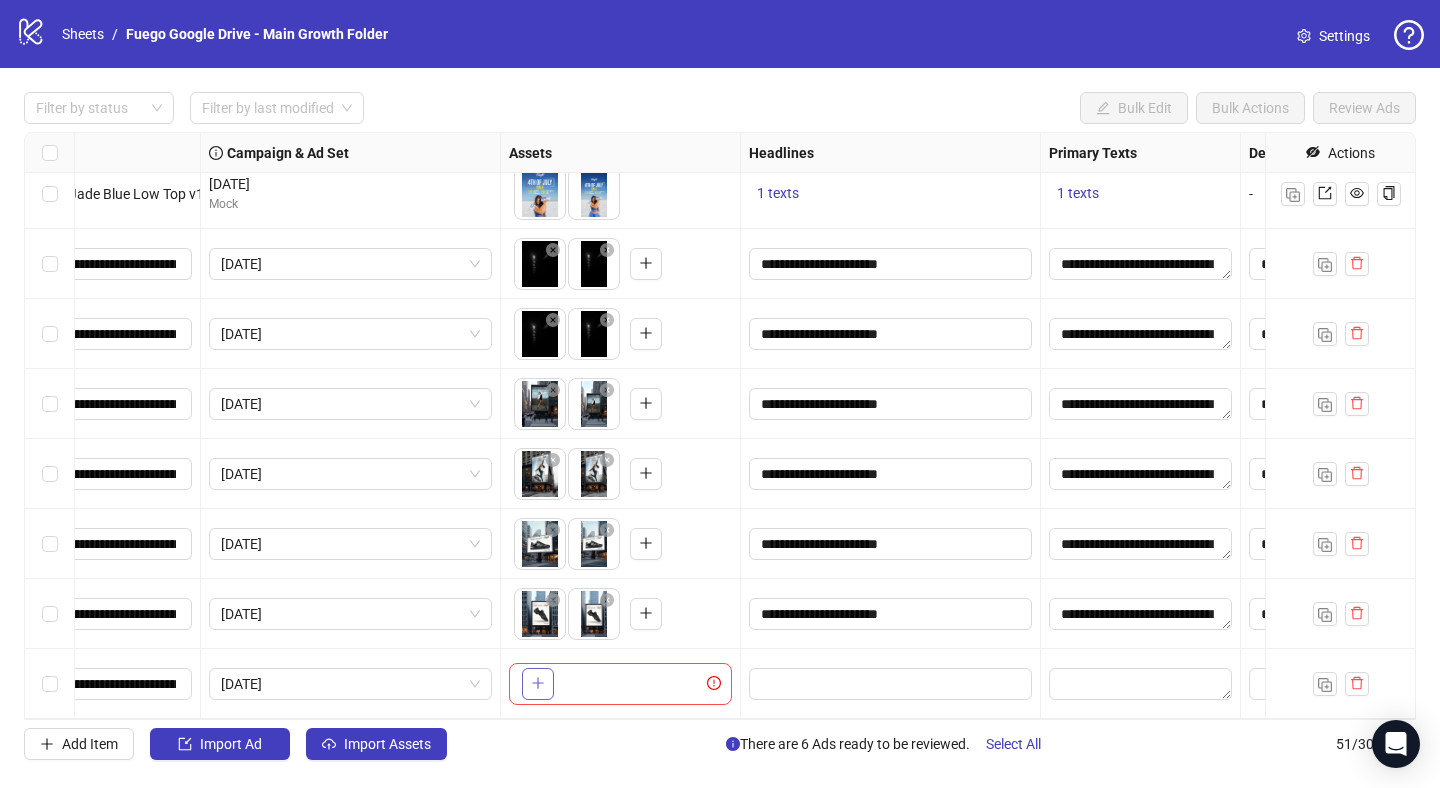 click 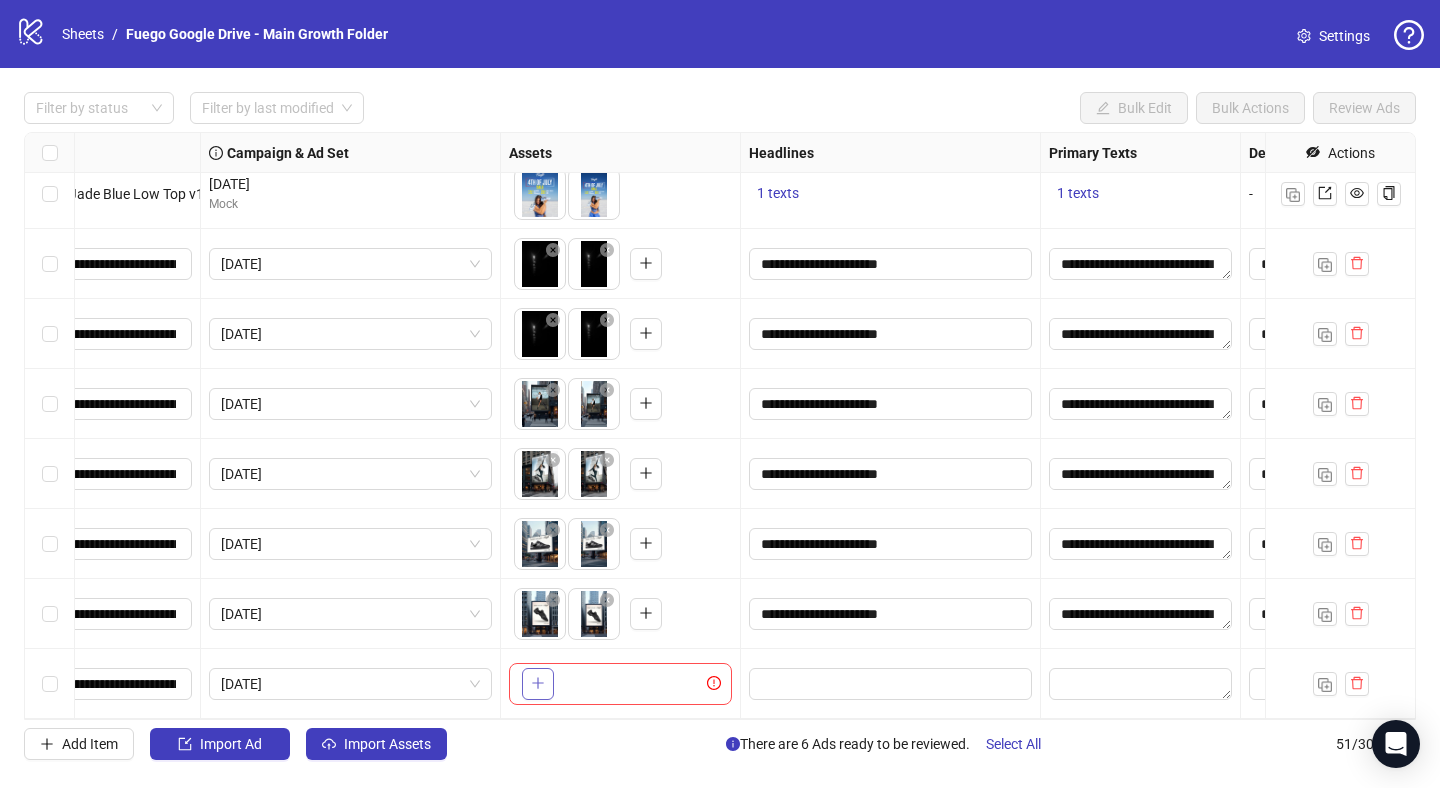 click at bounding box center (538, 684) 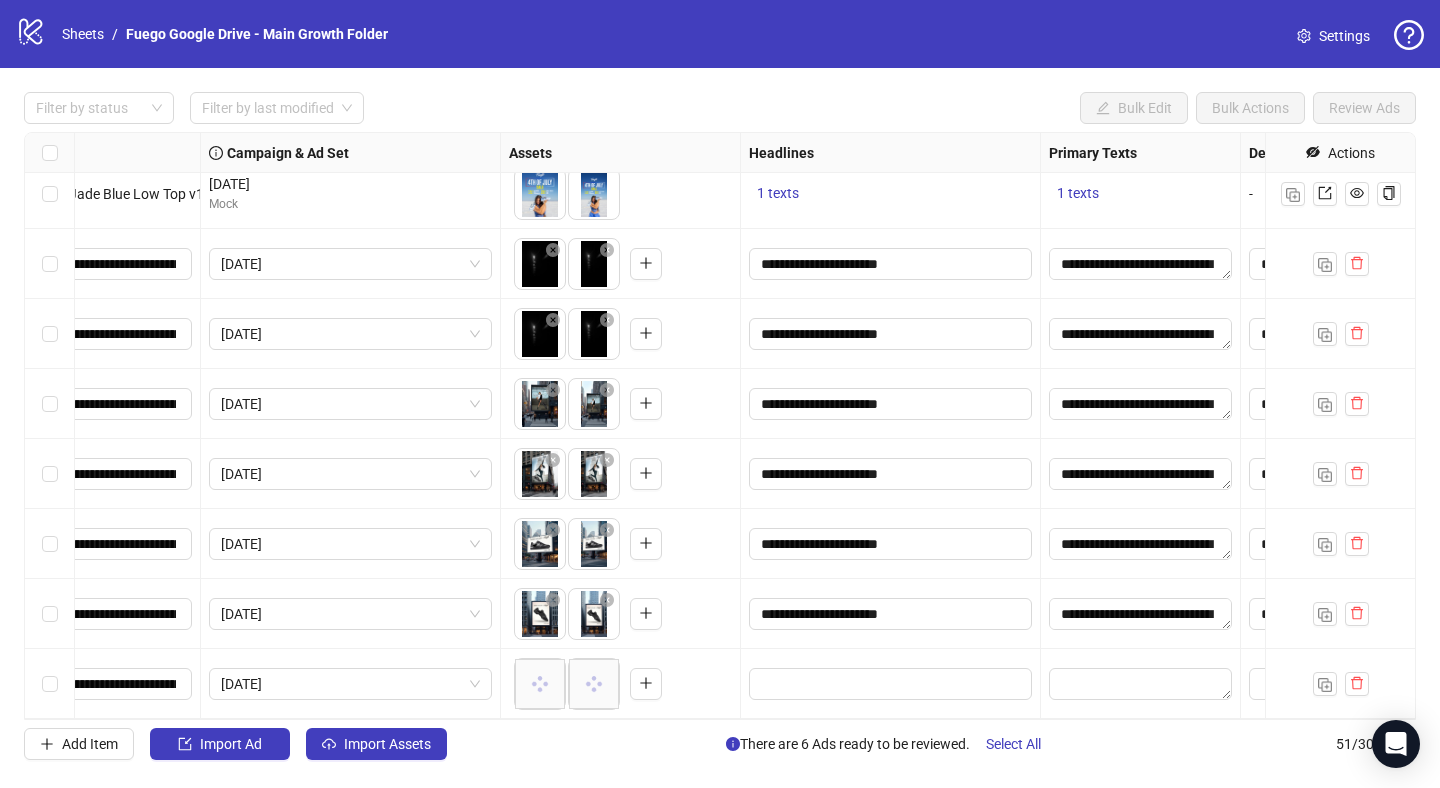 type 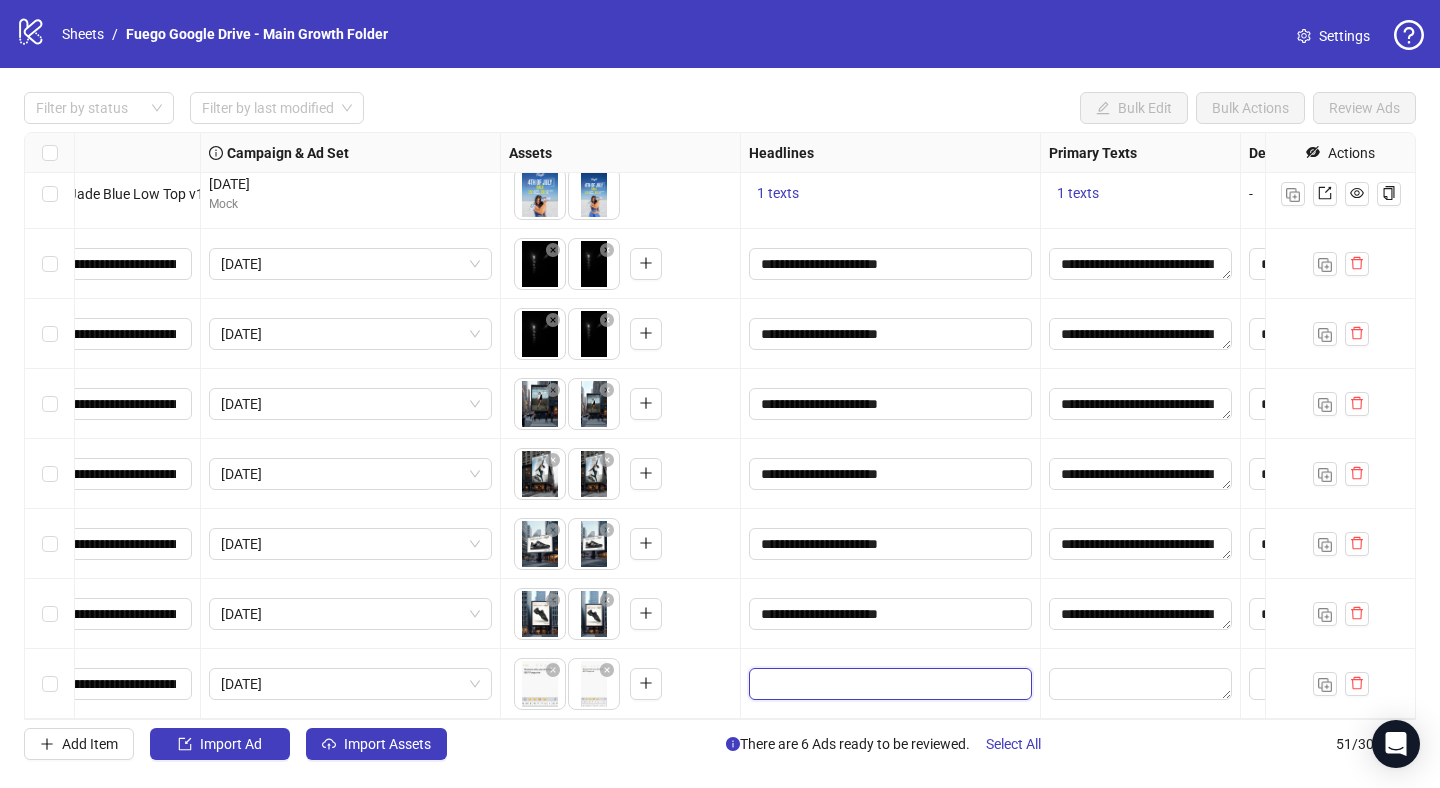 click at bounding box center [888, 684] 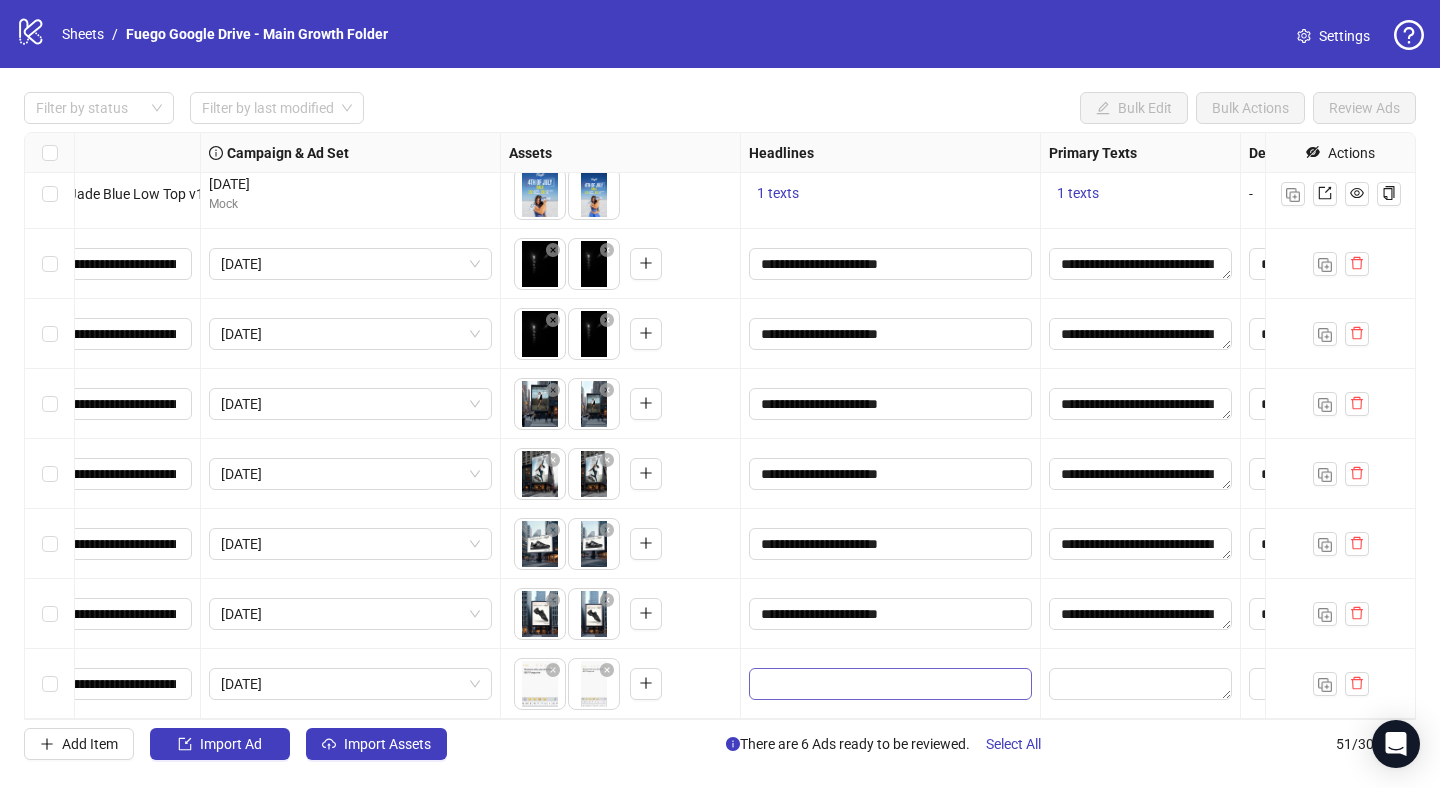 type on "**********" 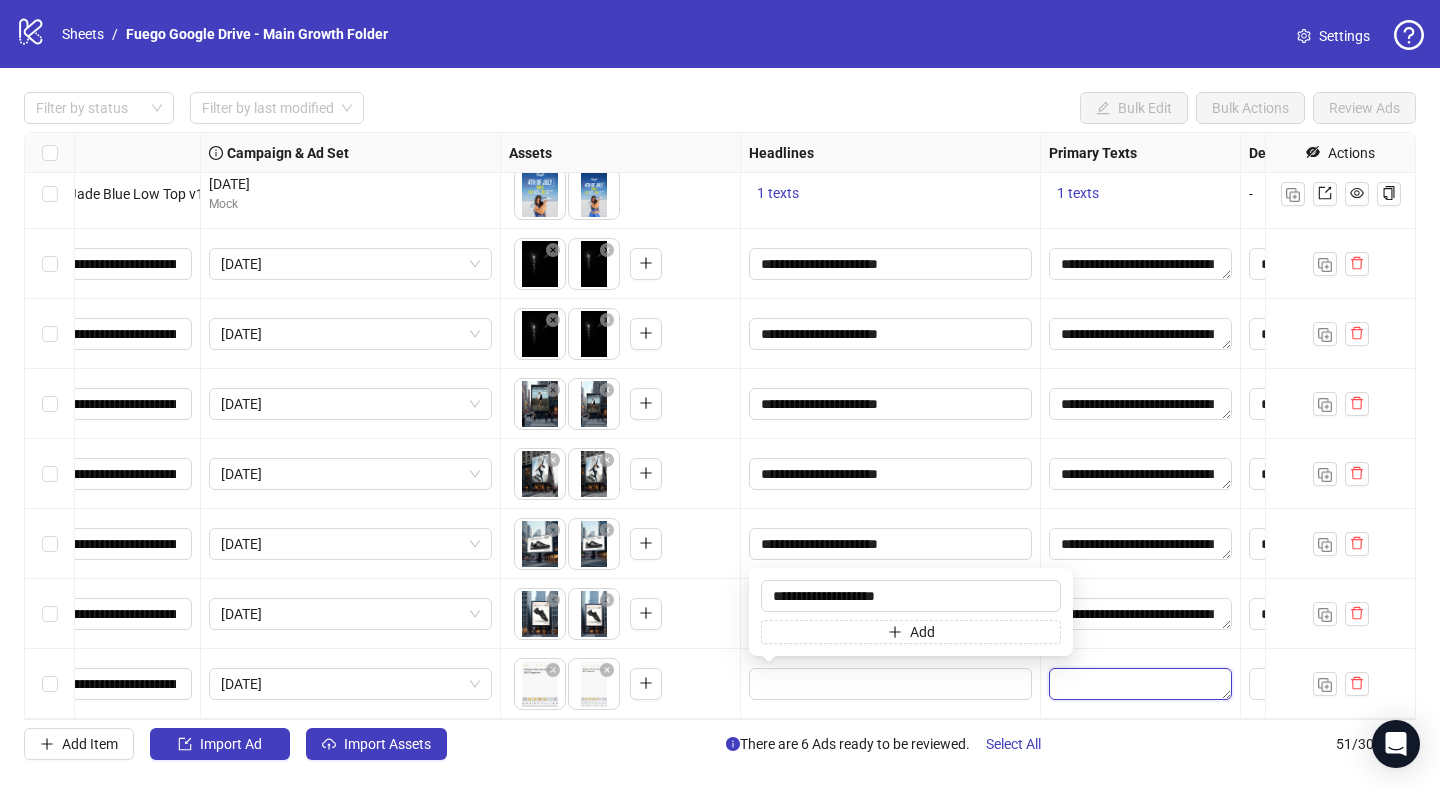 click at bounding box center [1140, 684] 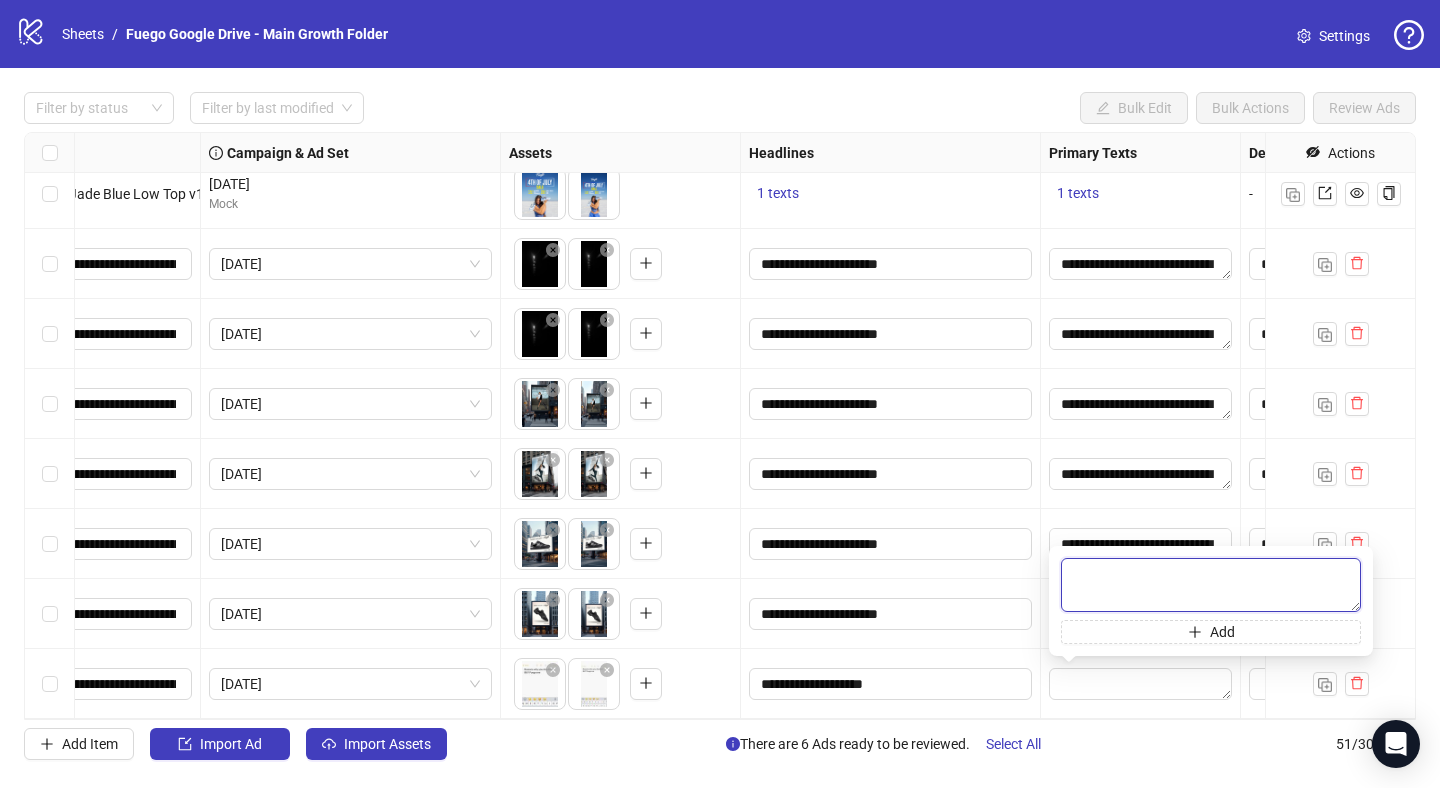 click at bounding box center (1211, 585) 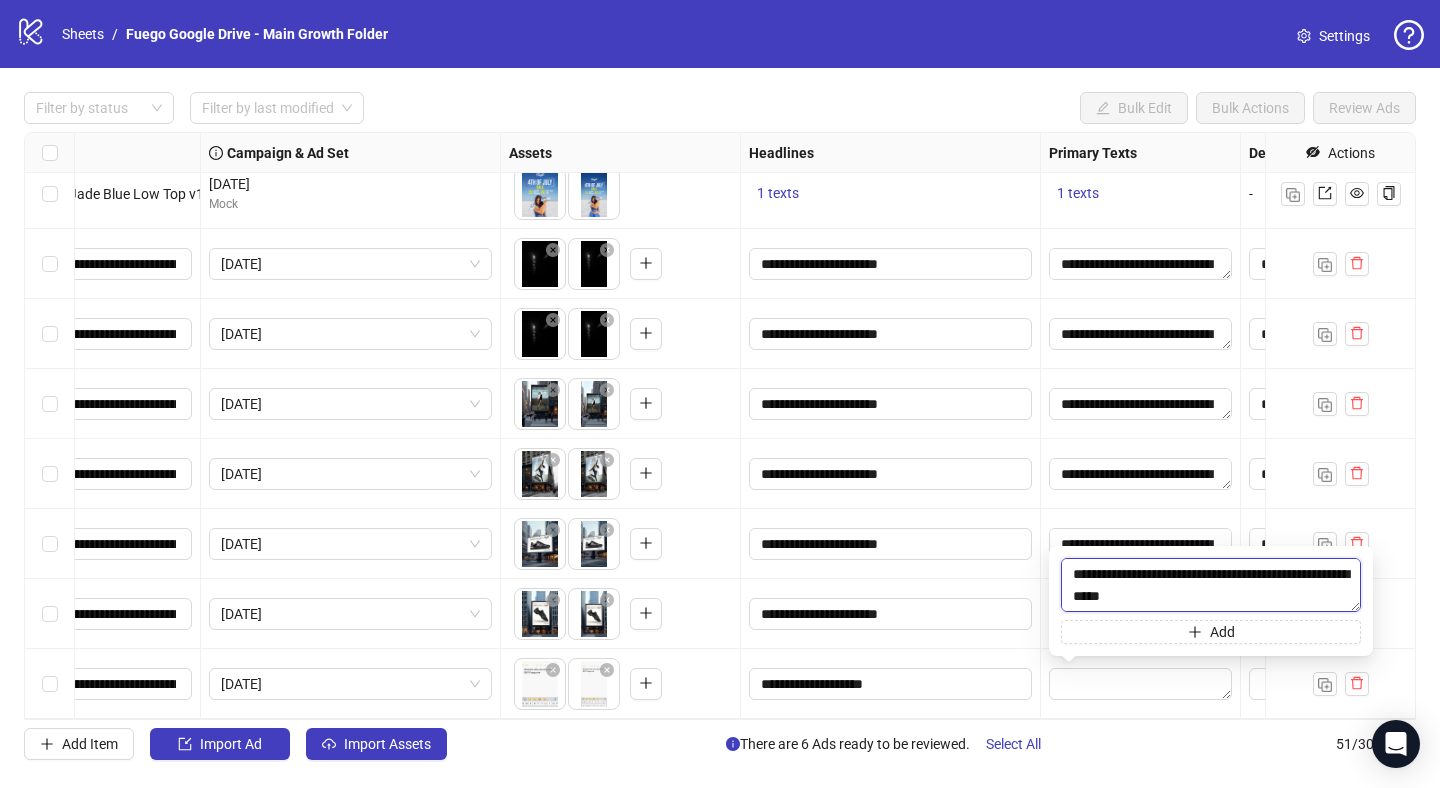 scroll, scrollTop: 235, scrollLeft: 0, axis: vertical 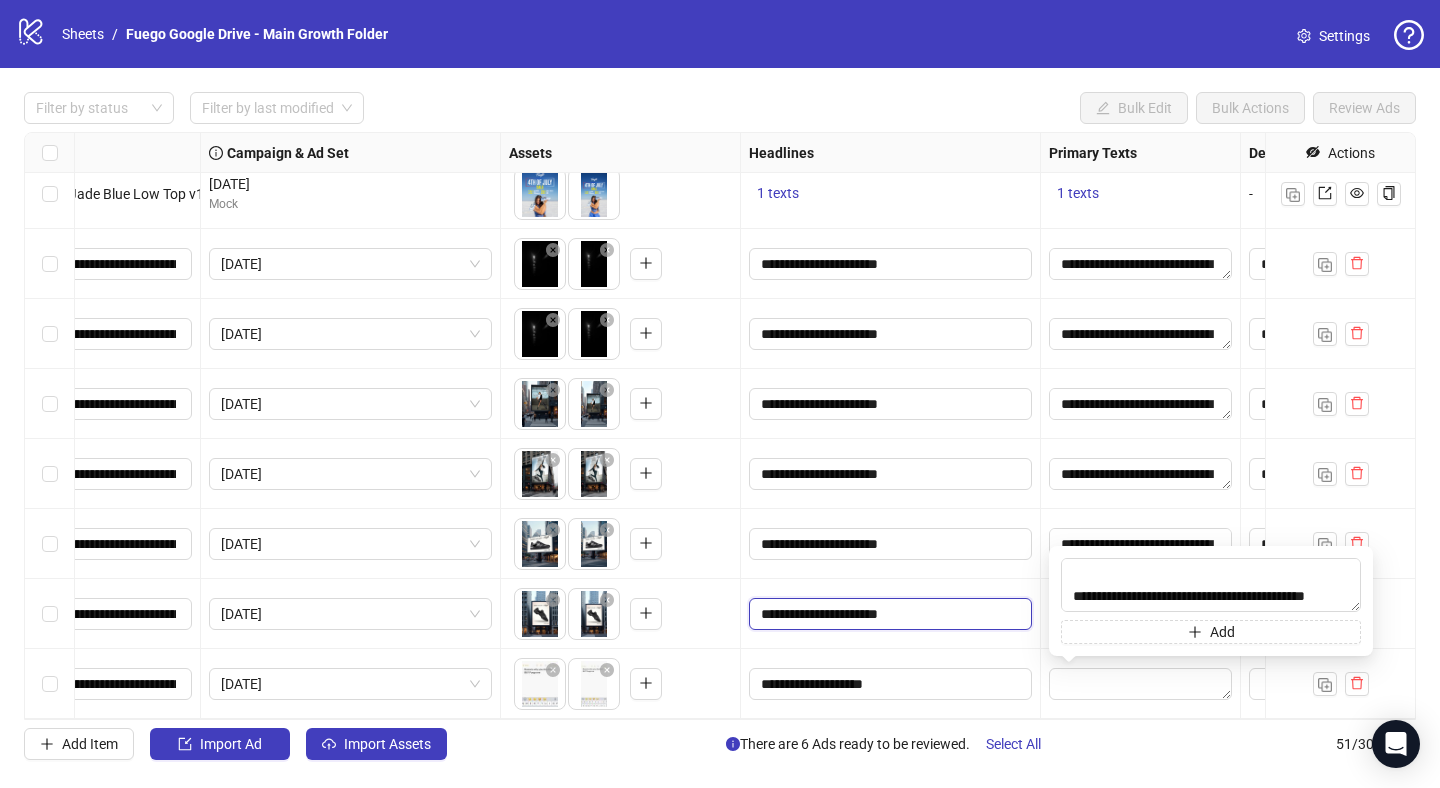 click on "**********" at bounding box center (888, 614) 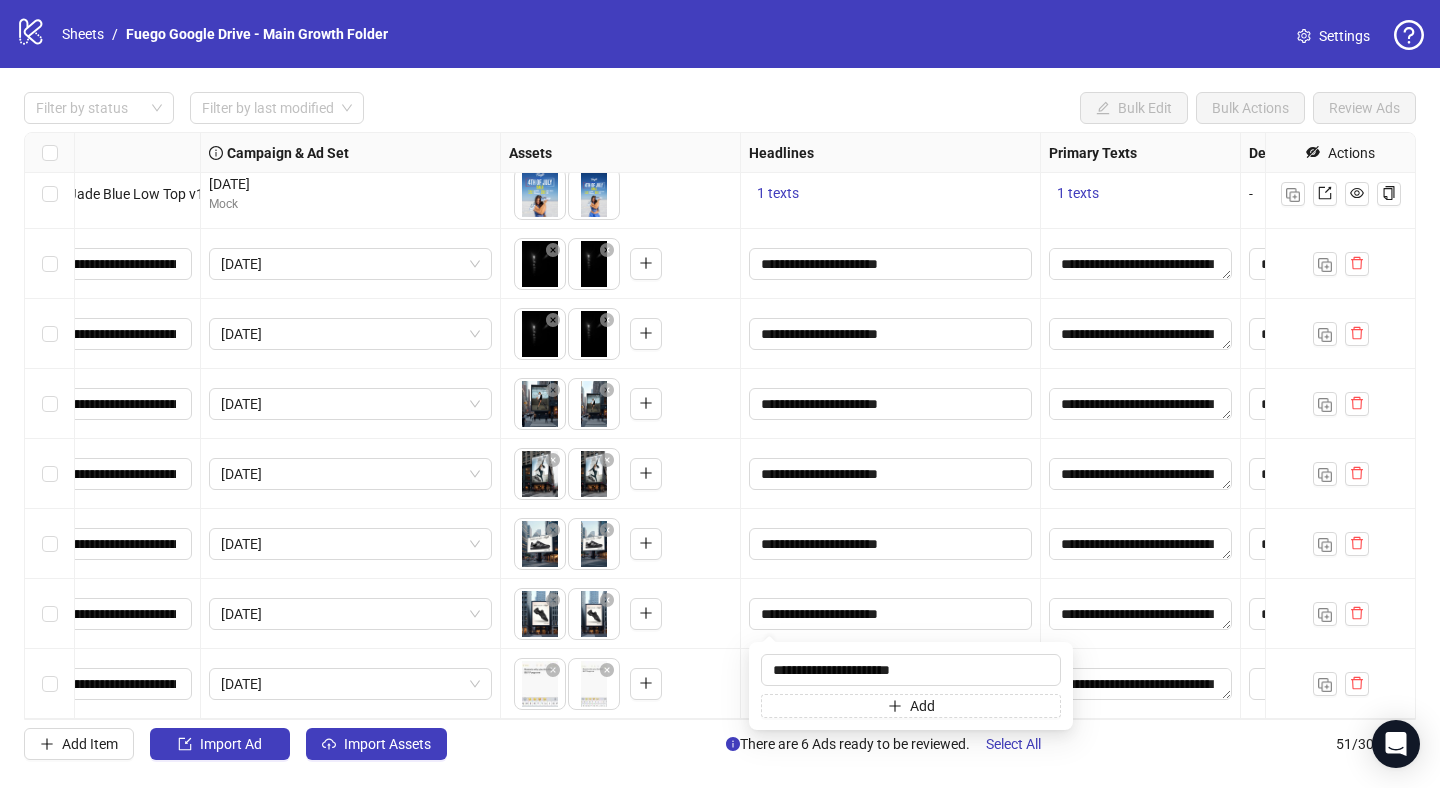 click on "**********" at bounding box center [1141, 684] 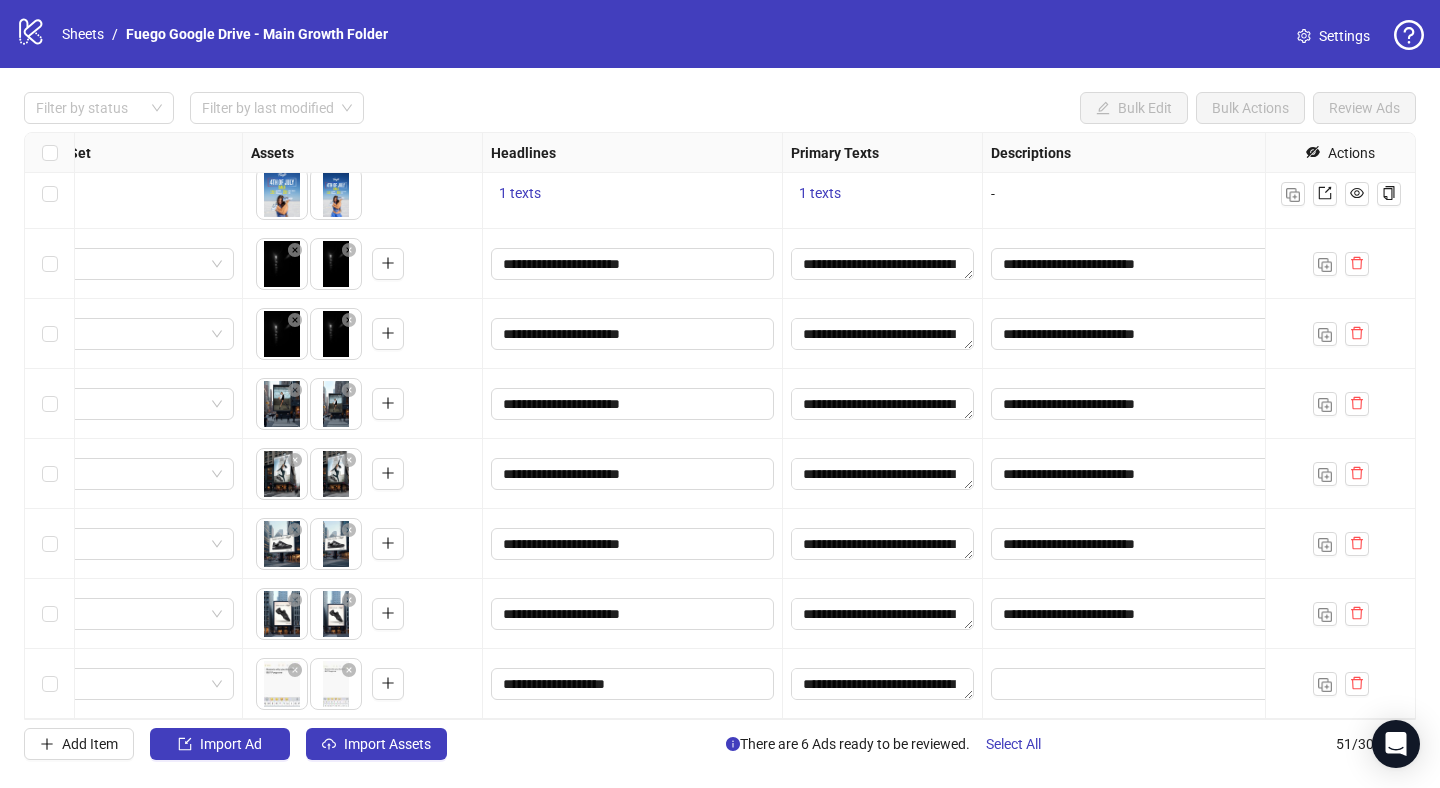 scroll, scrollTop: 3024, scrollLeft: 813, axis: both 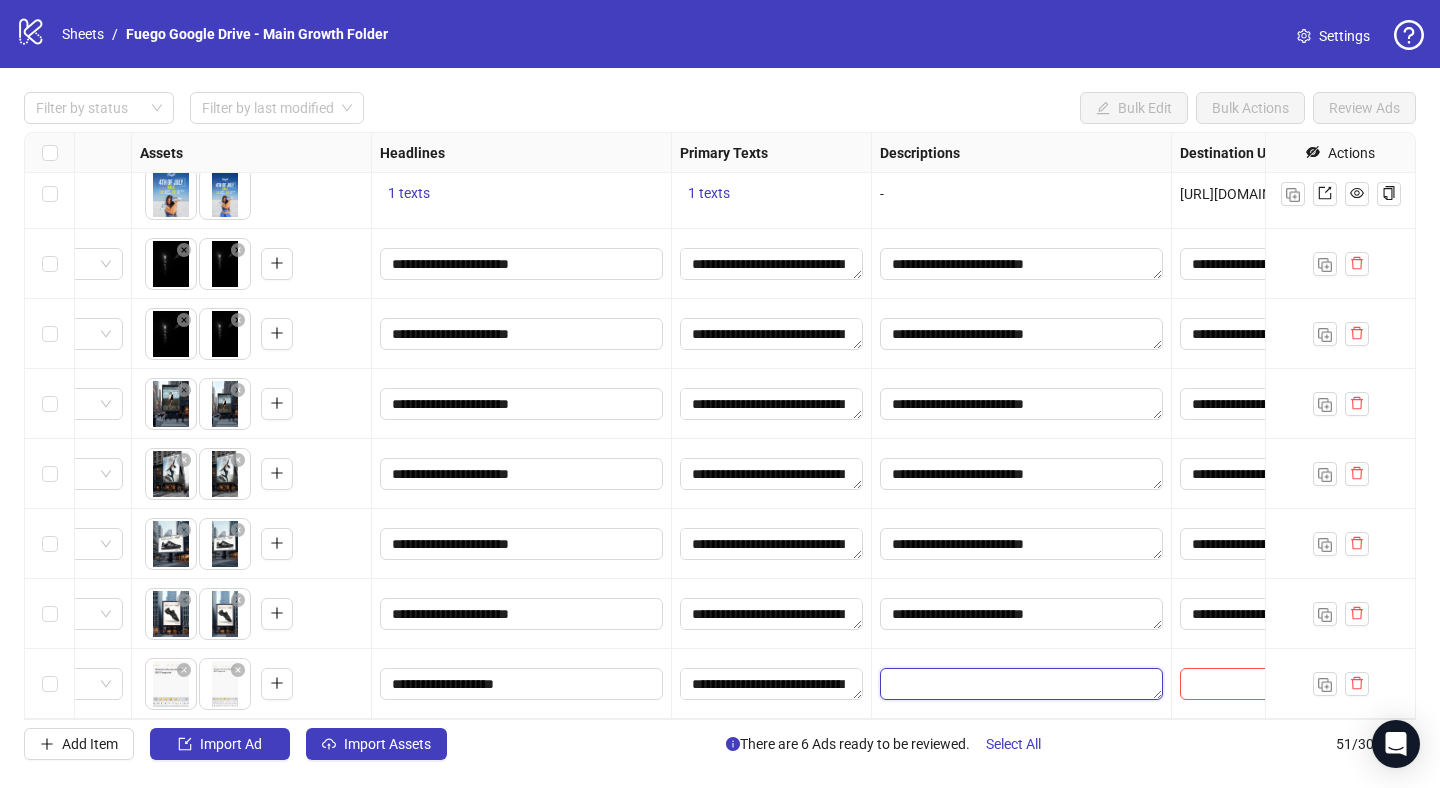click at bounding box center [1021, 684] 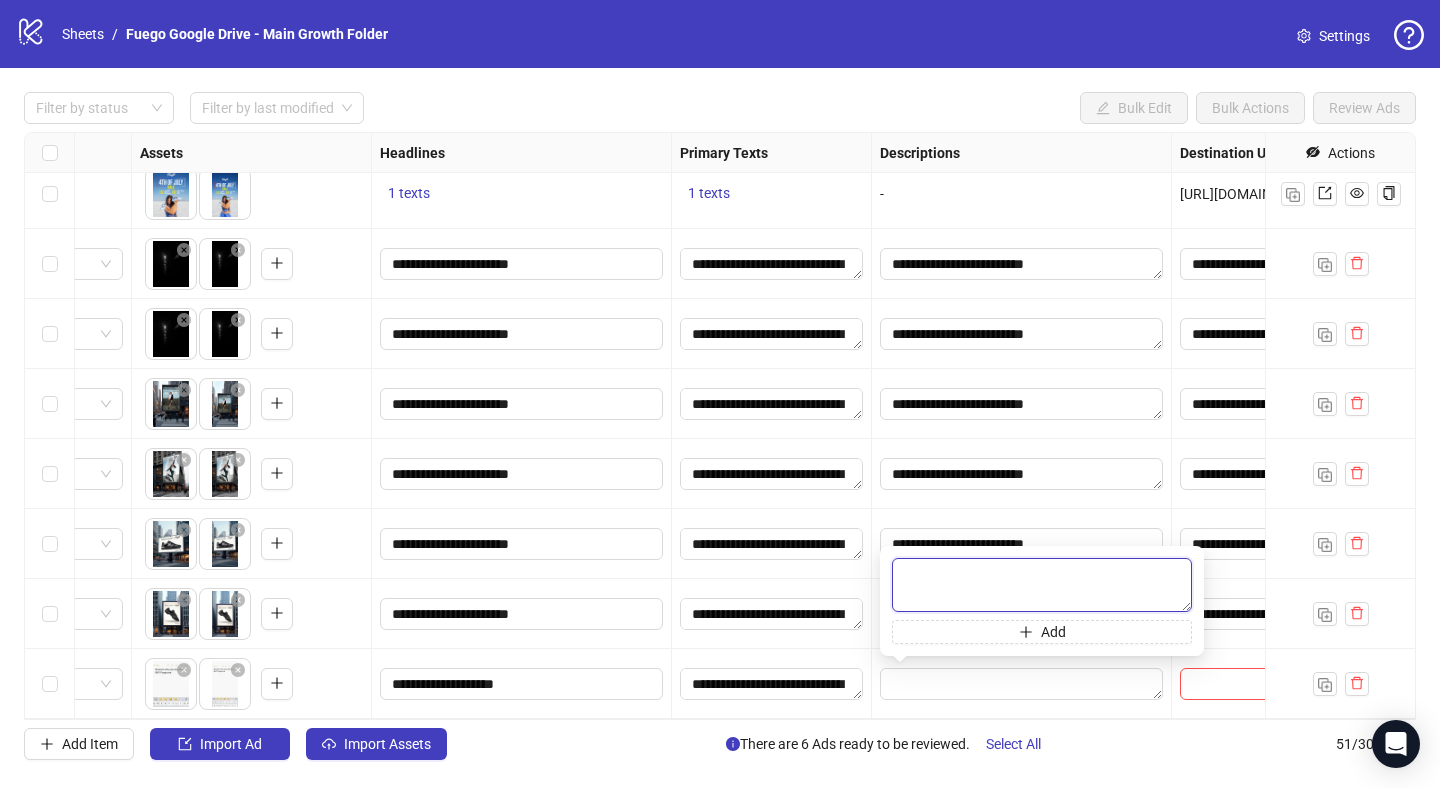 paste on "**********" 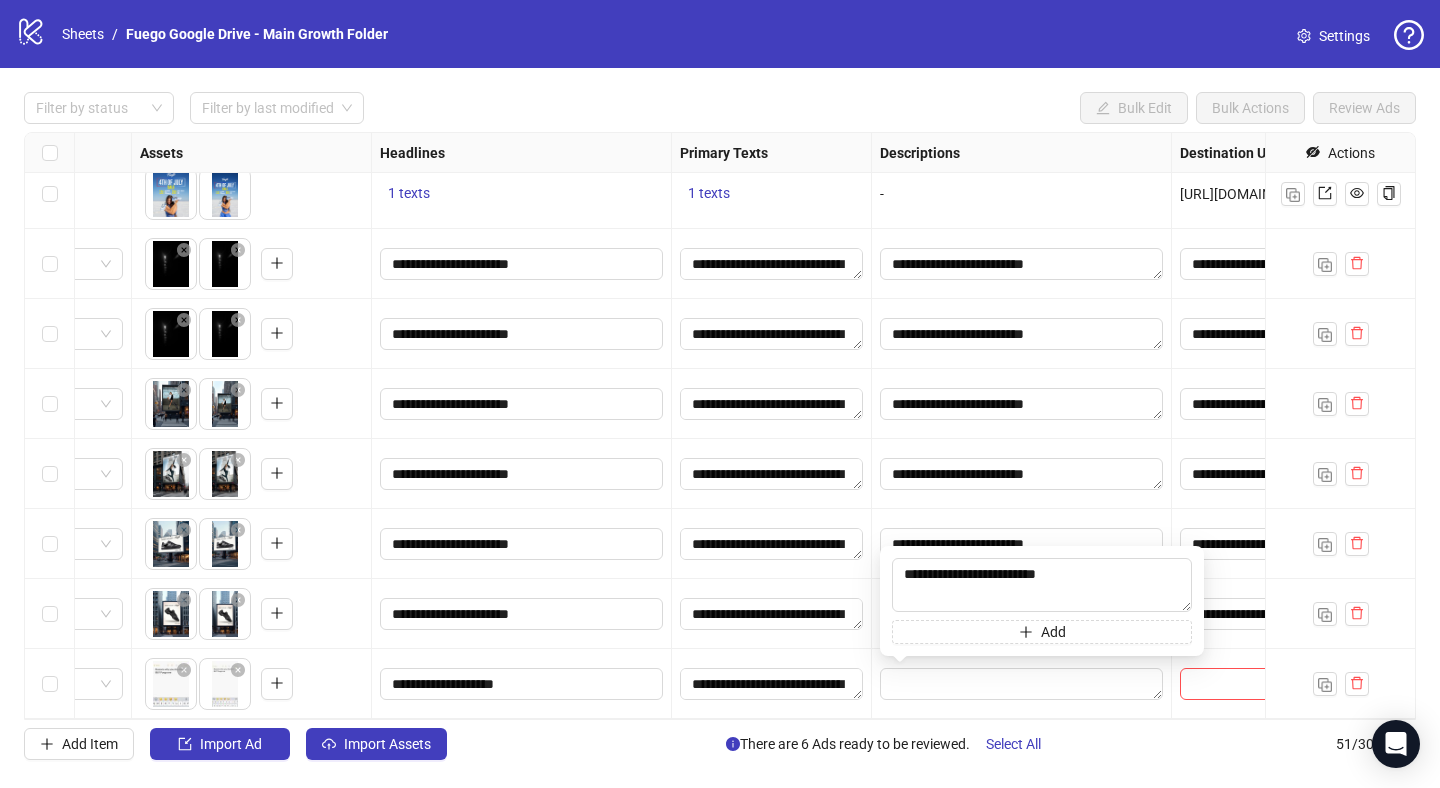 click on "**********" at bounding box center [772, 614] 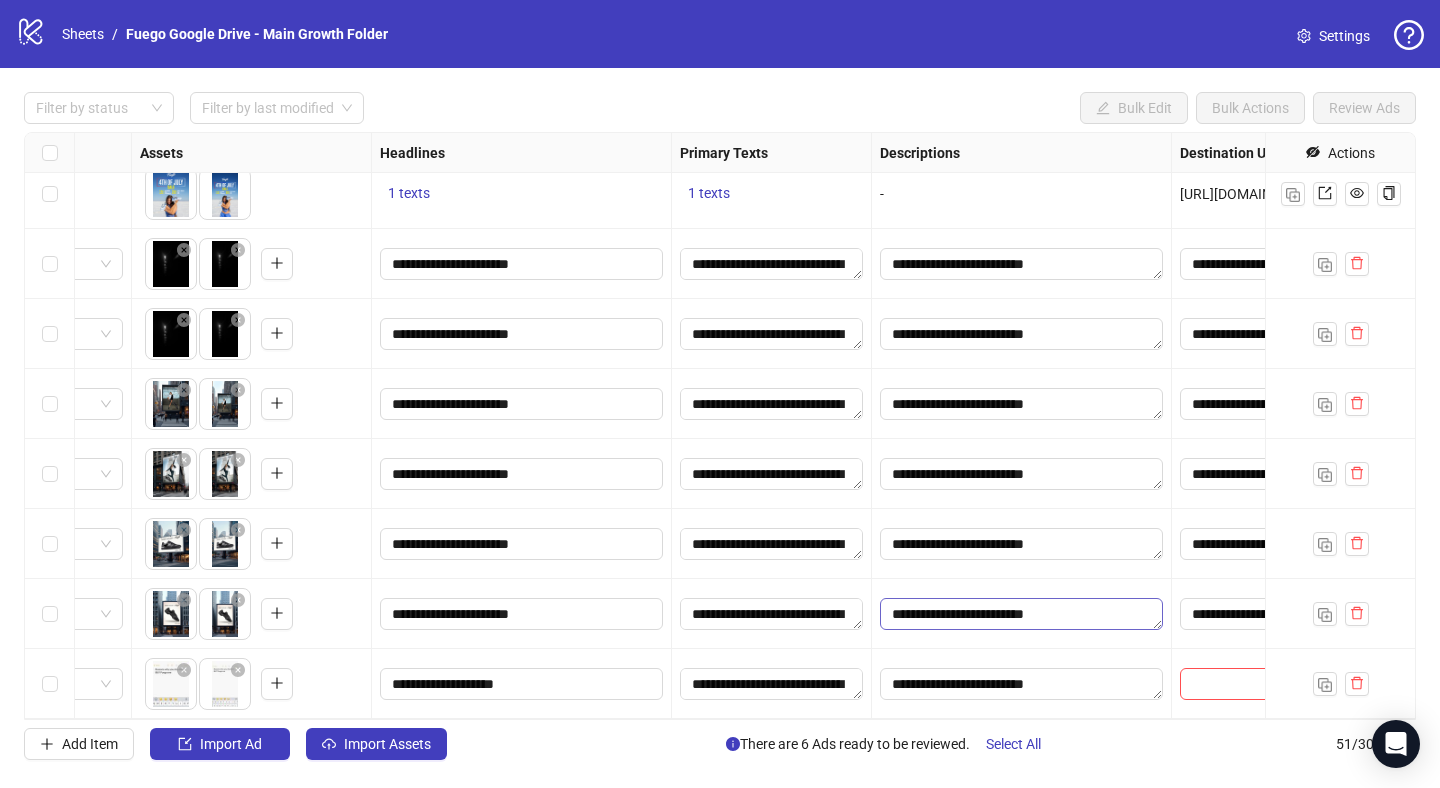 scroll, scrollTop: 3024, scrollLeft: 1025, axis: both 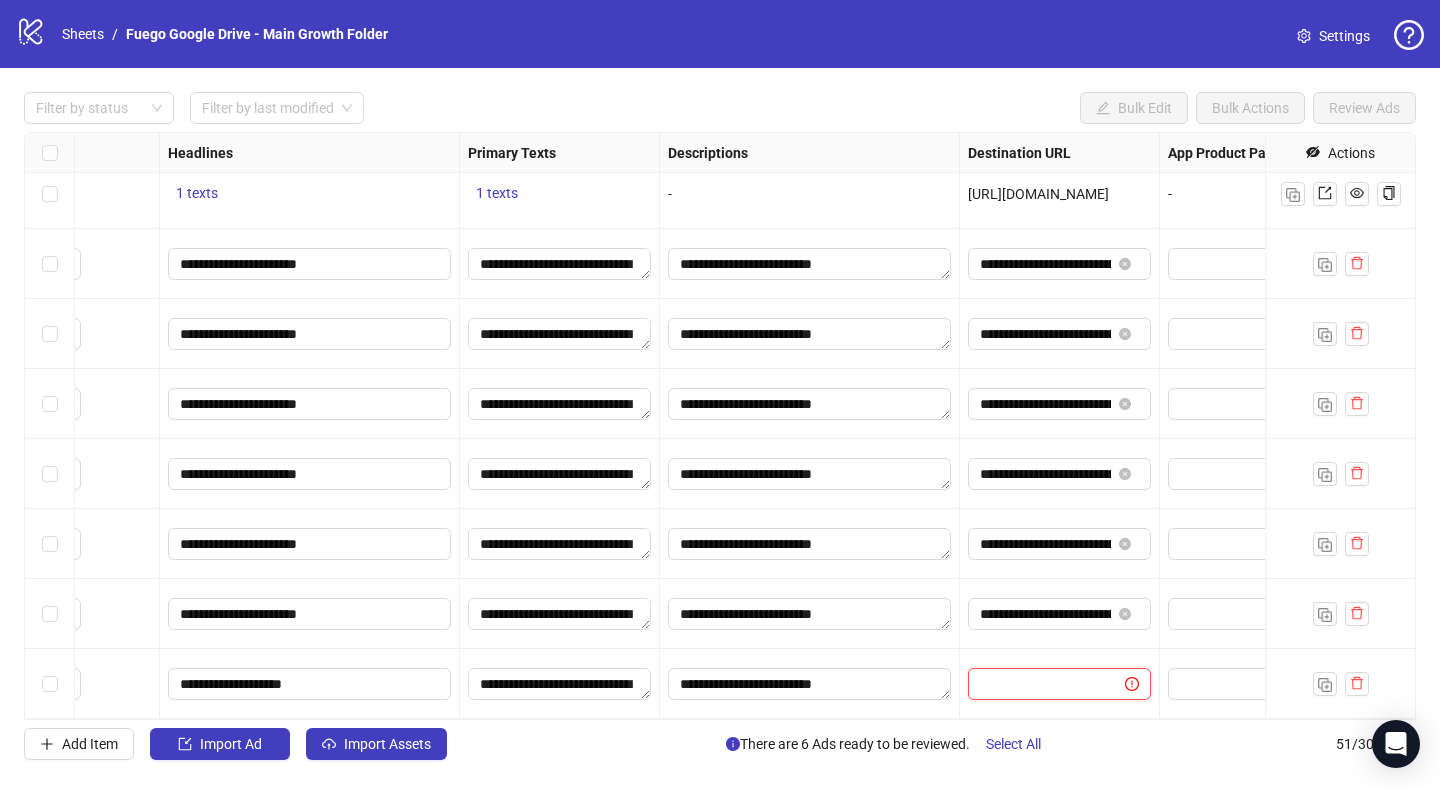 click at bounding box center [1038, 684] 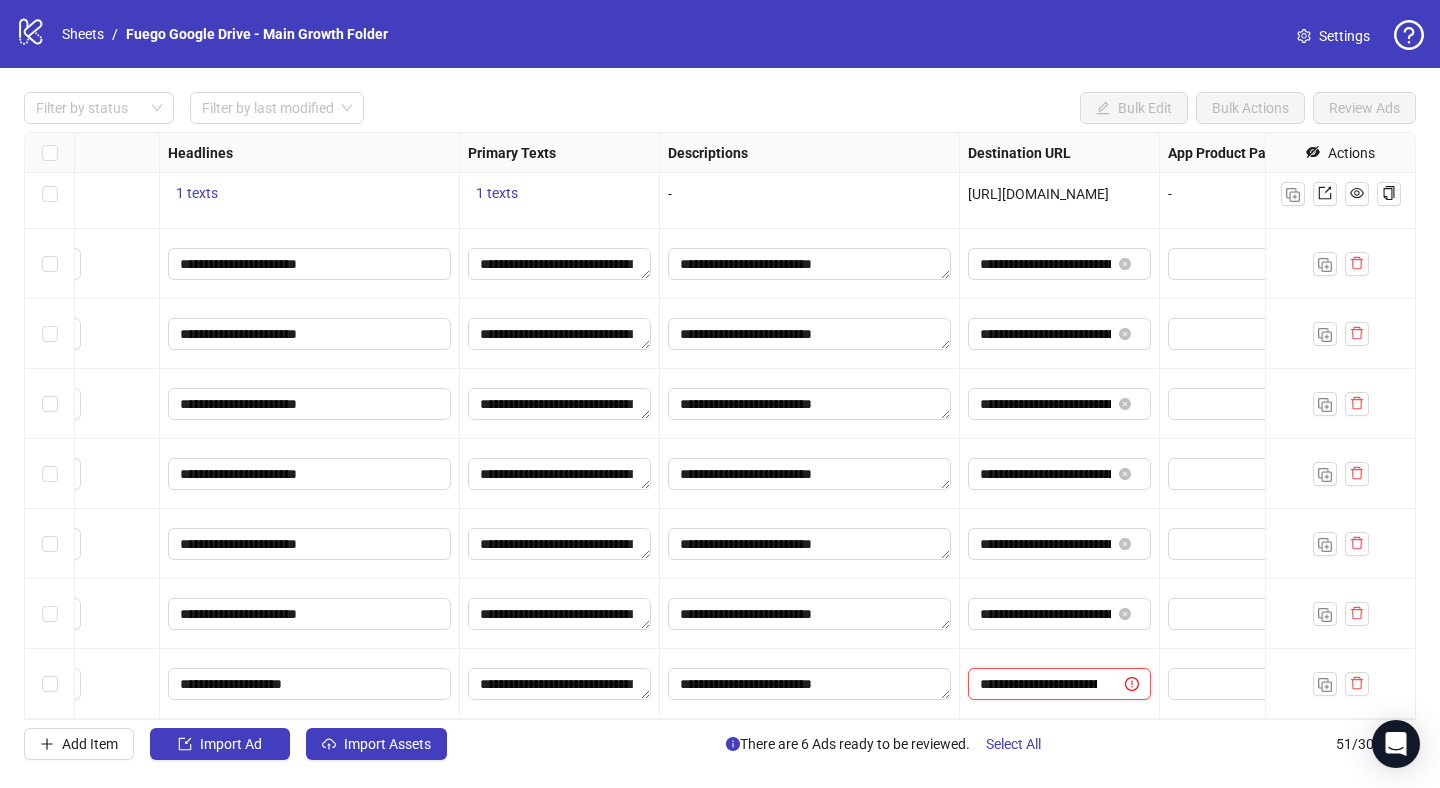 scroll, scrollTop: 0, scrollLeft: 93, axis: horizontal 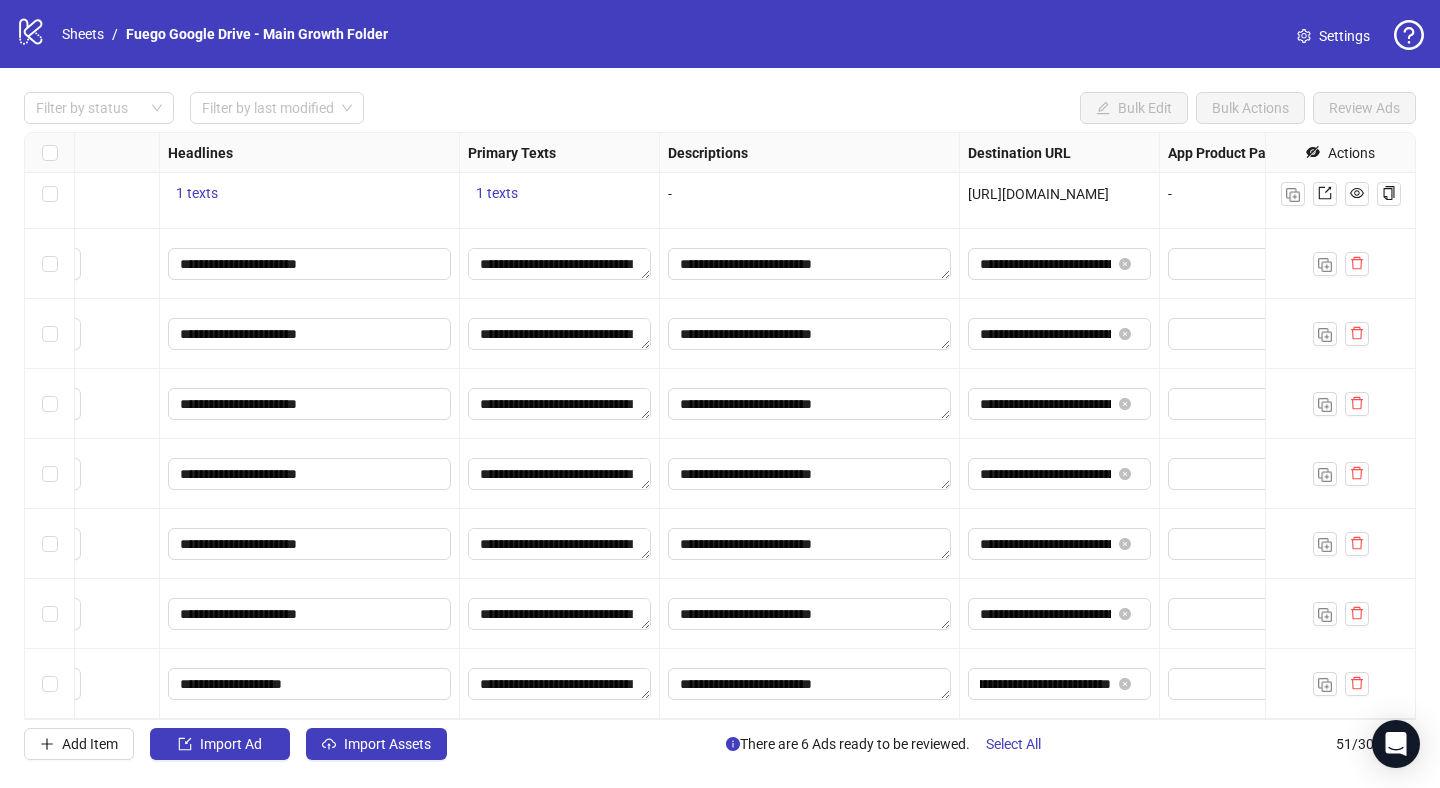 click on "**********" at bounding box center (1060, 684) 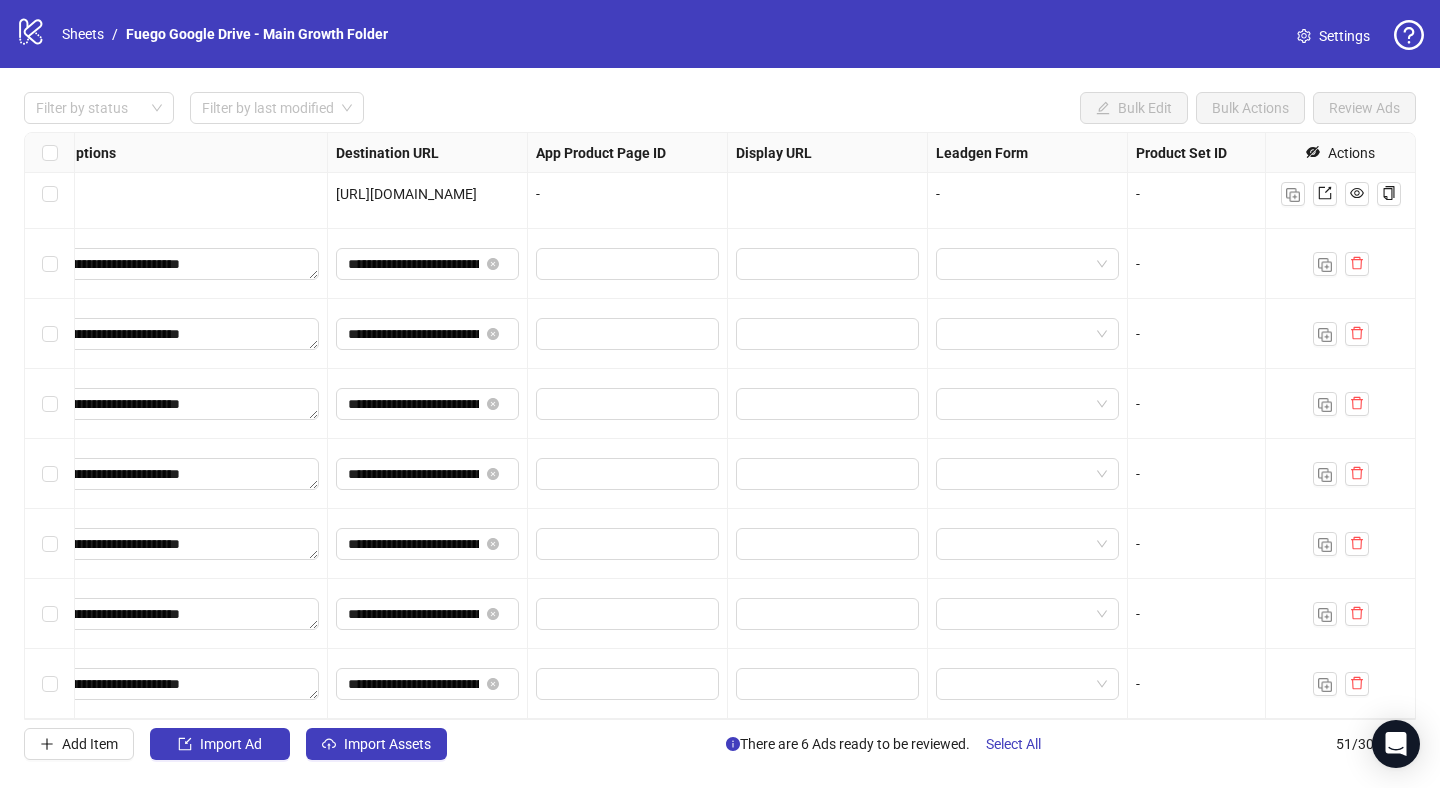 scroll, scrollTop: 3024, scrollLeft: 1880, axis: both 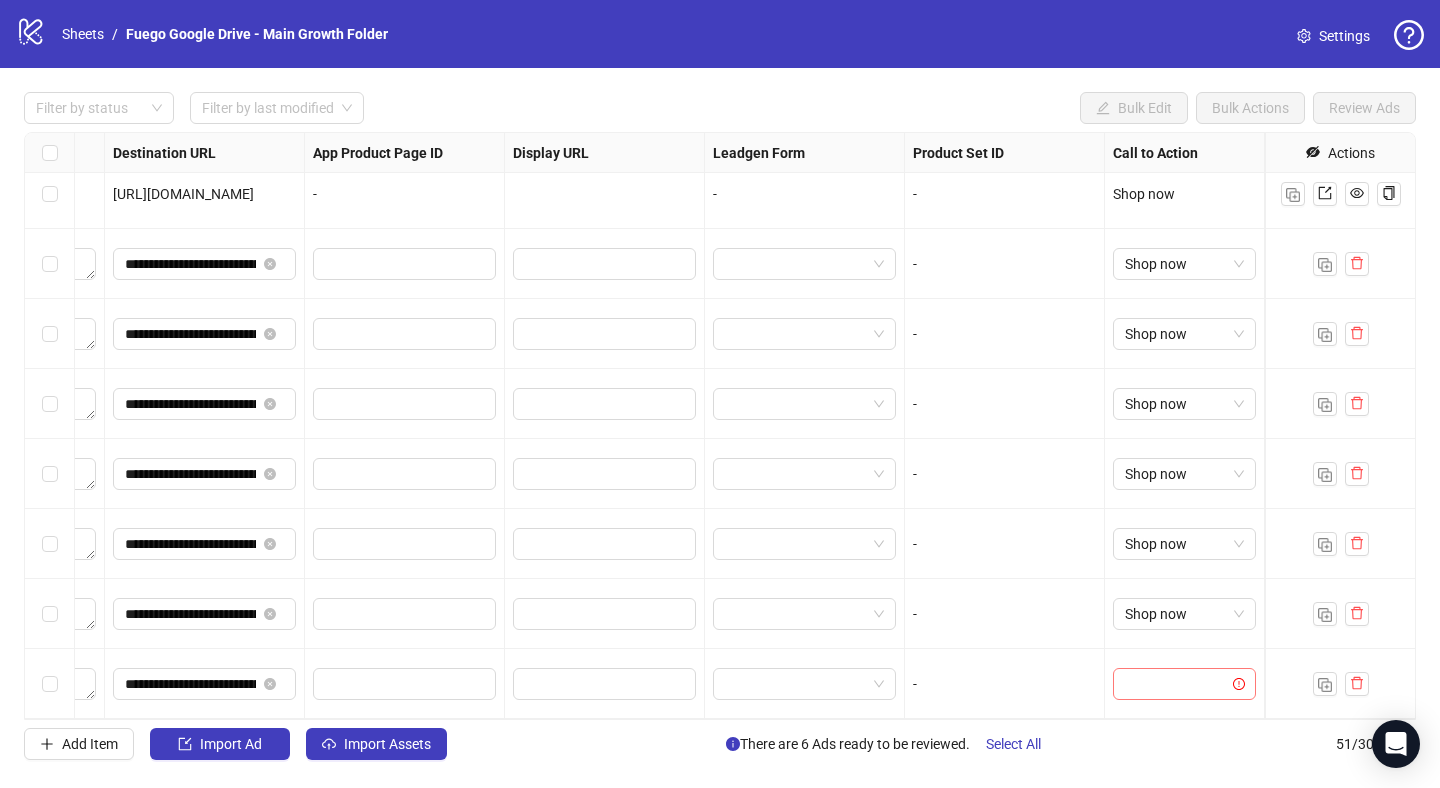 click at bounding box center (1175, 684) 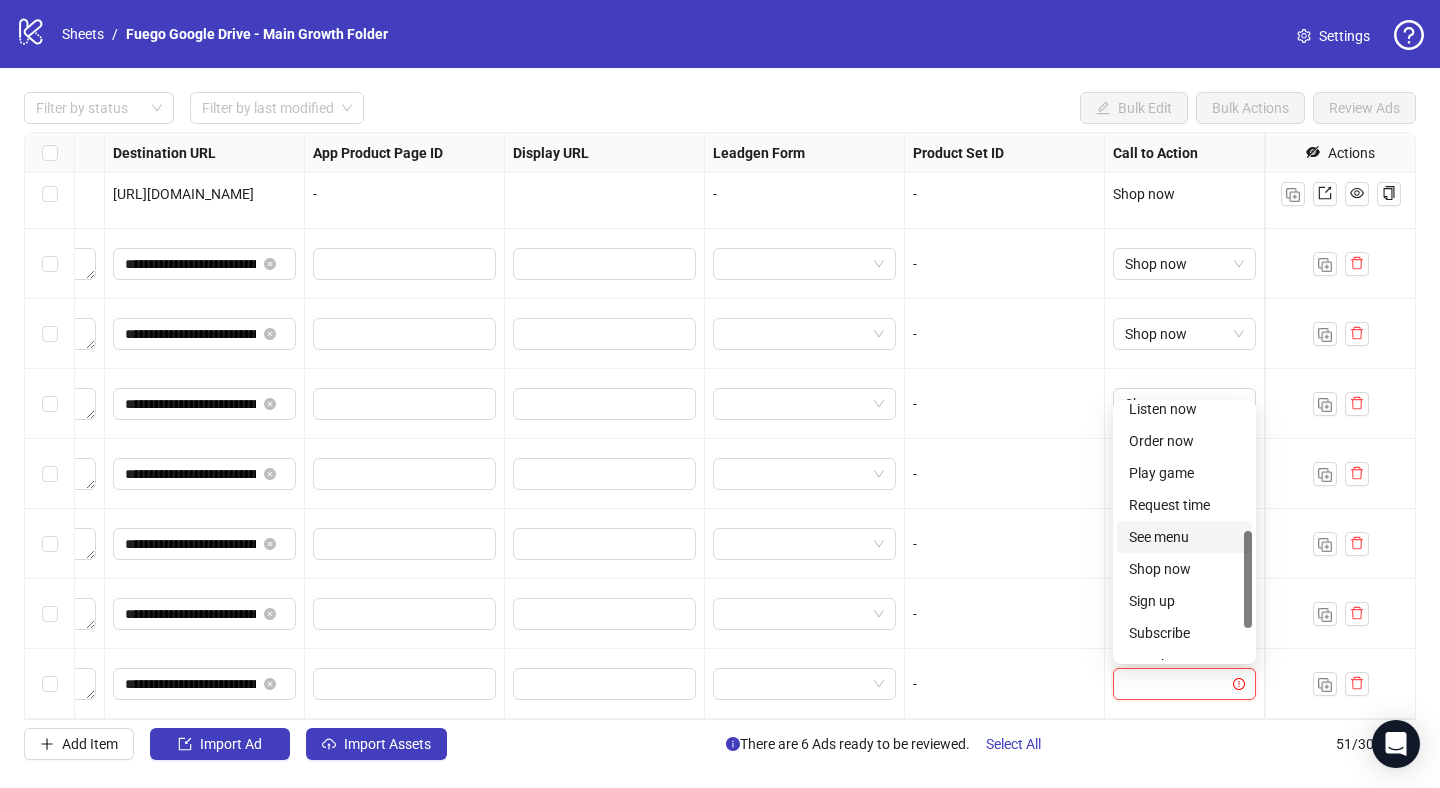 scroll, scrollTop: 332, scrollLeft: 0, axis: vertical 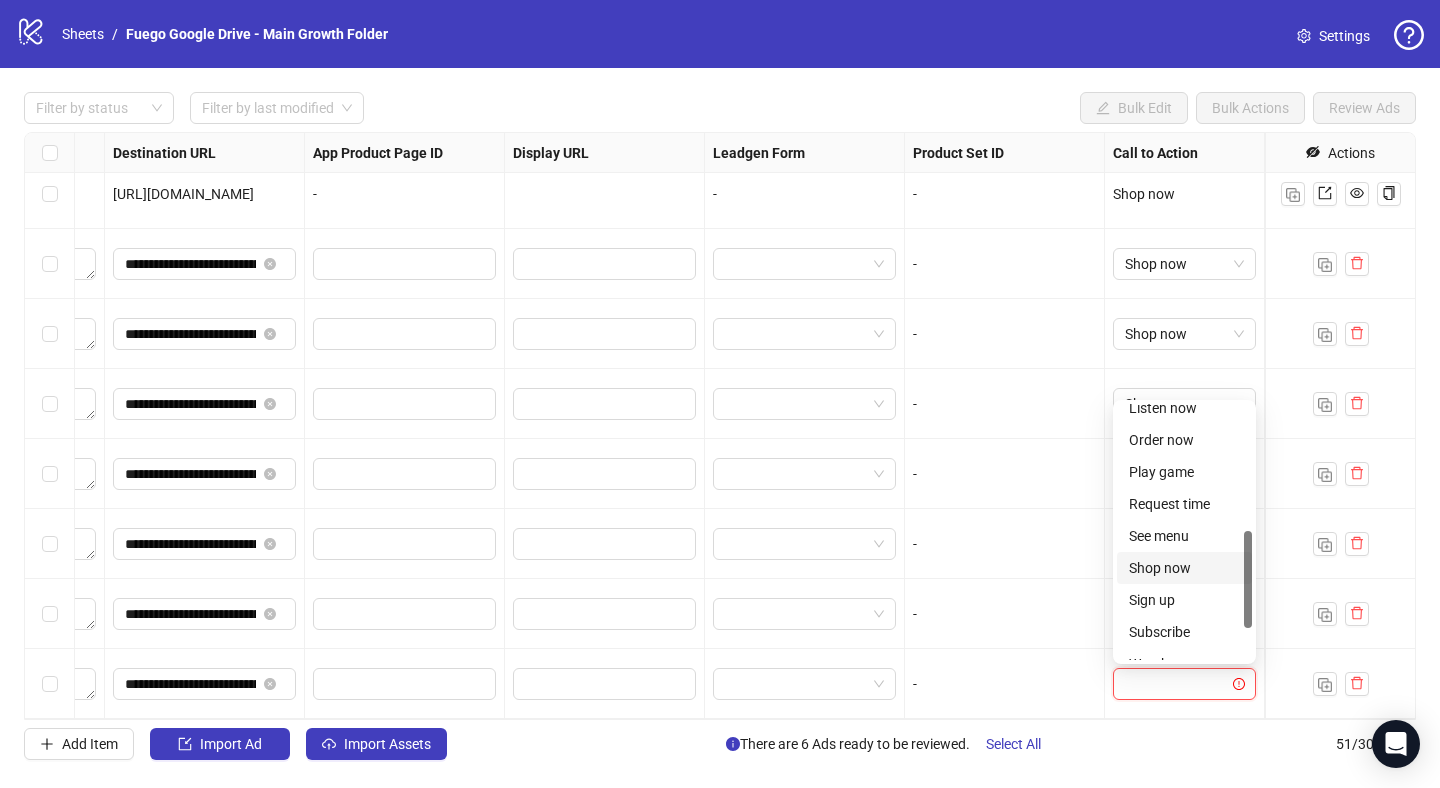 click on "Shop now" at bounding box center [1184, 568] 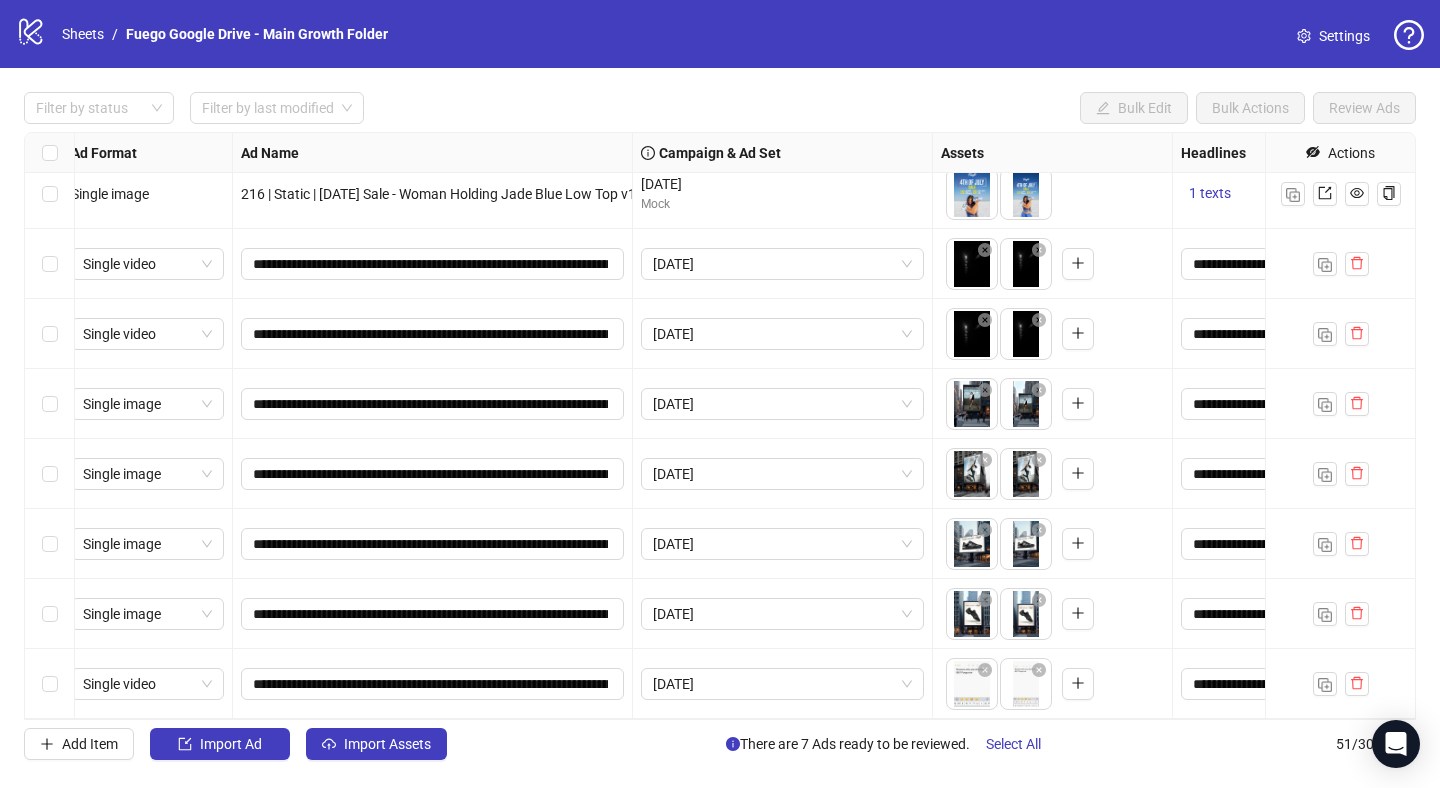 scroll, scrollTop: 3024, scrollLeft: 0, axis: vertical 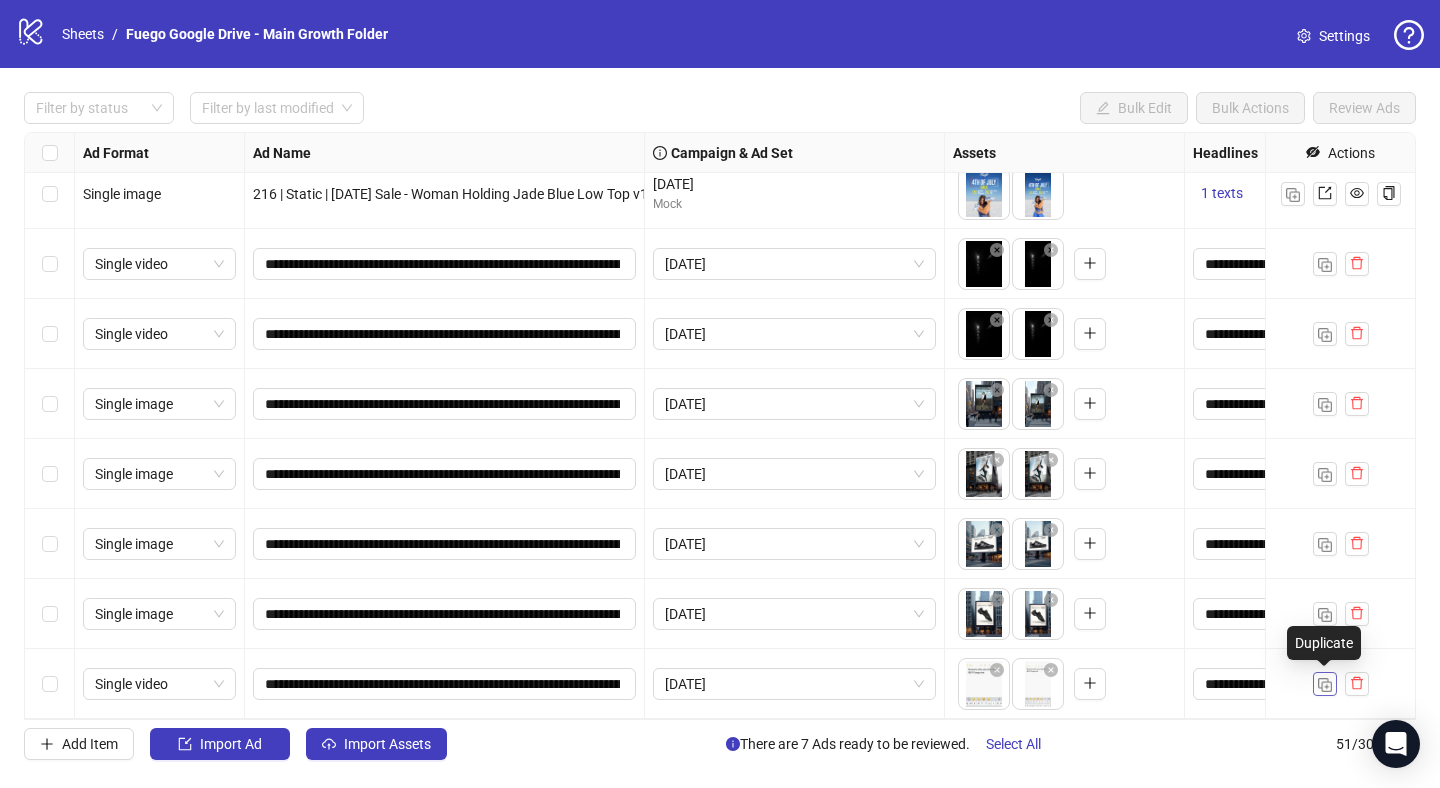 click at bounding box center (1325, 685) 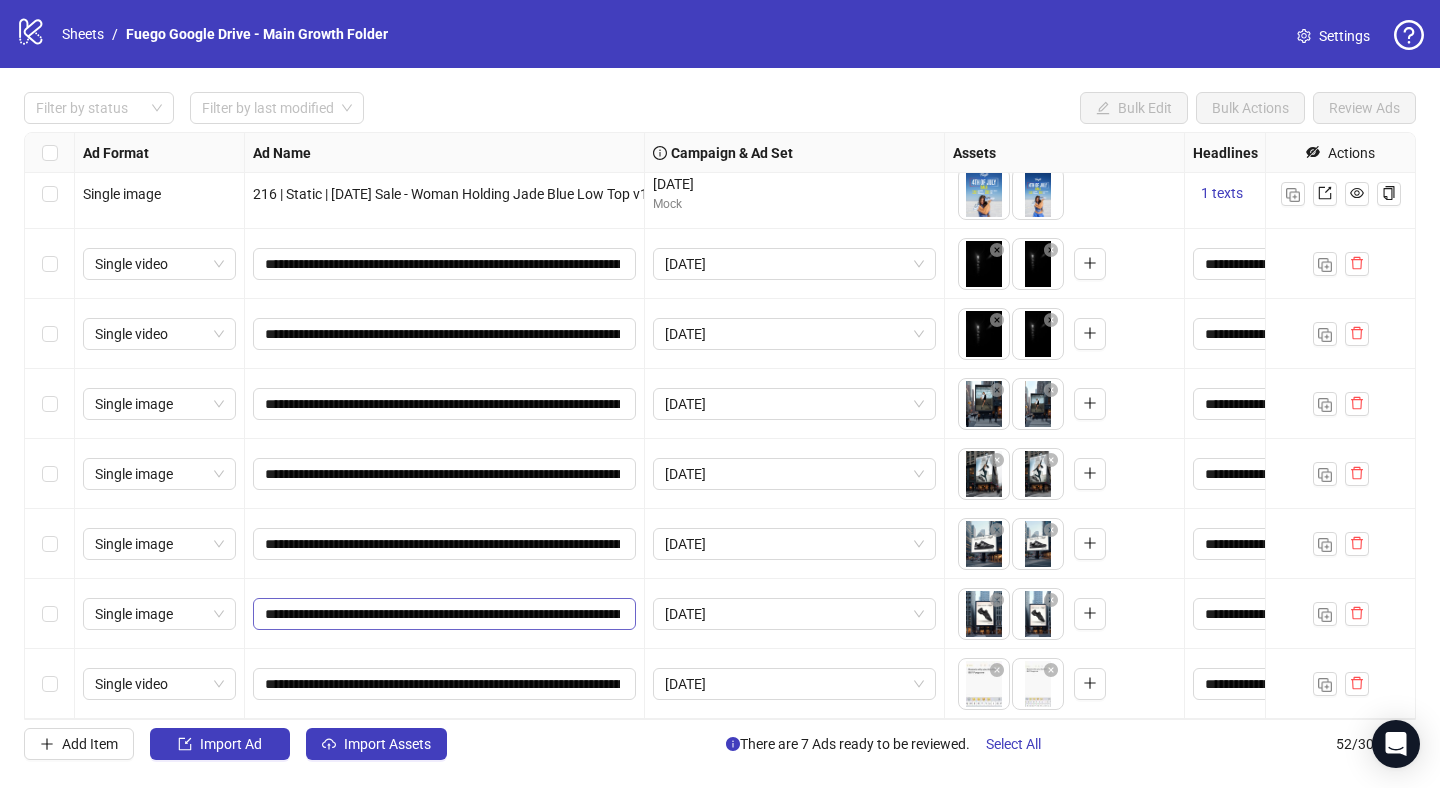 scroll, scrollTop: 3094, scrollLeft: 0, axis: vertical 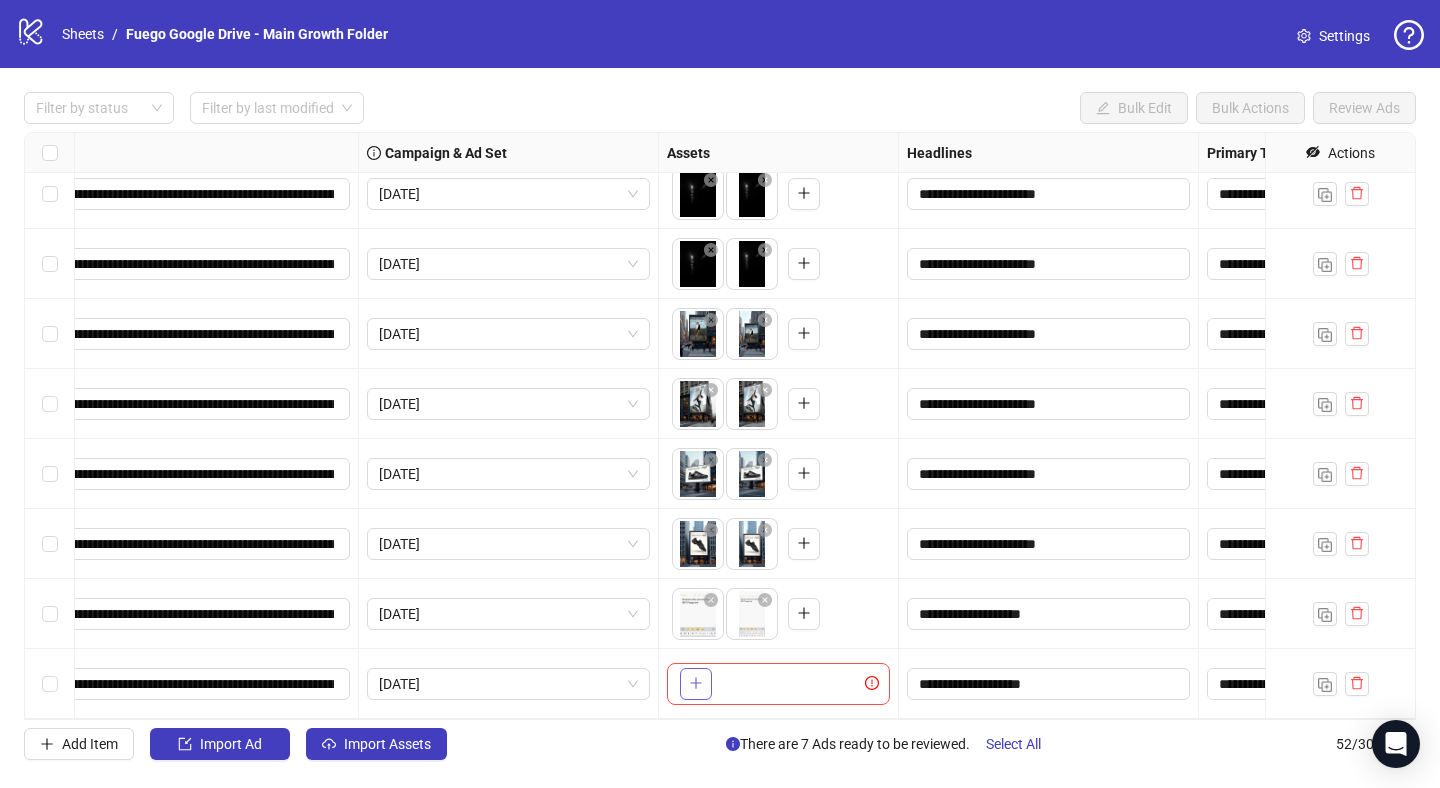 click 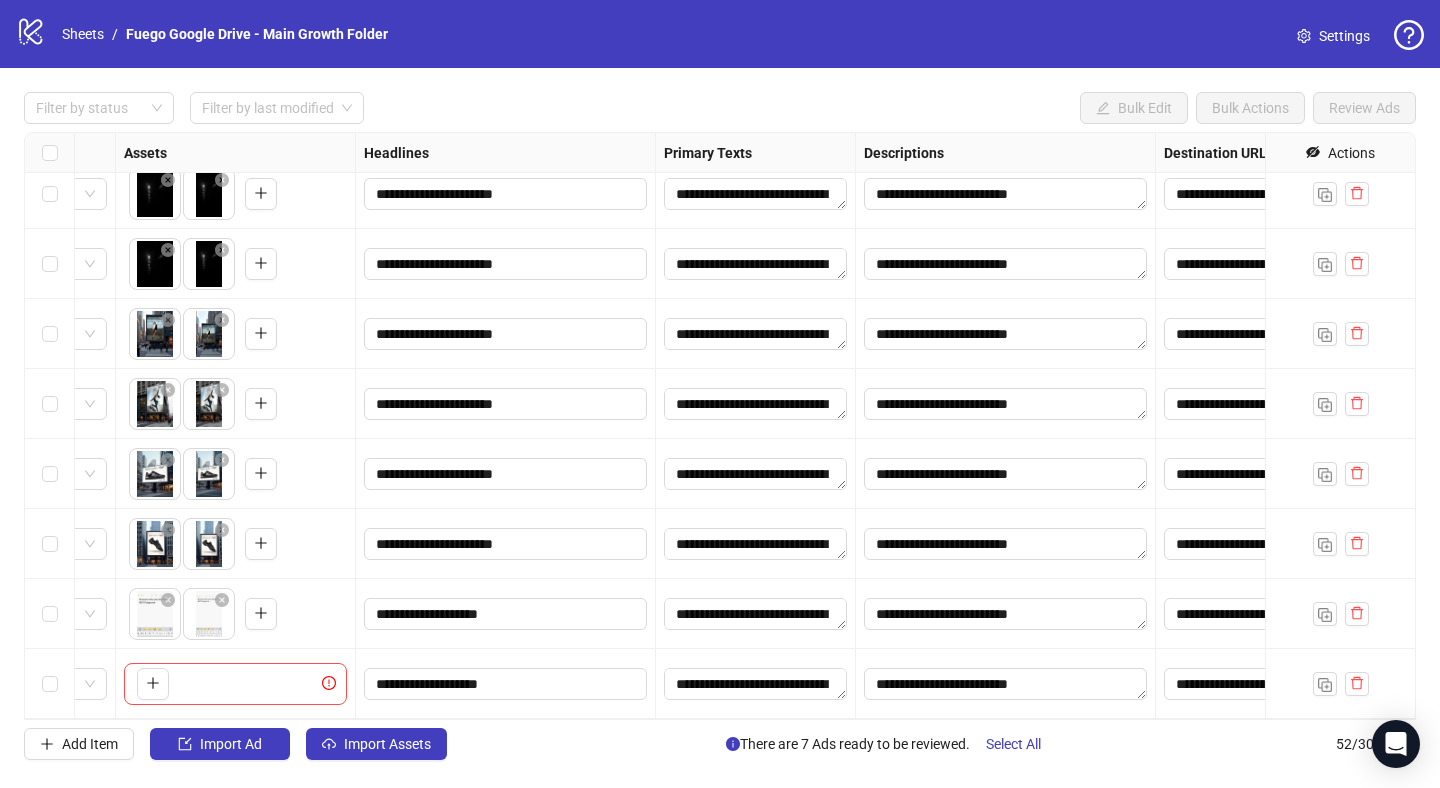 scroll, scrollTop: 3094, scrollLeft: 858, axis: both 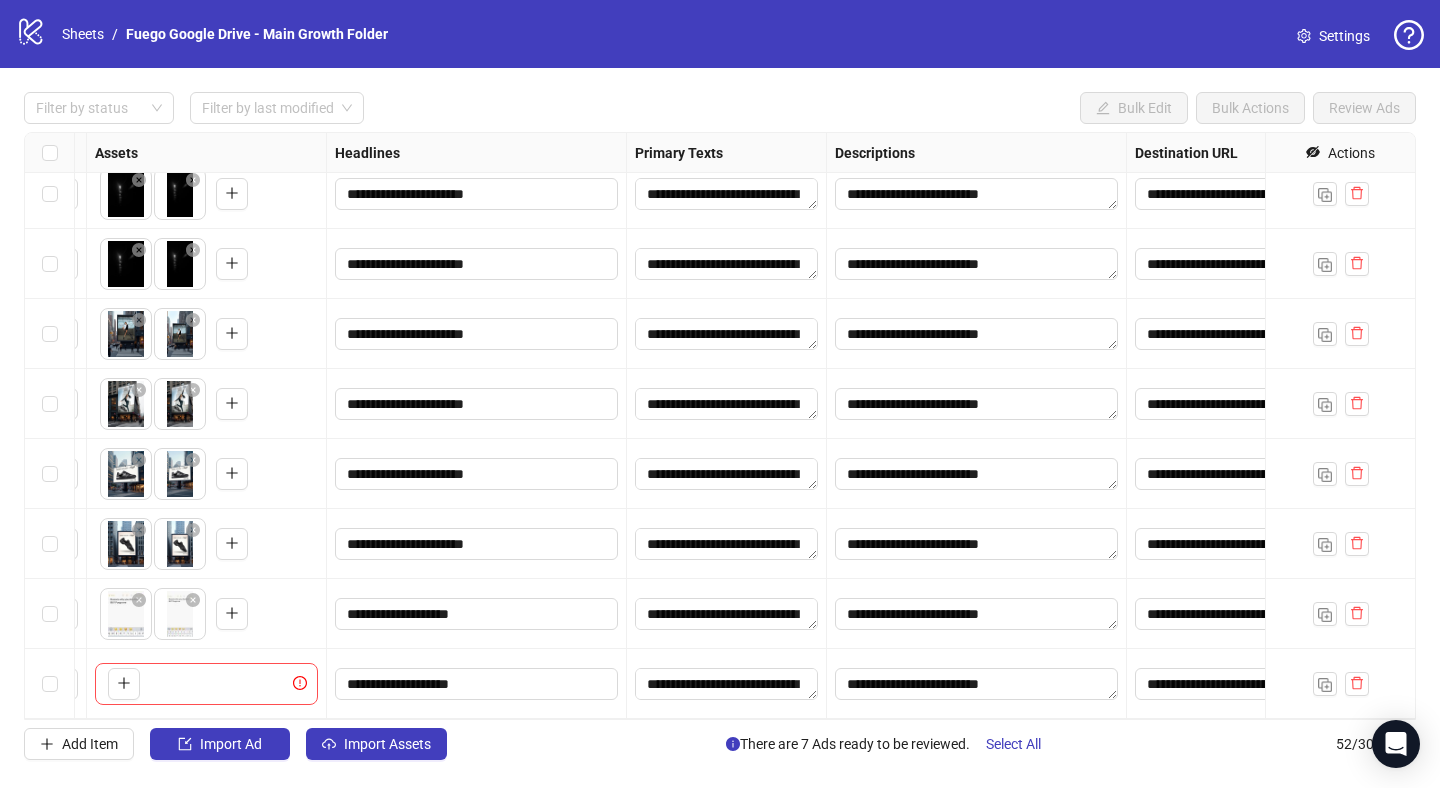 type 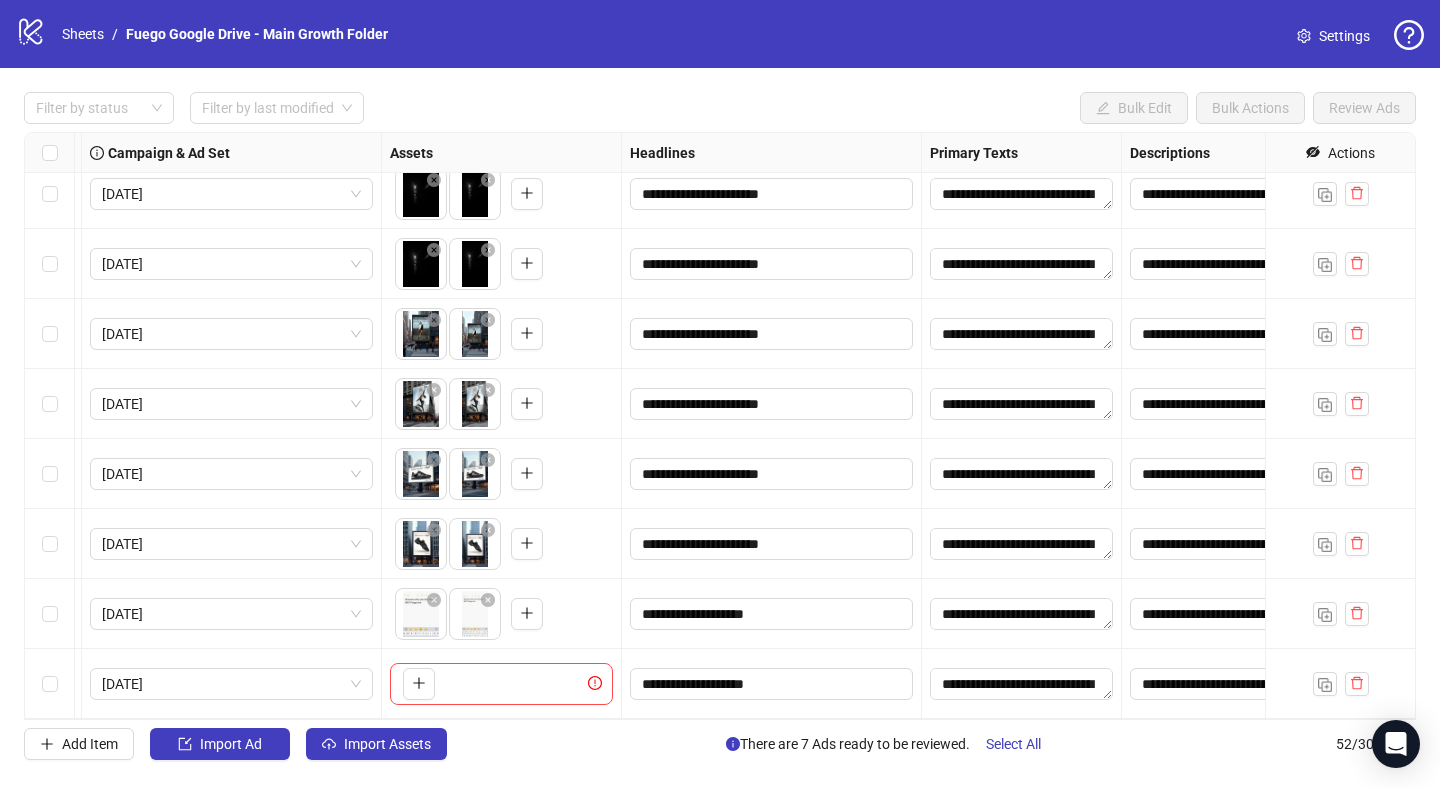 scroll, scrollTop: 3094, scrollLeft: 178, axis: both 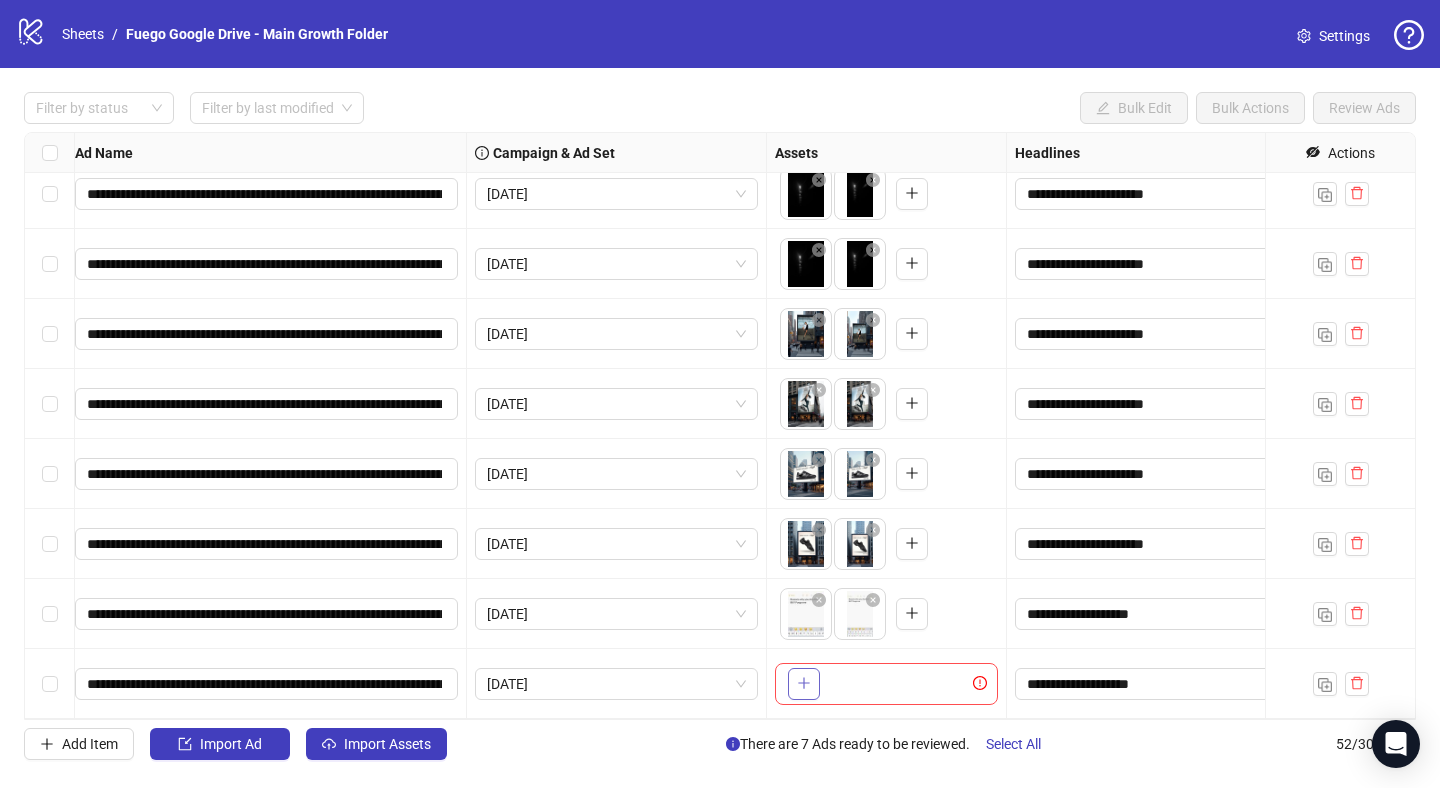 click 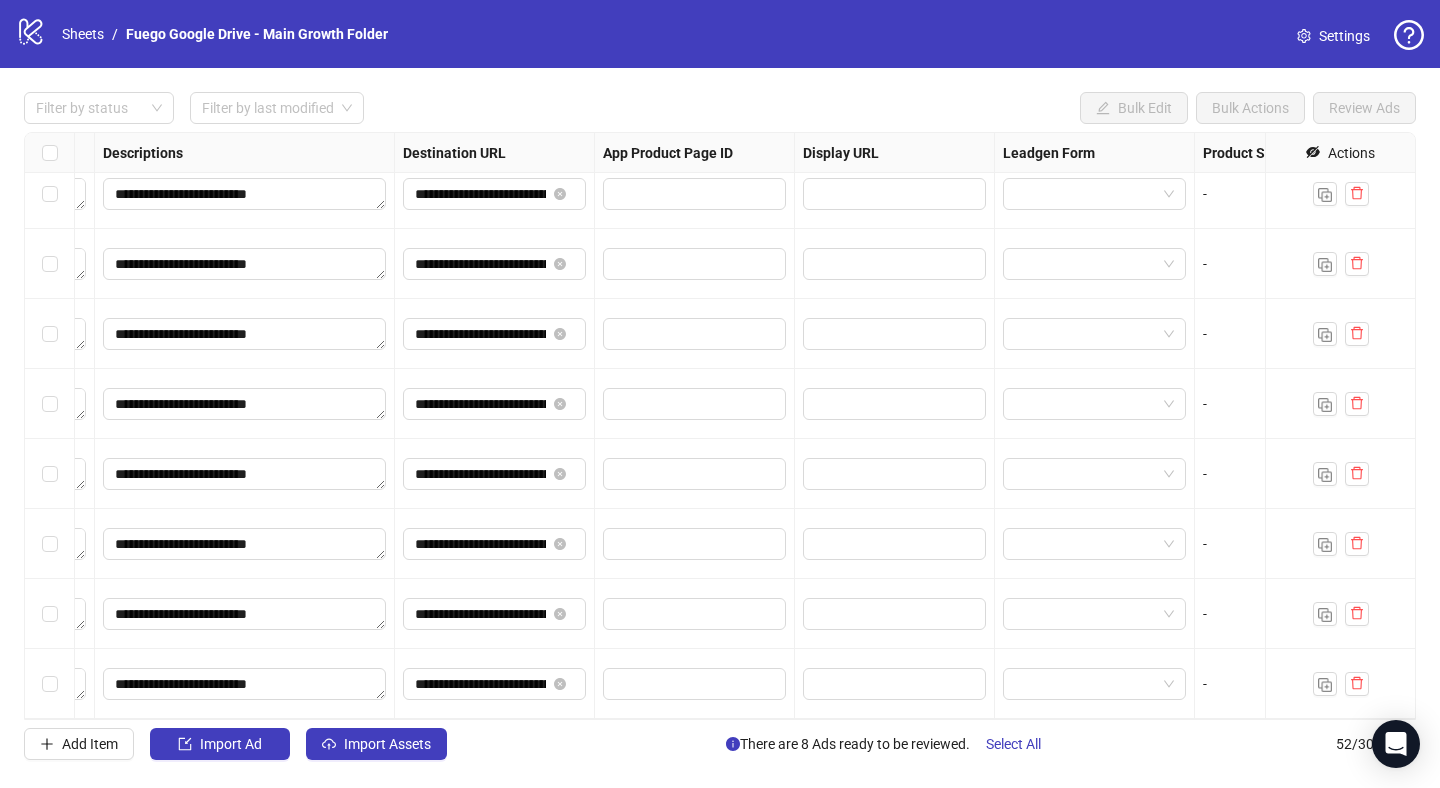 scroll, scrollTop: 3094, scrollLeft: 1880, axis: both 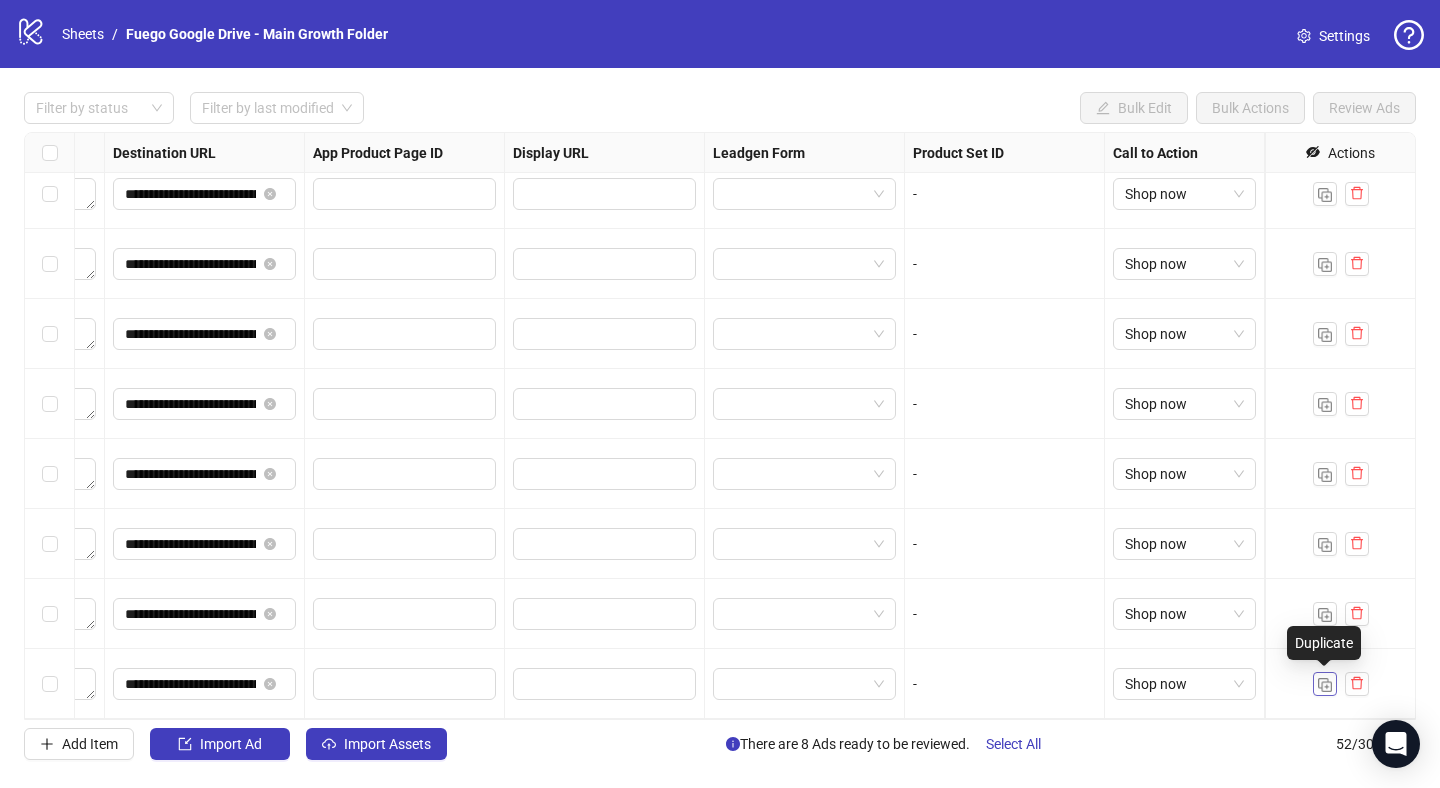 click at bounding box center (1325, 685) 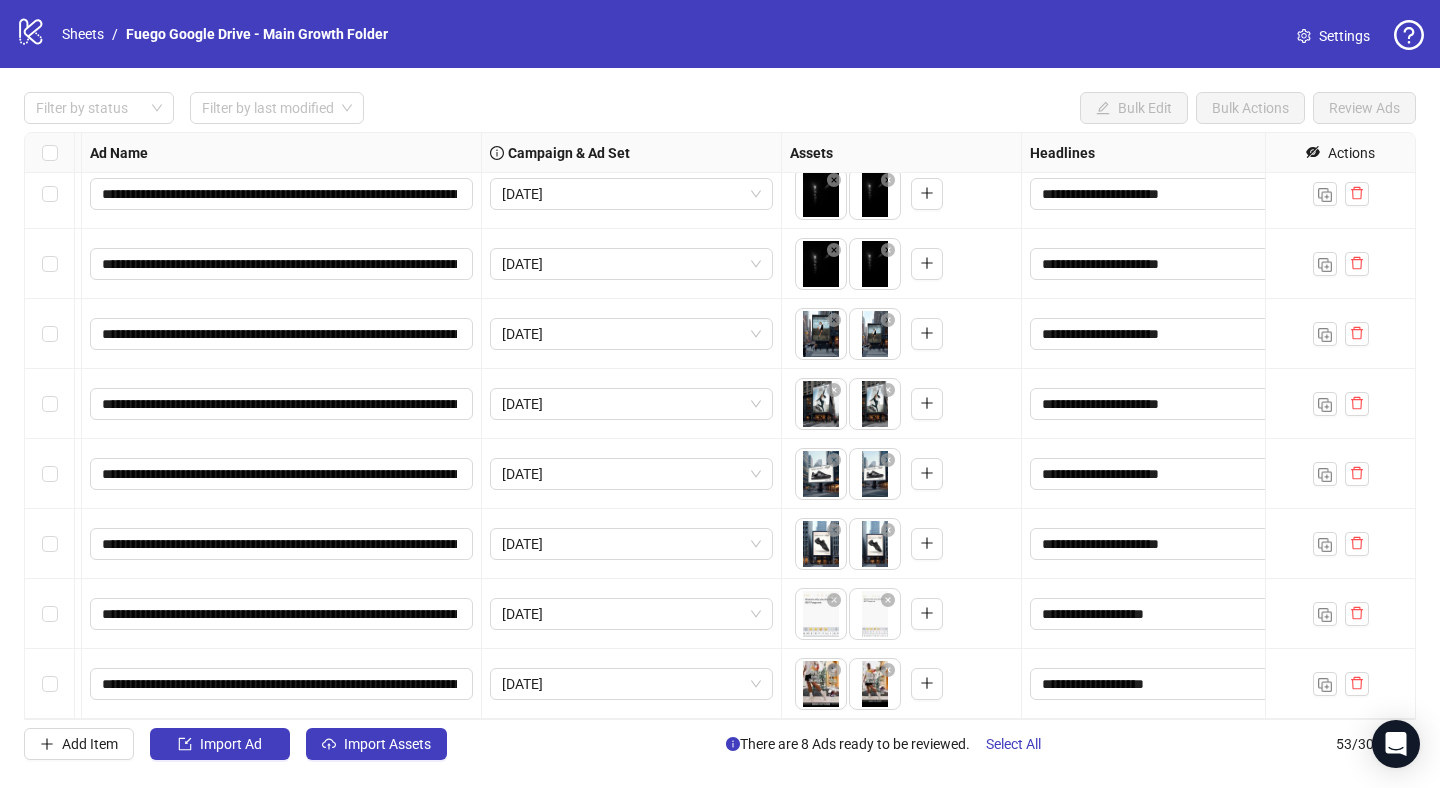 scroll, scrollTop: 3094, scrollLeft: 0, axis: vertical 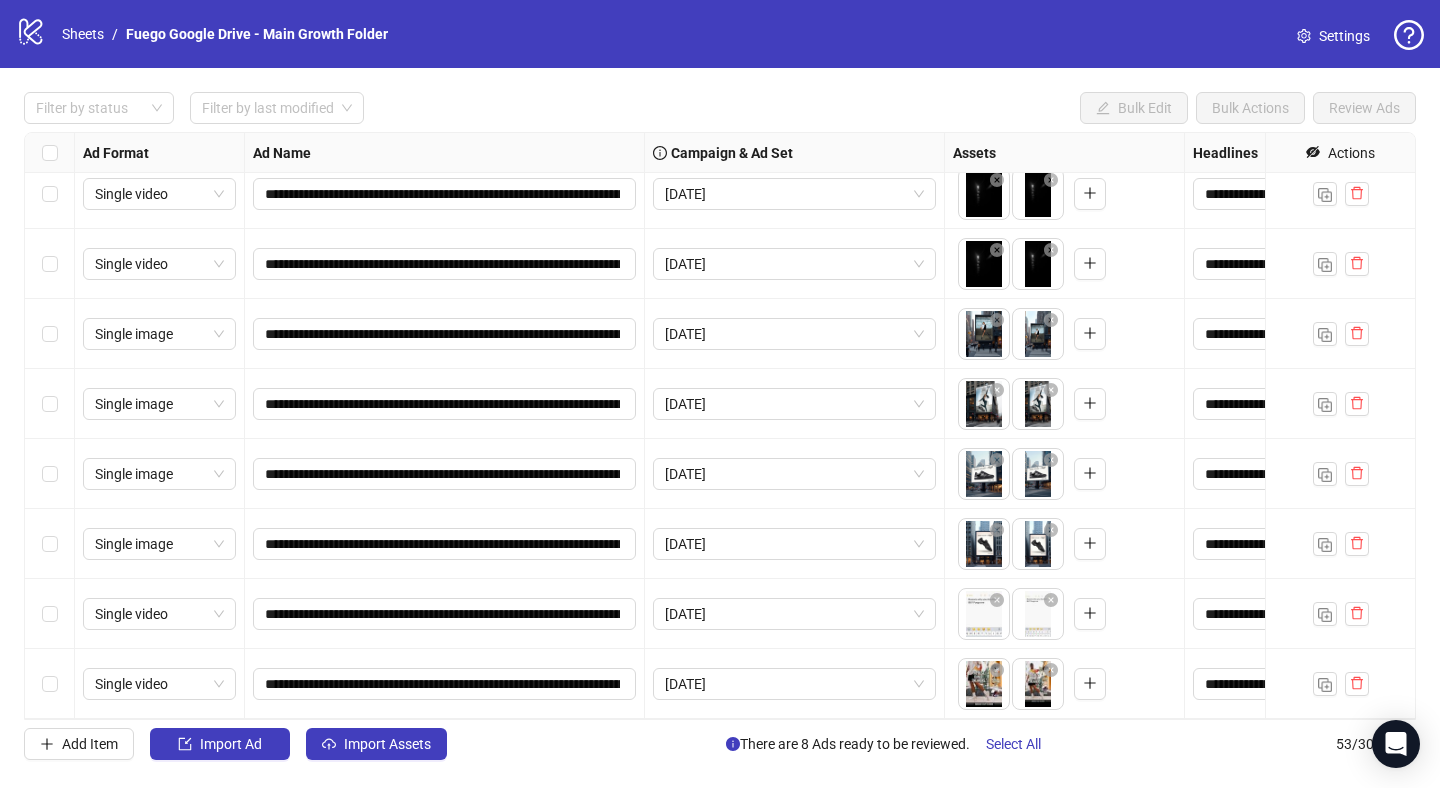 type 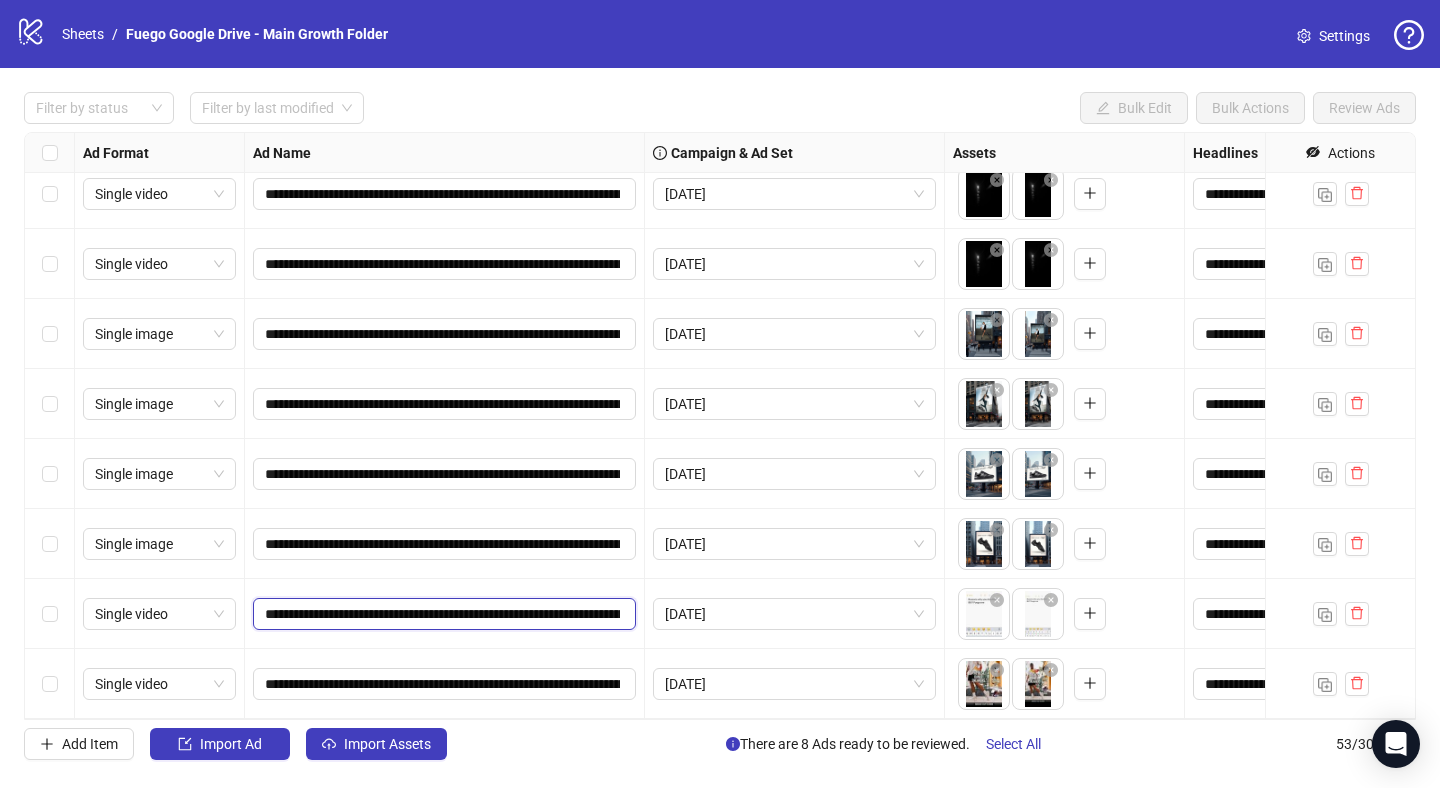 click on "**********" at bounding box center [442, 614] 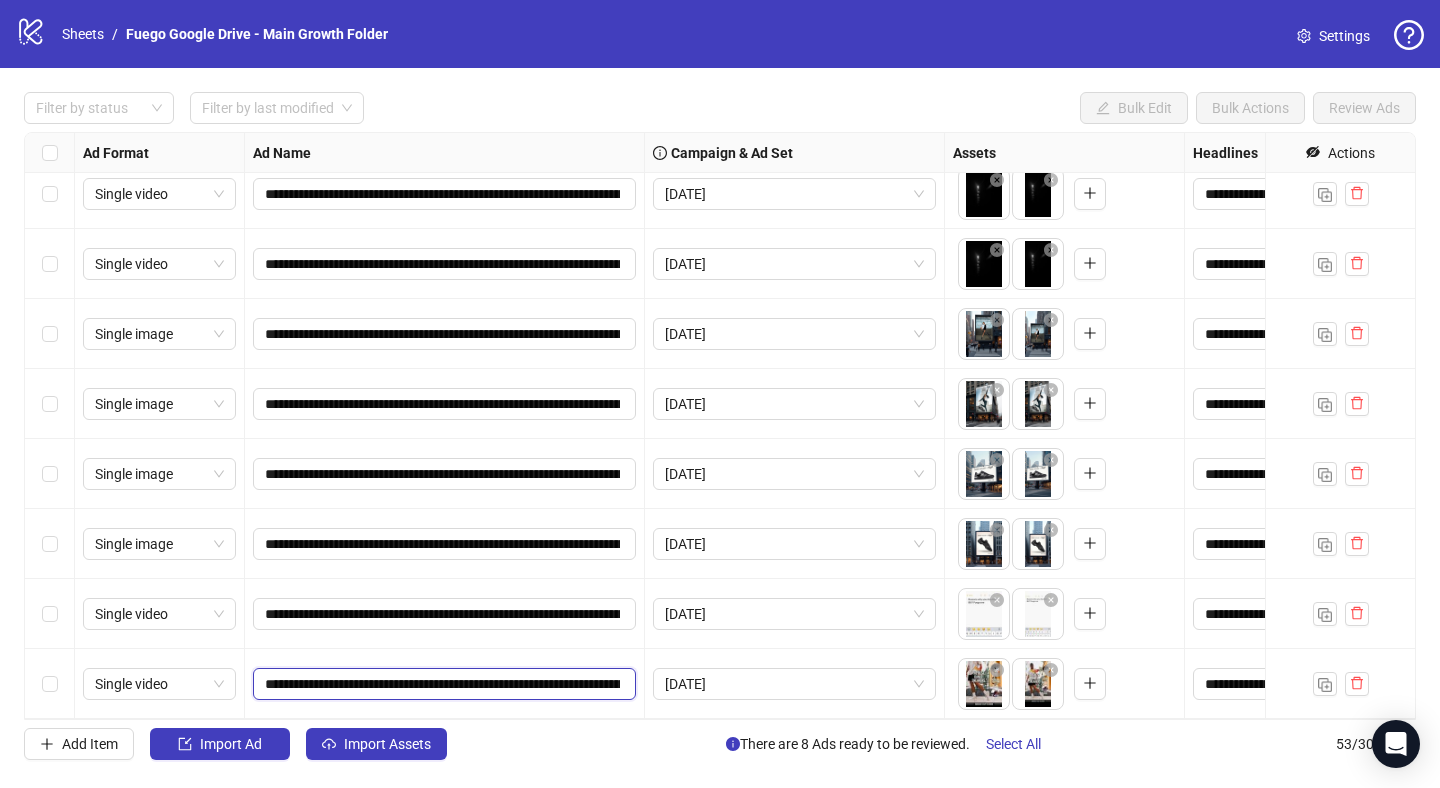 click on "**********" at bounding box center (442, 684) 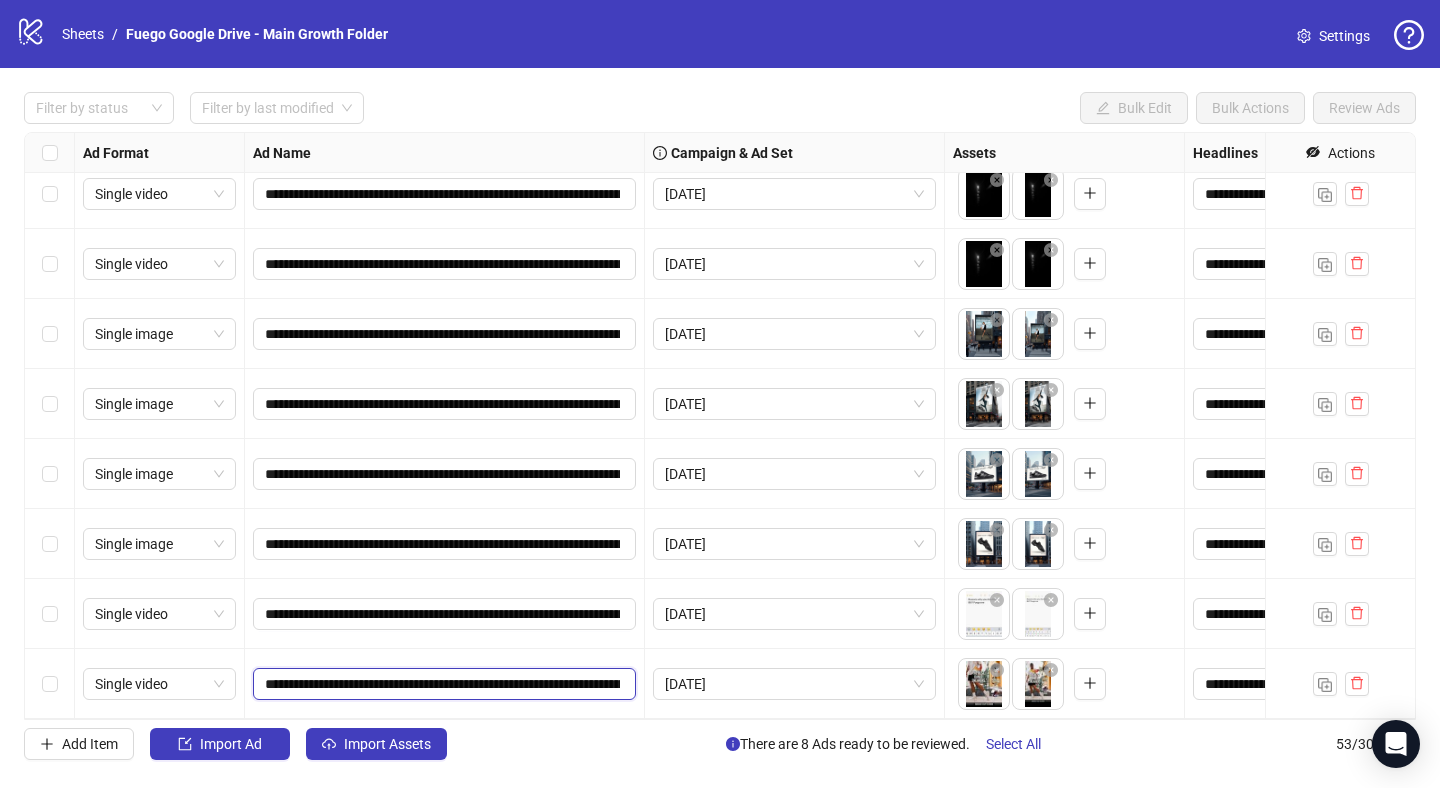 scroll, scrollTop: 3164, scrollLeft: 0, axis: vertical 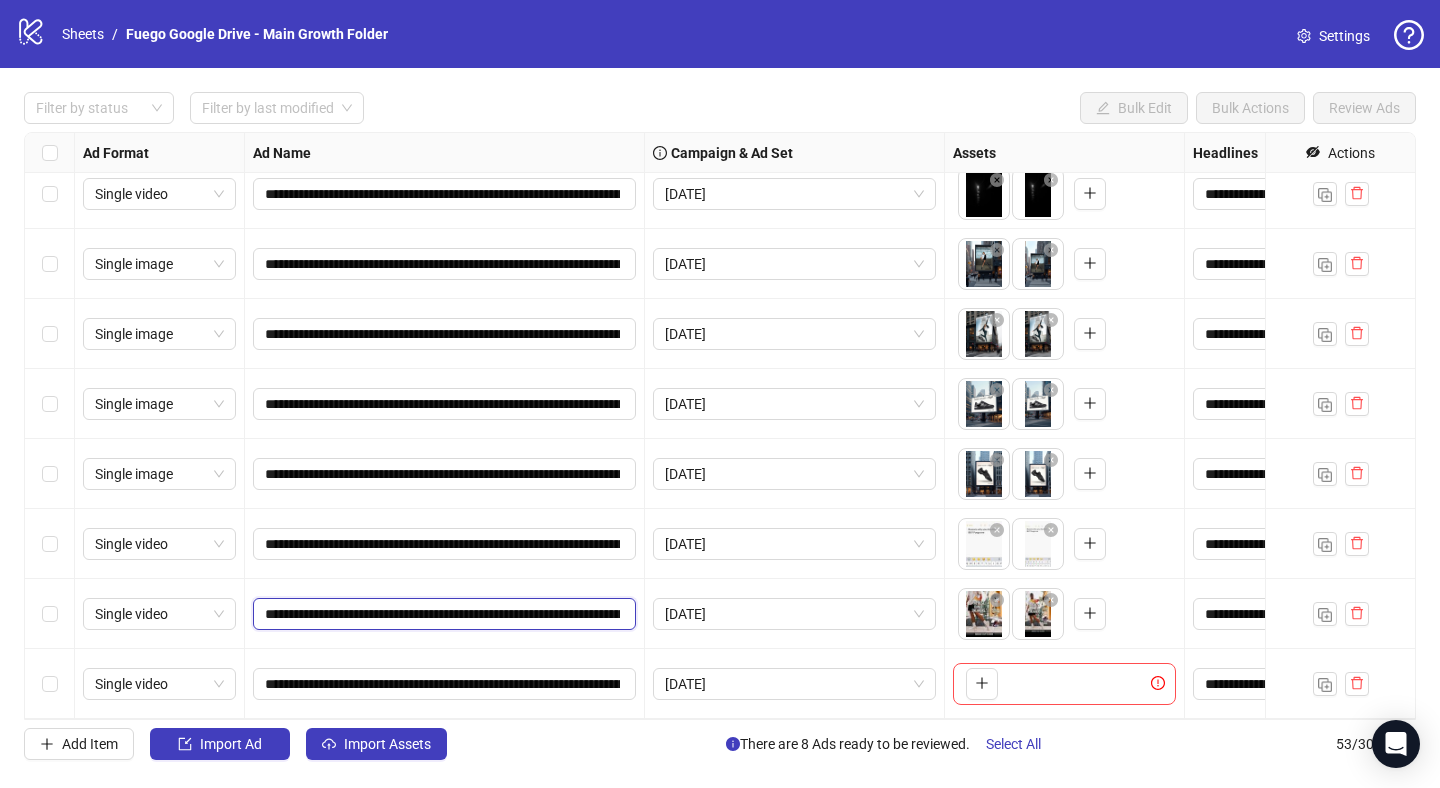 click on "**********" at bounding box center [442, 614] 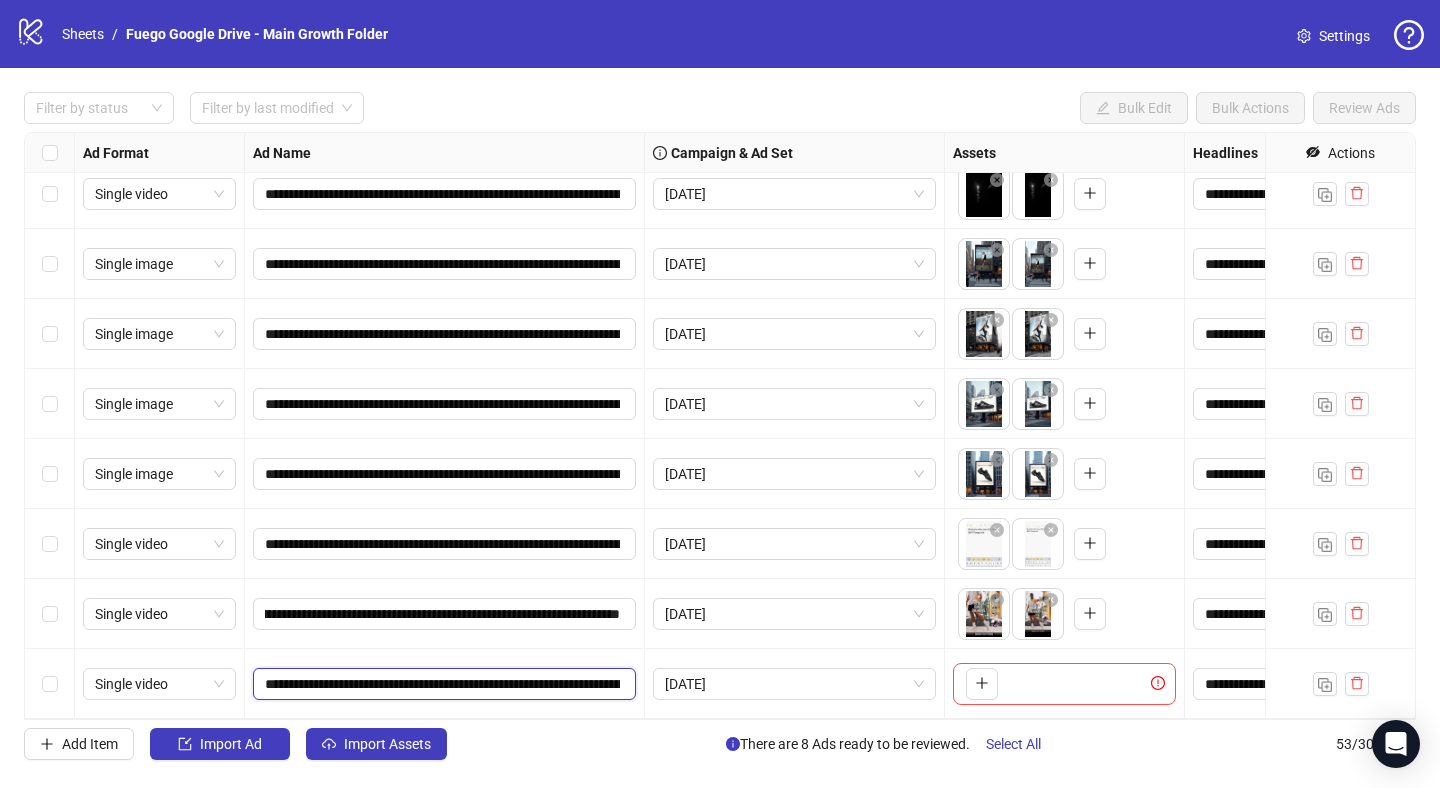 click on "**********" at bounding box center (442, 684) 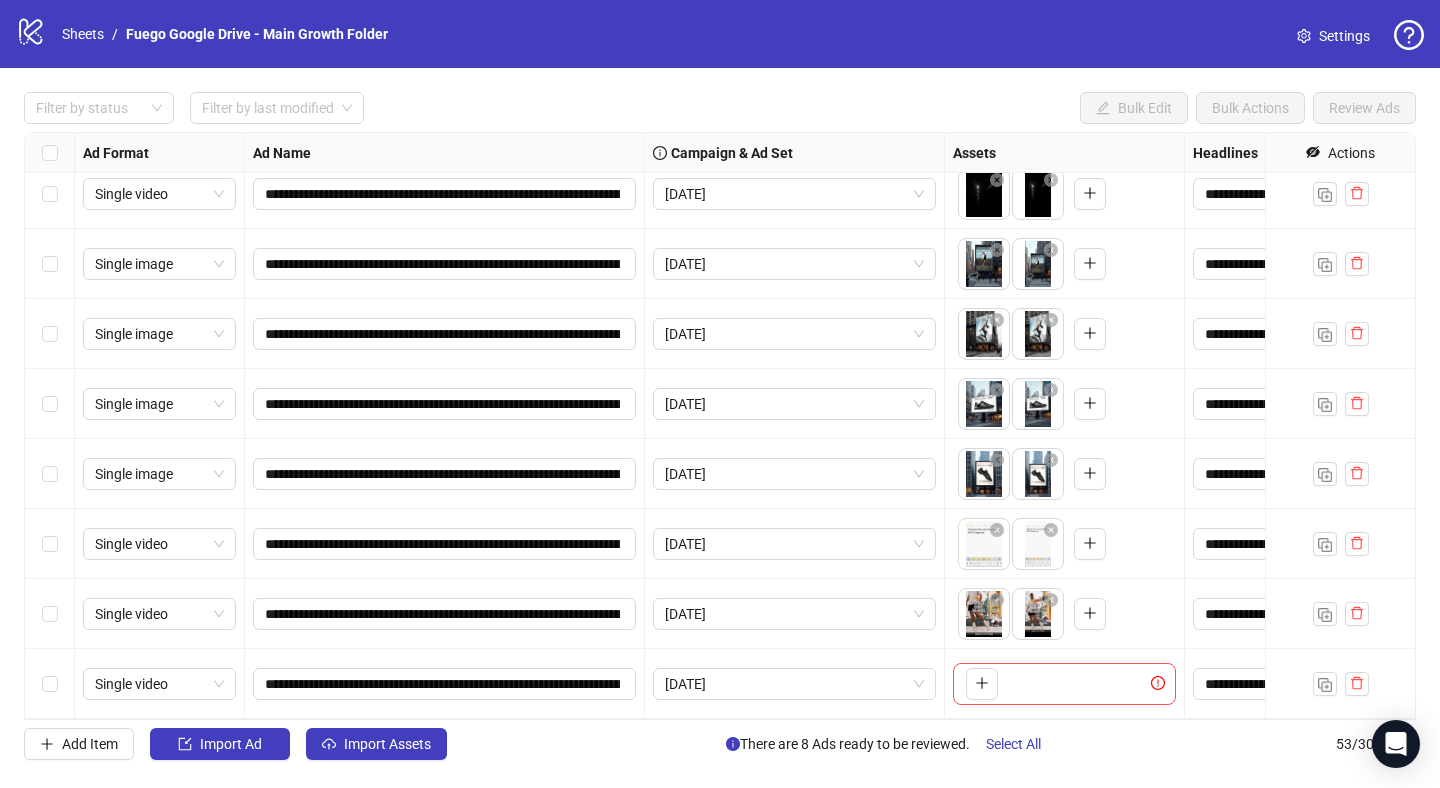 click on "**********" at bounding box center (445, 684) 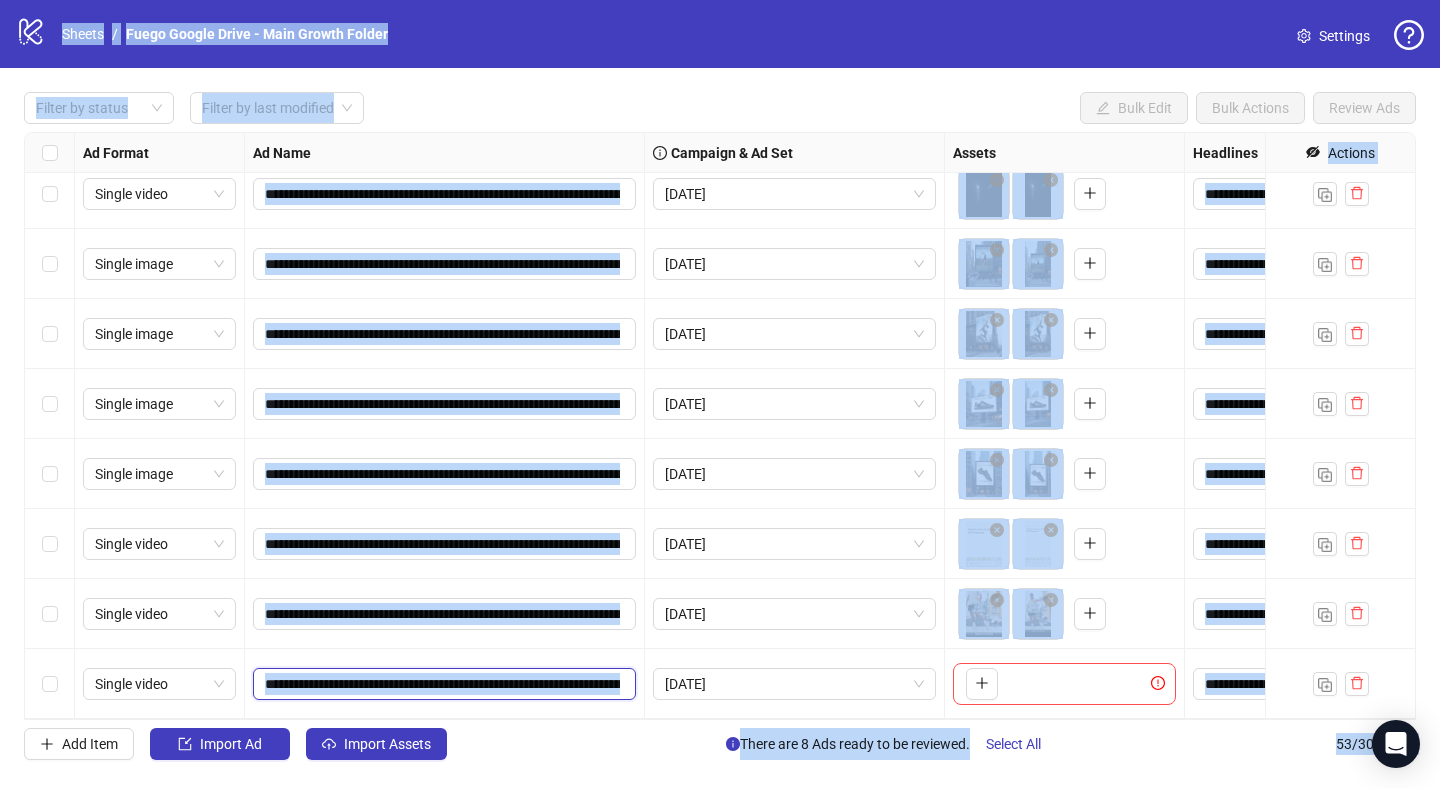 click on "**********" at bounding box center (442, 684) 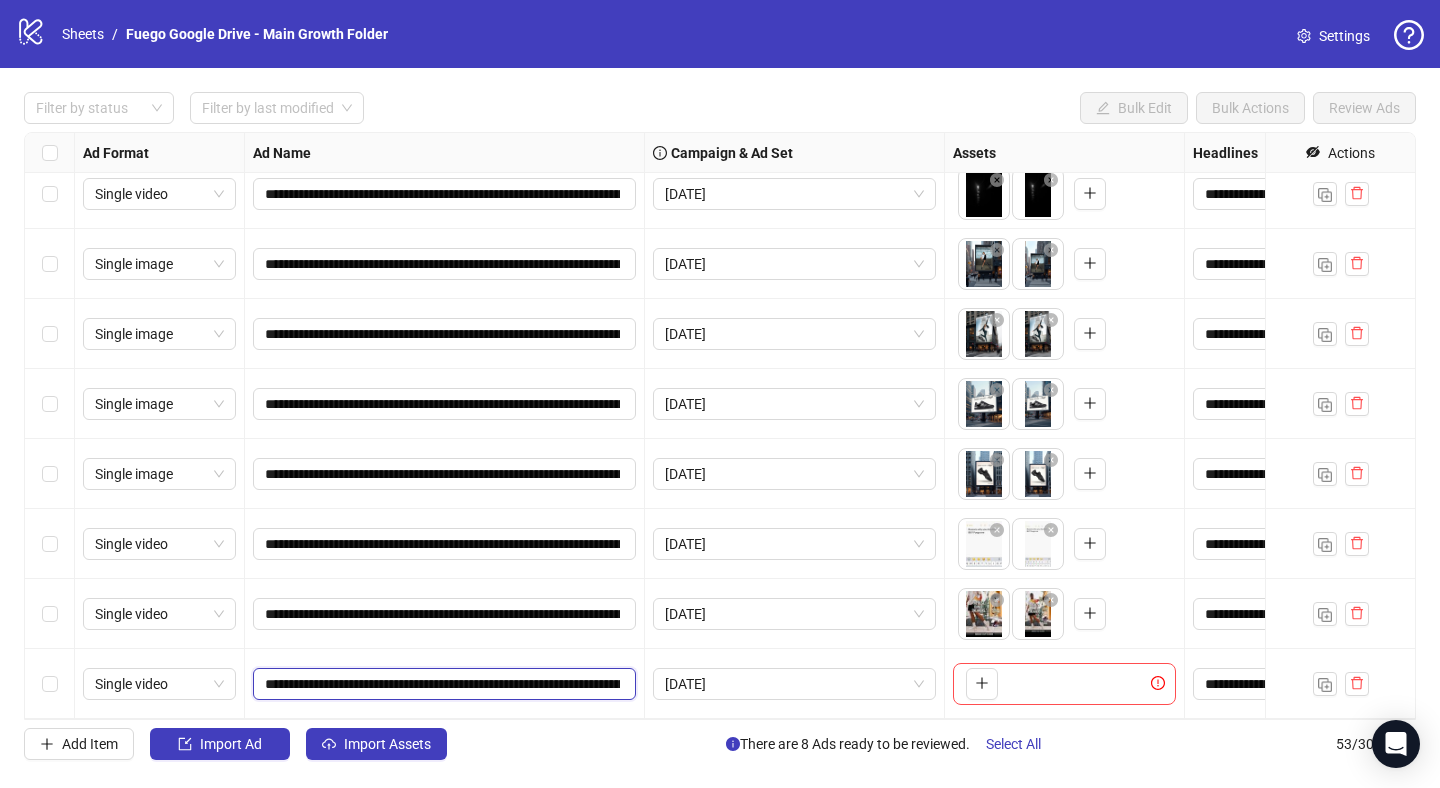 paste on "**********" 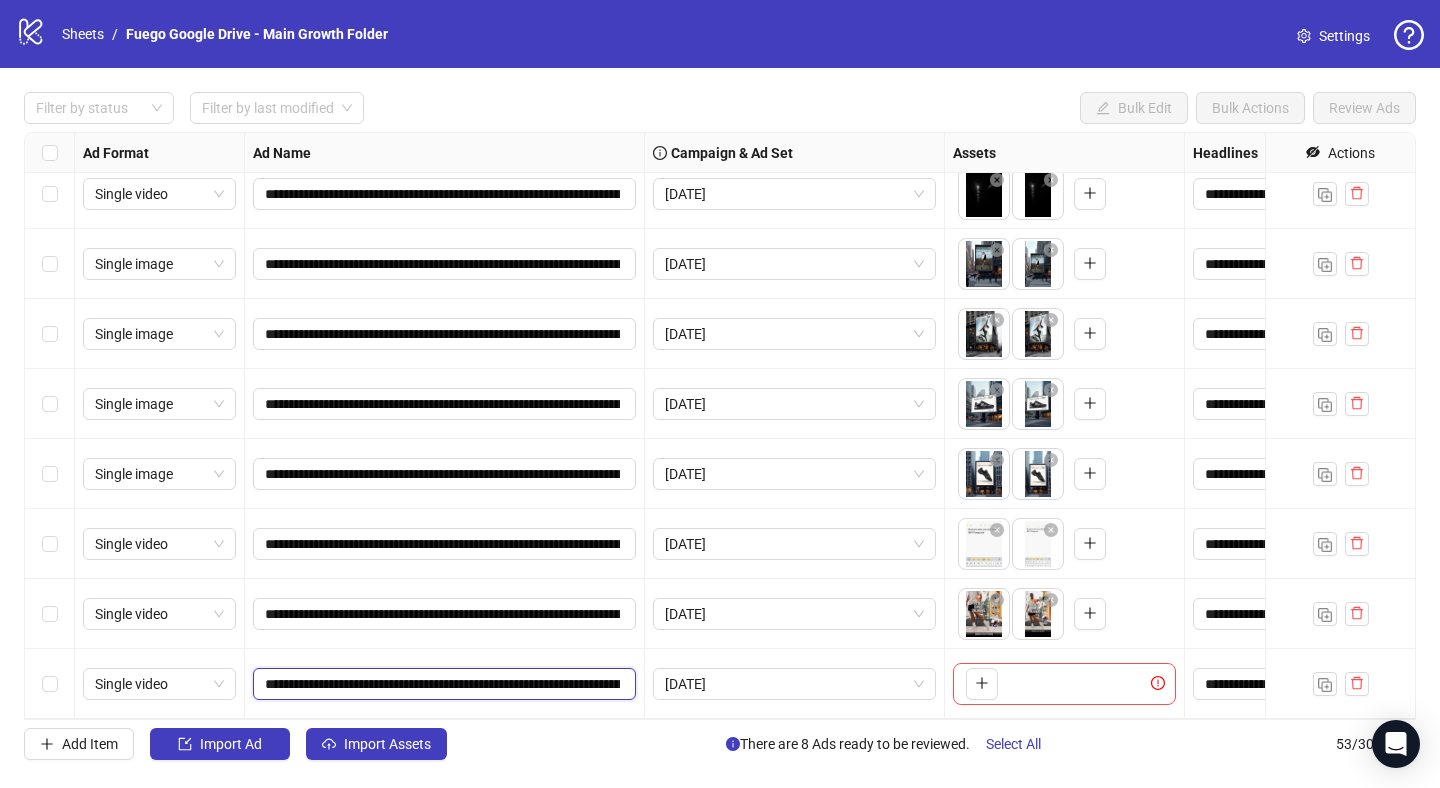 scroll, scrollTop: 0, scrollLeft: 343, axis: horizontal 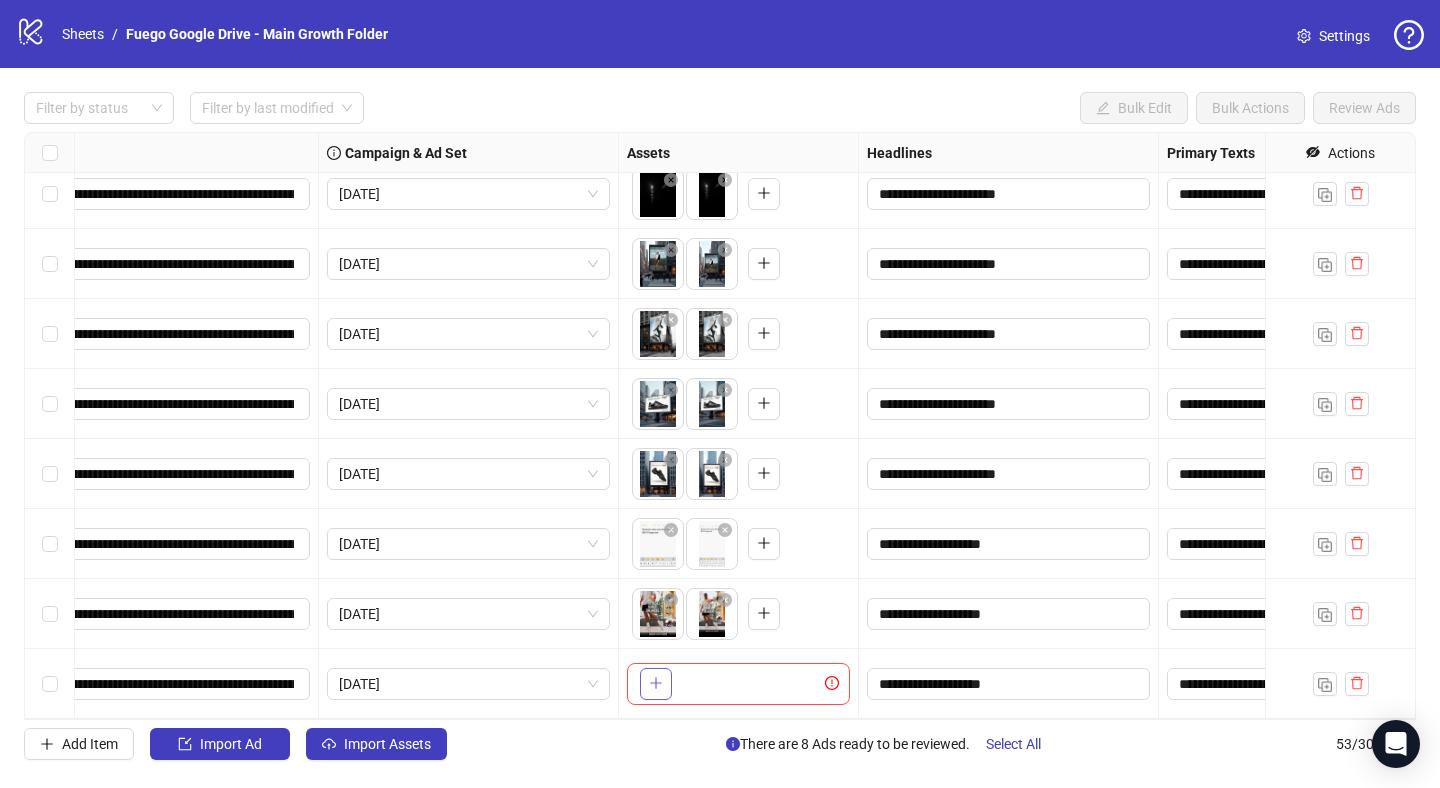 click 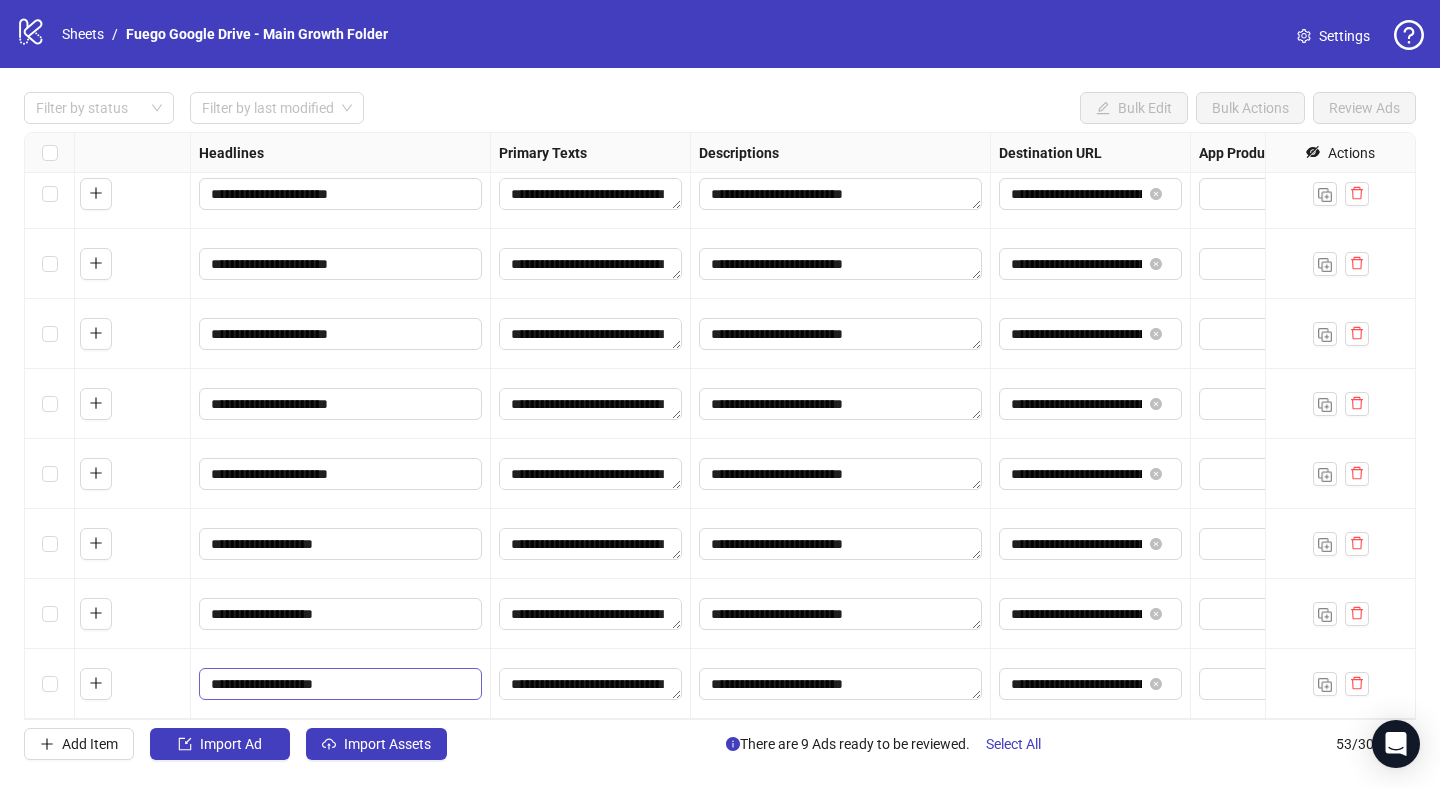 scroll, scrollTop: 3164, scrollLeft: 1013, axis: both 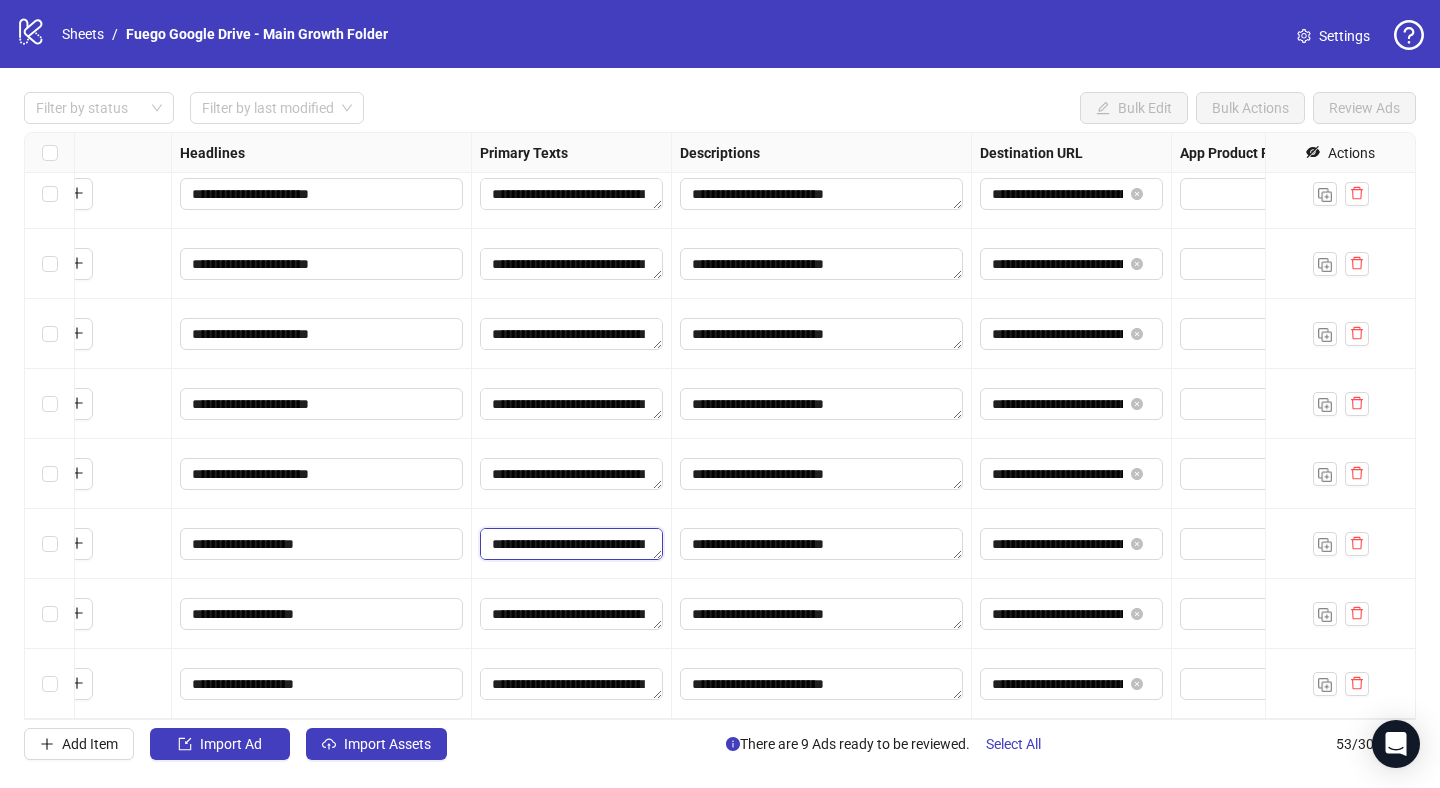 click on "**********" at bounding box center [571, 544] 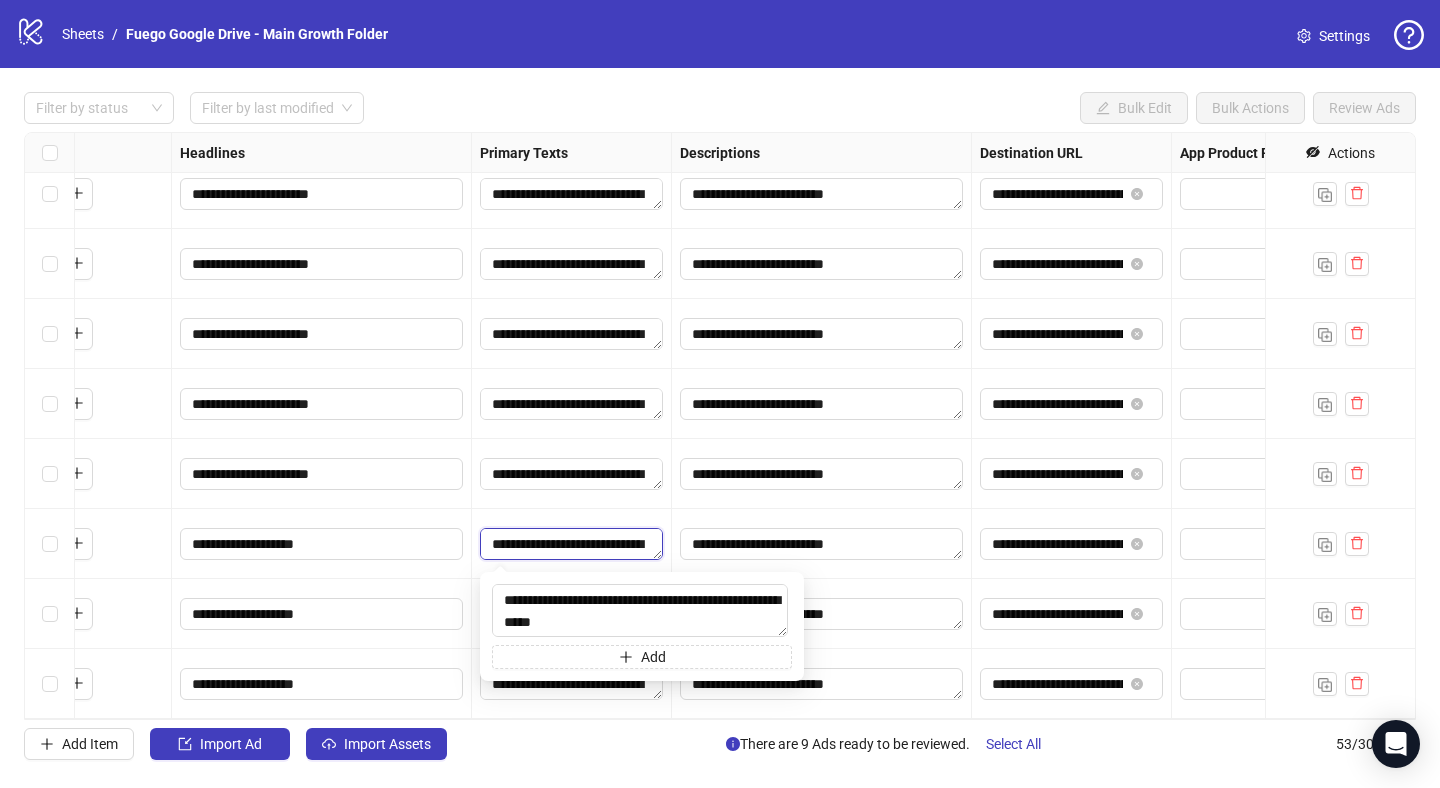 click on "**********" at bounding box center (571, 544) 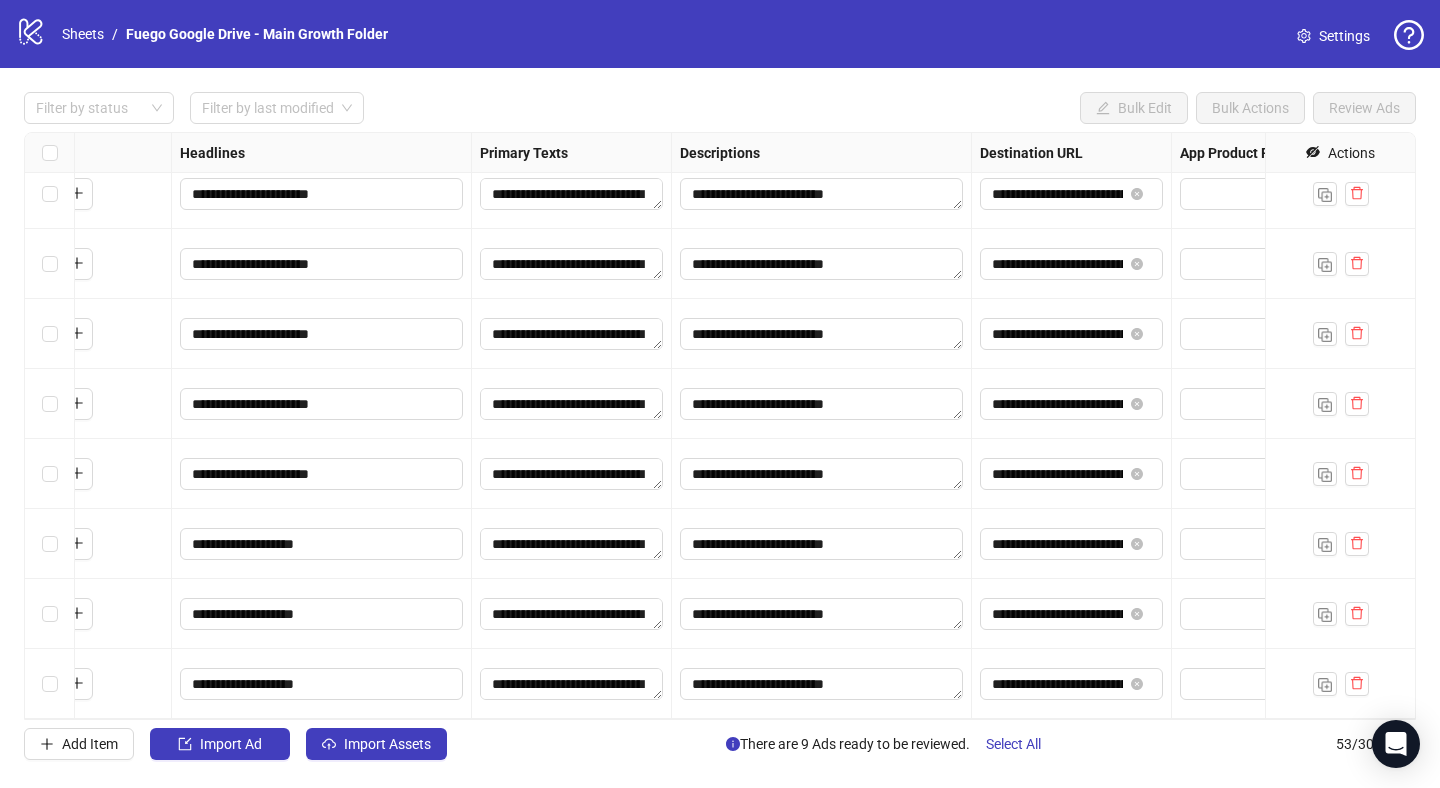 scroll, scrollTop: 242, scrollLeft: 0, axis: vertical 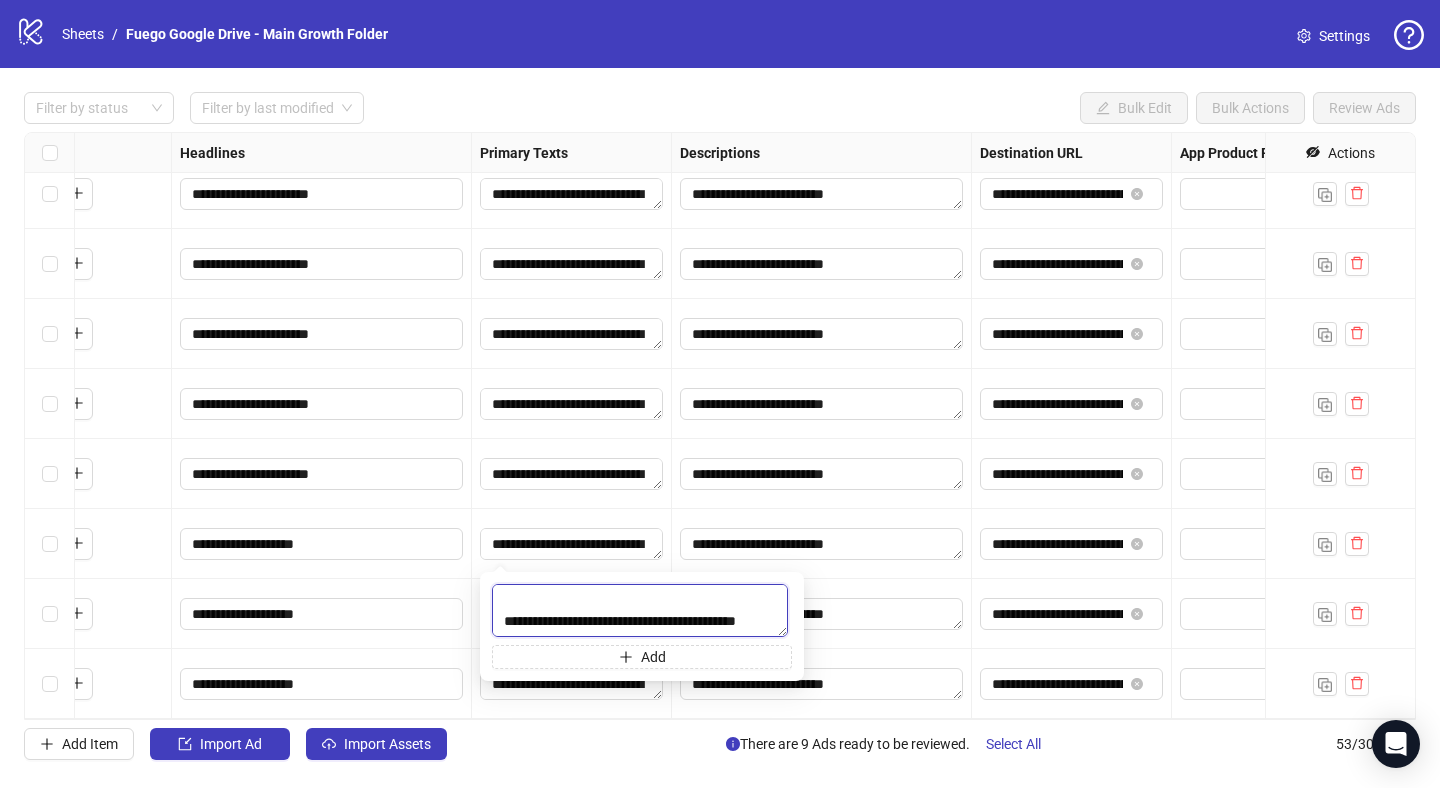 click on "**********" at bounding box center [640, 610] 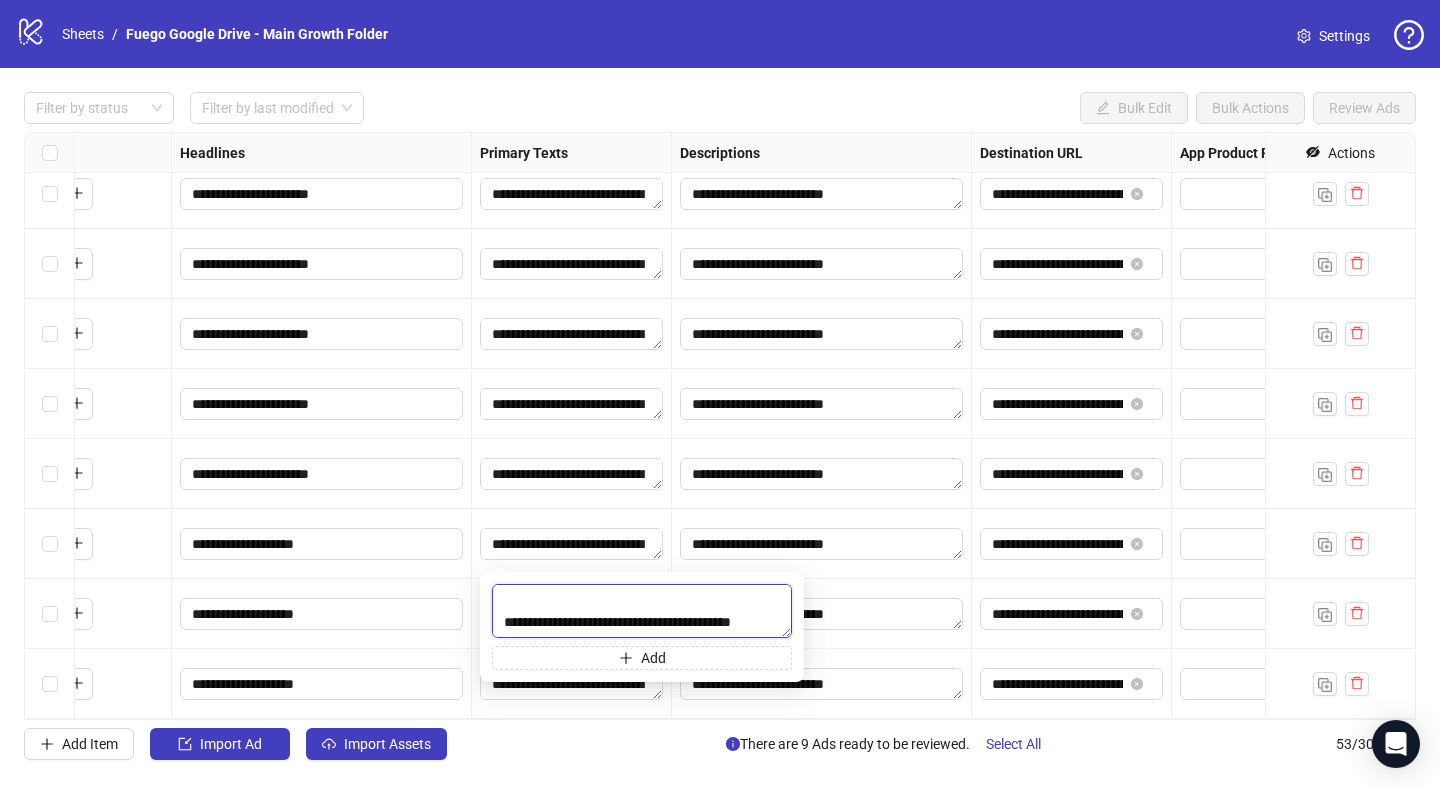 click on "**********" at bounding box center (642, 611) 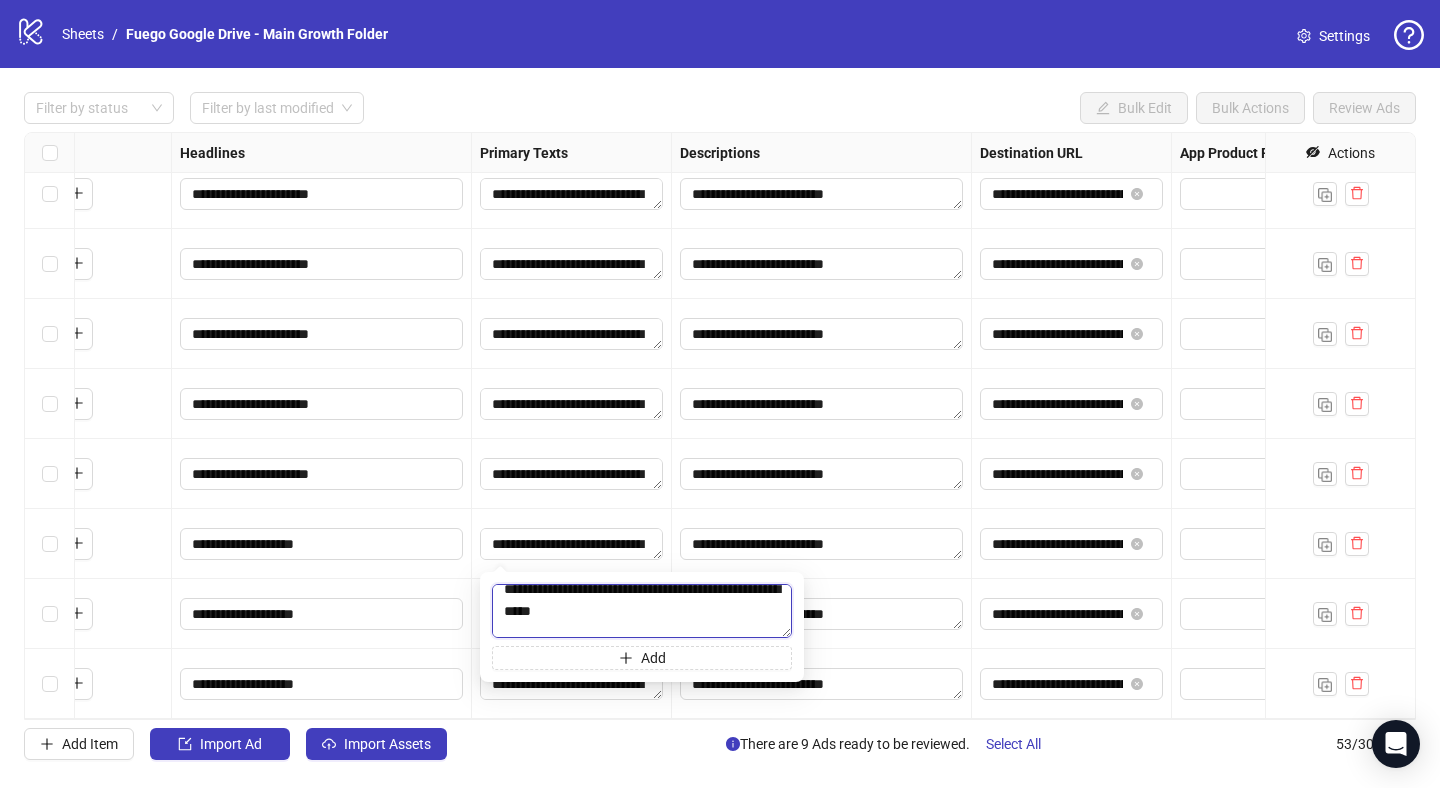scroll, scrollTop: 6, scrollLeft: 0, axis: vertical 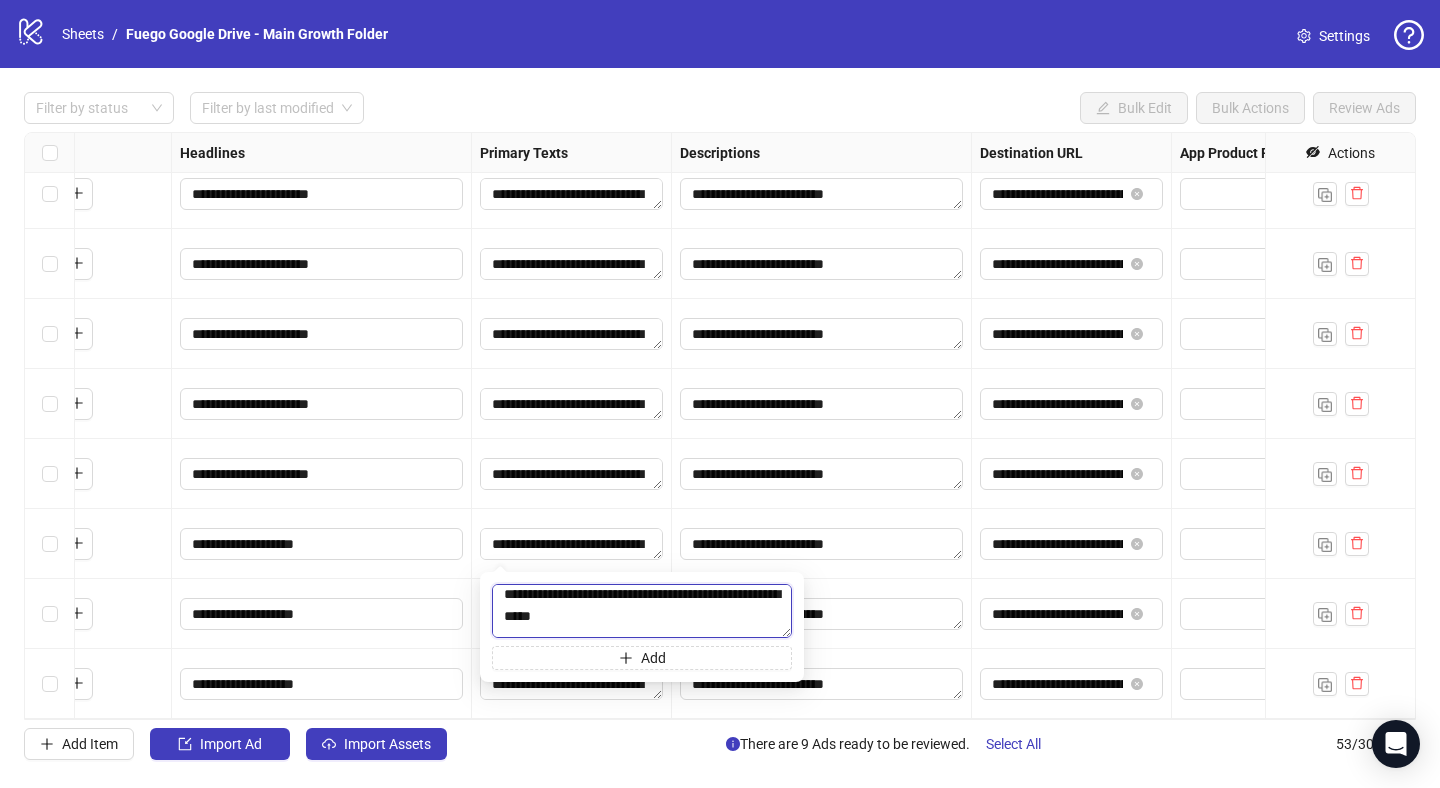 type on "**********" 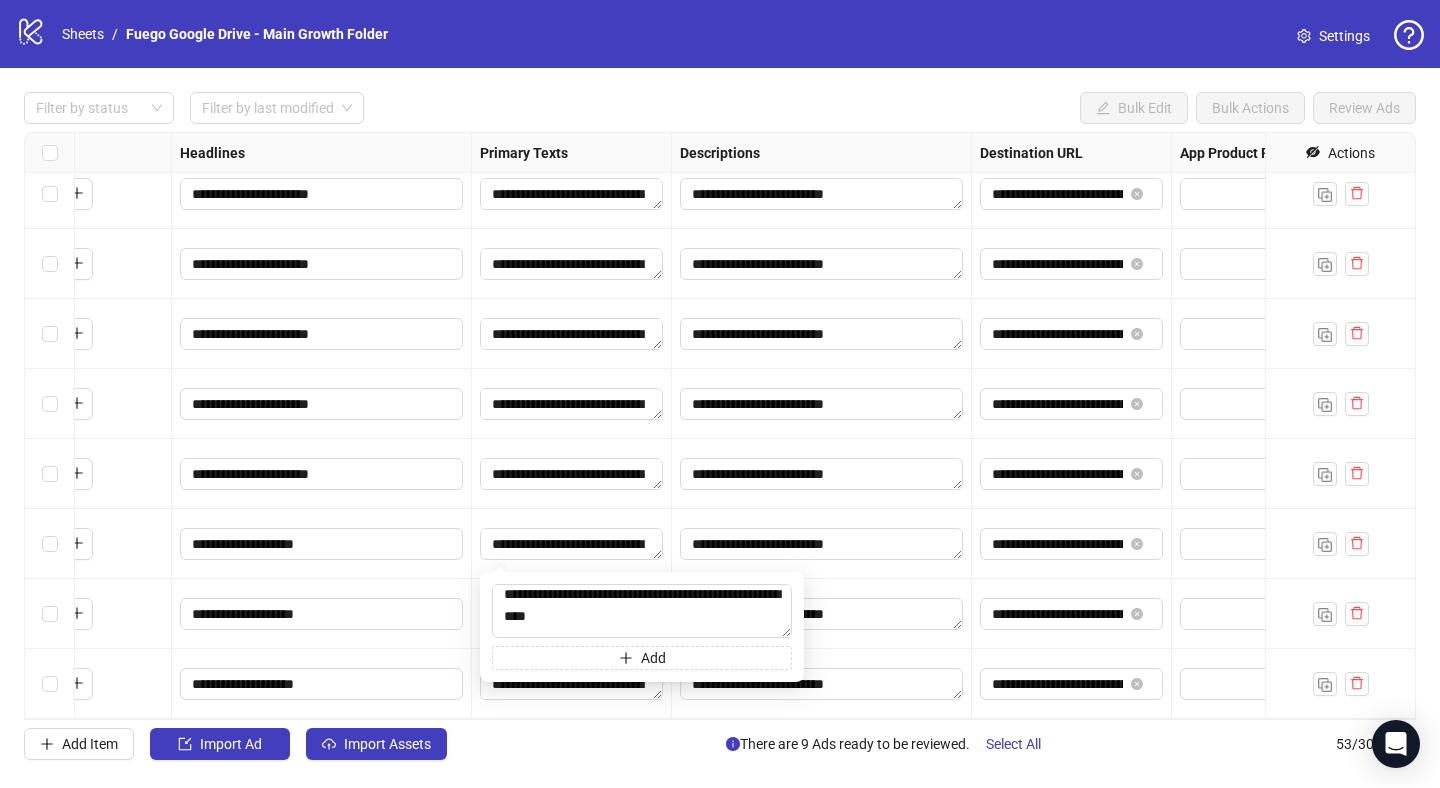 click on "**********" at bounding box center (322, 544) 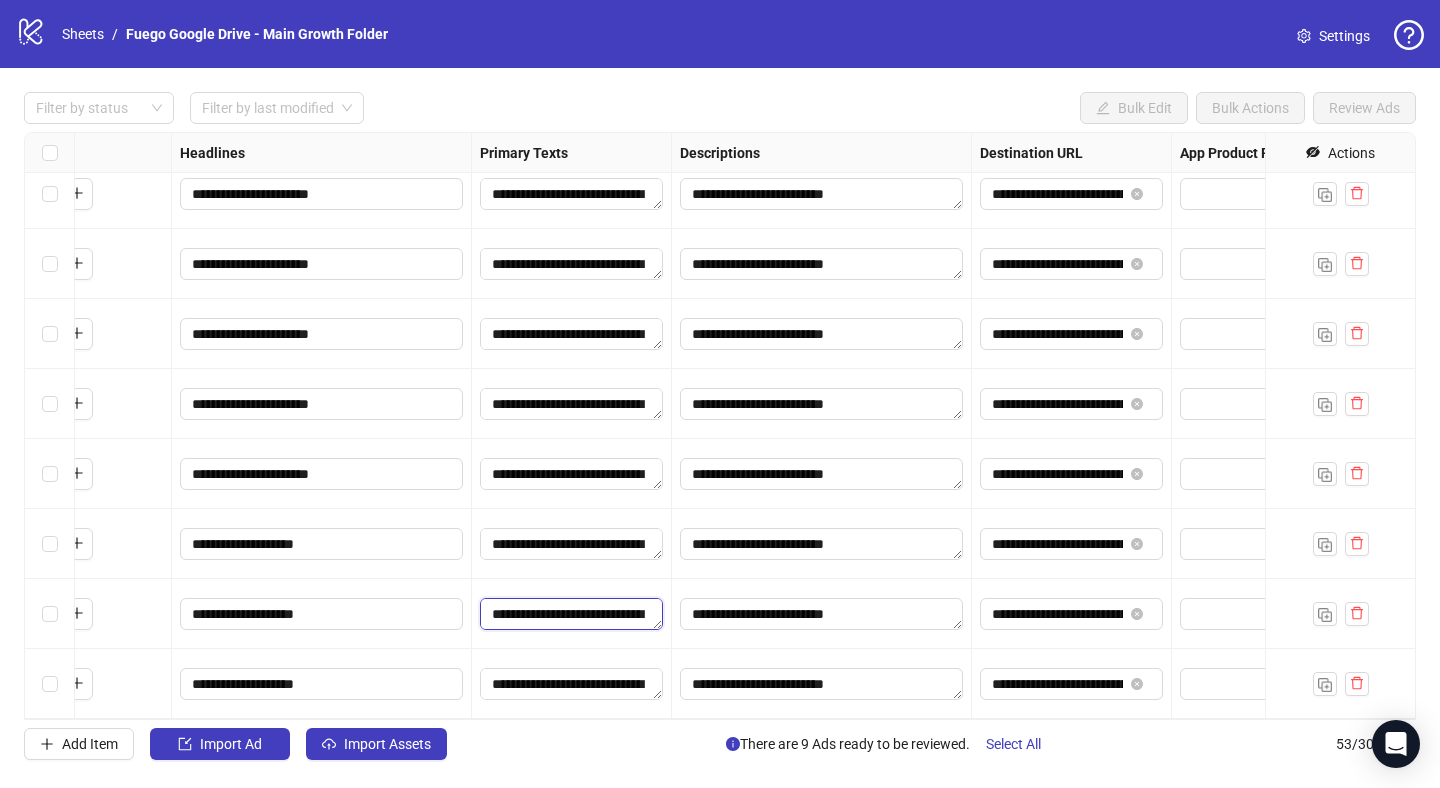 click on "**********" at bounding box center (571, 614) 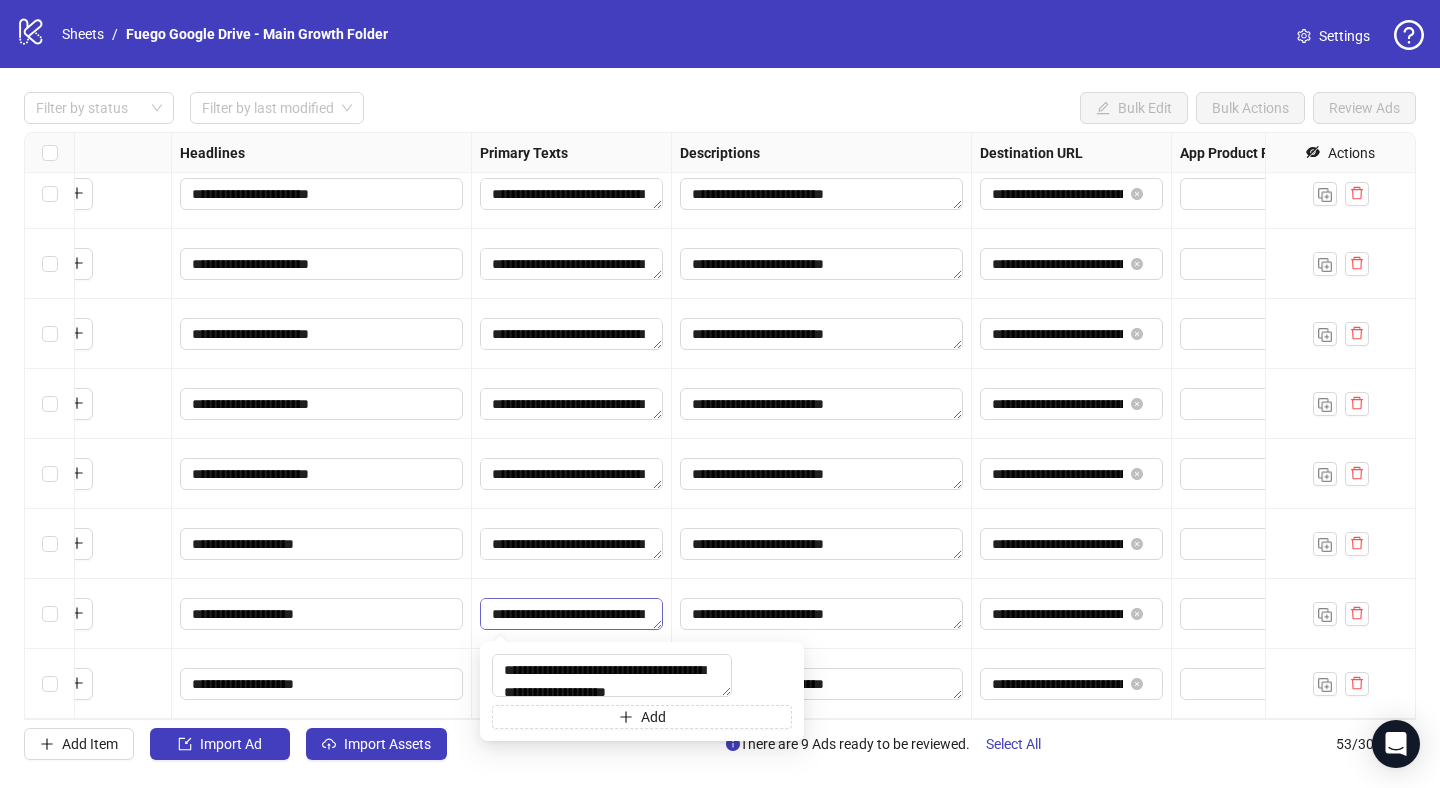scroll, scrollTop: 242, scrollLeft: 0, axis: vertical 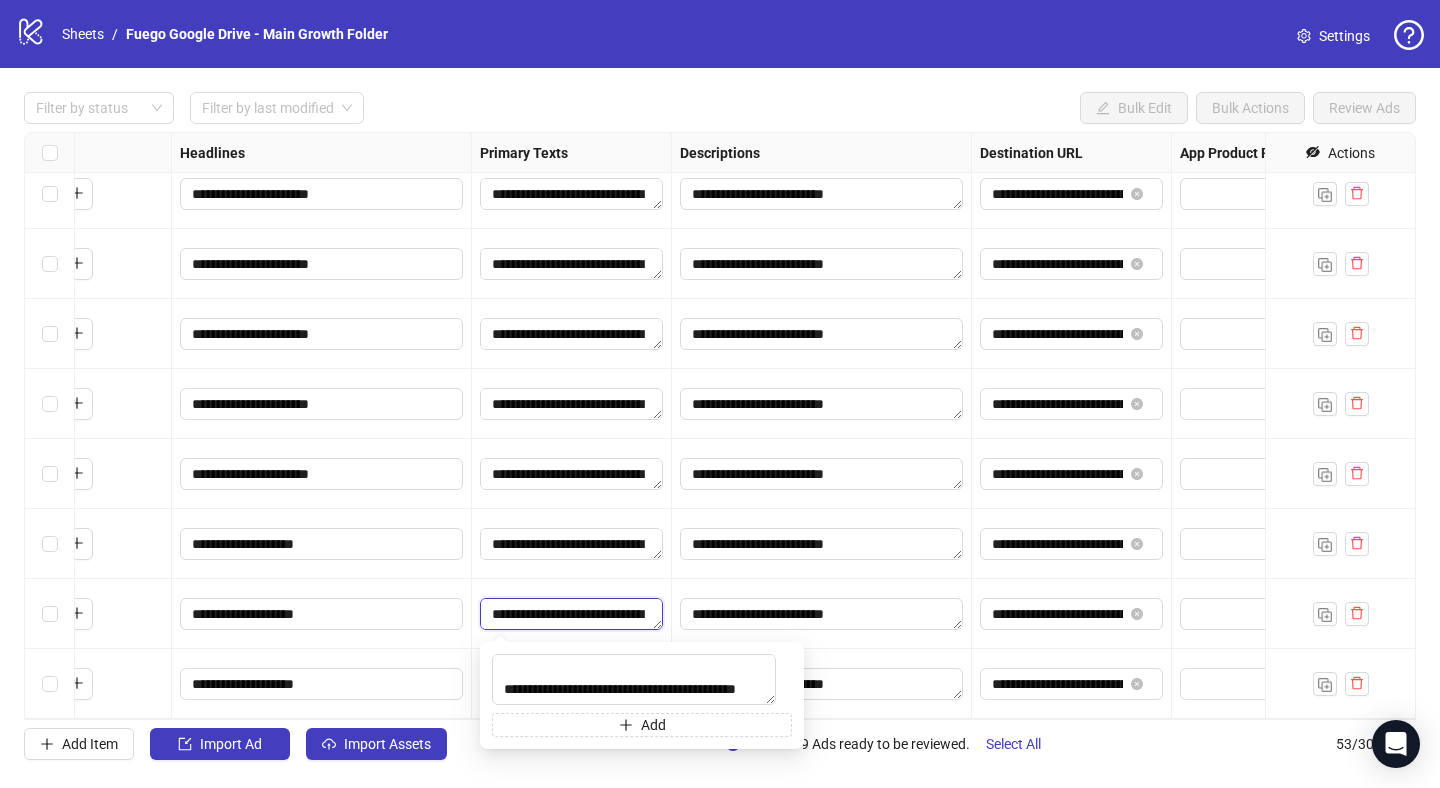 click on "**********" at bounding box center [571, 614] 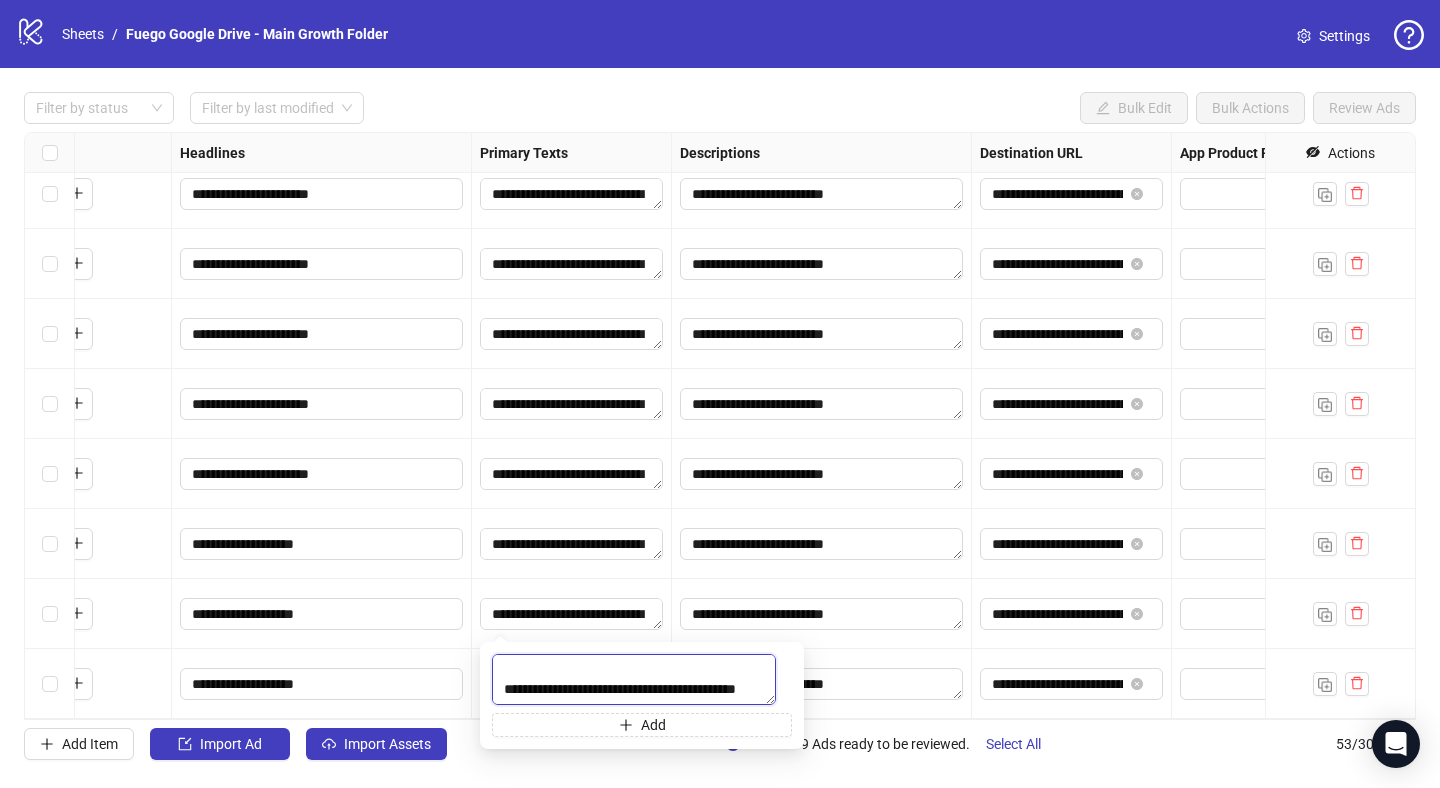 click on "**********" at bounding box center (634, 679) 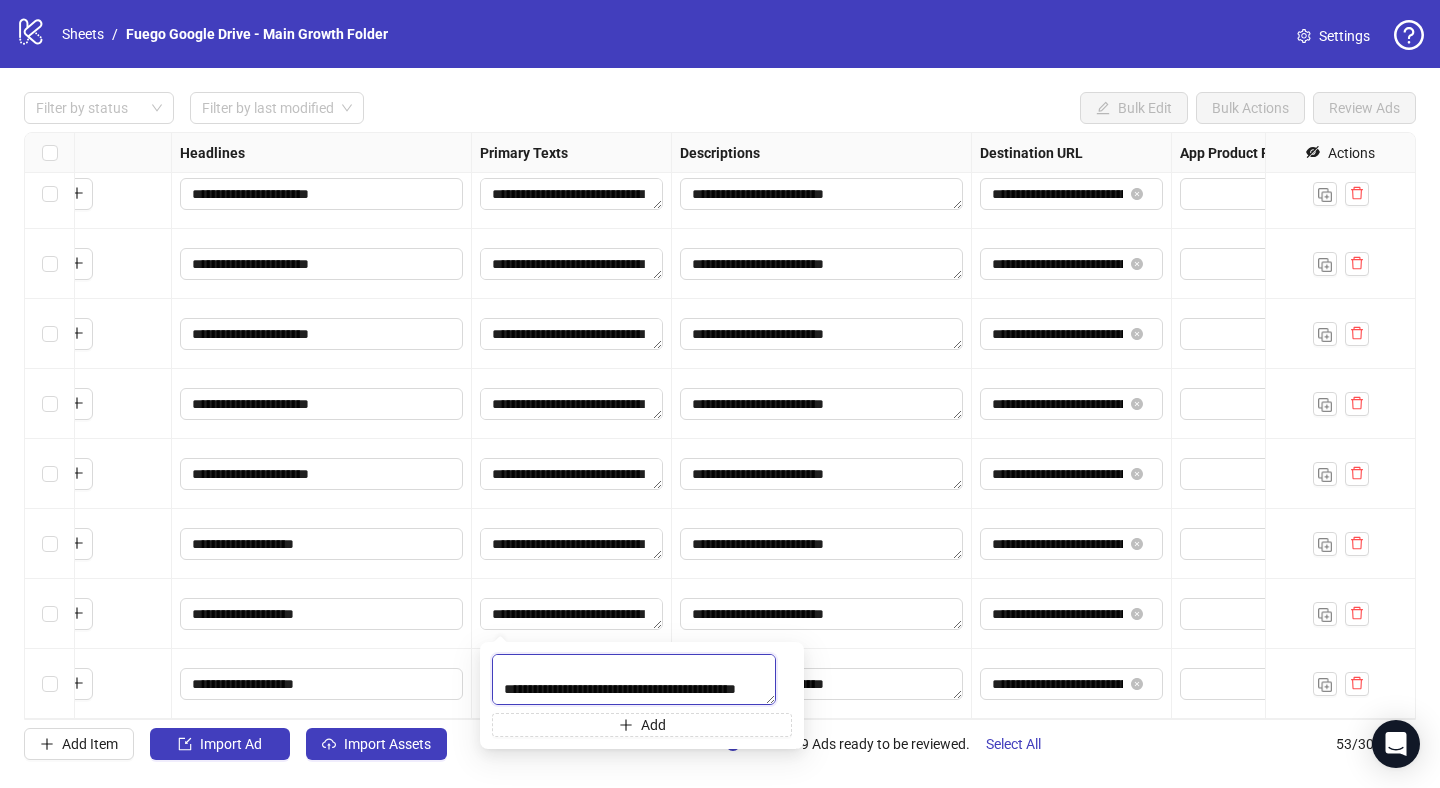 click on "**********" at bounding box center (634, 679) 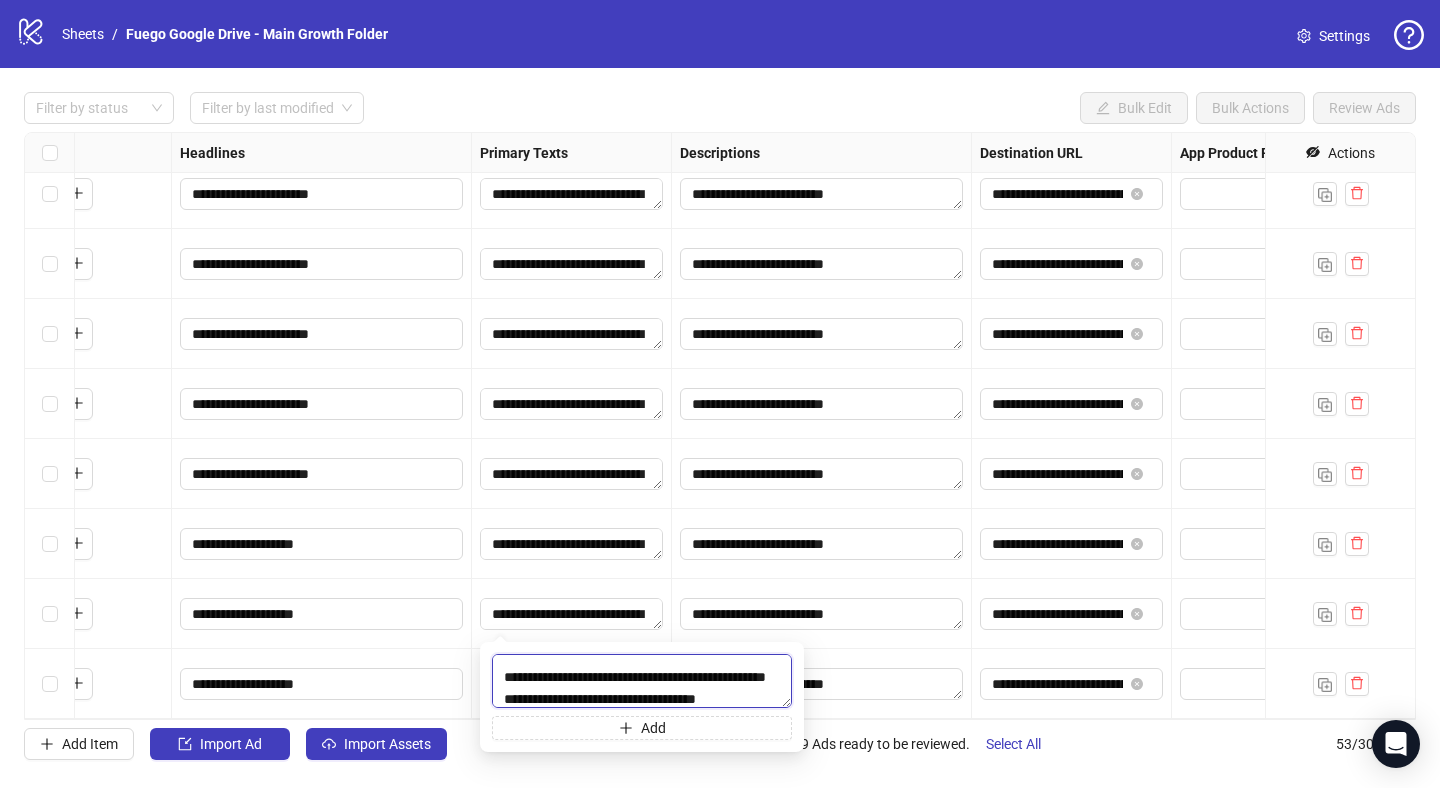 scroll, scrollTop: 0, scrollLeft: 0, axis: both 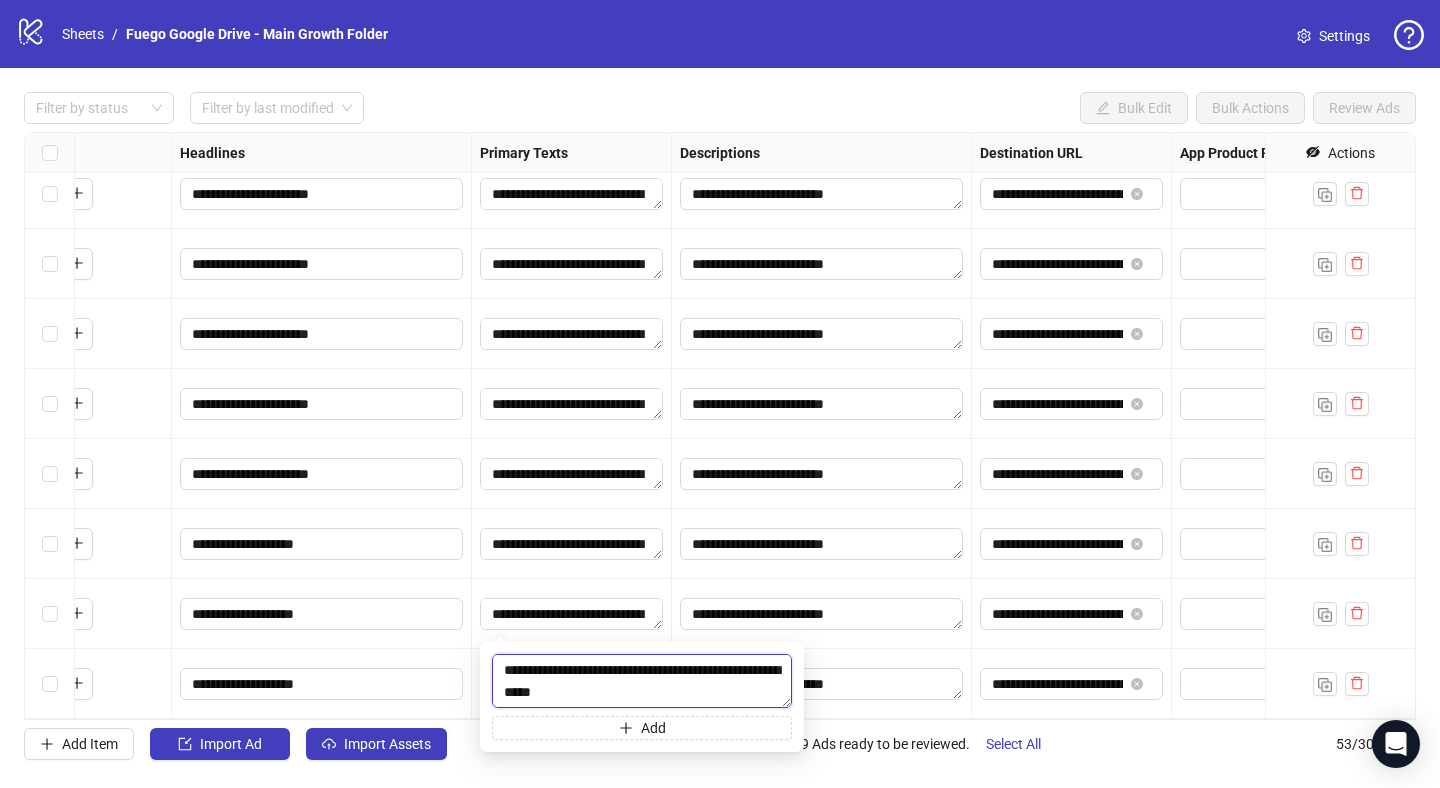 click on "**********" at bounding box center (642, 681) 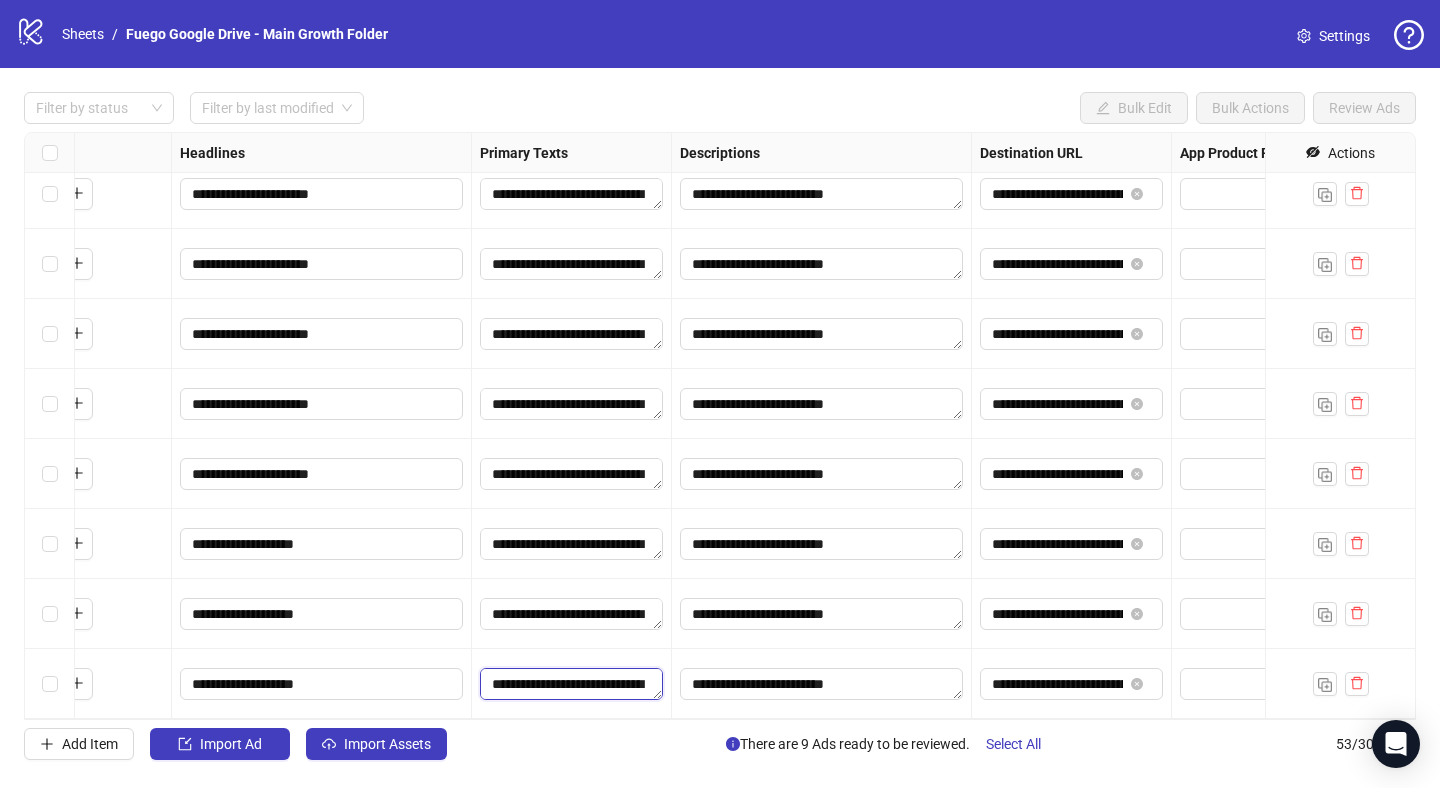 click on "**********" at bounding box center (571, 684) 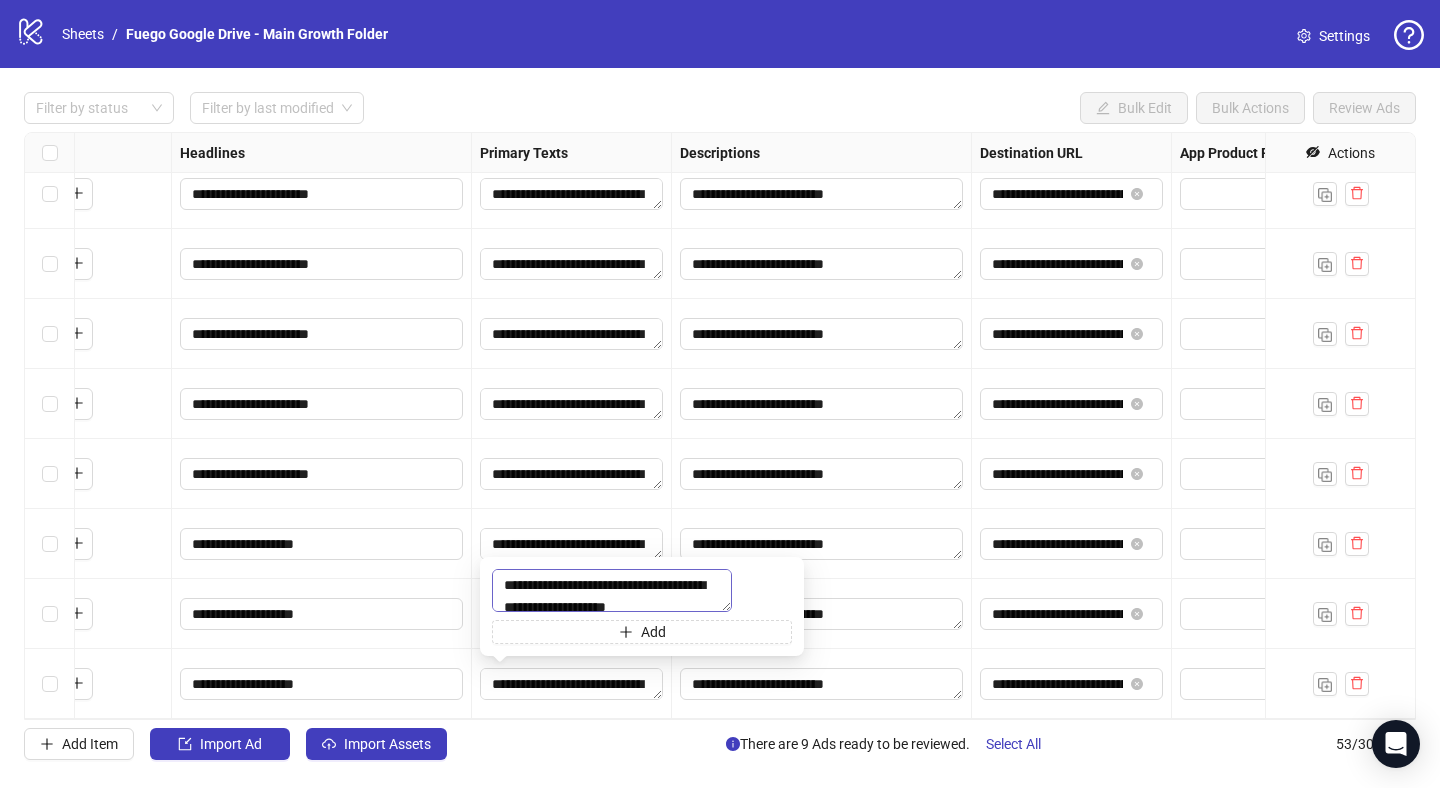 click on "**********" at bounding box center (612, 590) 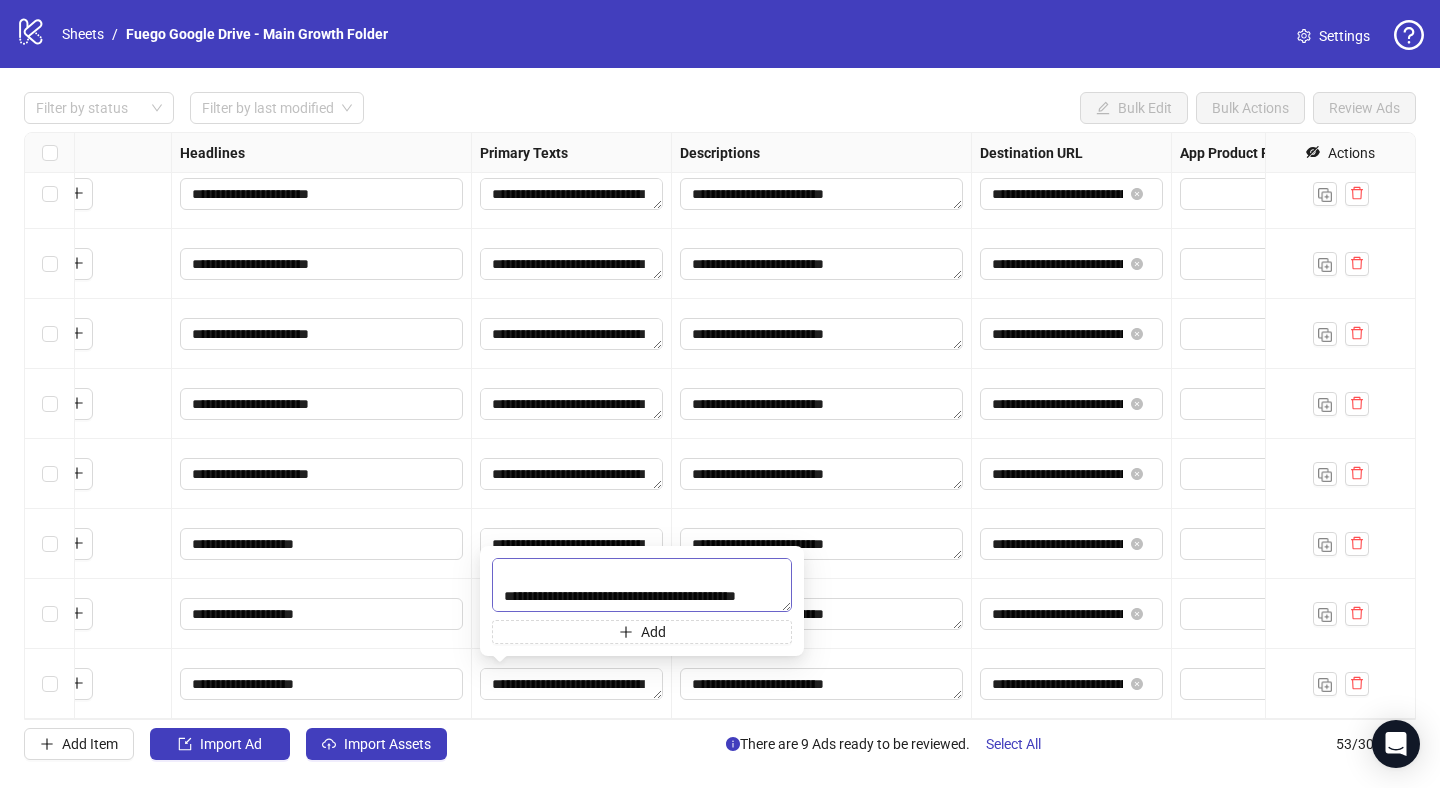 scroll, scrollTop: 242, scrollLeft: 0, axis: vertical 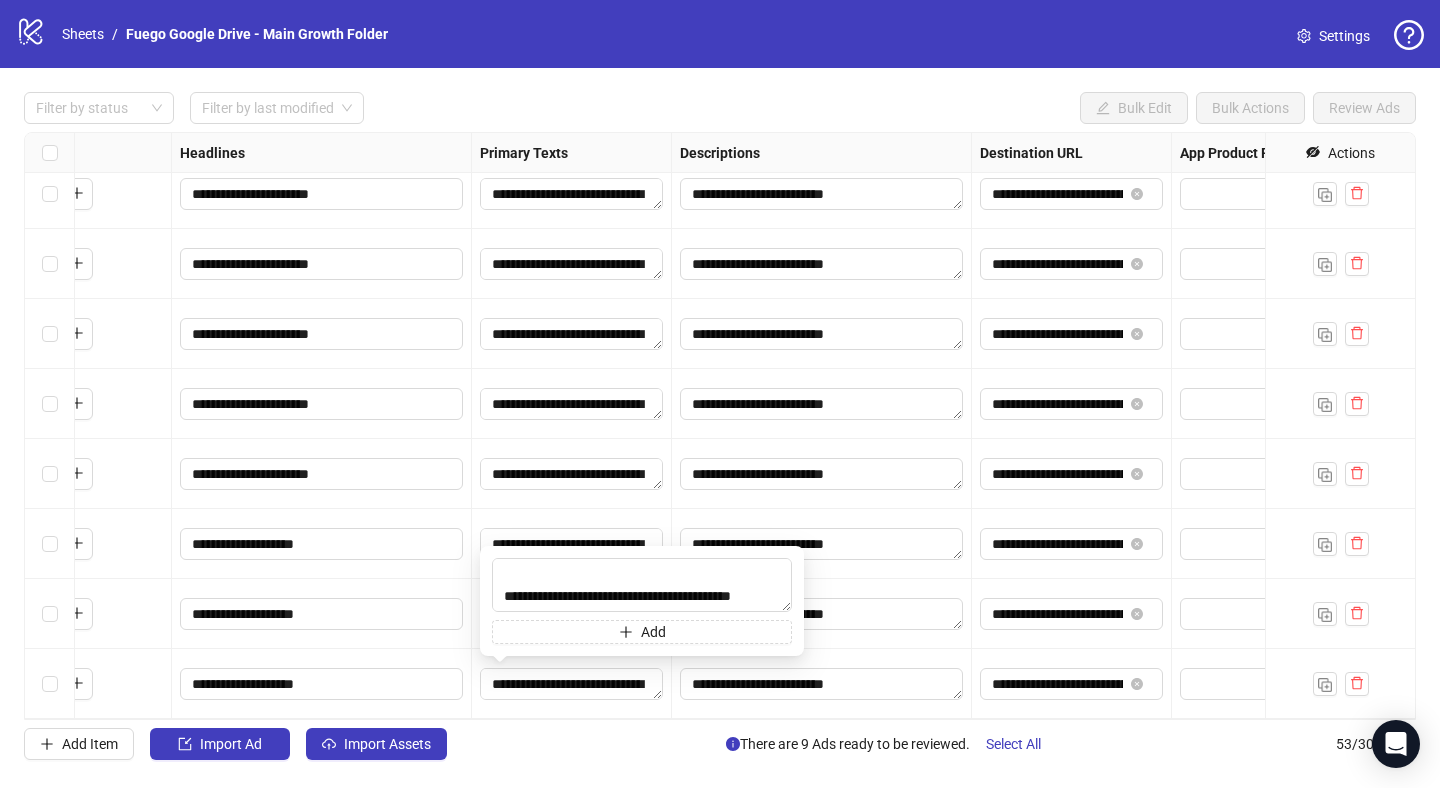 click on "**********" at bounding box center (322, 684) 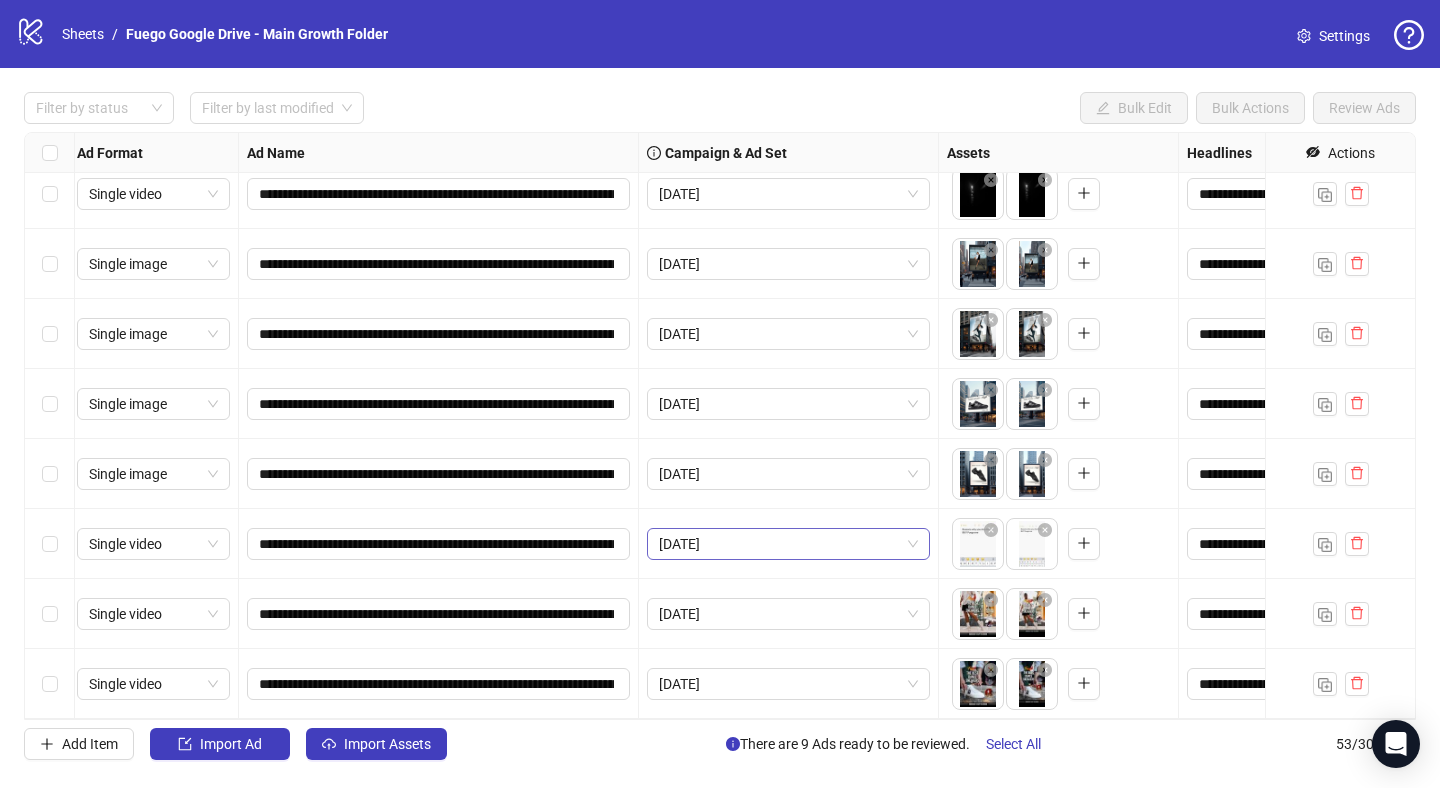 scroll, scrollTop: 3164, scrollLeft: 0, axis: vertical 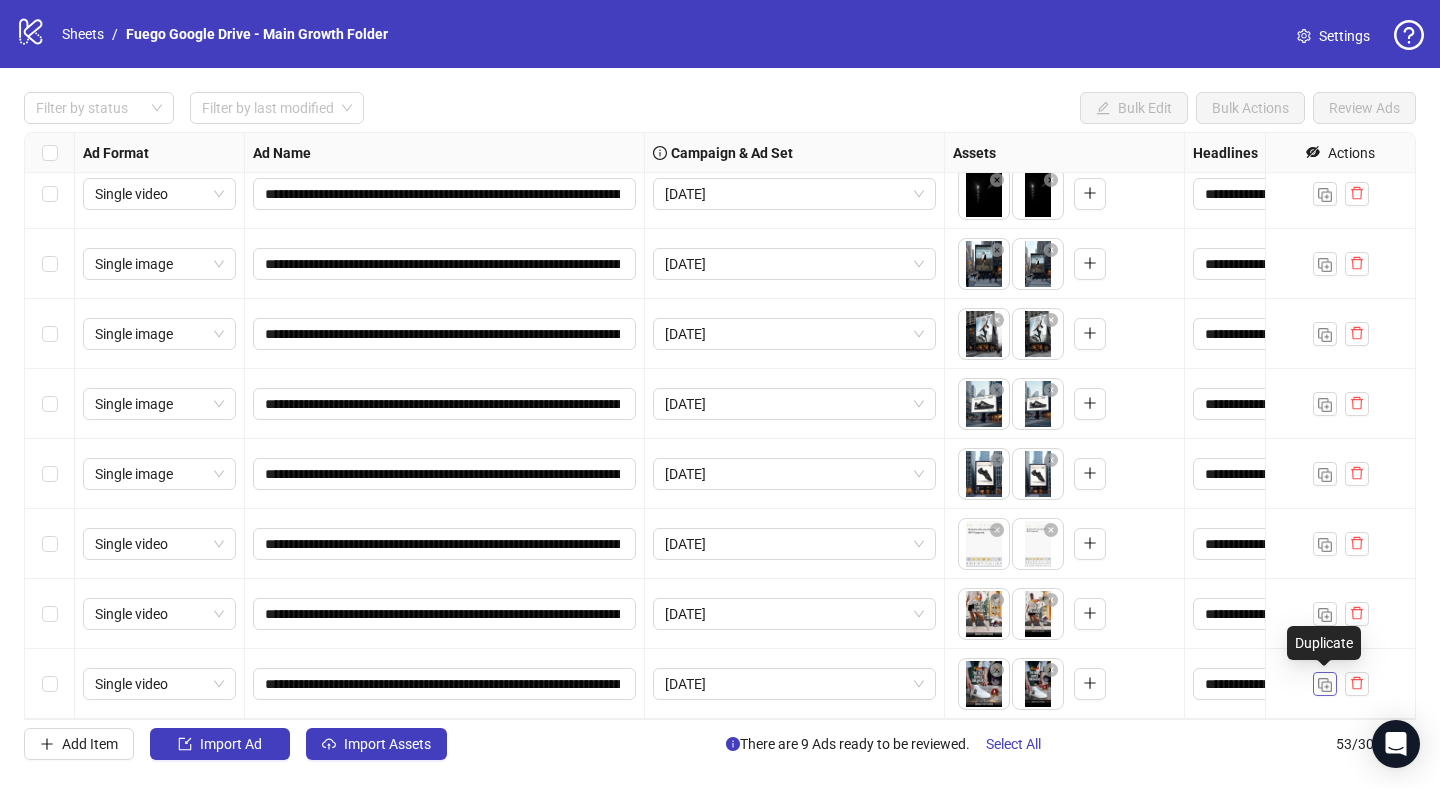 click at bounding box center [1325, 685] 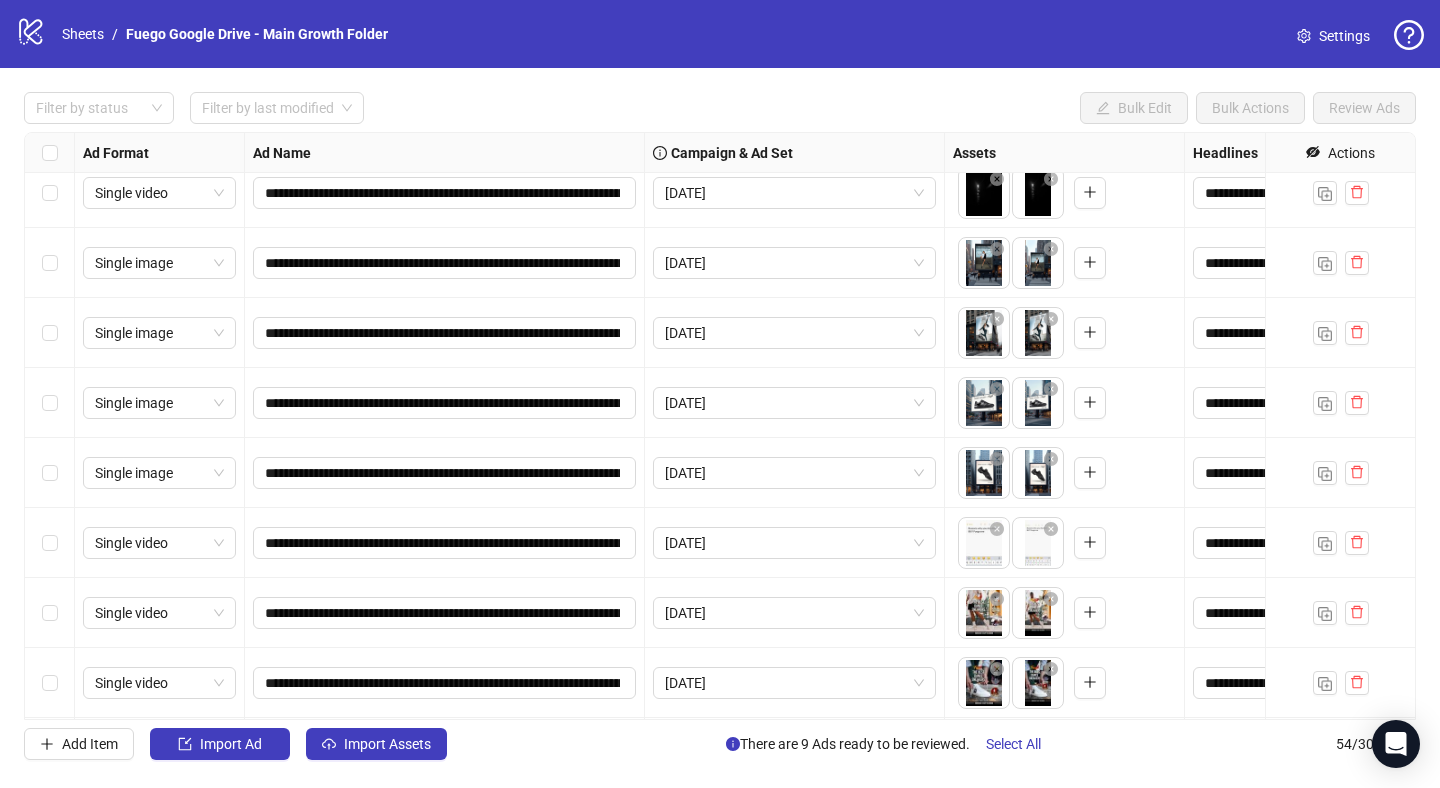 scroll, scrollTop: 3234, scrollLeft: 0, axis: vertical 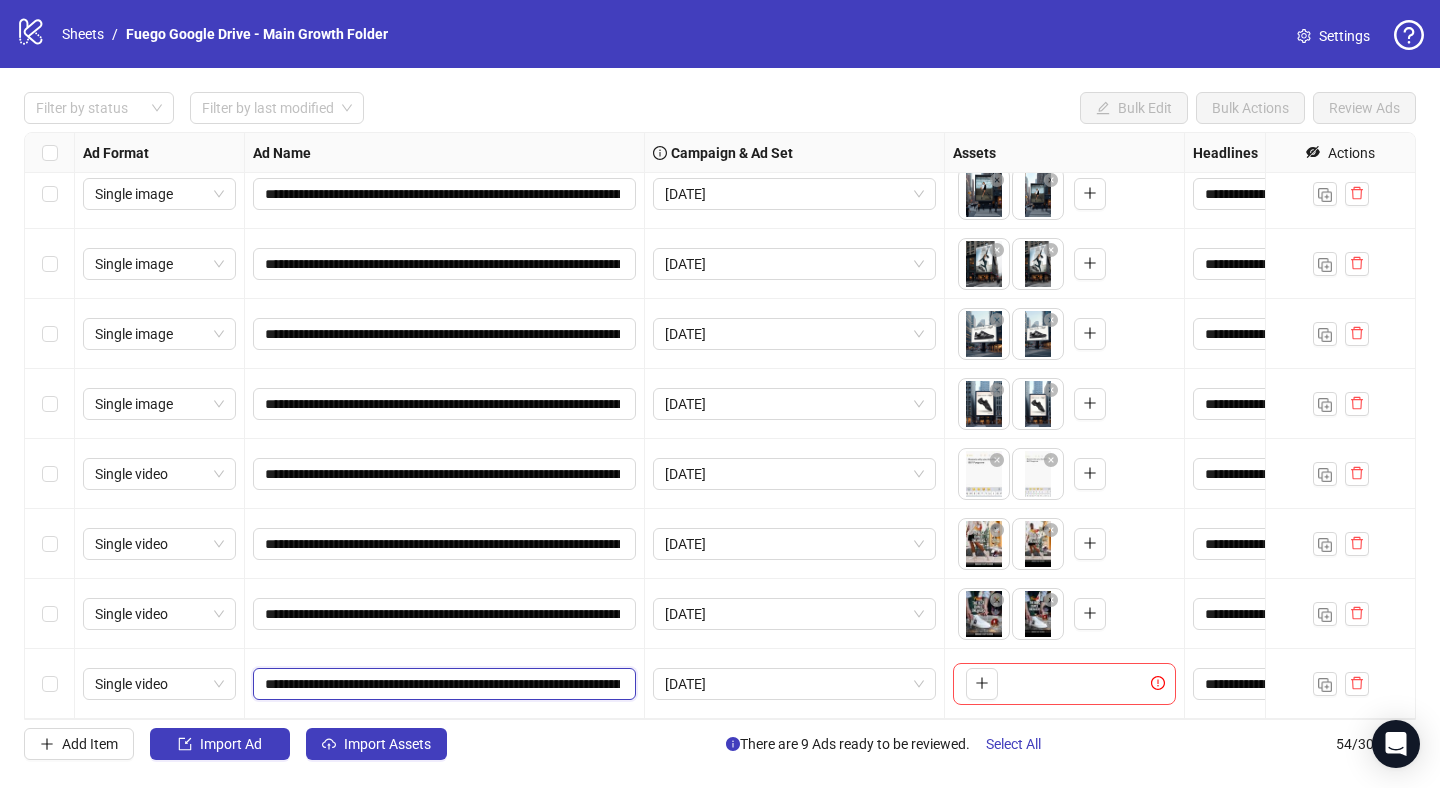 click on "**********" at bounding box center [442, 684] 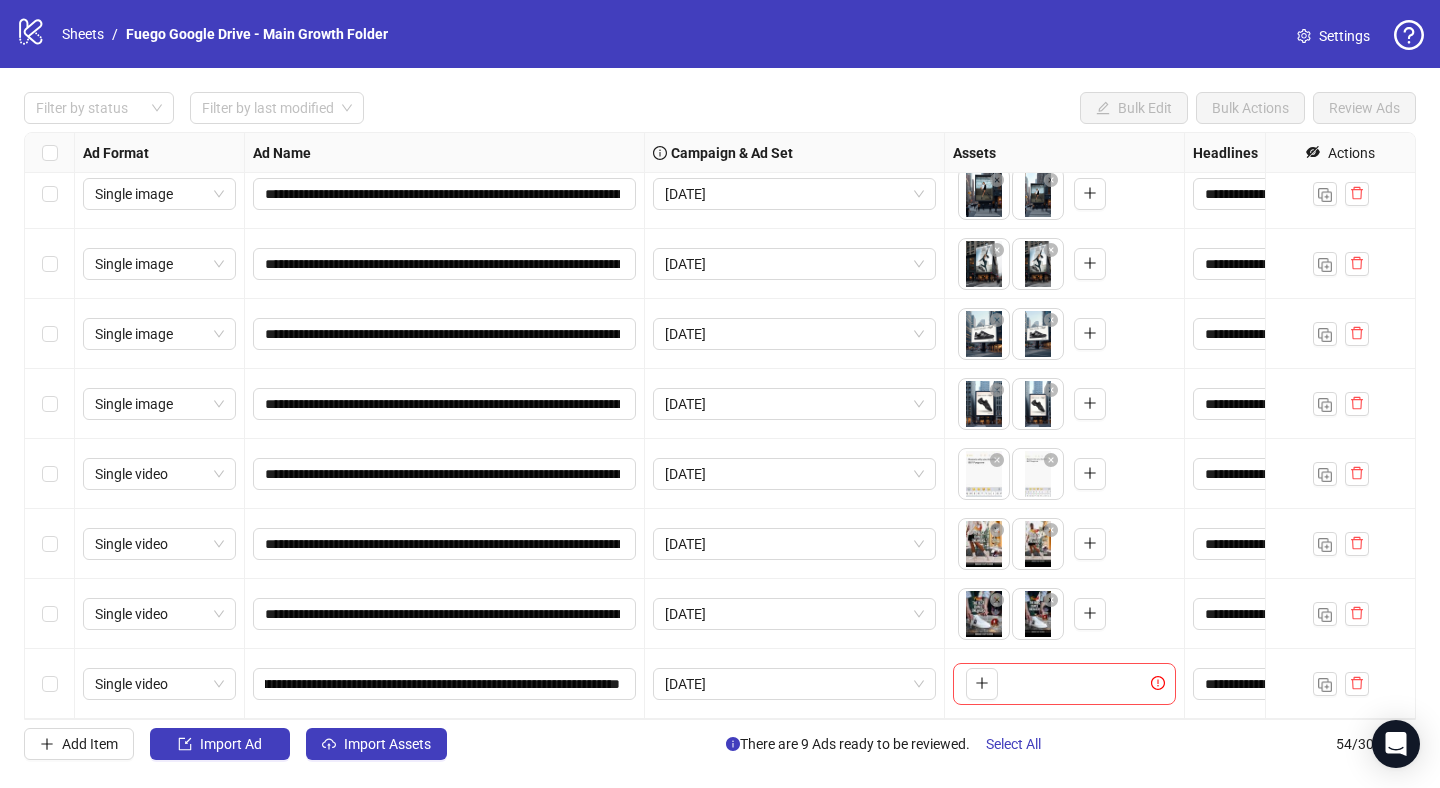 click on "**********" at bounding box center (445, 684) 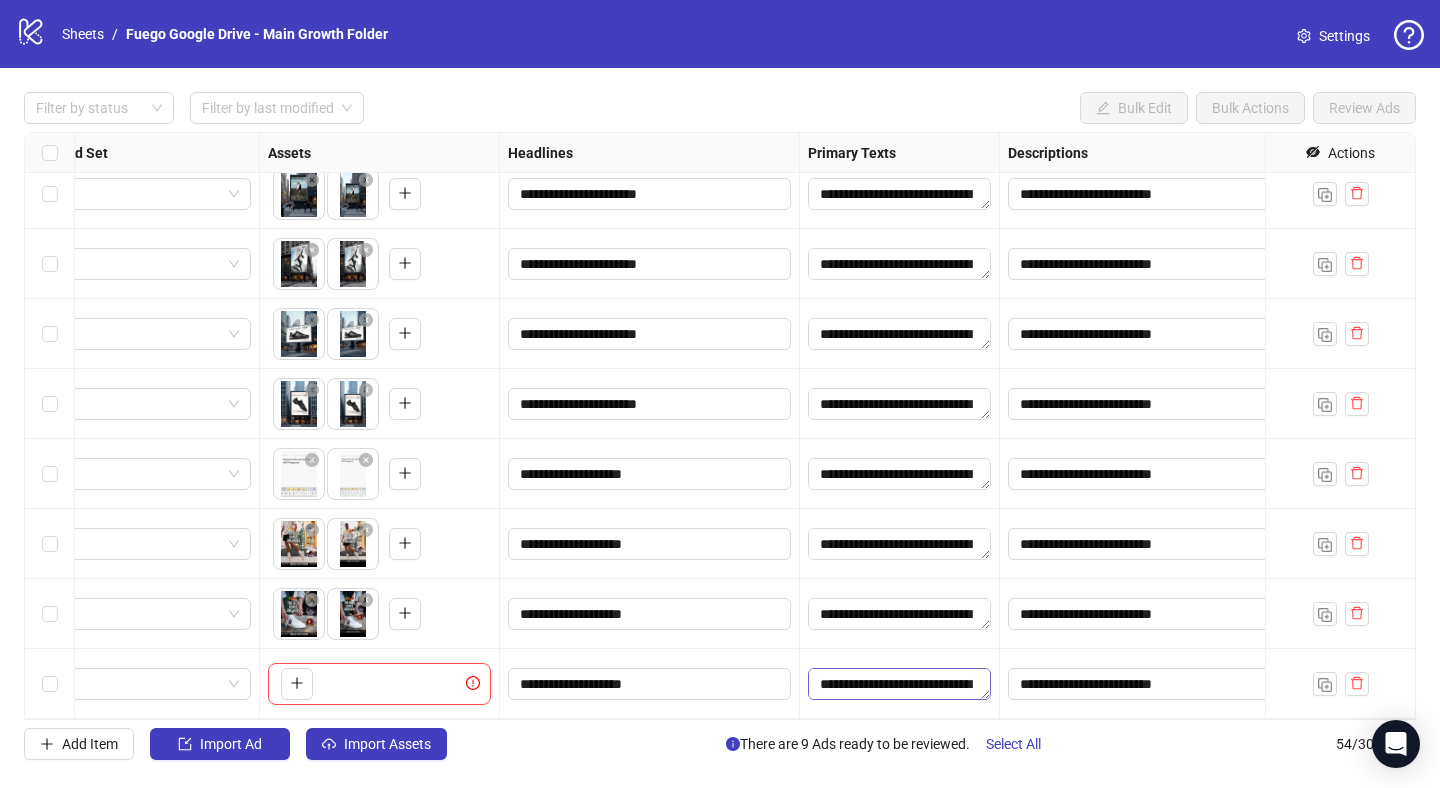 scroll, scrollTop: 3234, scrollLeft: 708, axis: both 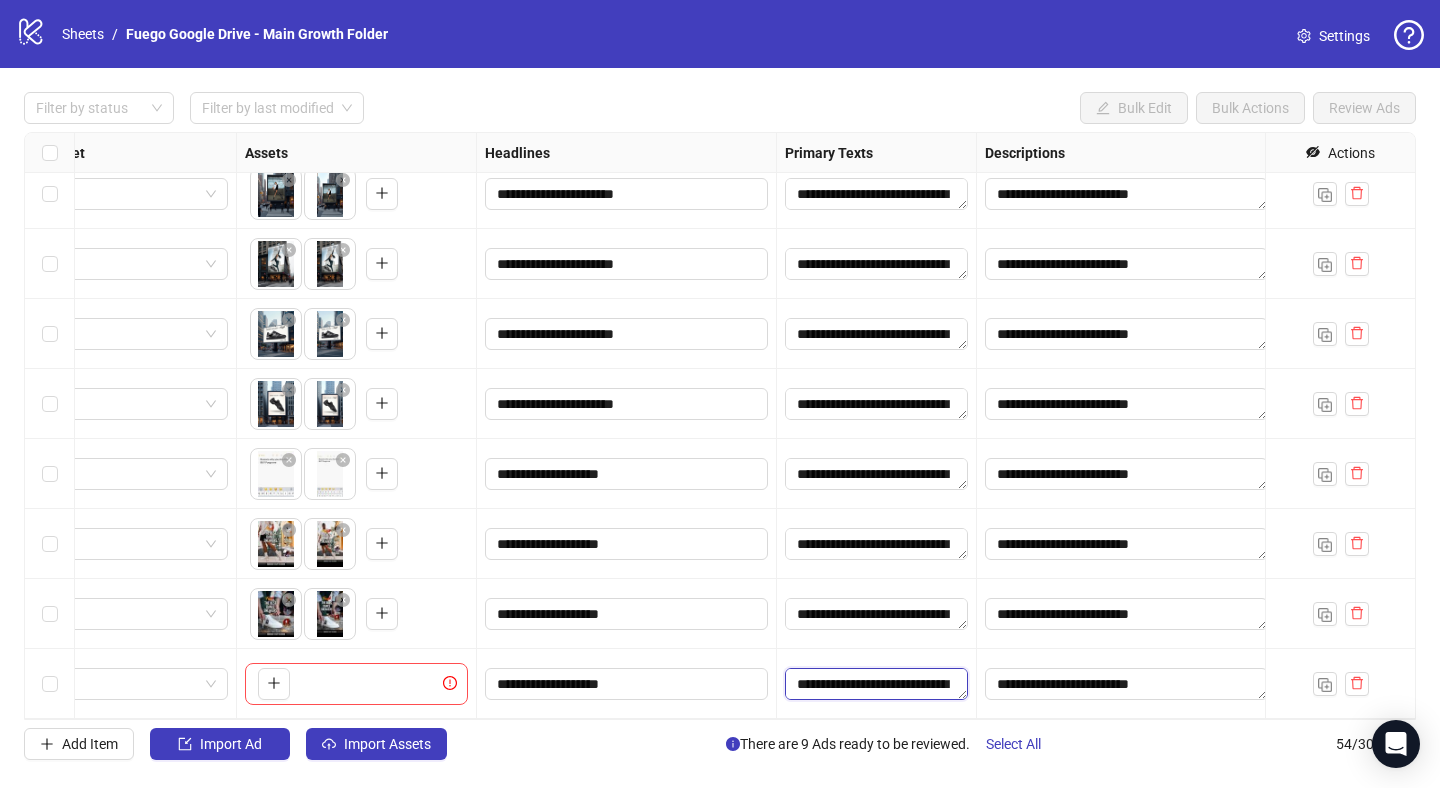 click on "**********" at bounding box center [876, 684] 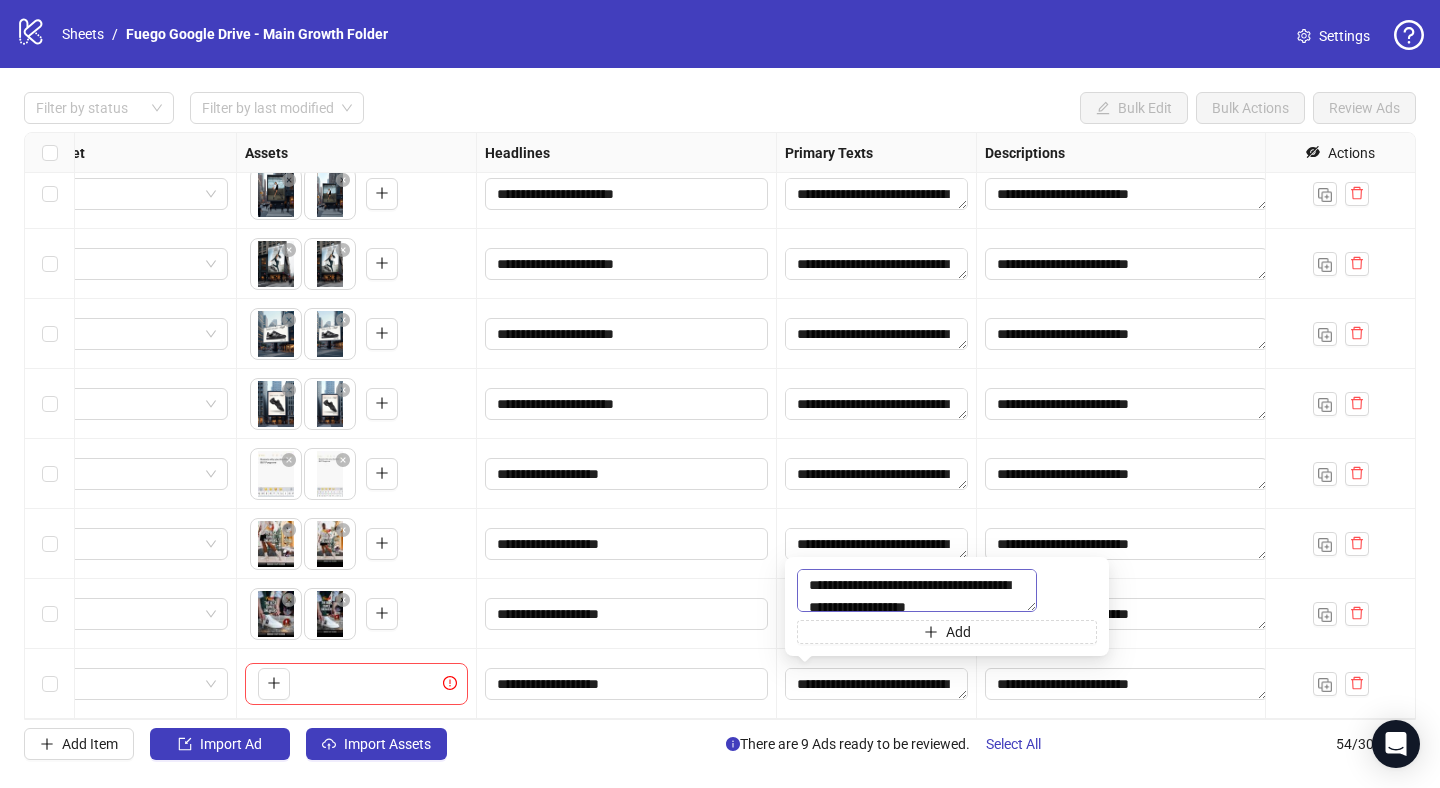 click on "**********" at bounding box center (917, 590) 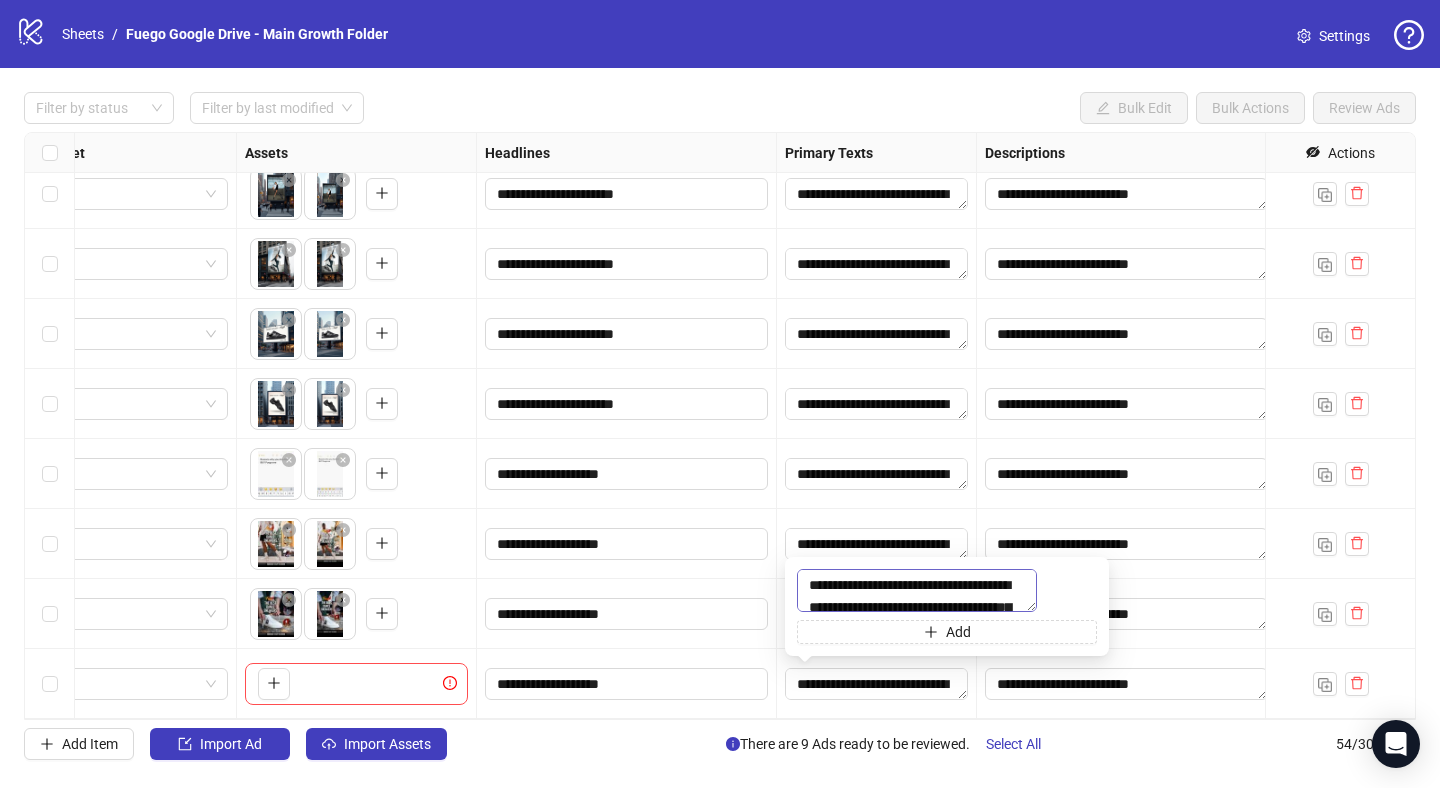 scroll, scrollTop: 257, scrollLeft: 0, axis: vertical 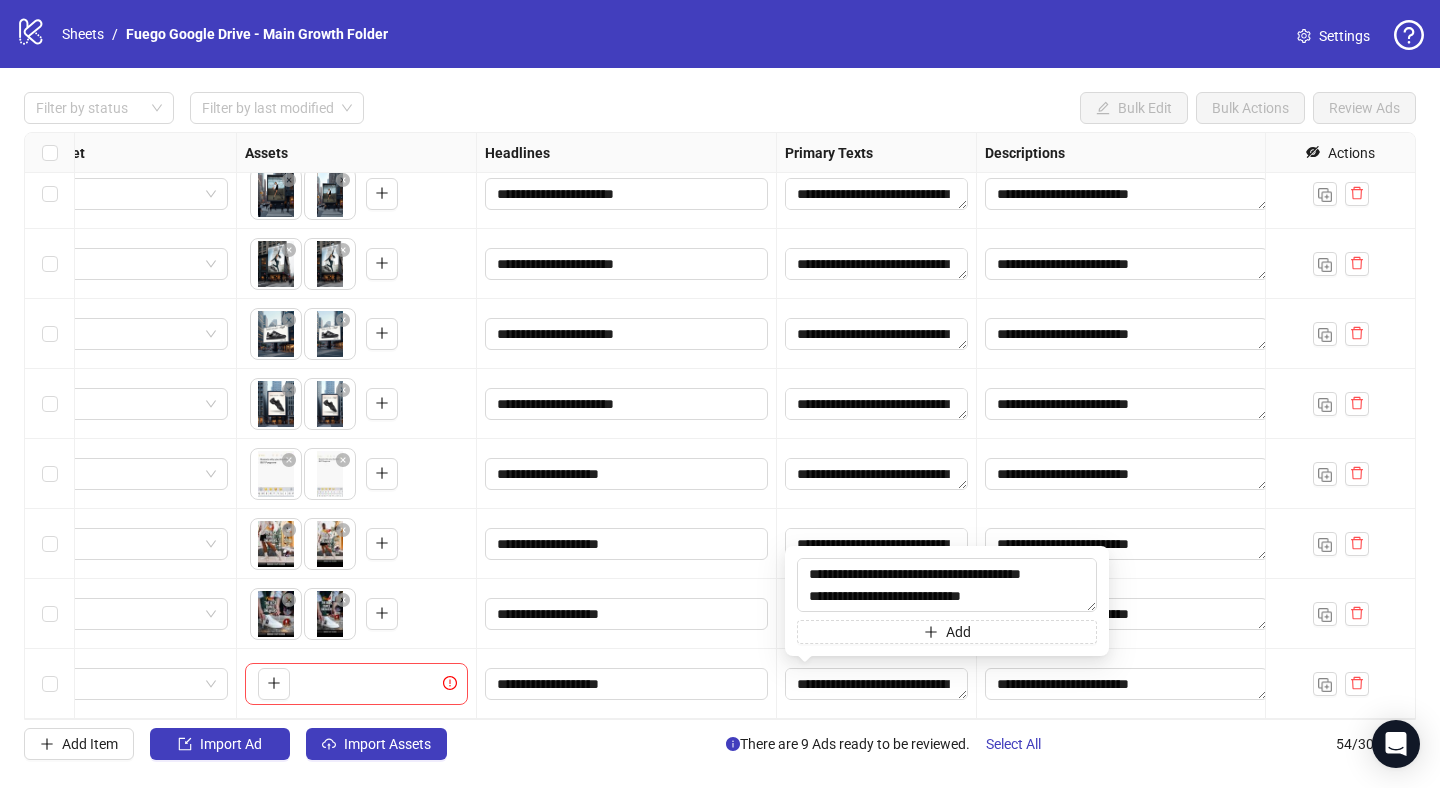 click on "**********" at bounding box center (877, 684) 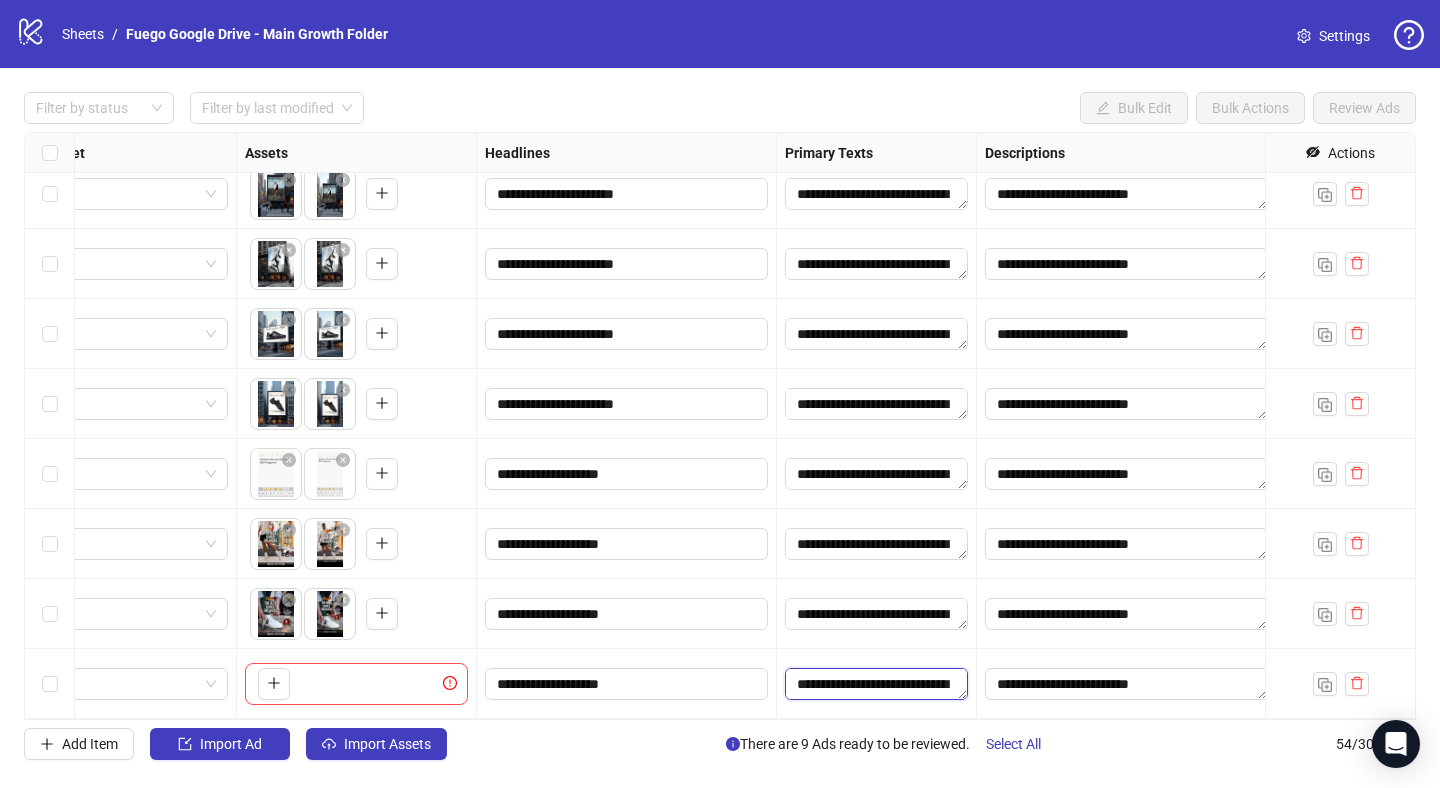 click on "**********" at bounding box center (876, 684) 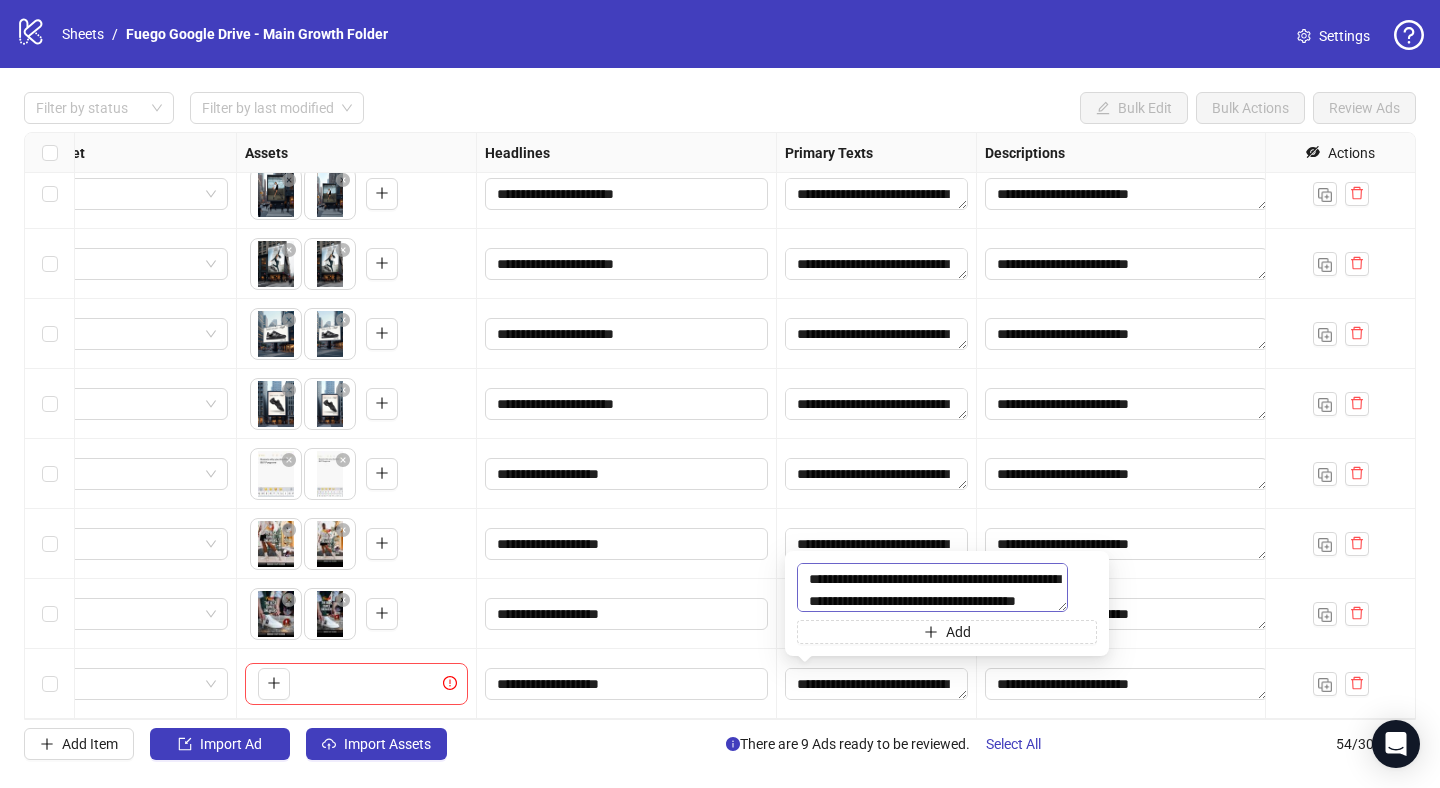 click on "**********" at bounding box center (932, 587) 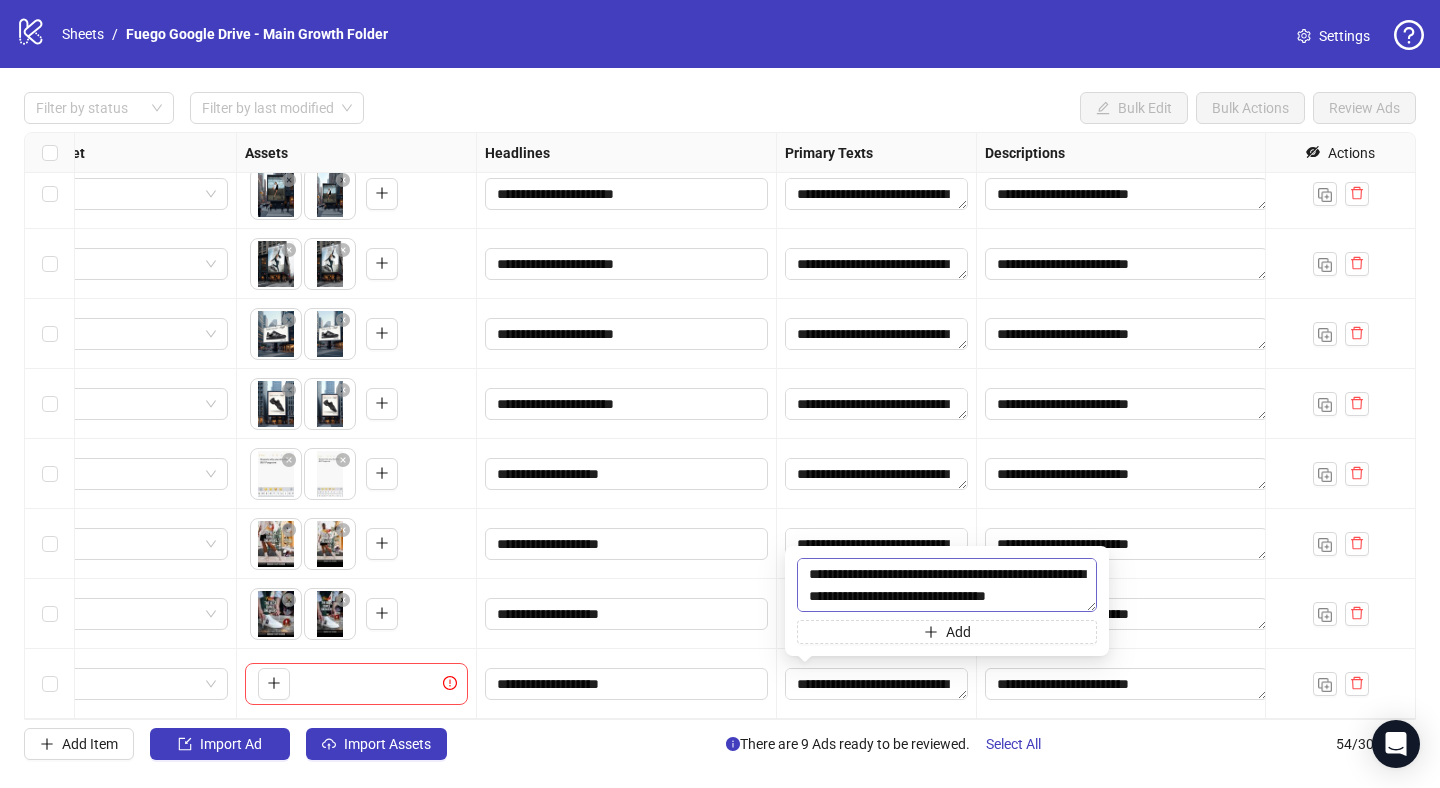 scroll, scrollTop: 264, scrollLeft: 0, axis: vertical 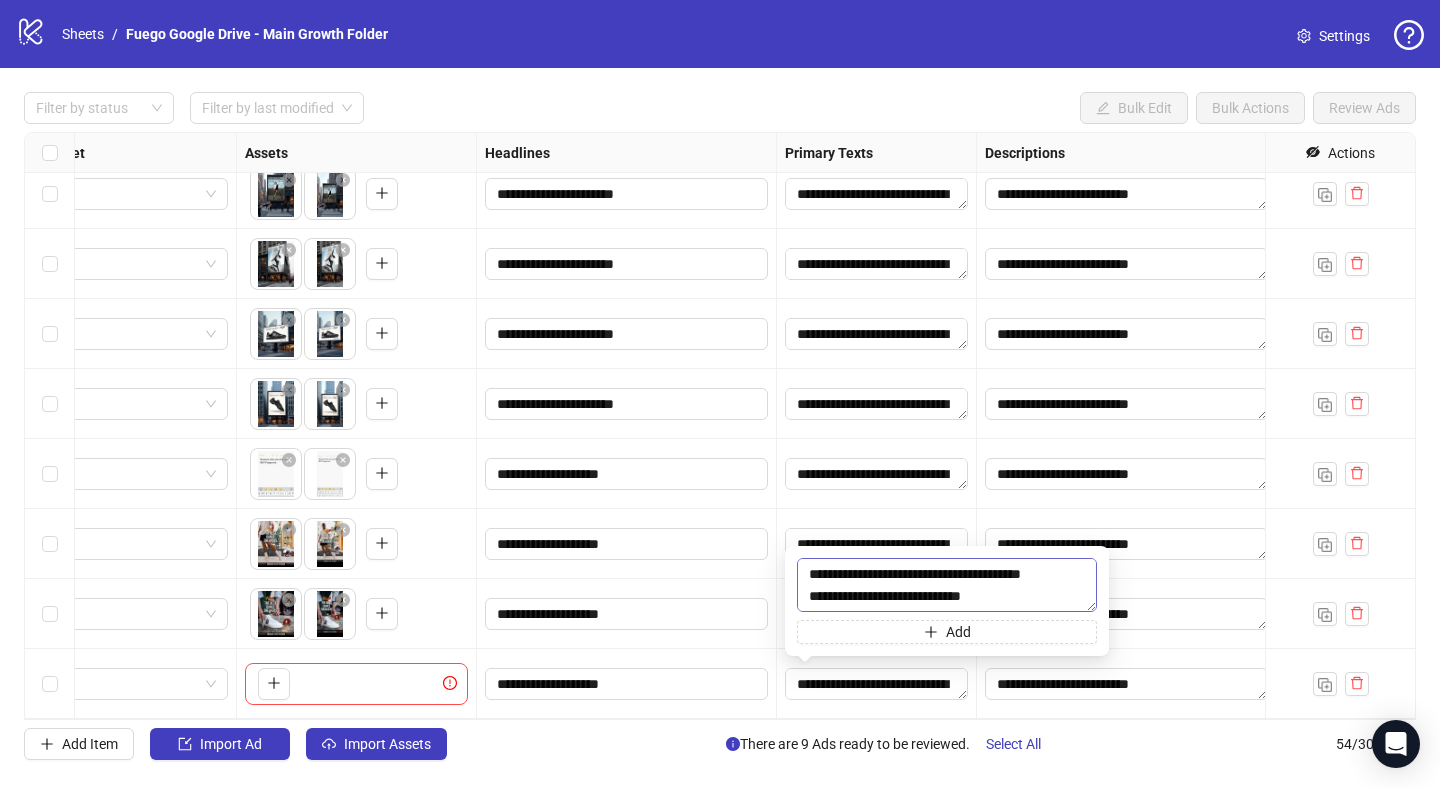 click on "**********" at bounding box center [947, 585] 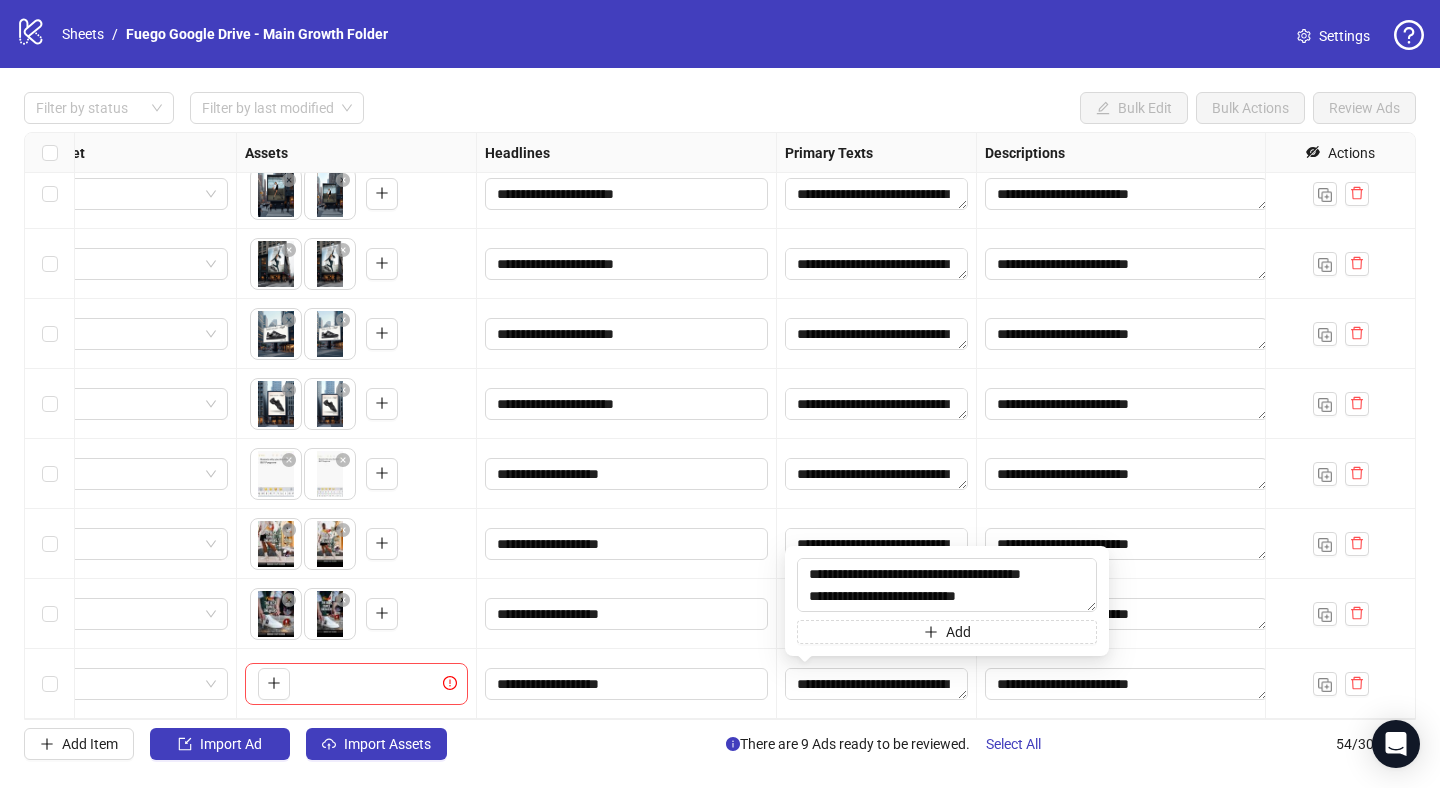 click on "**********" at bounding box center (877, 684) 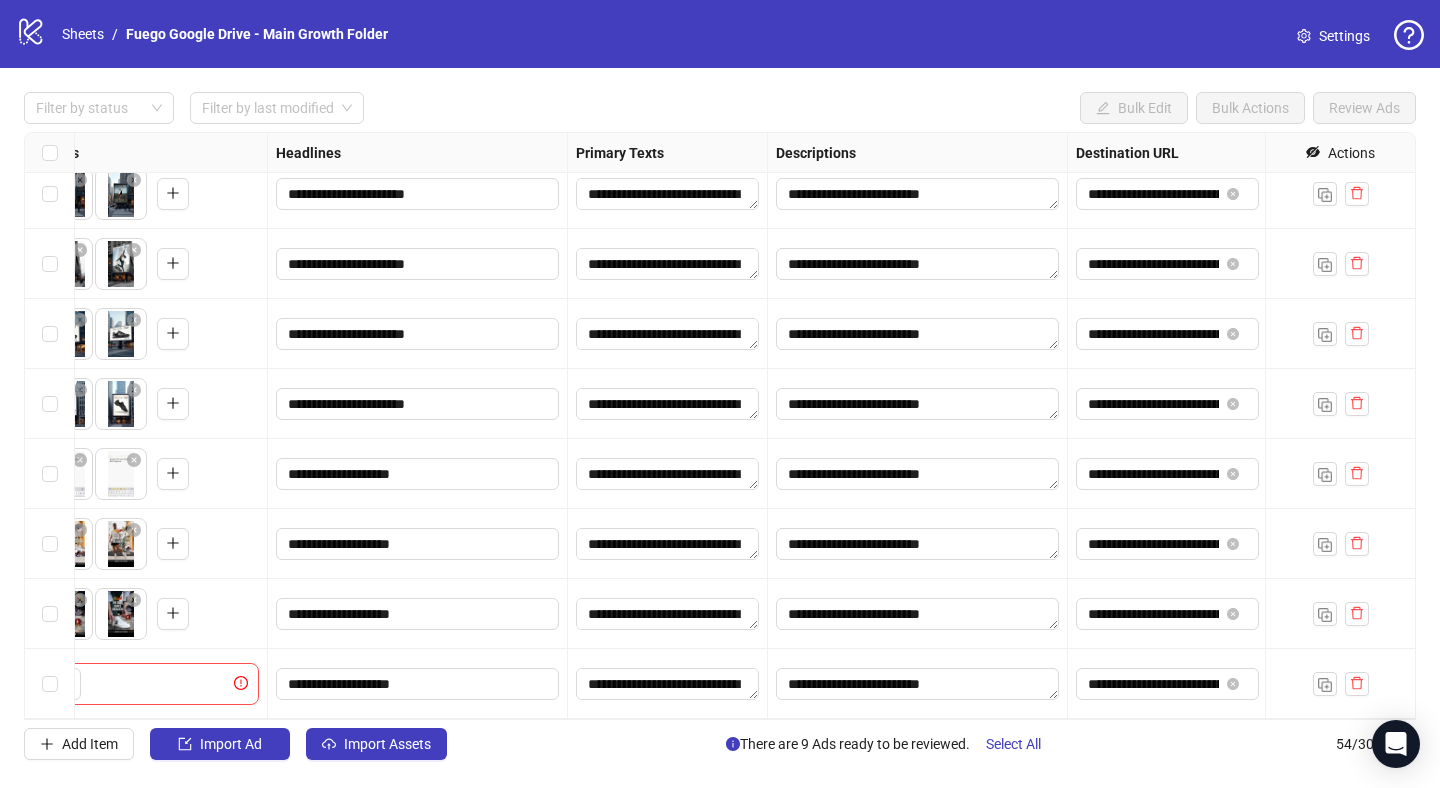 scroll, scrollTop: 3234, scrollLeft: 1032, axis: both 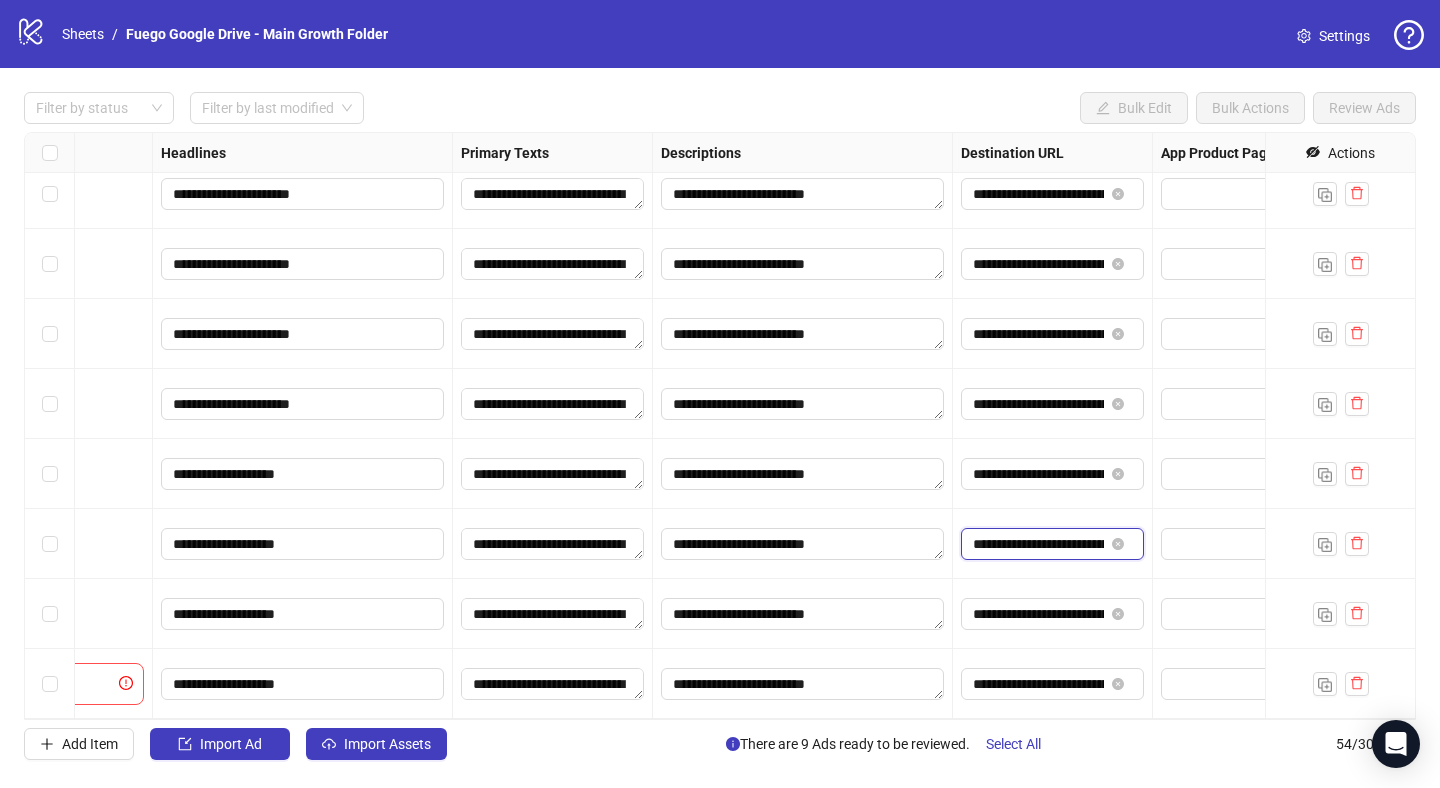 click on "**********" at bounding box center [1038, 544] 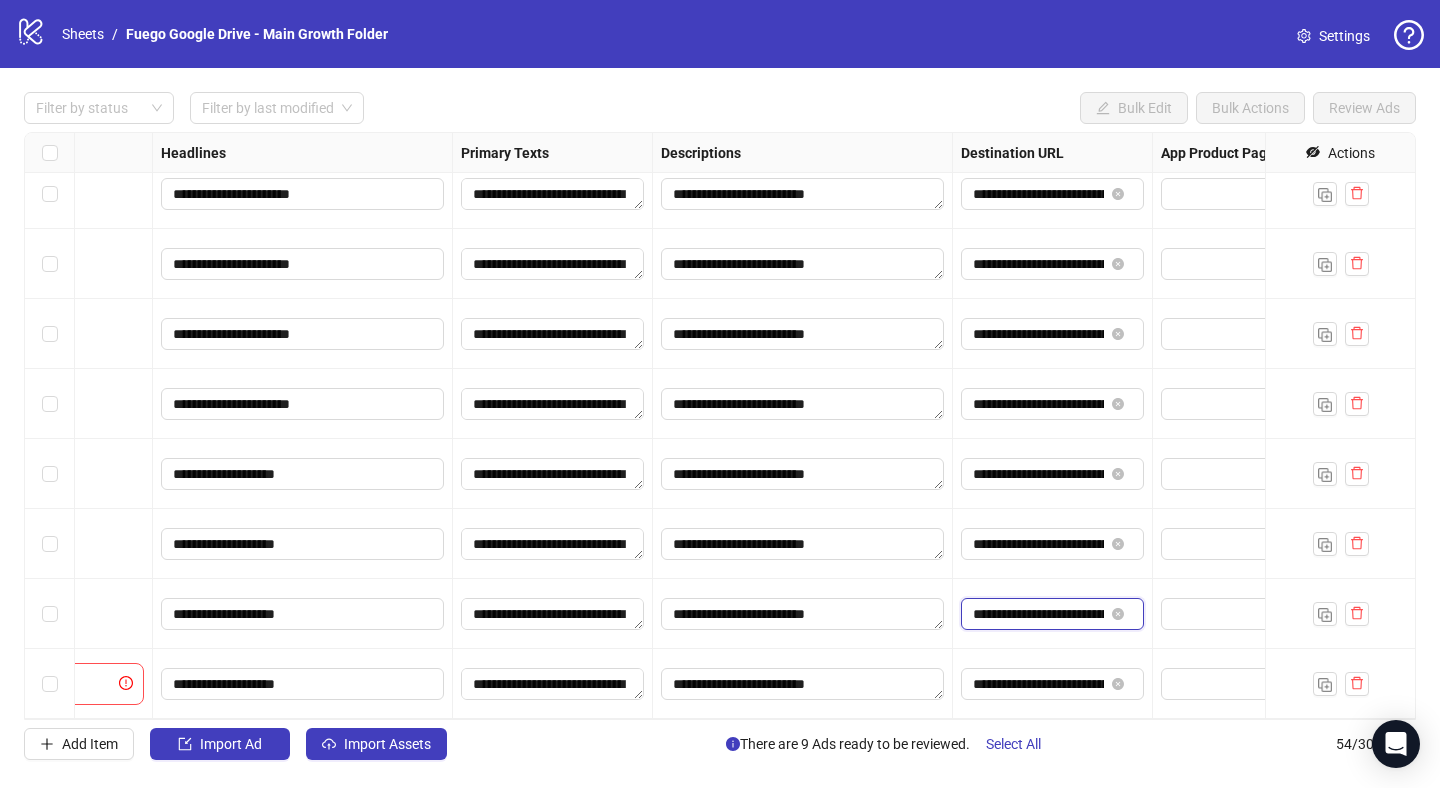 click on "**********" at bounding box center (1038, 614) 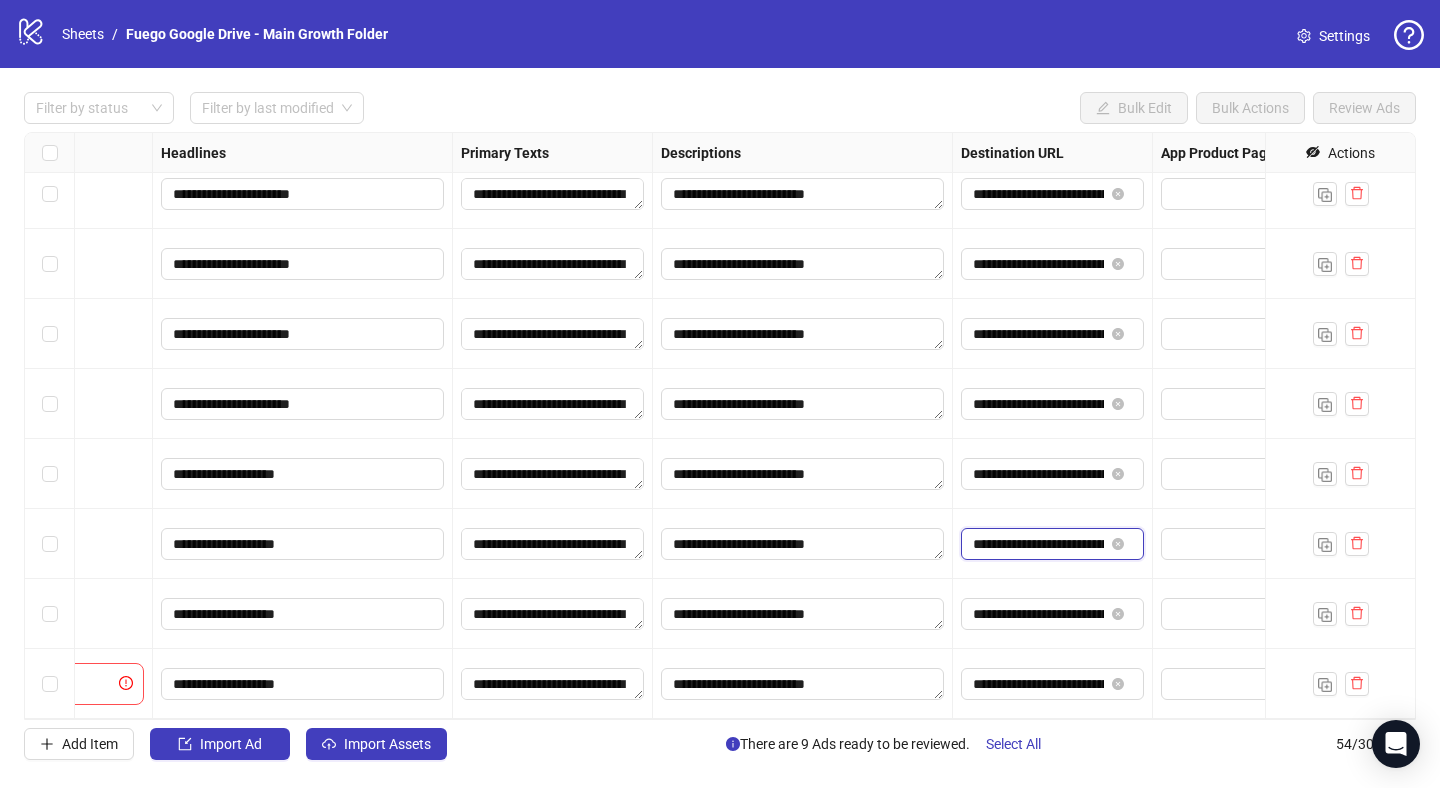 scroll, scrollTop: 0, scrollLeft: 93, axis: horizontal 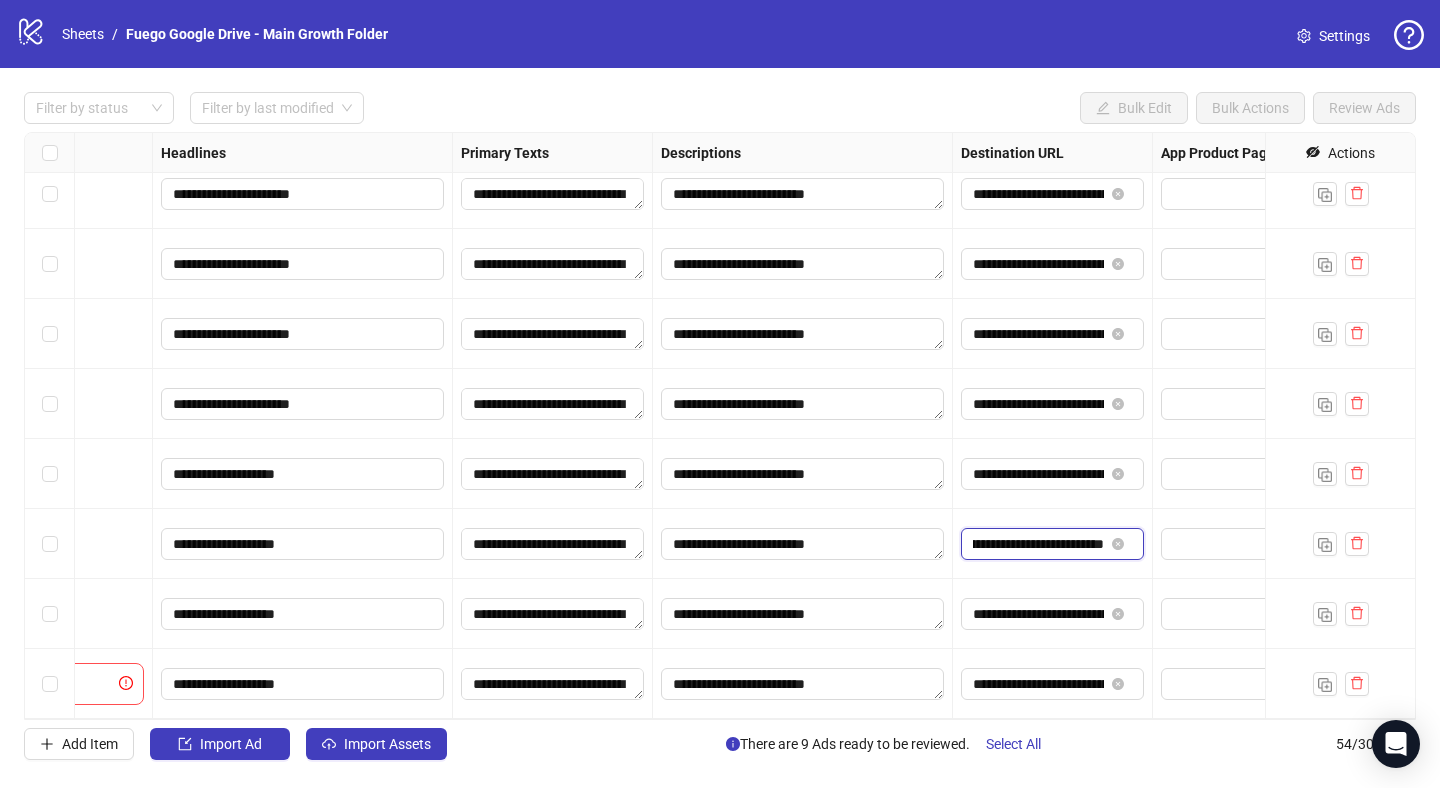 drag, startPoint x: 1063, startPoint y: 551, endPoint x: 1130, endPoint y: 559, distance: 67.47592 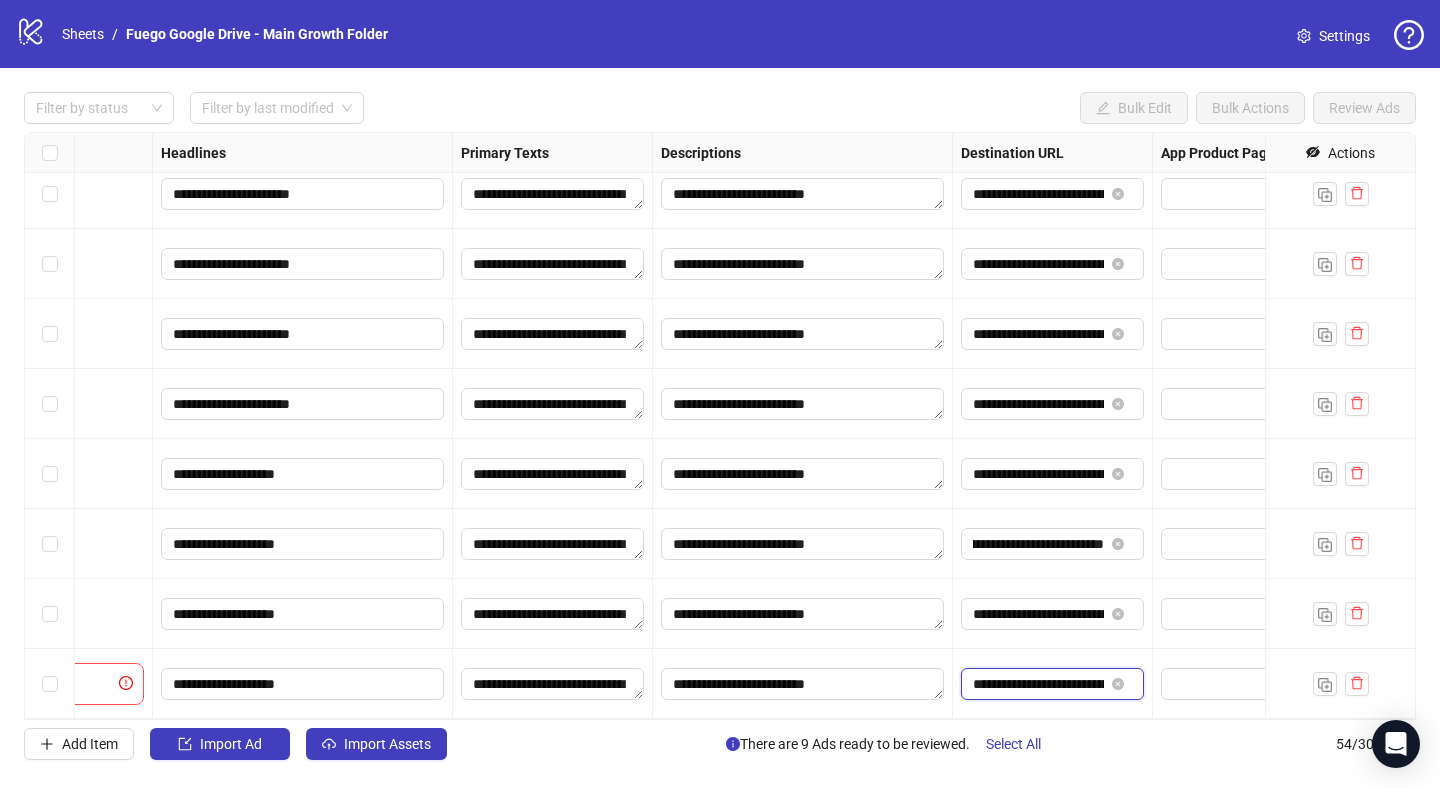 click on "**********" at bounding box center (1038, 684) 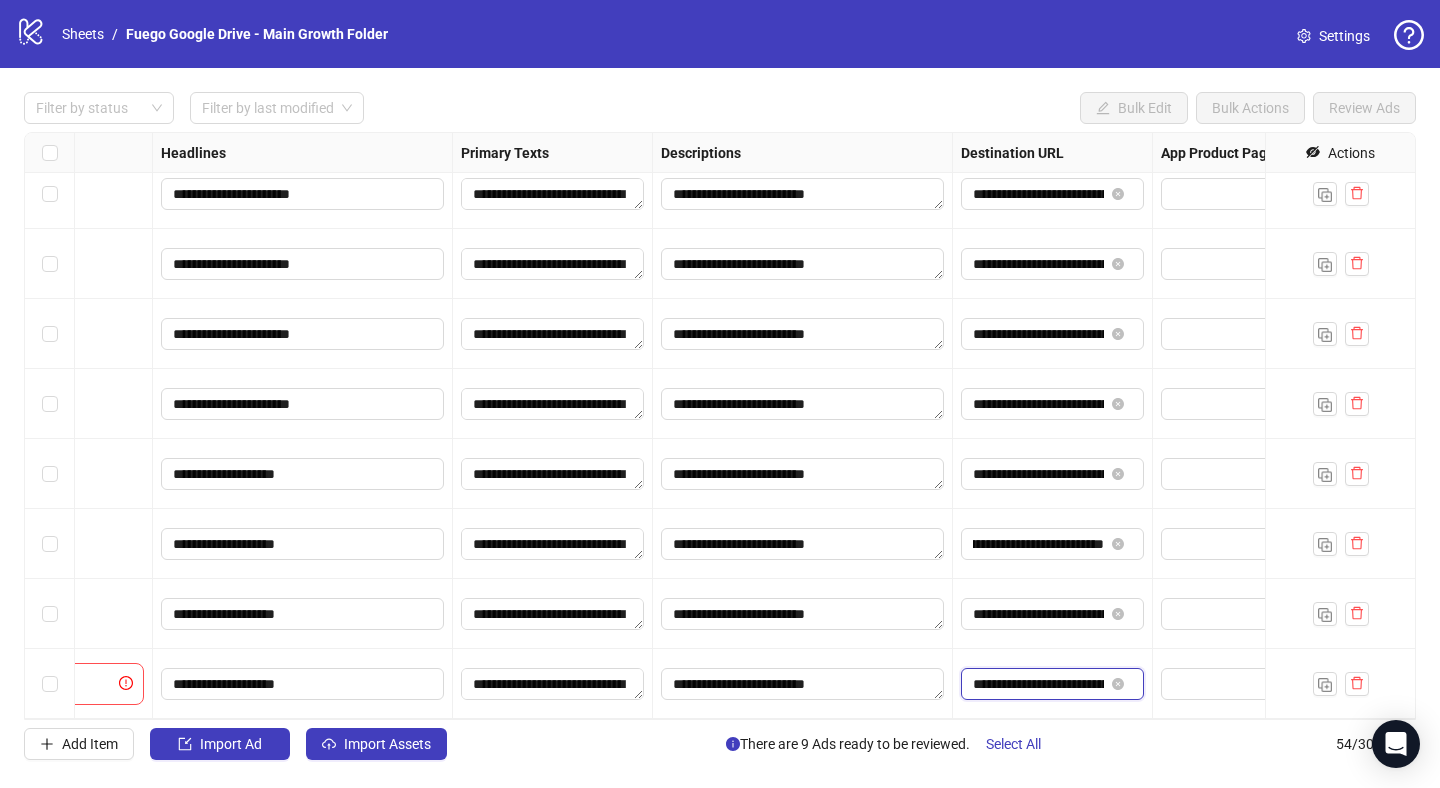 scroll, scrollTop: 0, scrollLeft: 0, axis: both 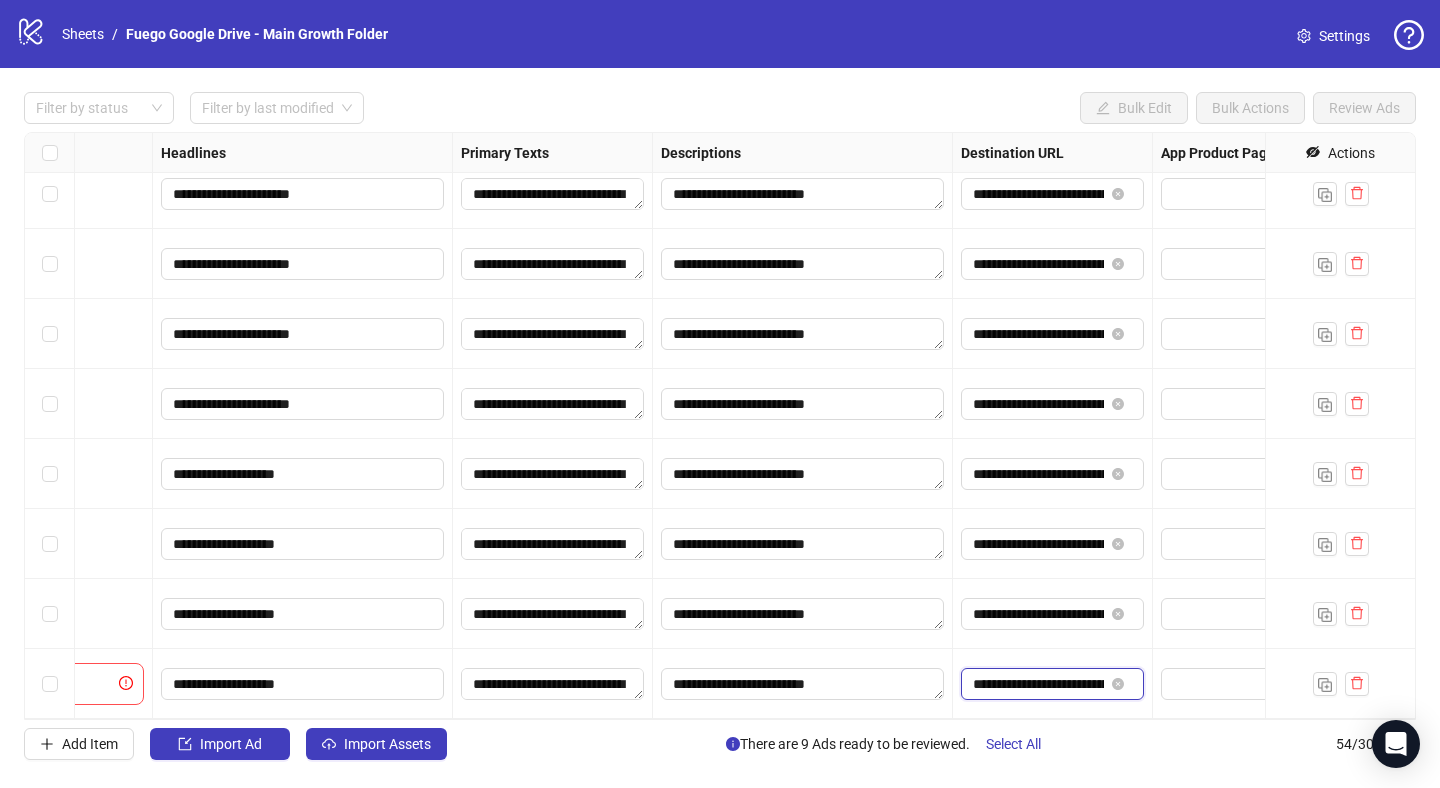 click on "**********" at bounding box center (1038, 684) 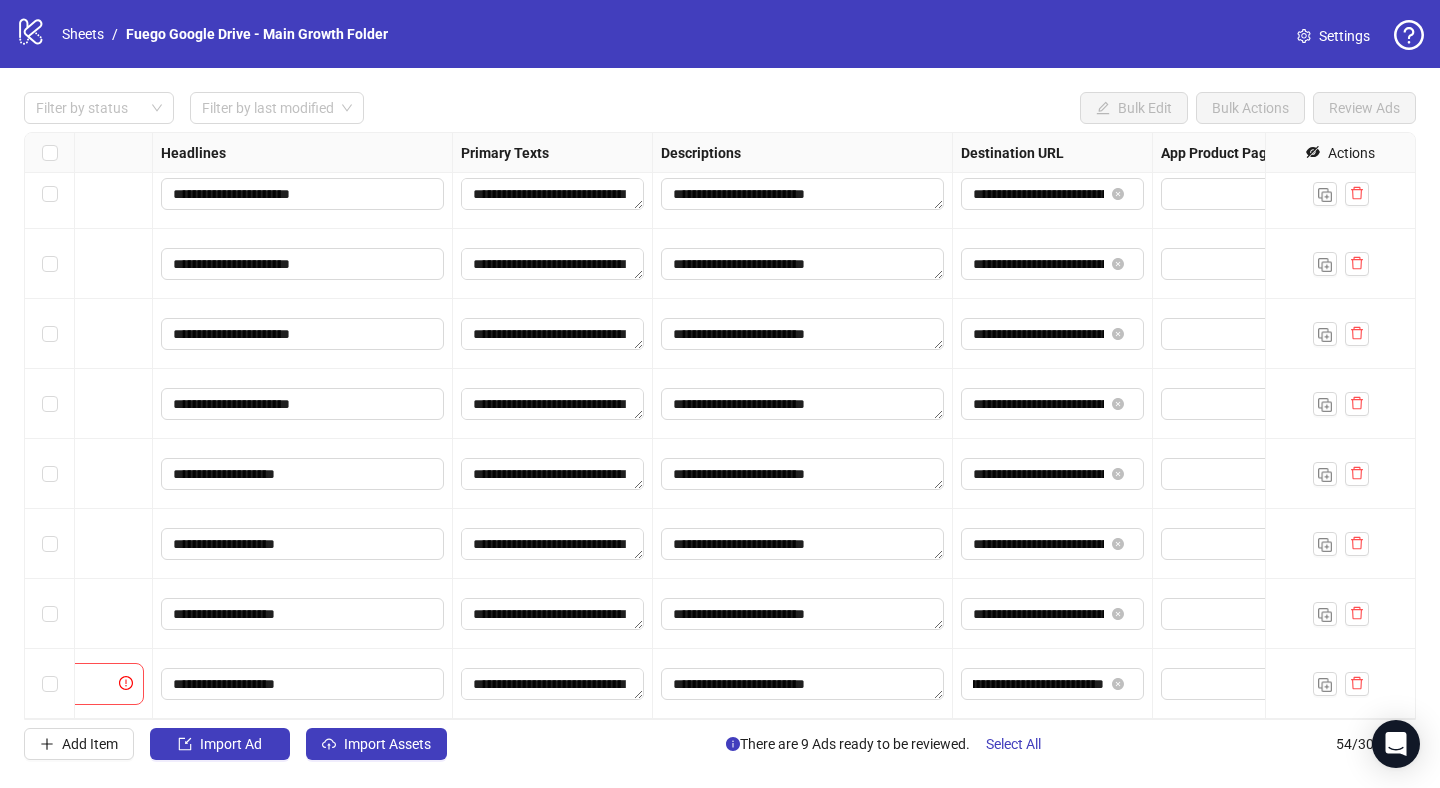 click on "**********" at bounding box center (1053, 684) 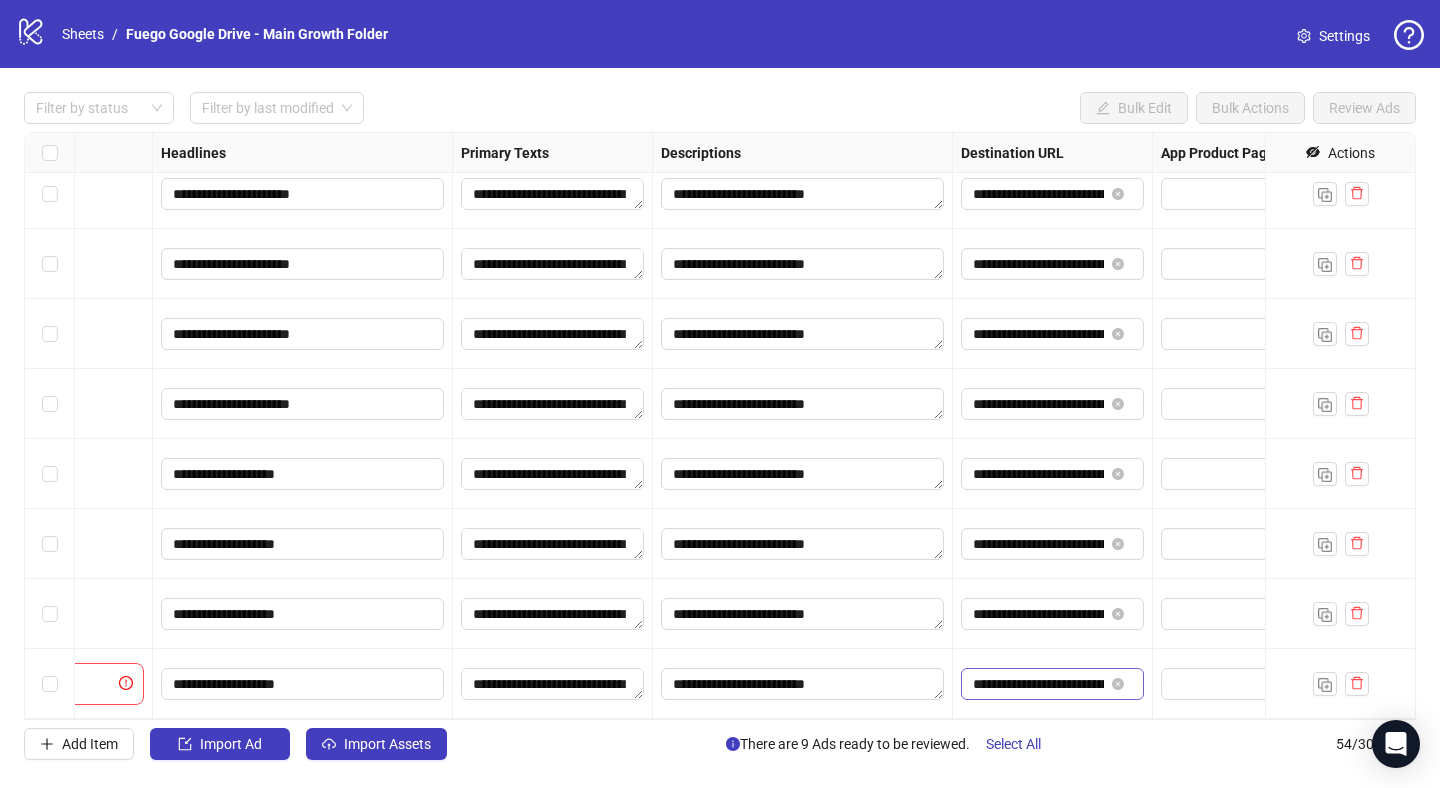 scroll, scrollTop: 0, scrollLeft: 198, axis: horizontal 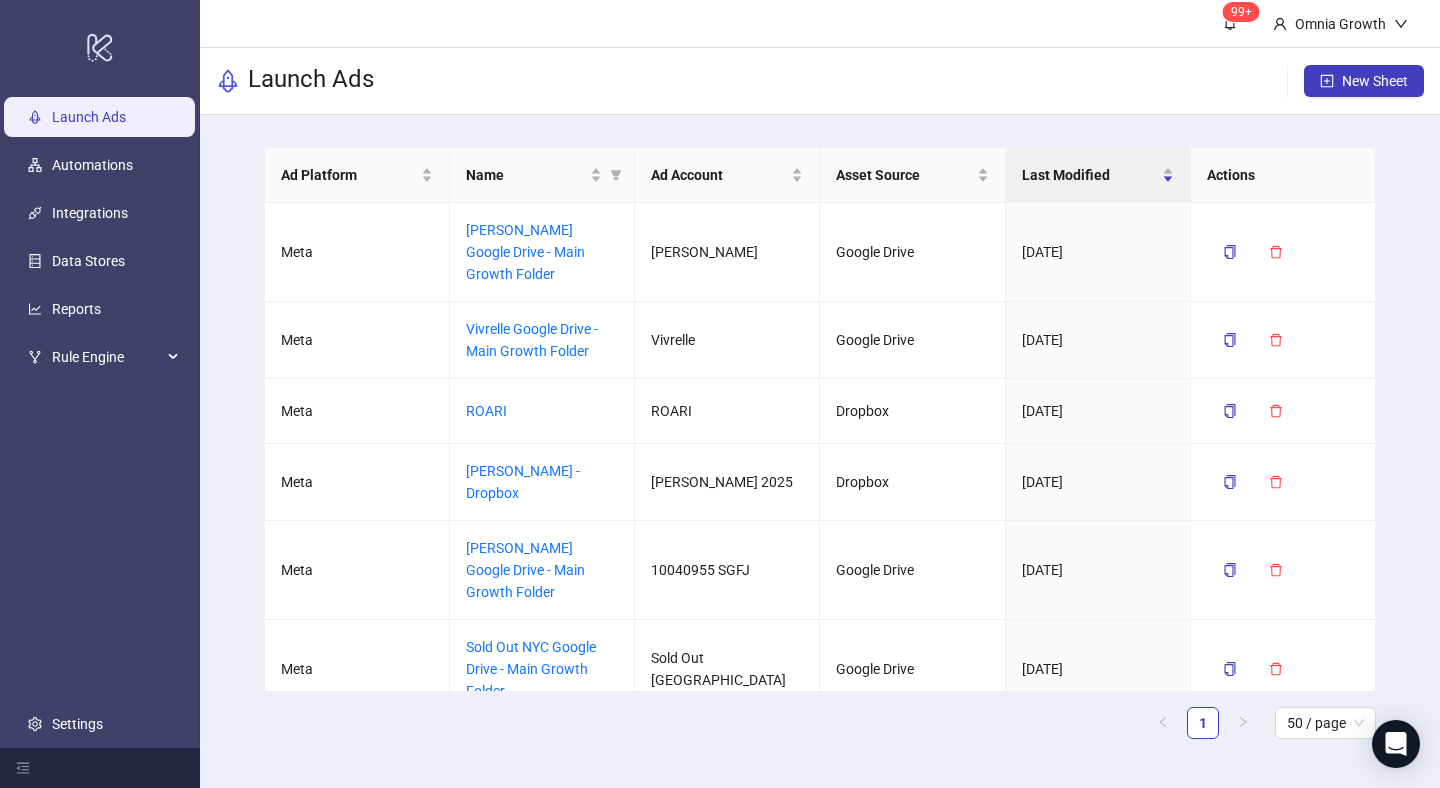 click on "1 50 / page" at bounding box center (820, 723) 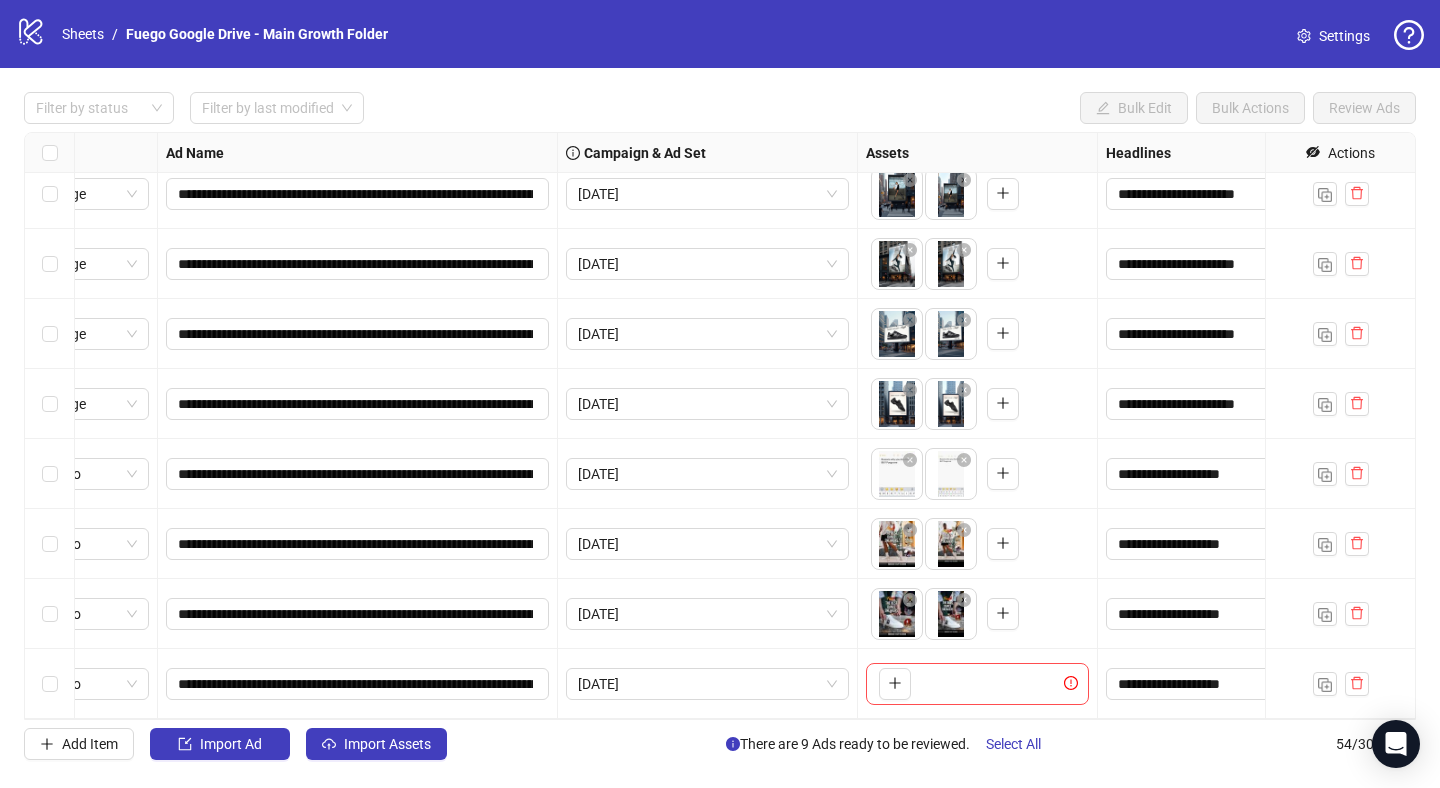 scroll, scrollTop: 3234, scrollLeft: 108, axis: both 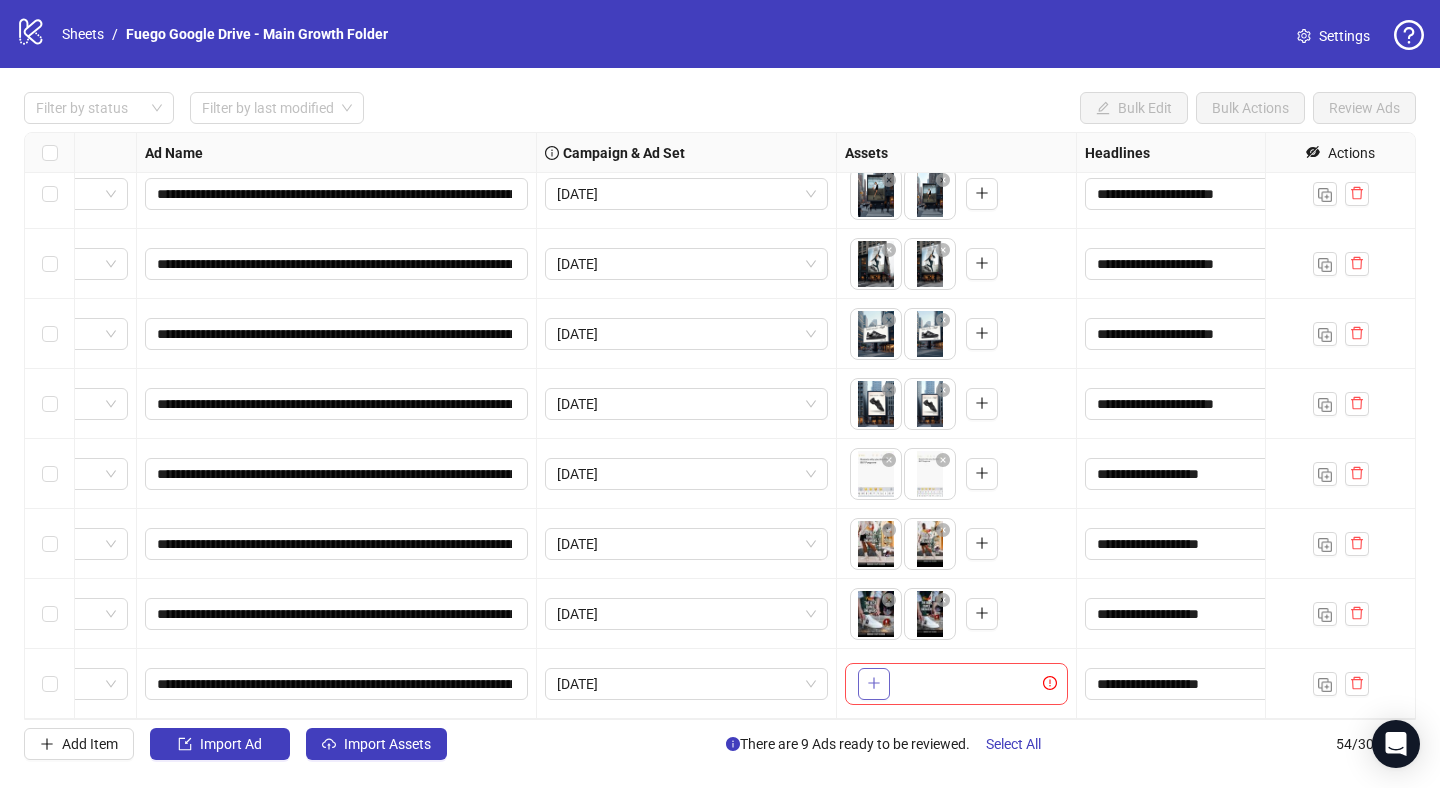click 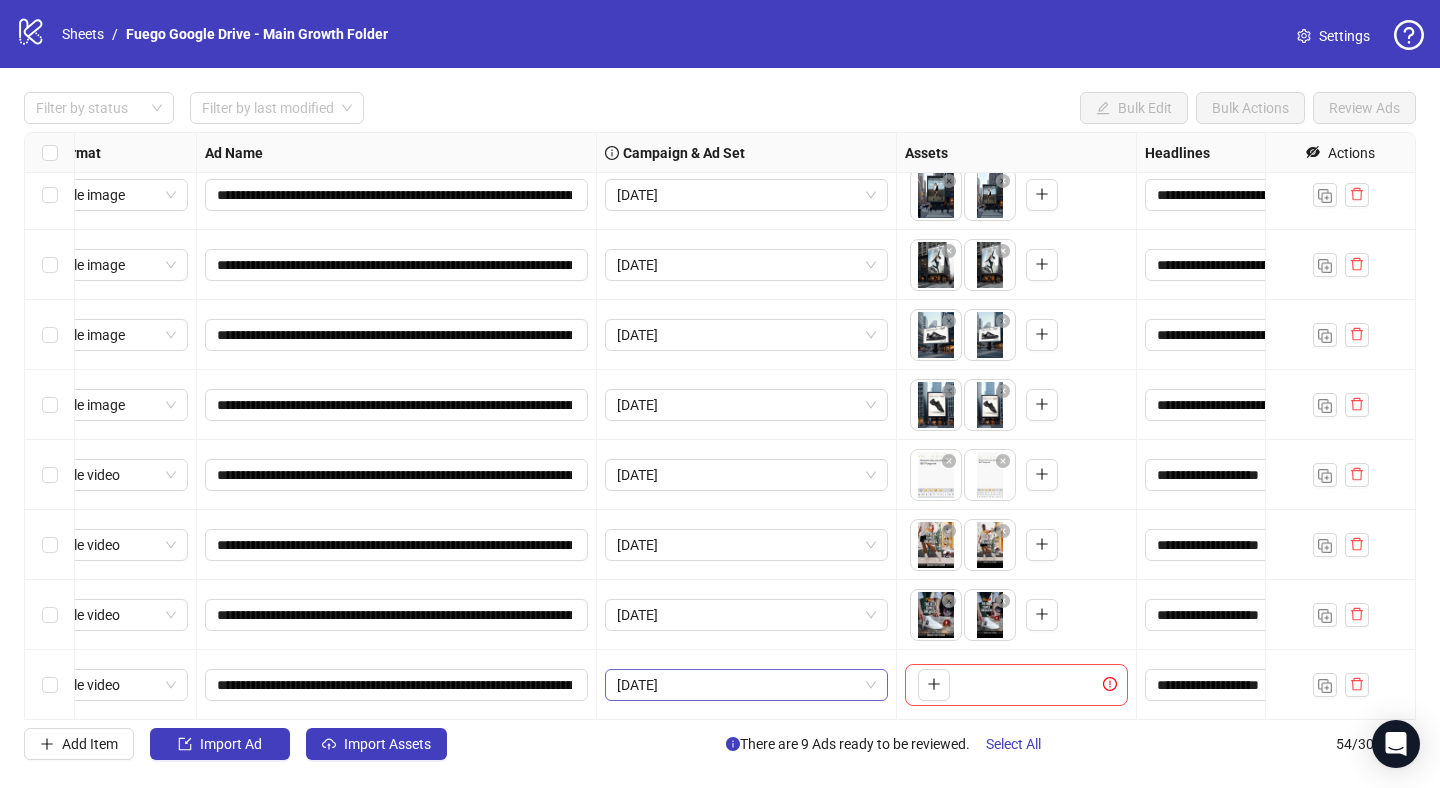 scroll, scrollTop: 3233, scrollLeft: 0, axis: vertical 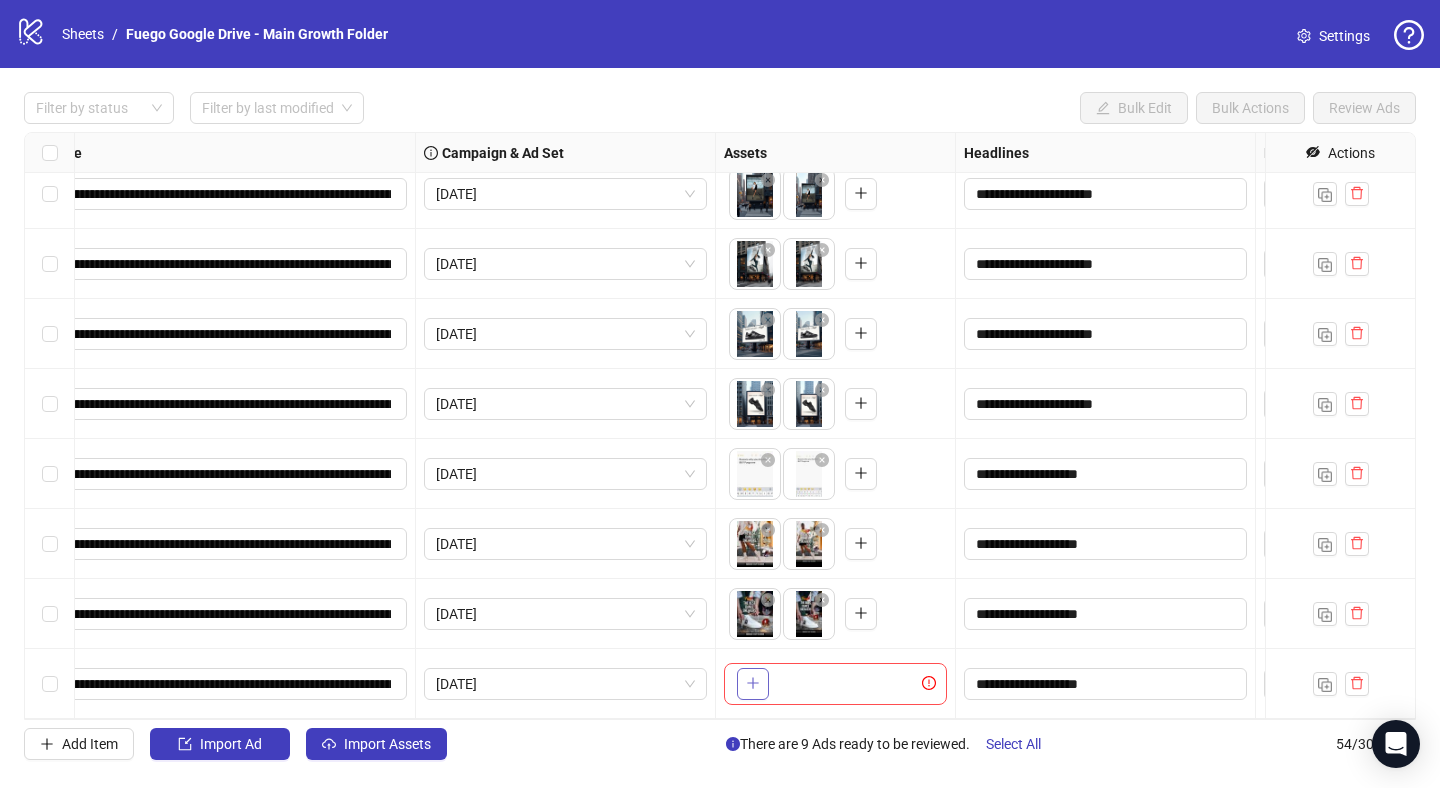 click at bounding box center (753, 684) 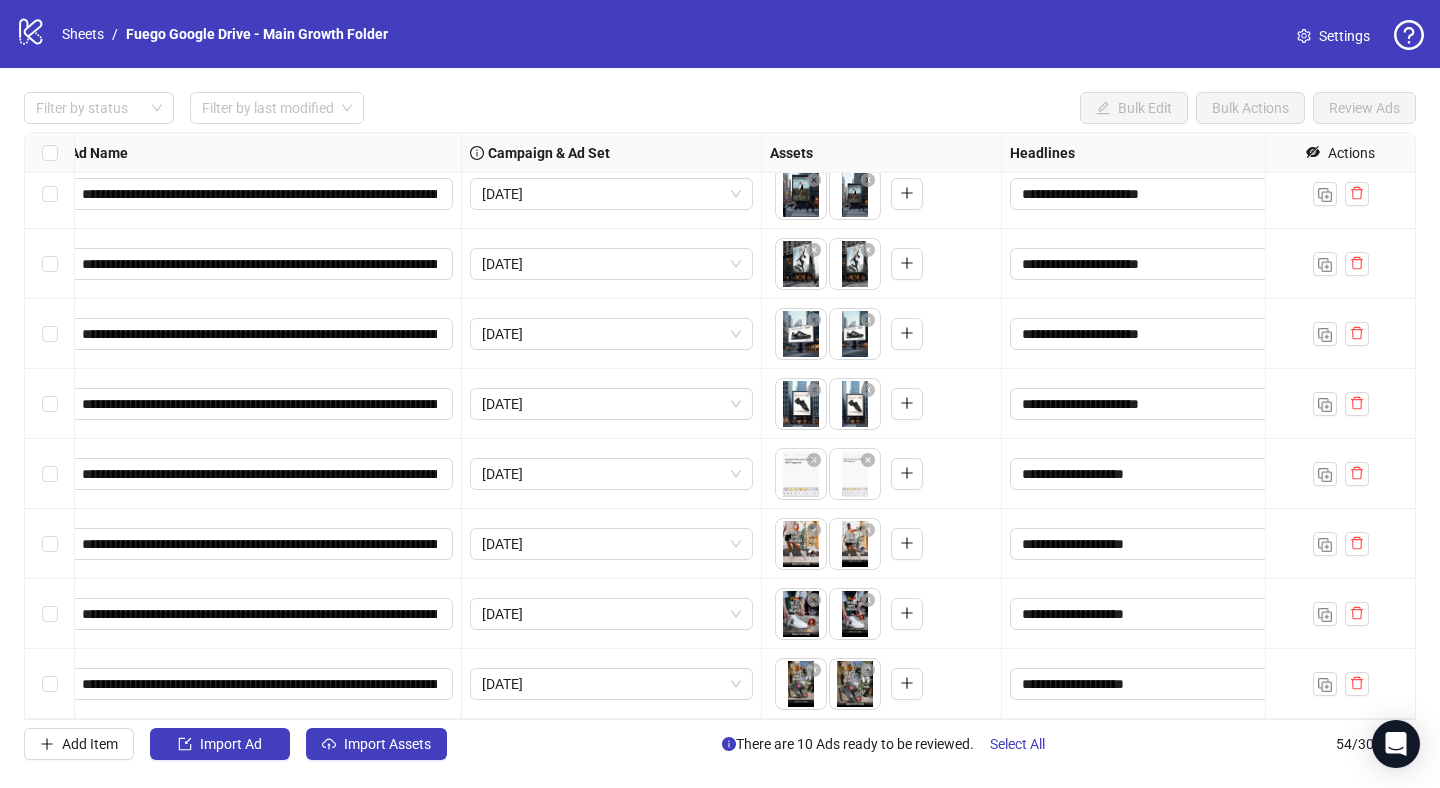 scroll, scrollTop: 3234, scrollLeft: 242, axis: both 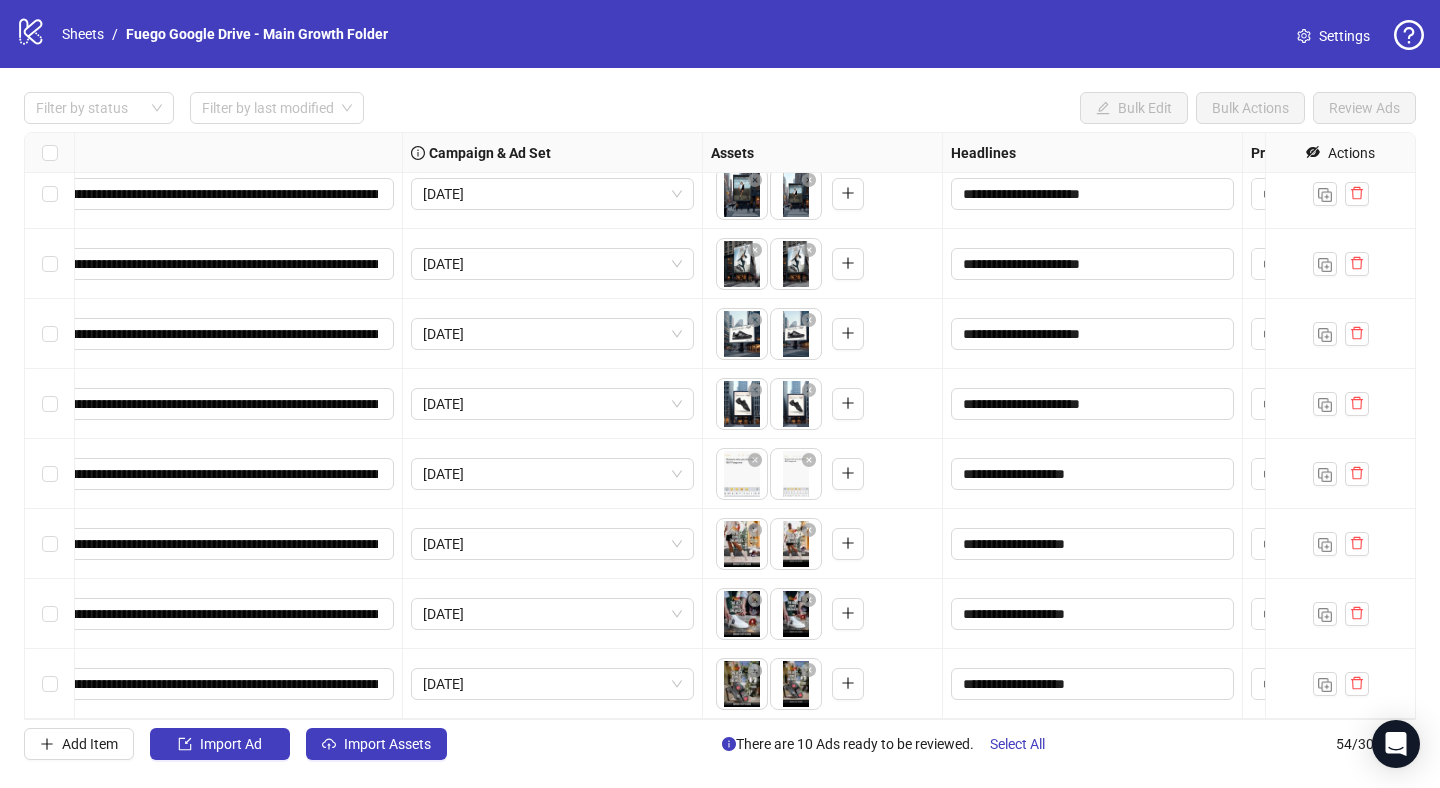 drag, startPoint x: 782, startPoint y: 687, endPoint x: 719, endPoint y: 689, distance: 63.03174 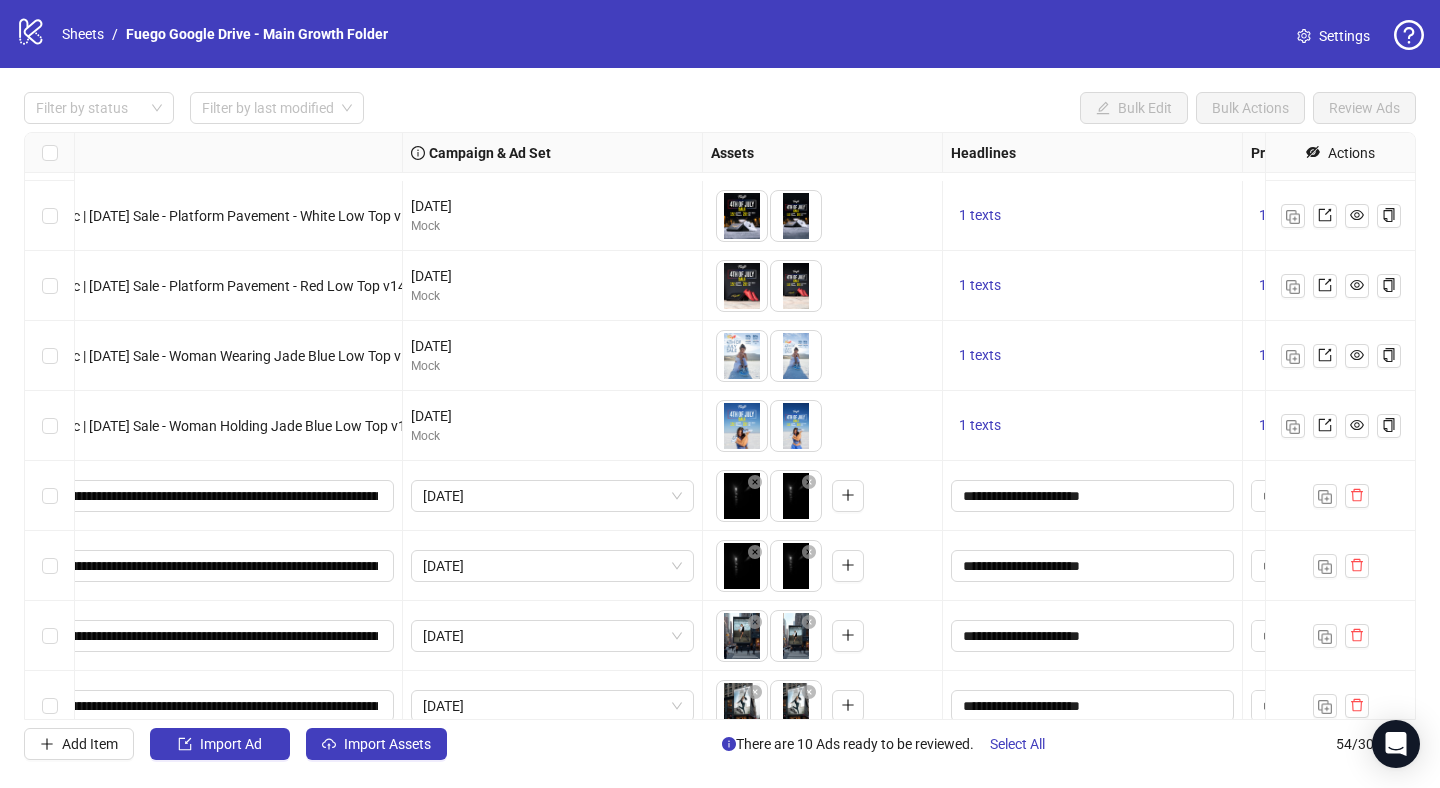 scroll, scrollTop: 3234, scrollLeft: 242, axis: both 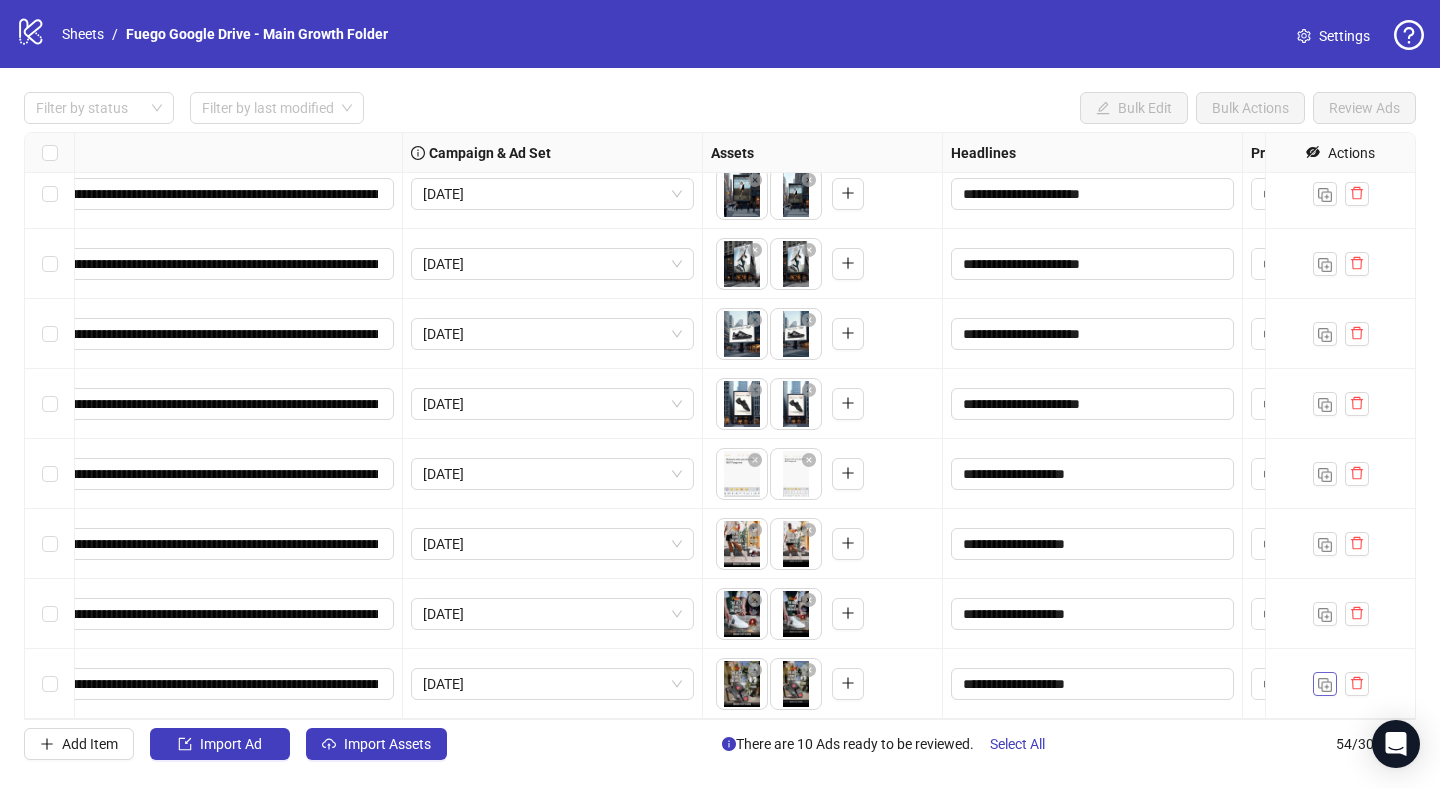 click at bounding box center (1325, 685) 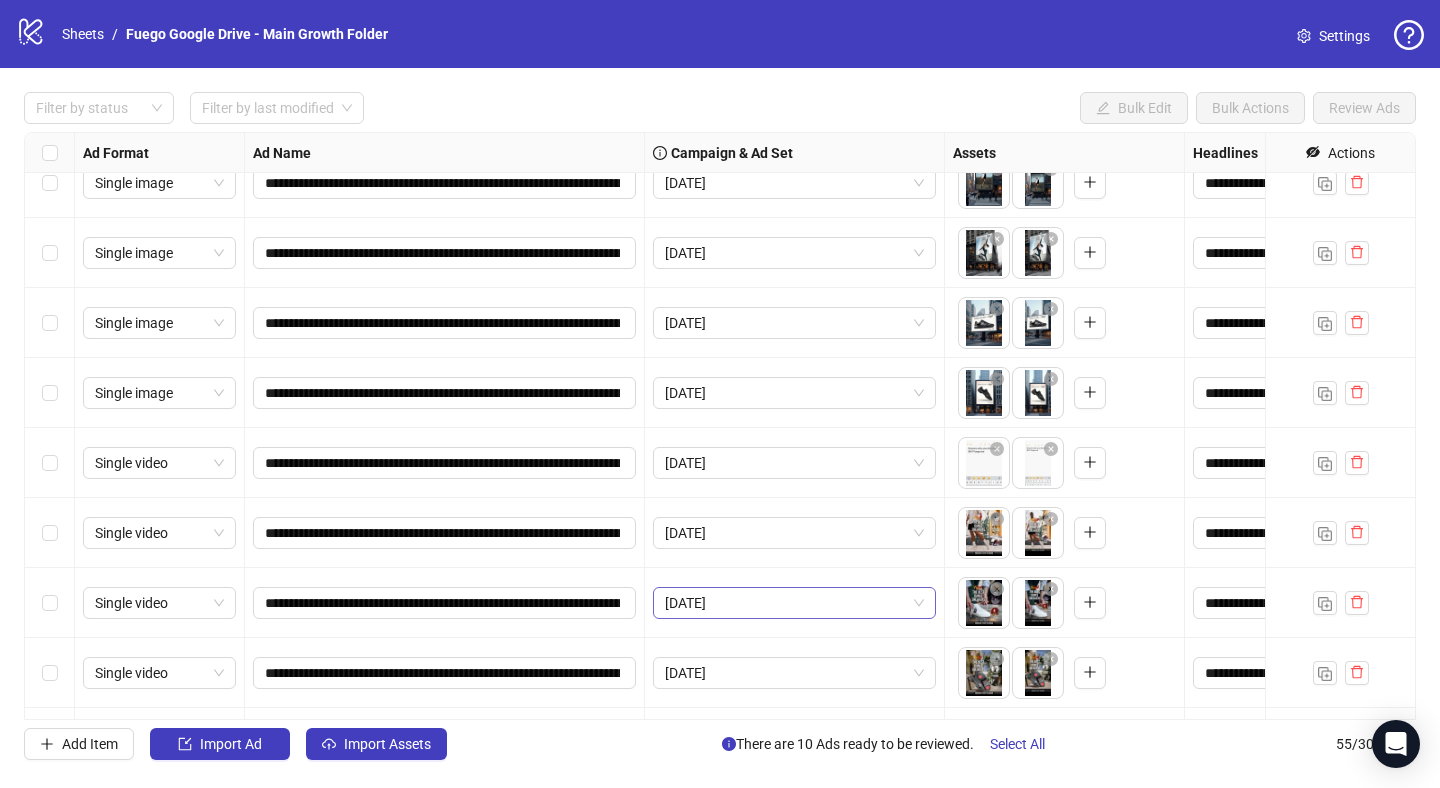 scroll, scrollTop: 3304, scrollLeft: 0, axis: vertical 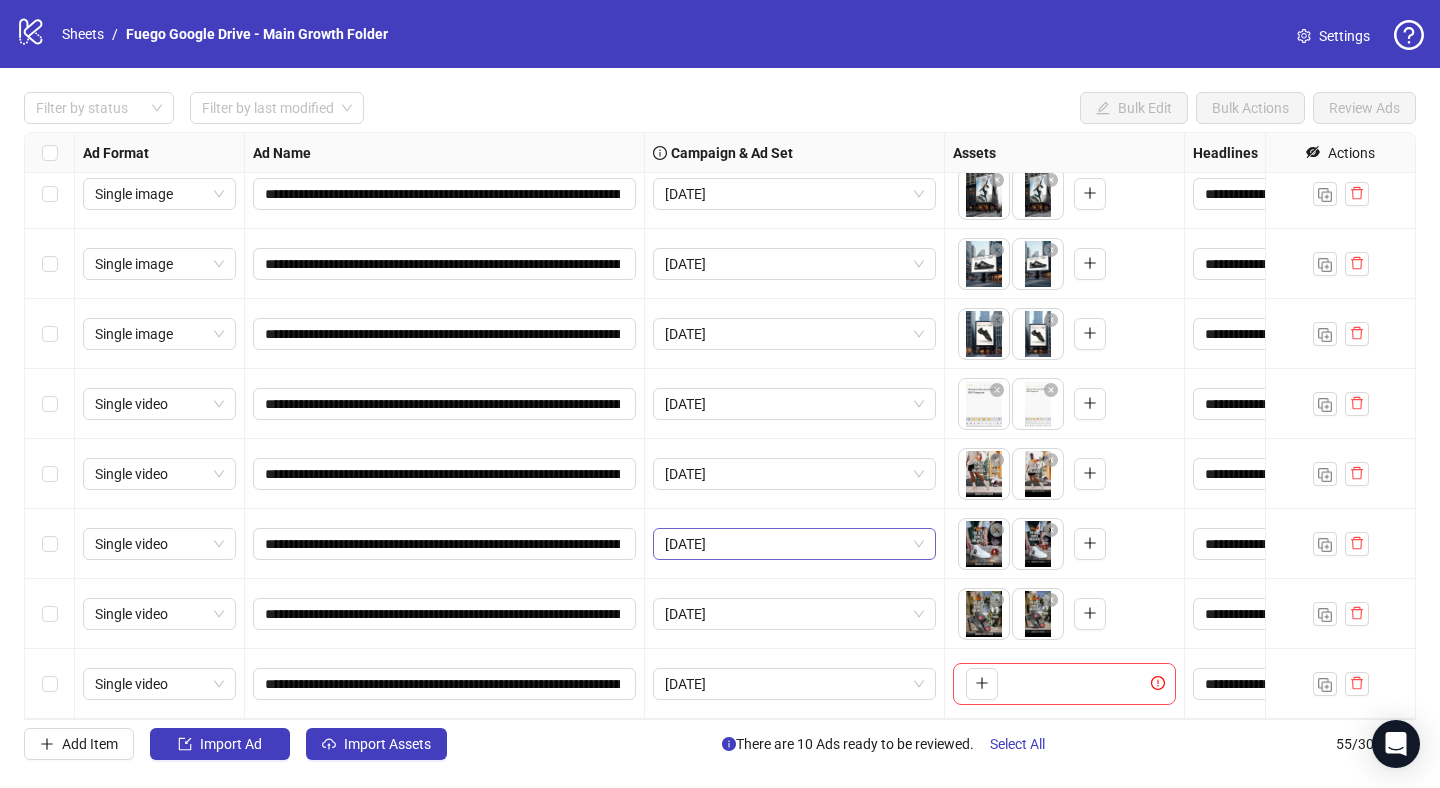 type 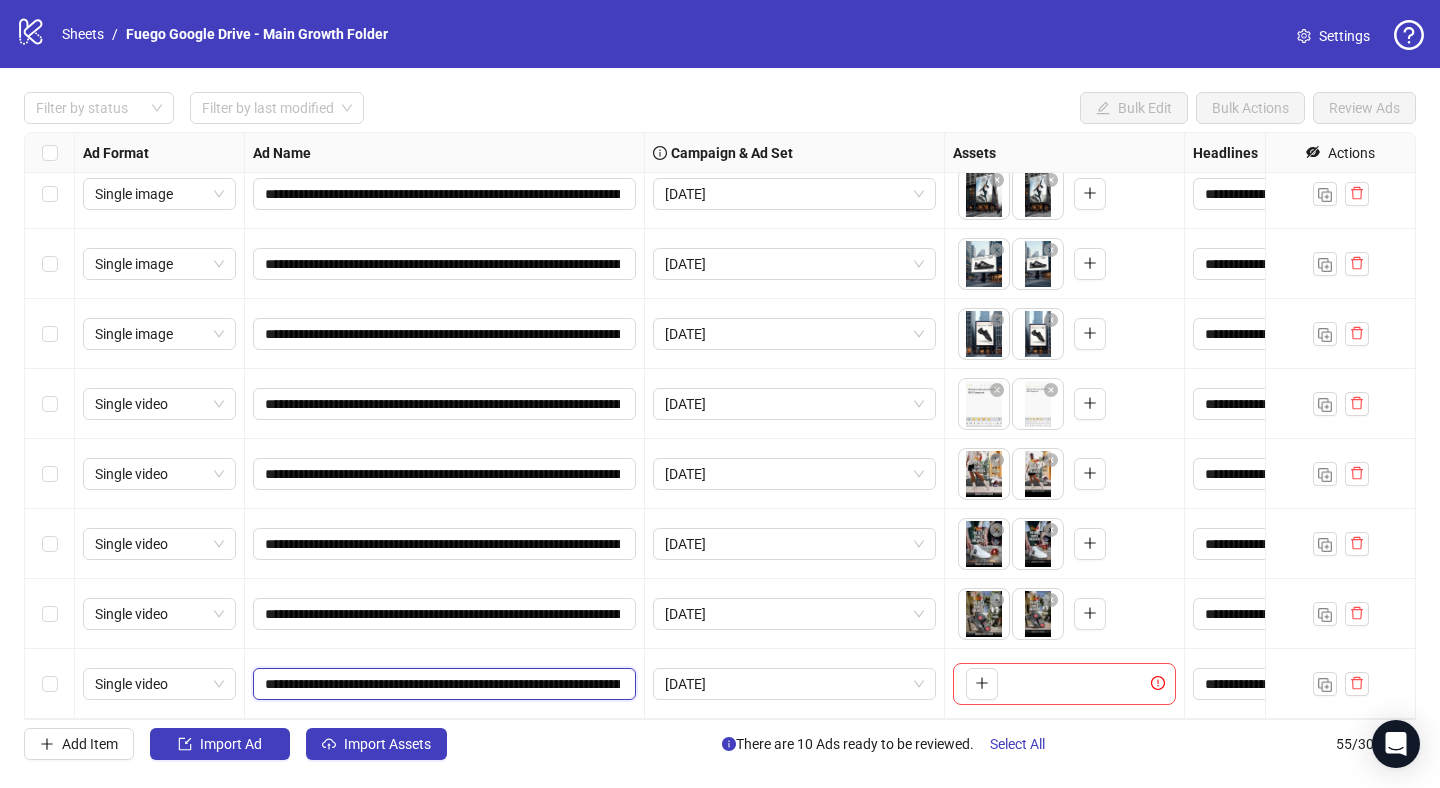 click on "**********" at bounding box center (442, 684) 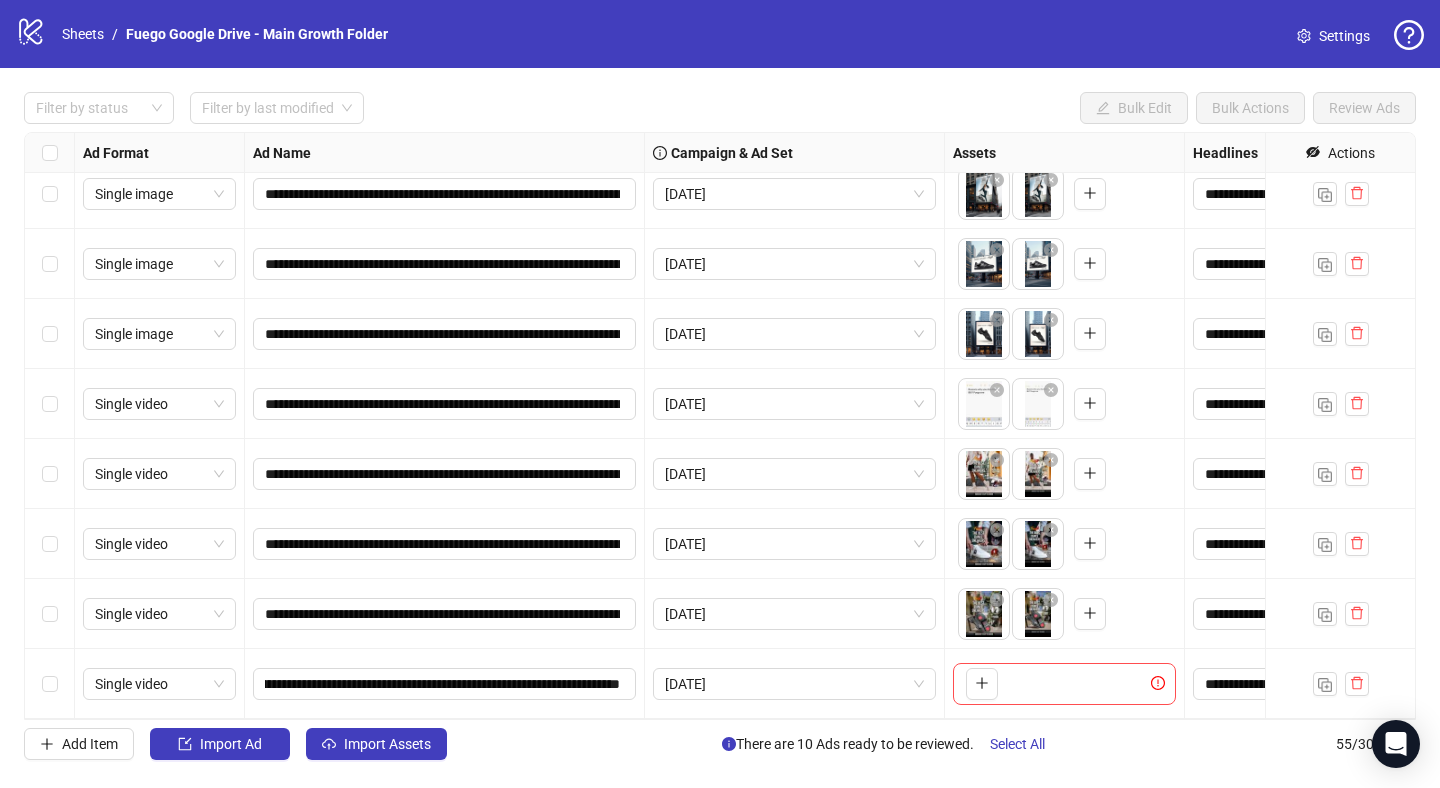 click on "**********" at bounding box center [445, 684] 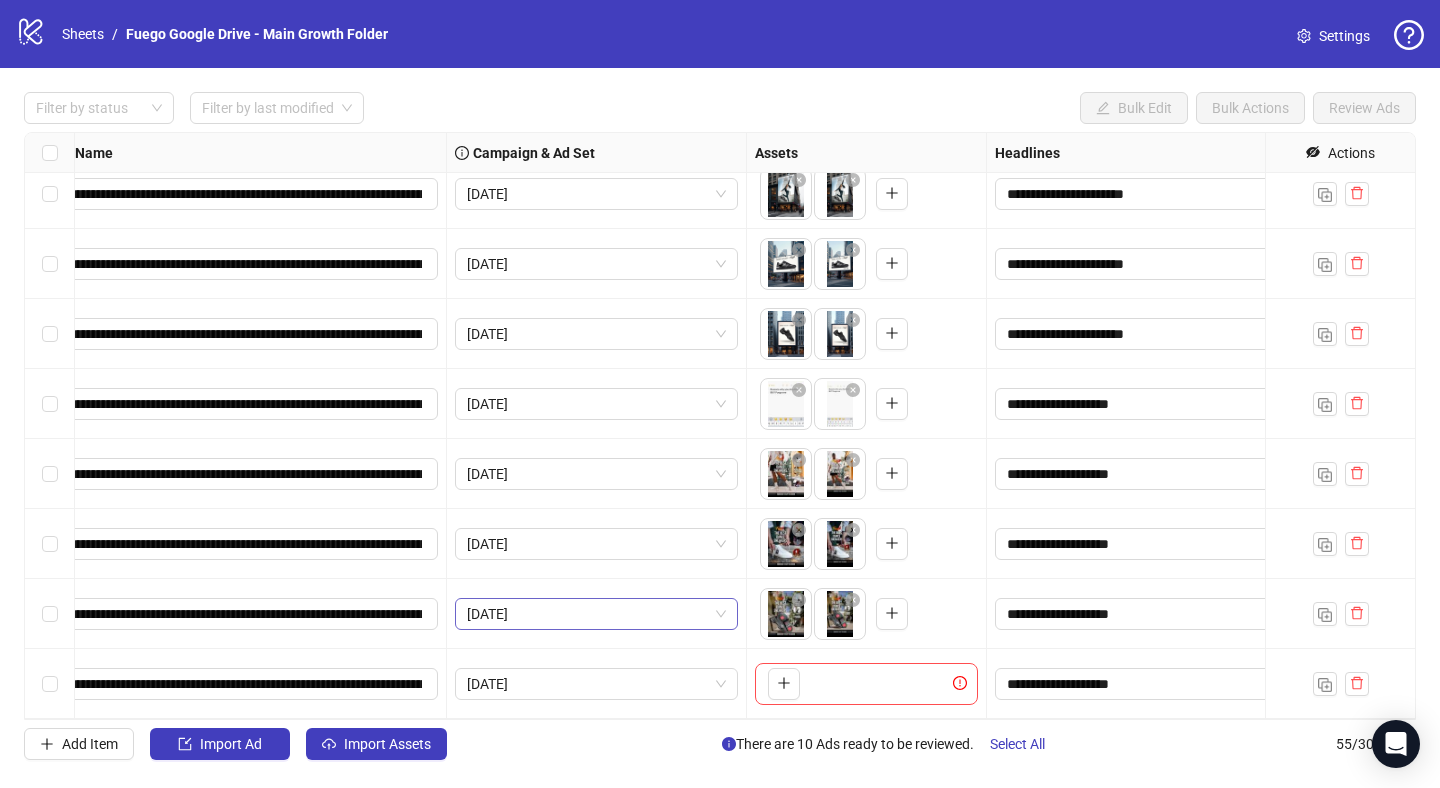 scroll, scrollTop: 3304, scrollLeft: 309, axis: both 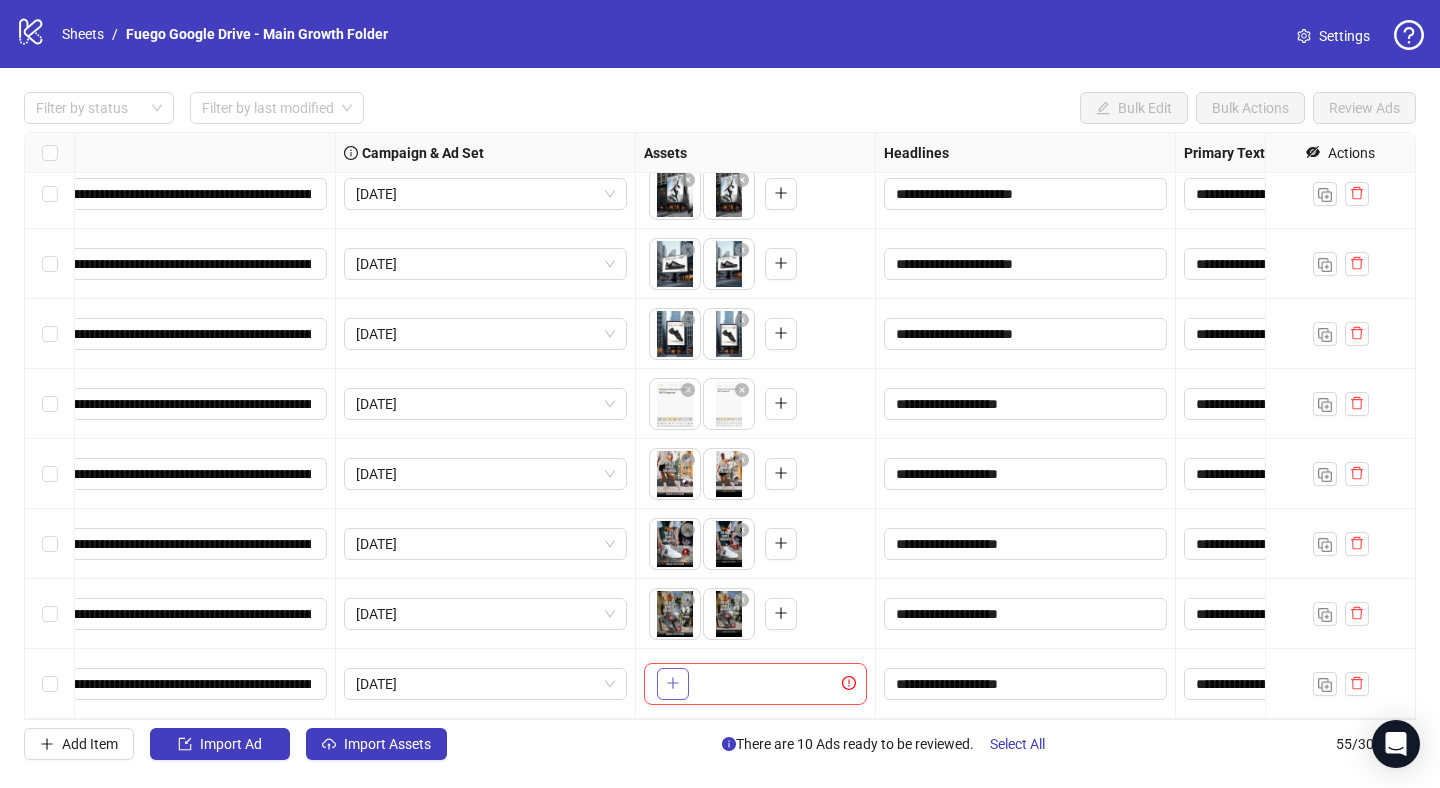 click at bounding box center [673, 684] 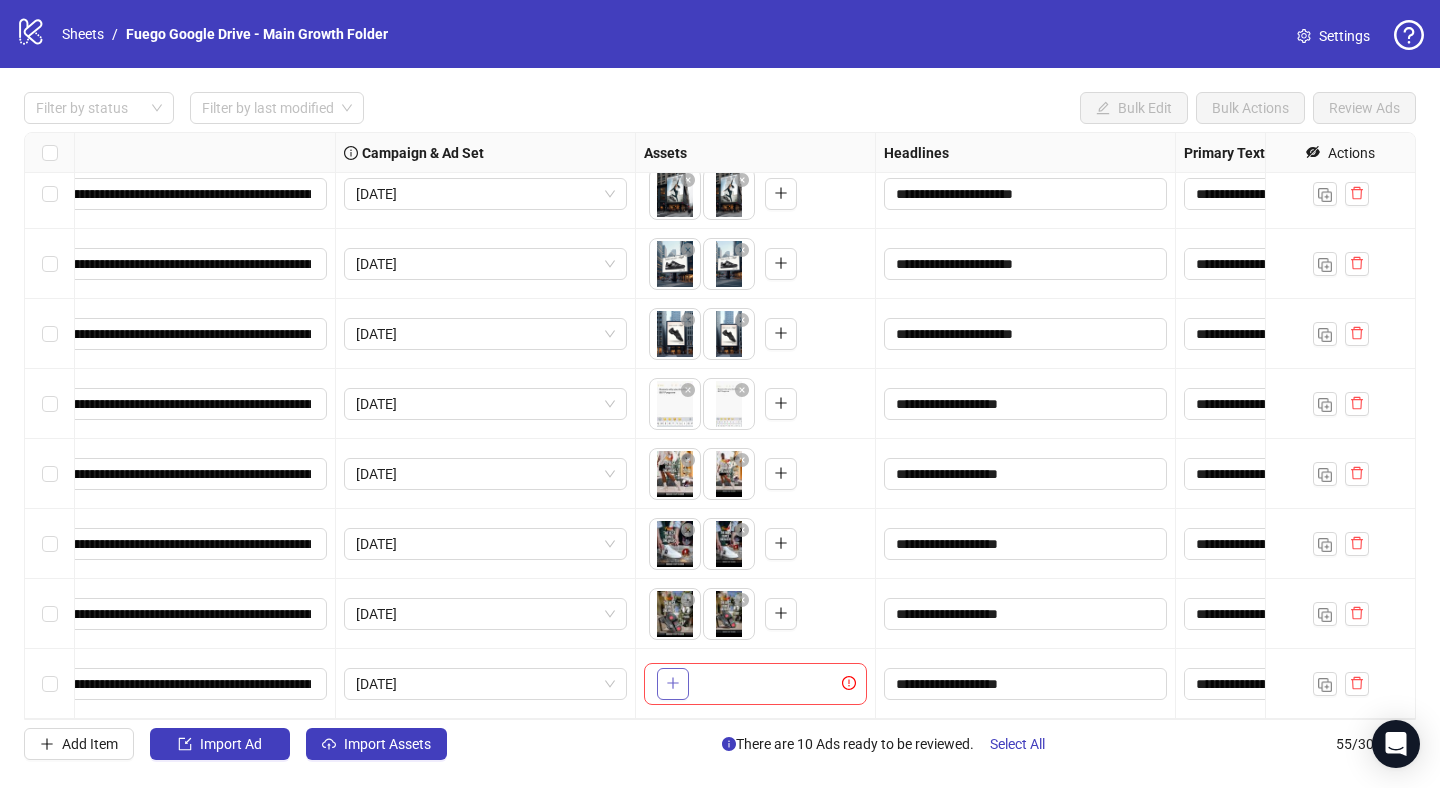 click 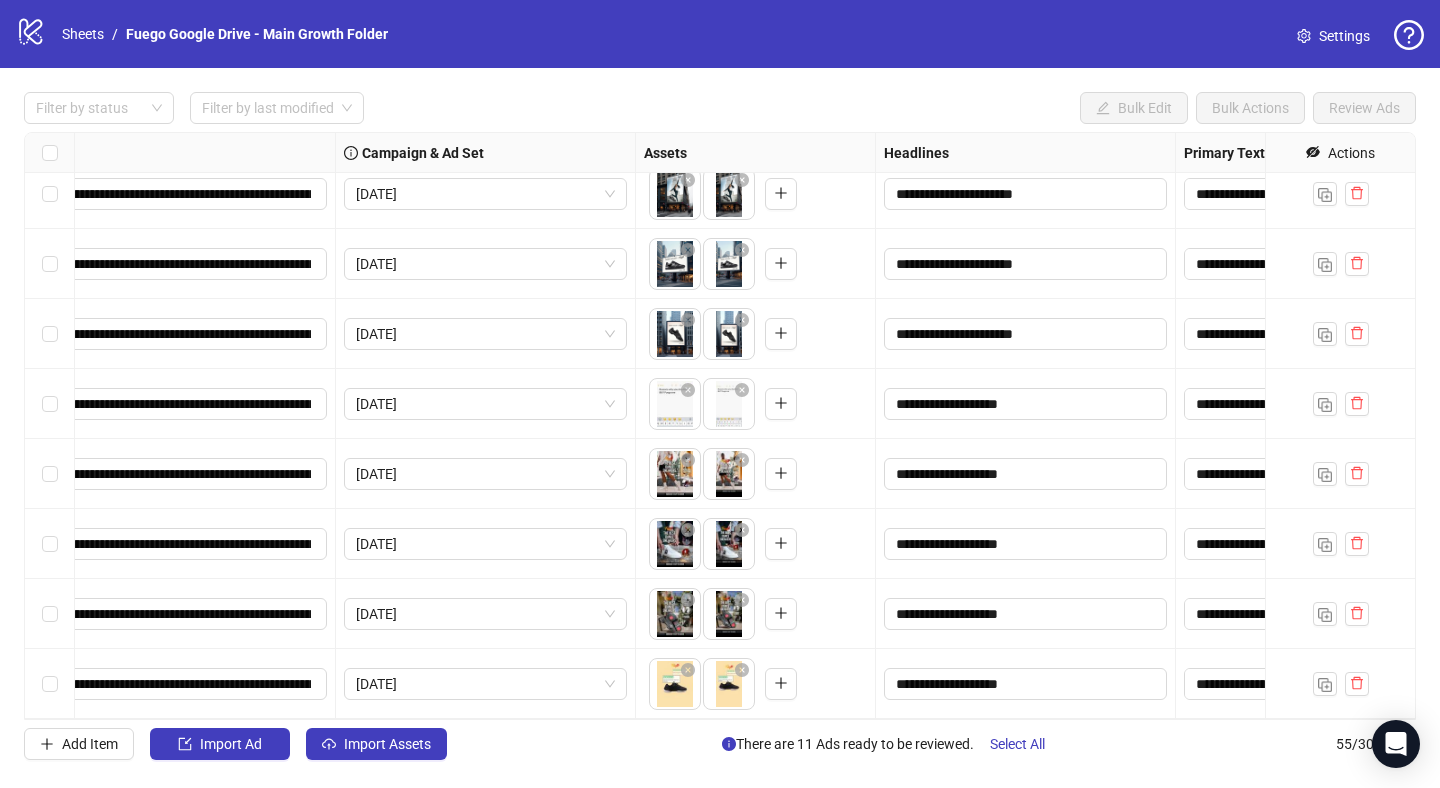 type 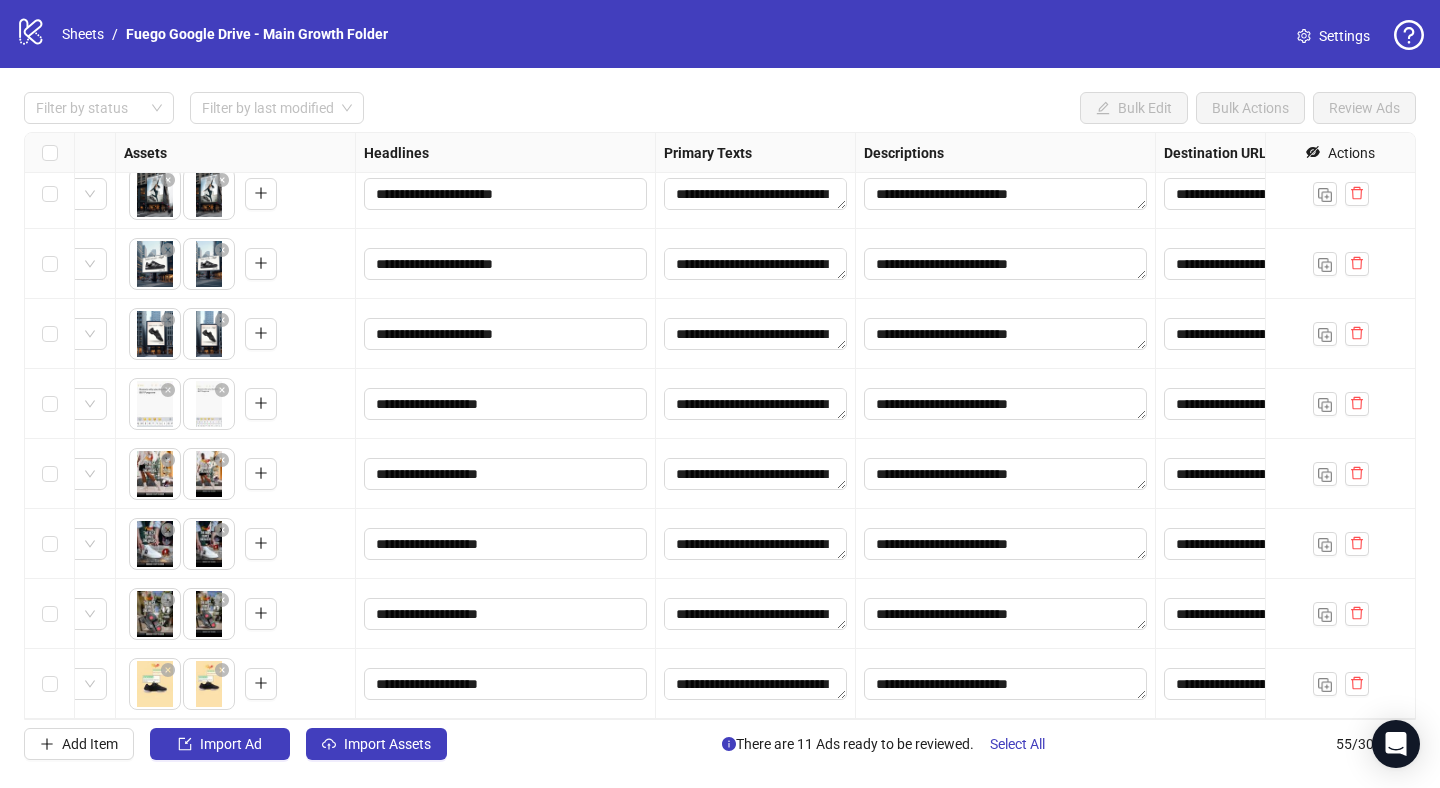scroll, scrollTop: 3304, scrollLeft: 0, axis: vertical 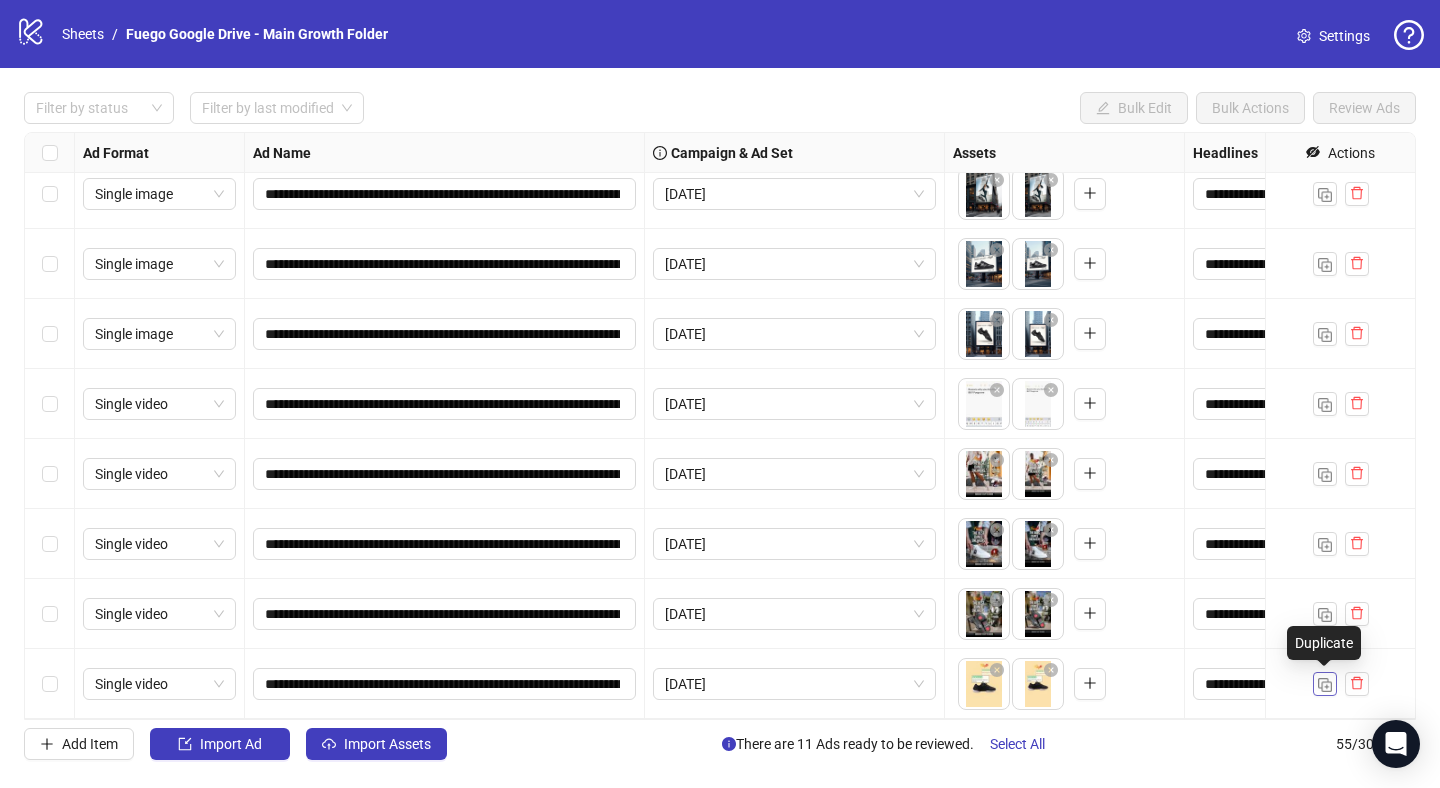 click at bounding box center [1325, 685] 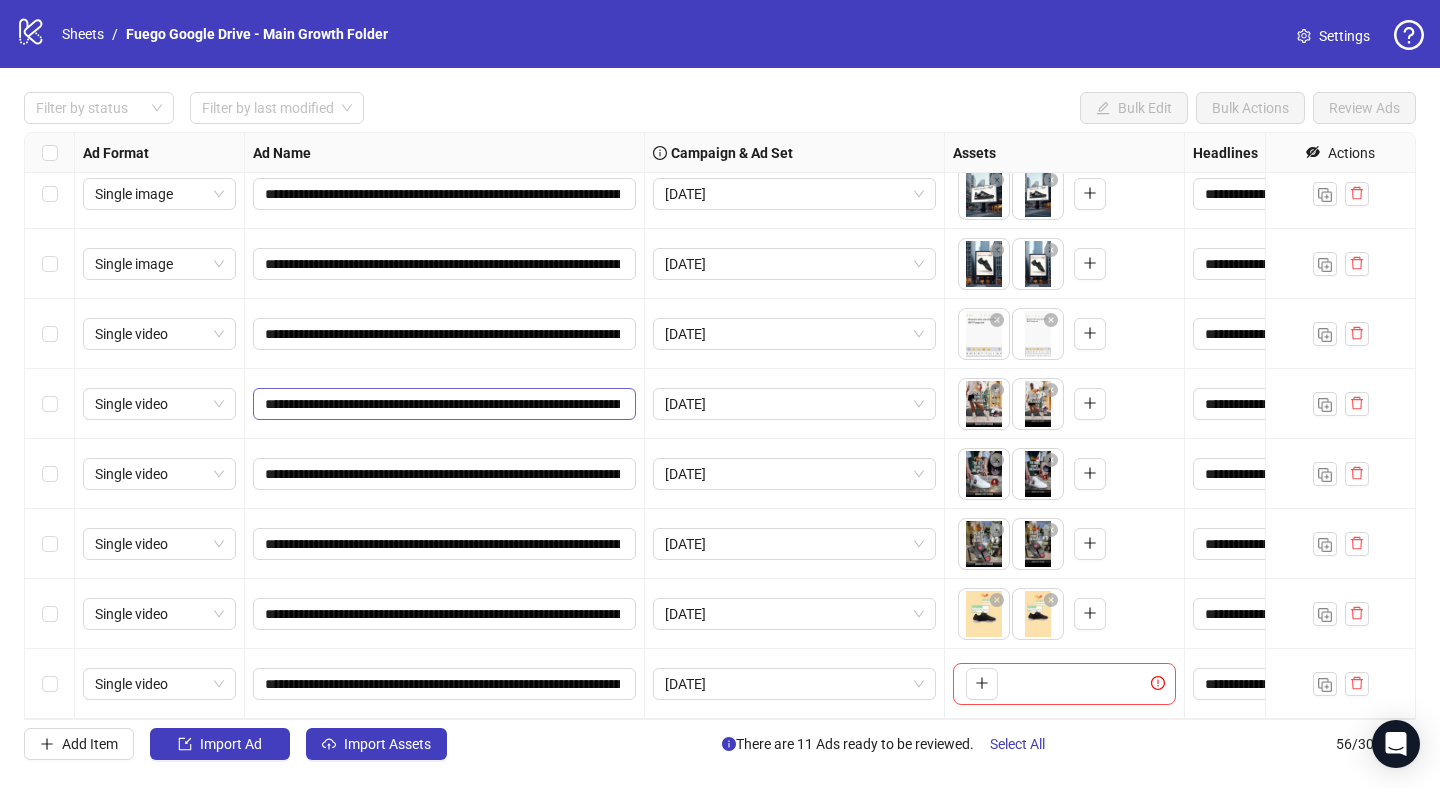 scroll, scrollTop: 3374, scrollLeft: 0, axis: vertical 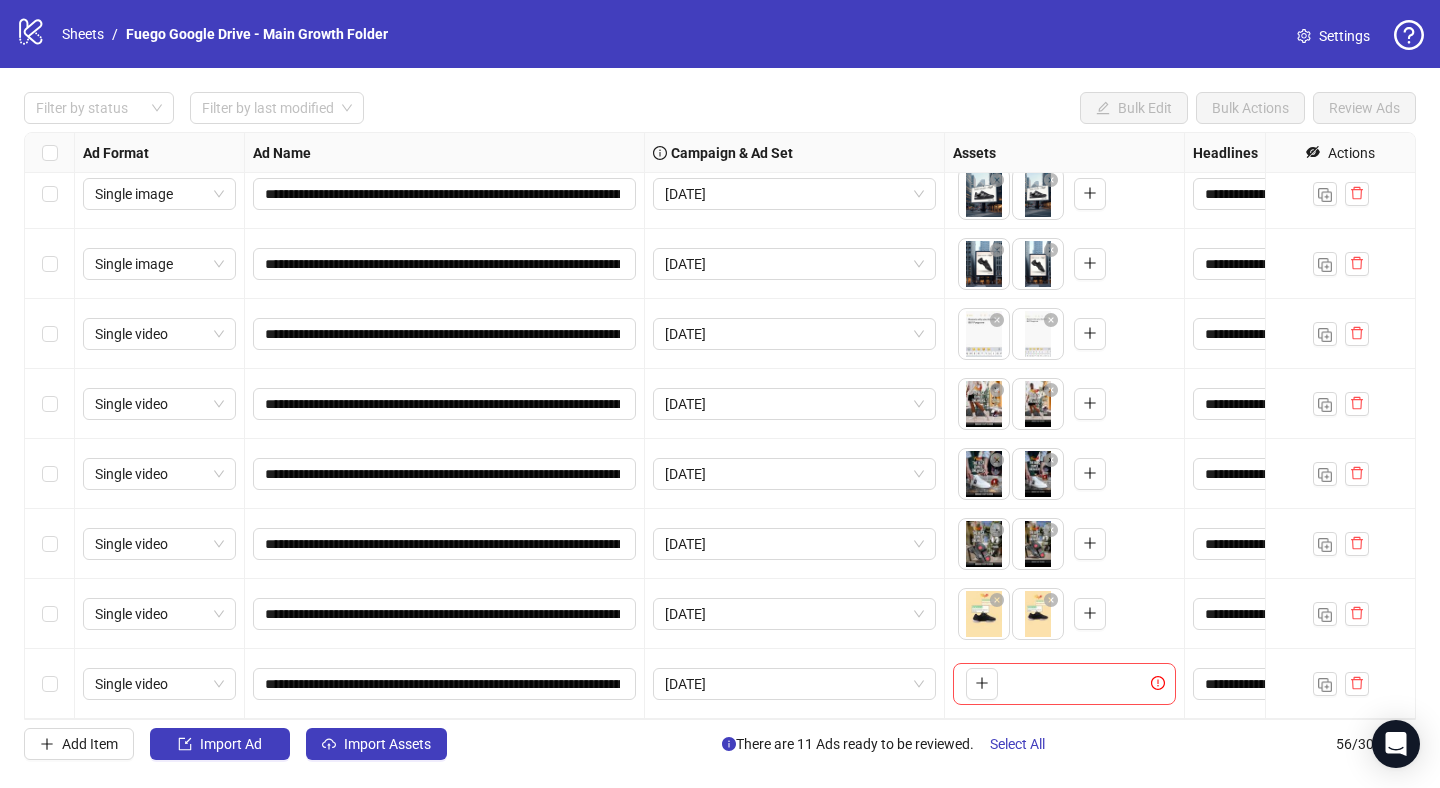 type 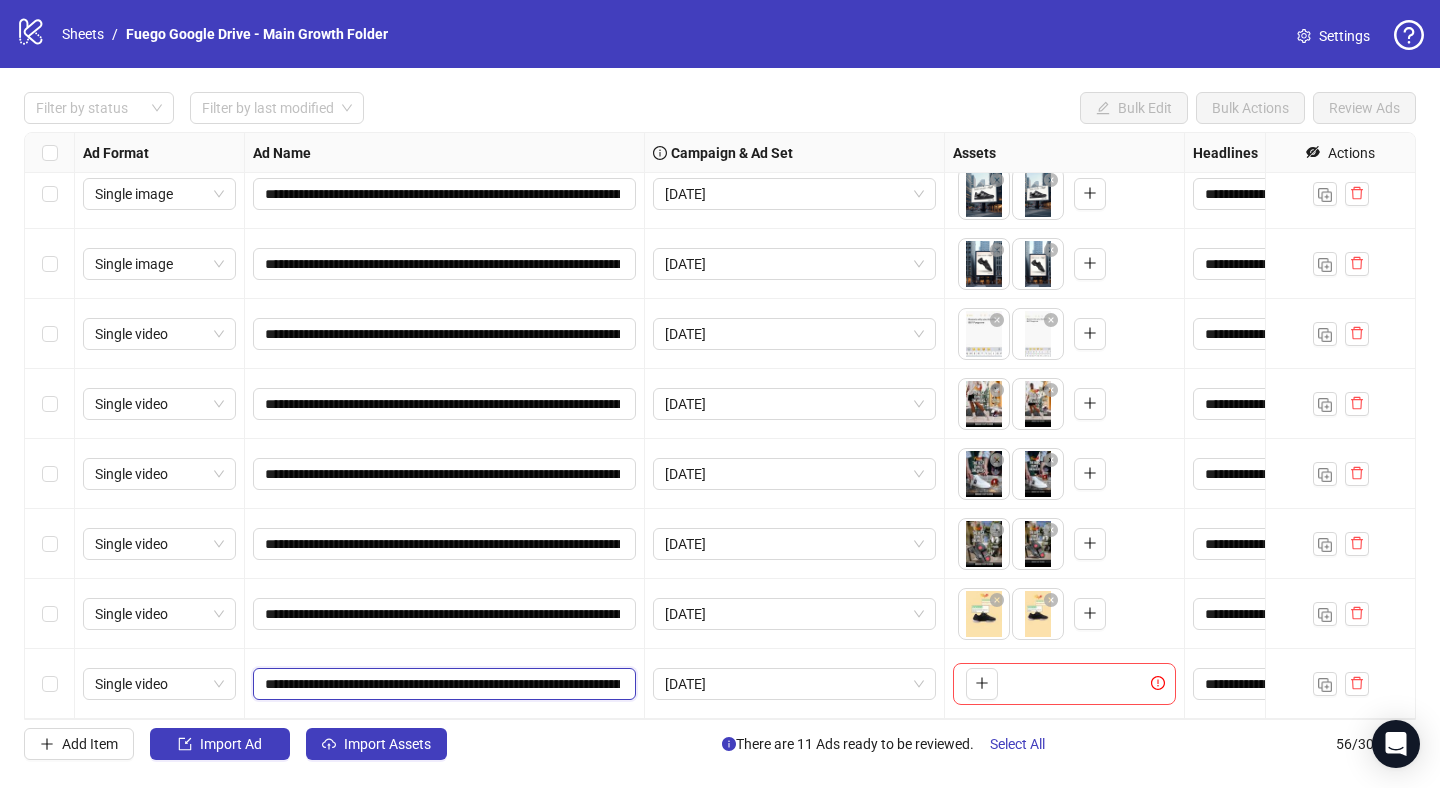 click on "**********" at bounding box center (442, 684) 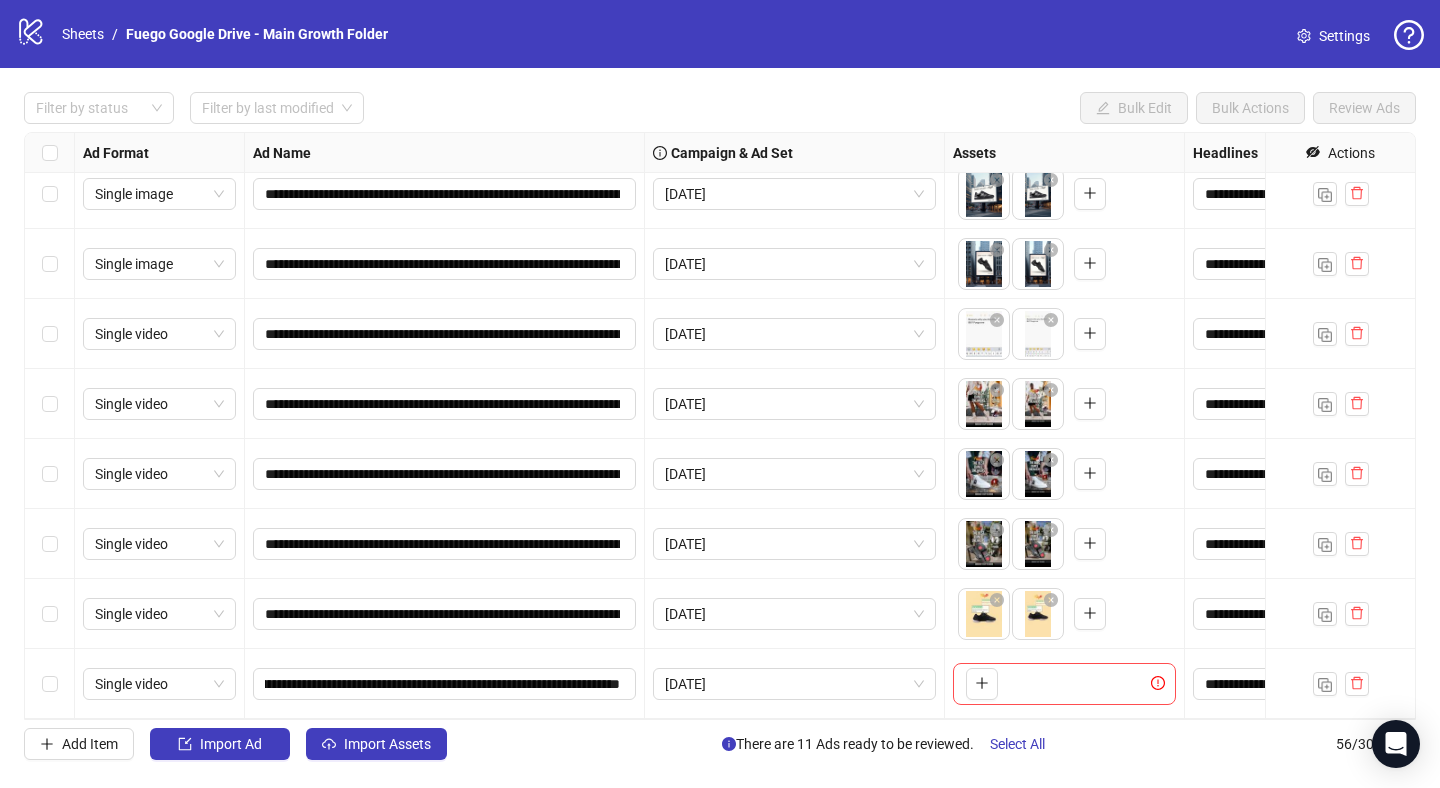 click on "[DATE]" at bounding box center (795, 614) 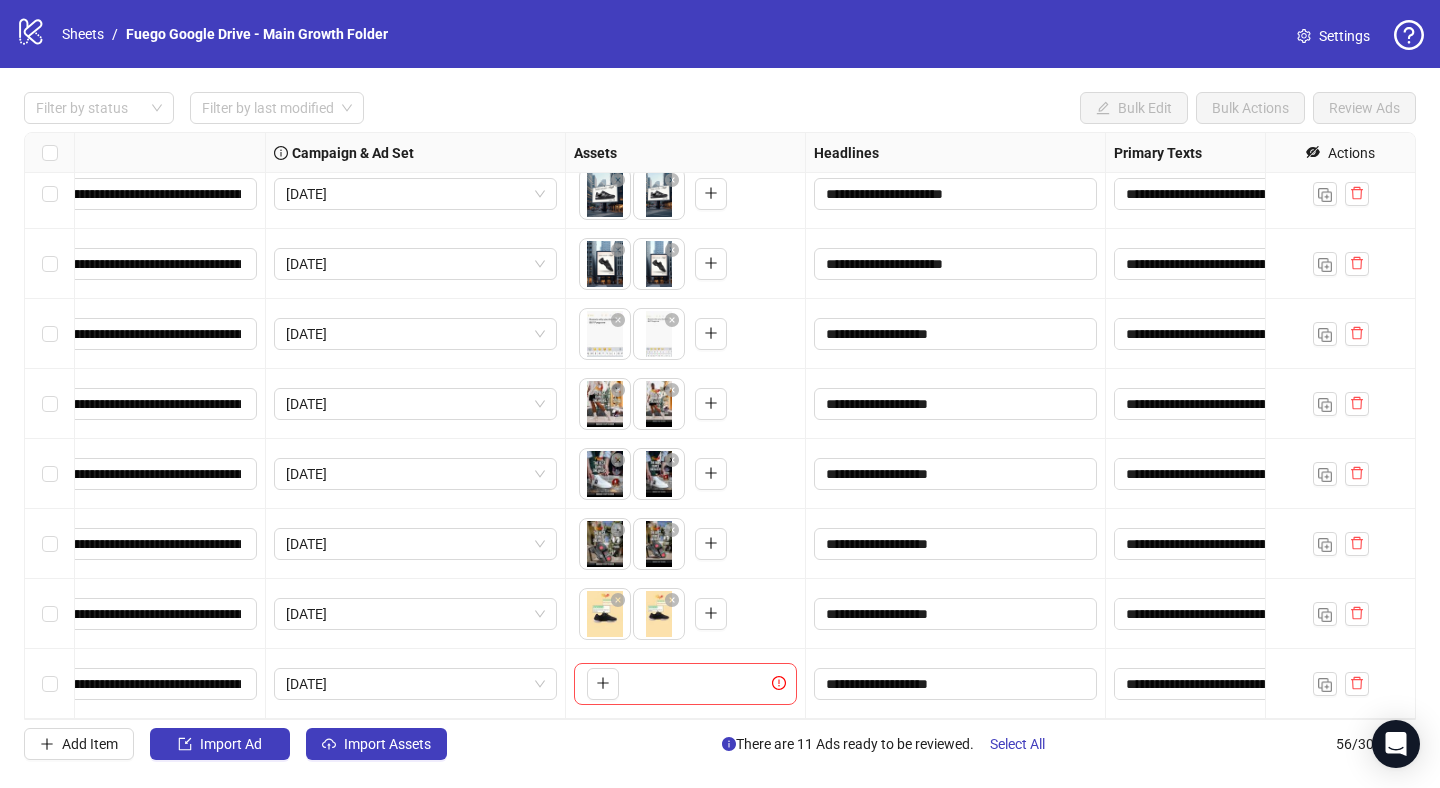 scroll, scrollTop: 3374, scrollLeft: 392, axis: both 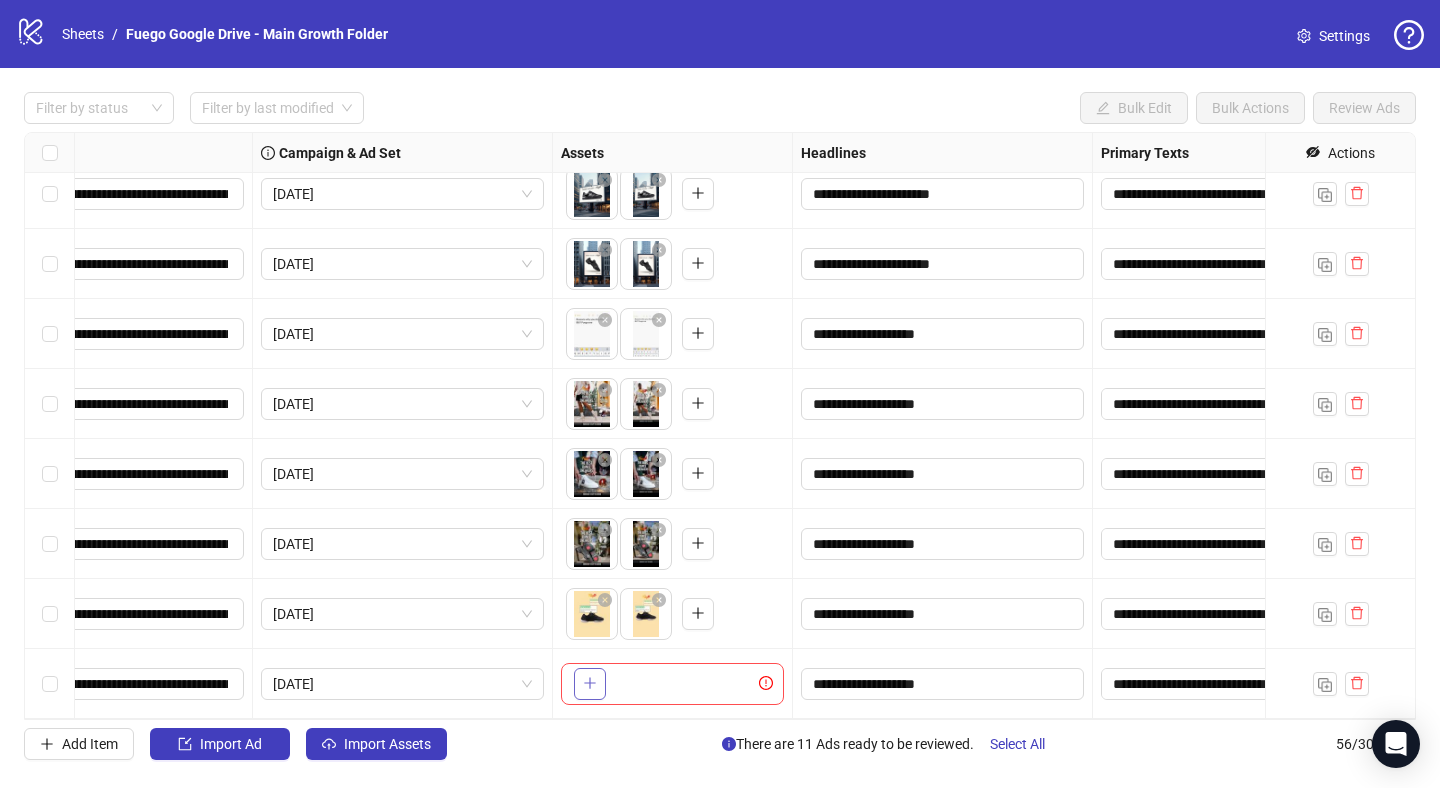 click 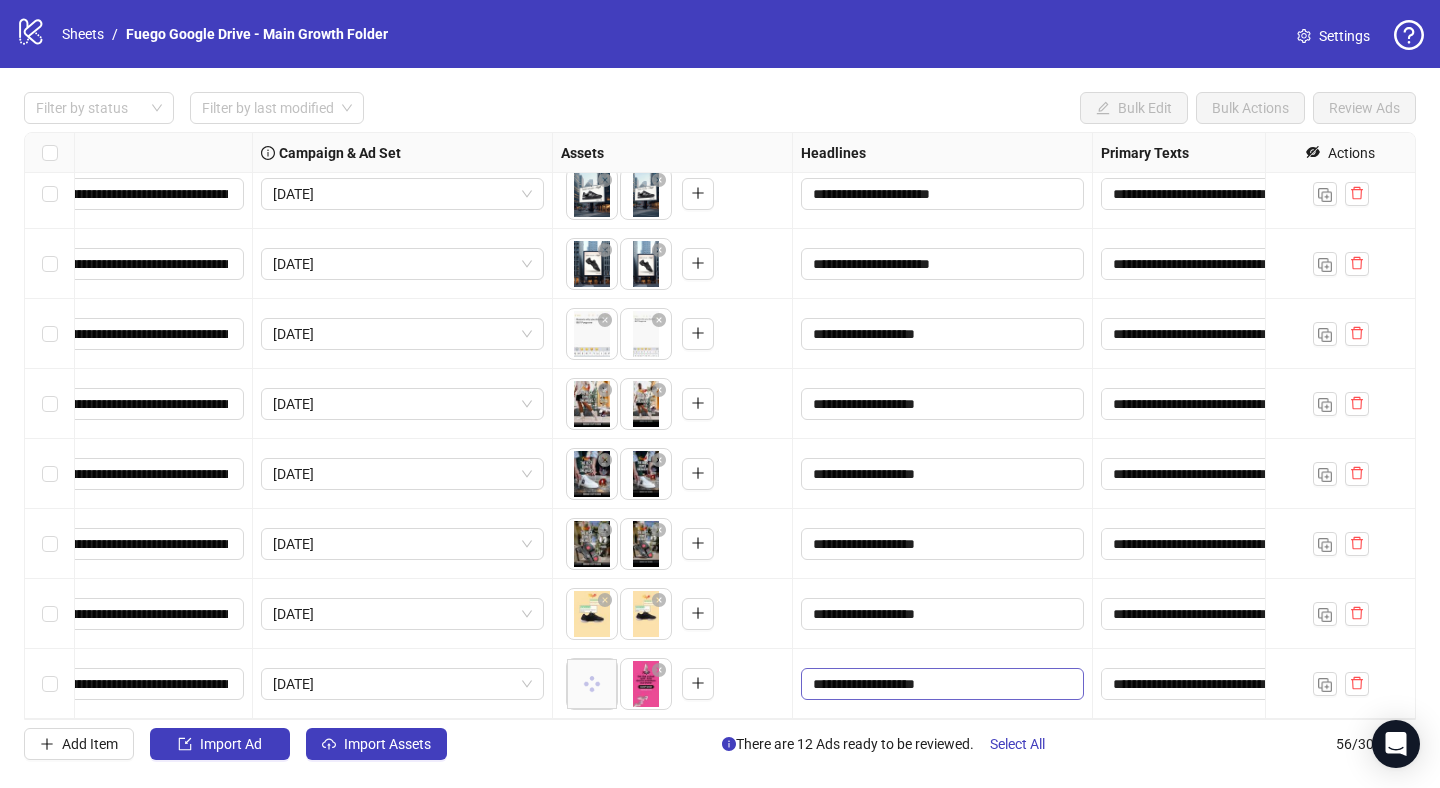 type 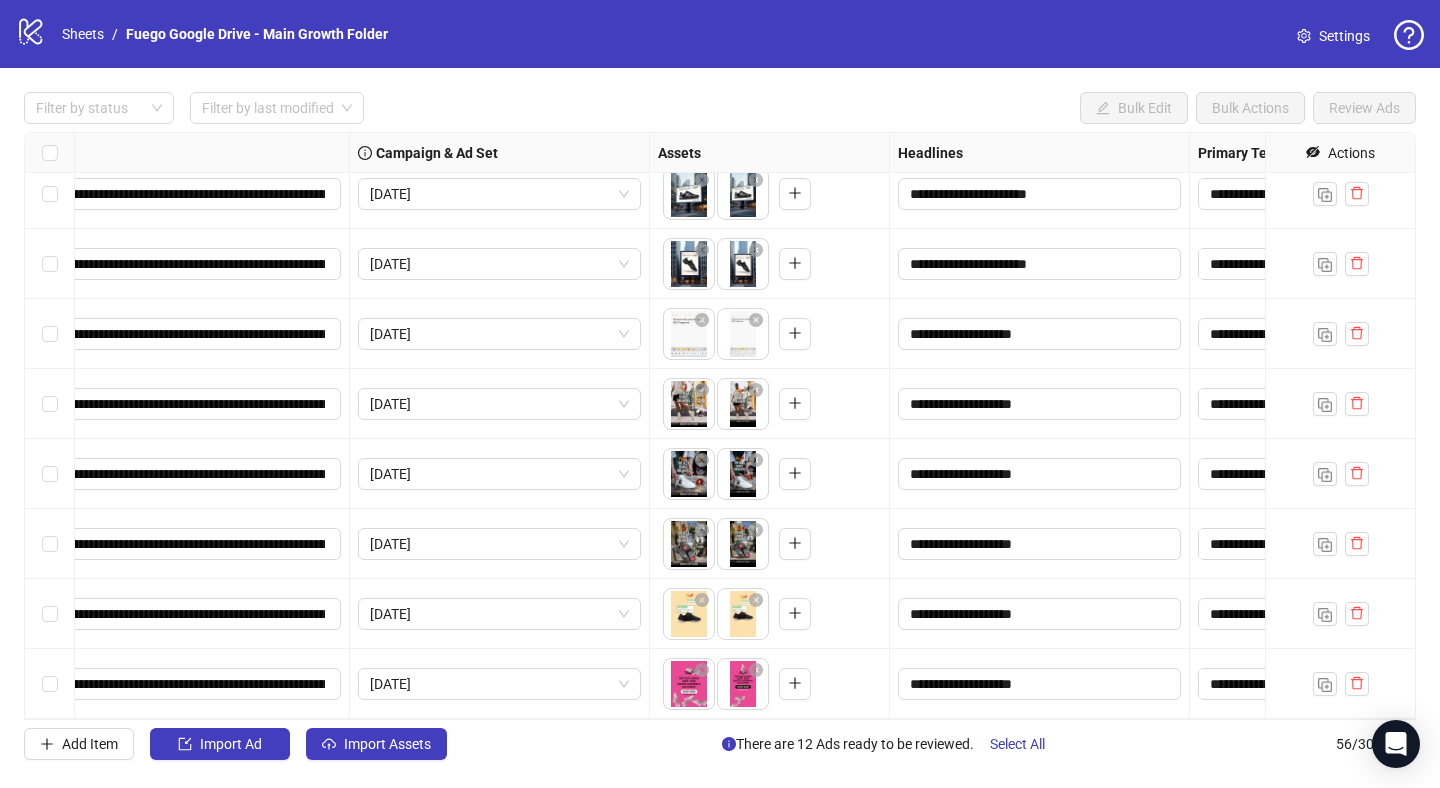 scroll, scrollTop: 3374, scrollLeft: 0, axis: vertical 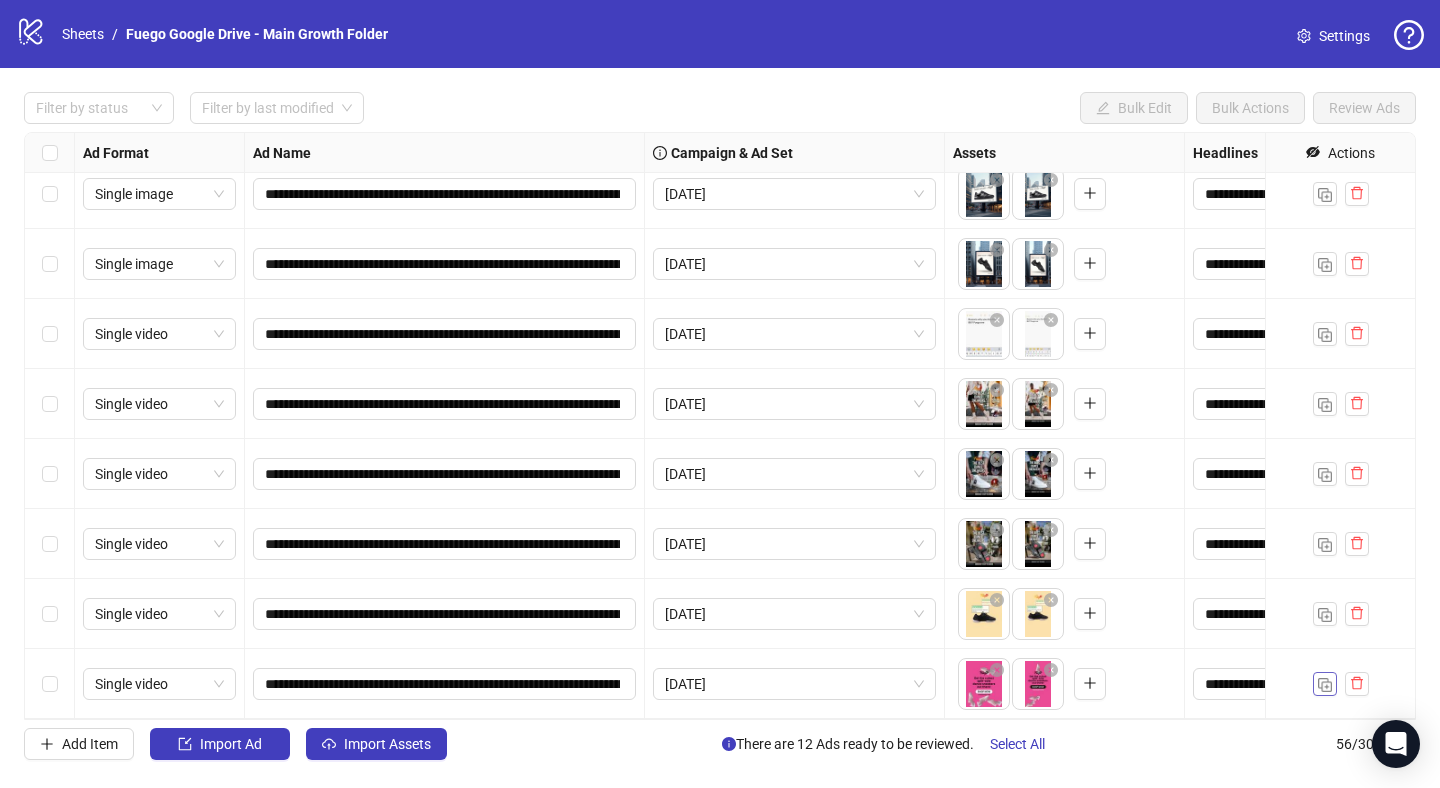 click at bounding box center (1325, 685) 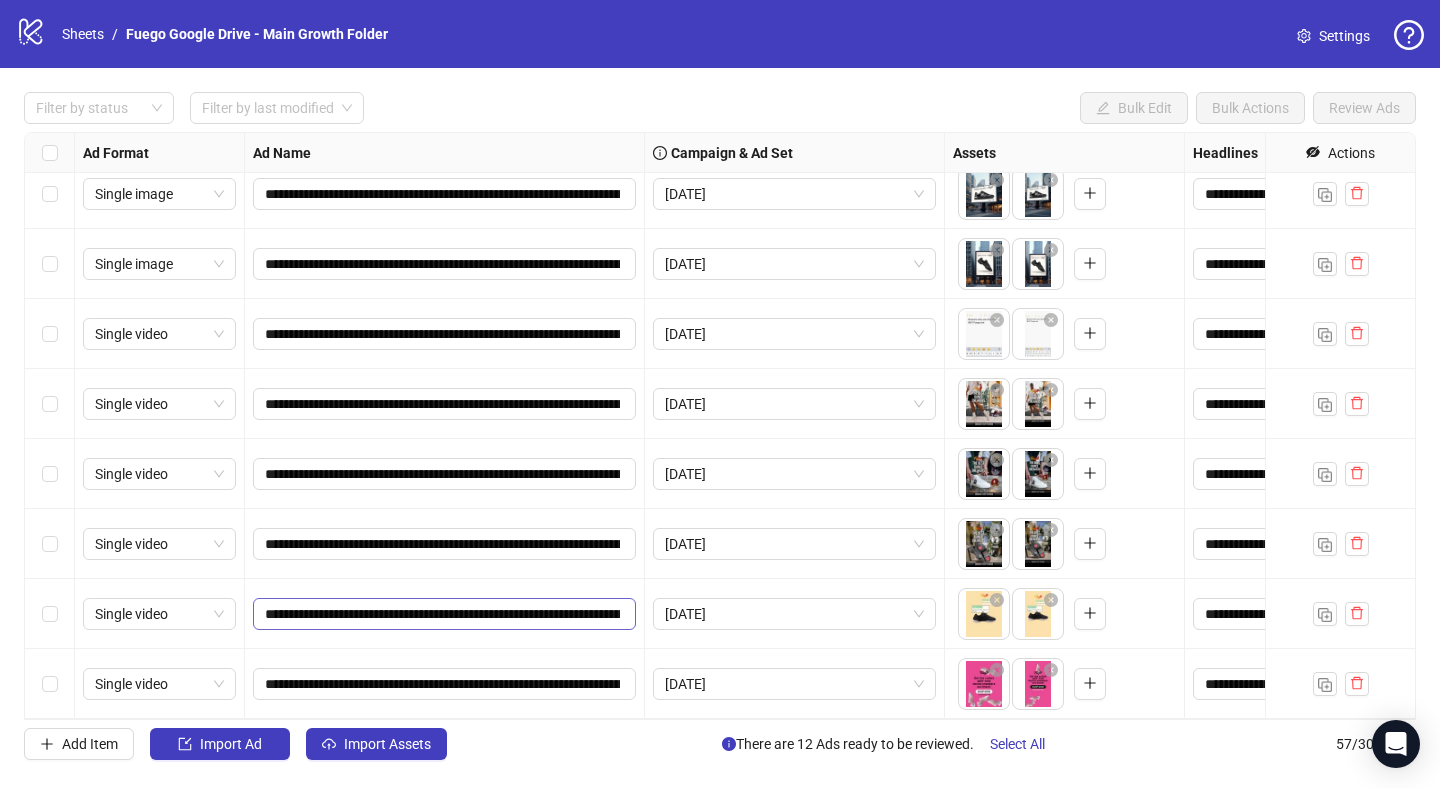 scroll, scrollTop: 3444, scrollLeft: 0, axis: vertical 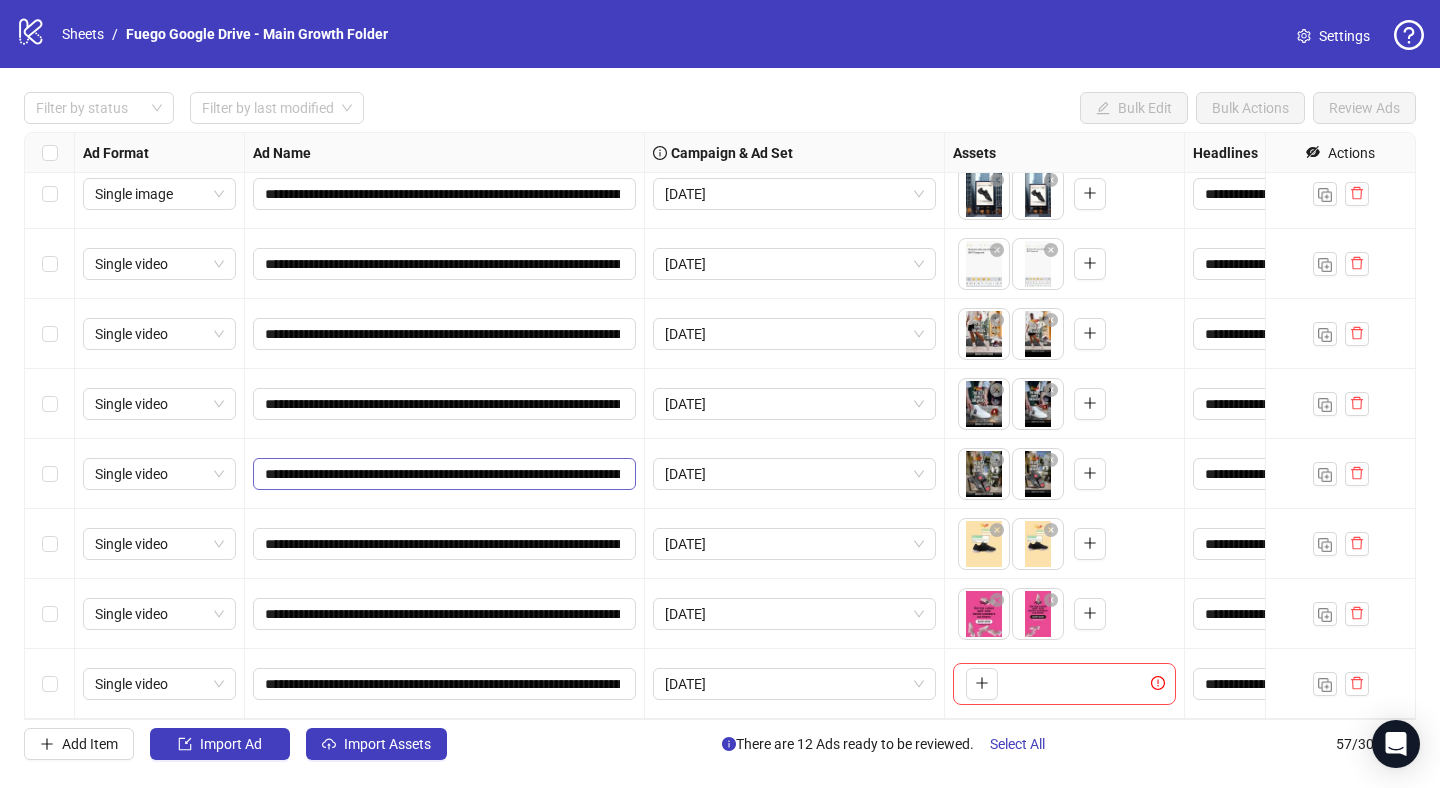 type 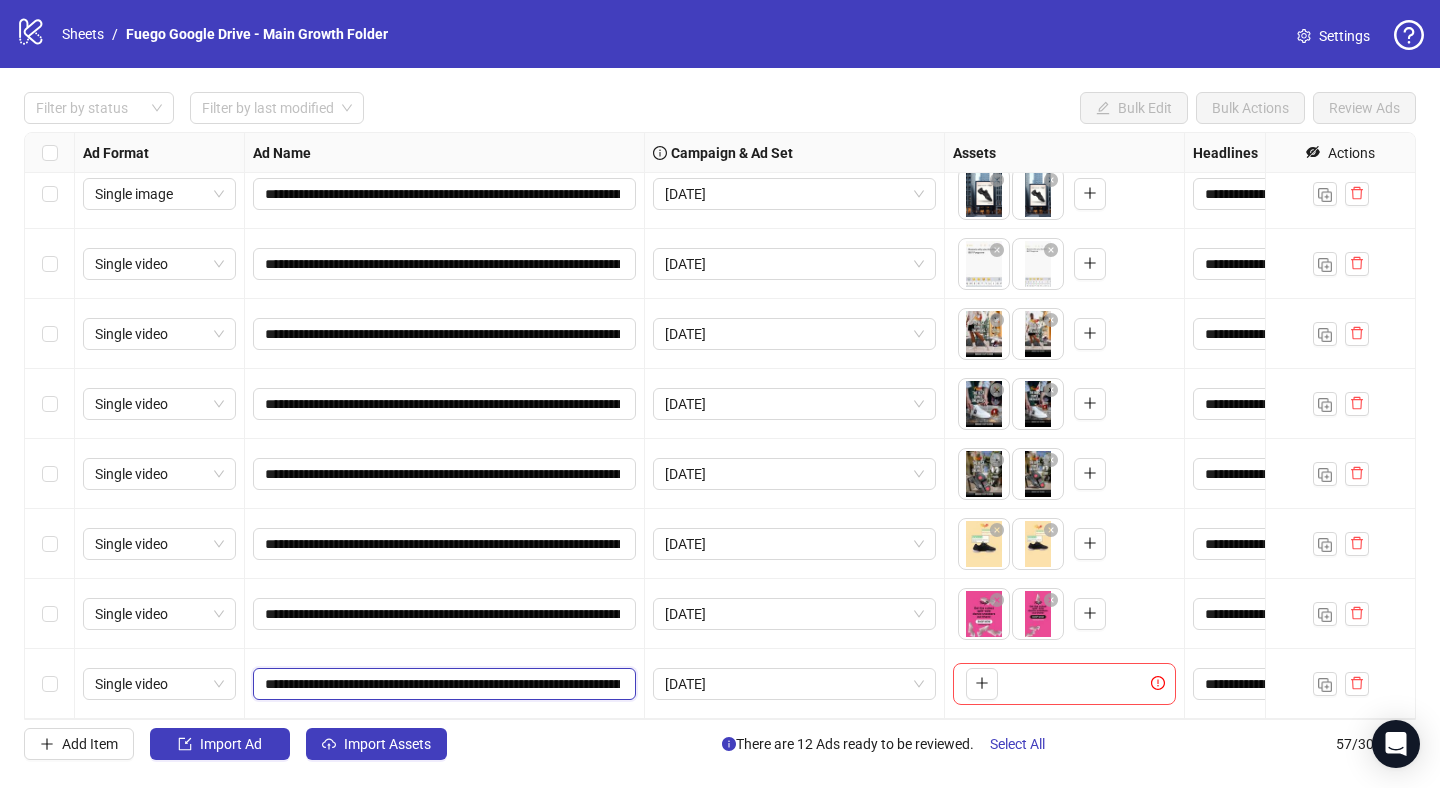 click on "**********" at bounding box center [442, 684] 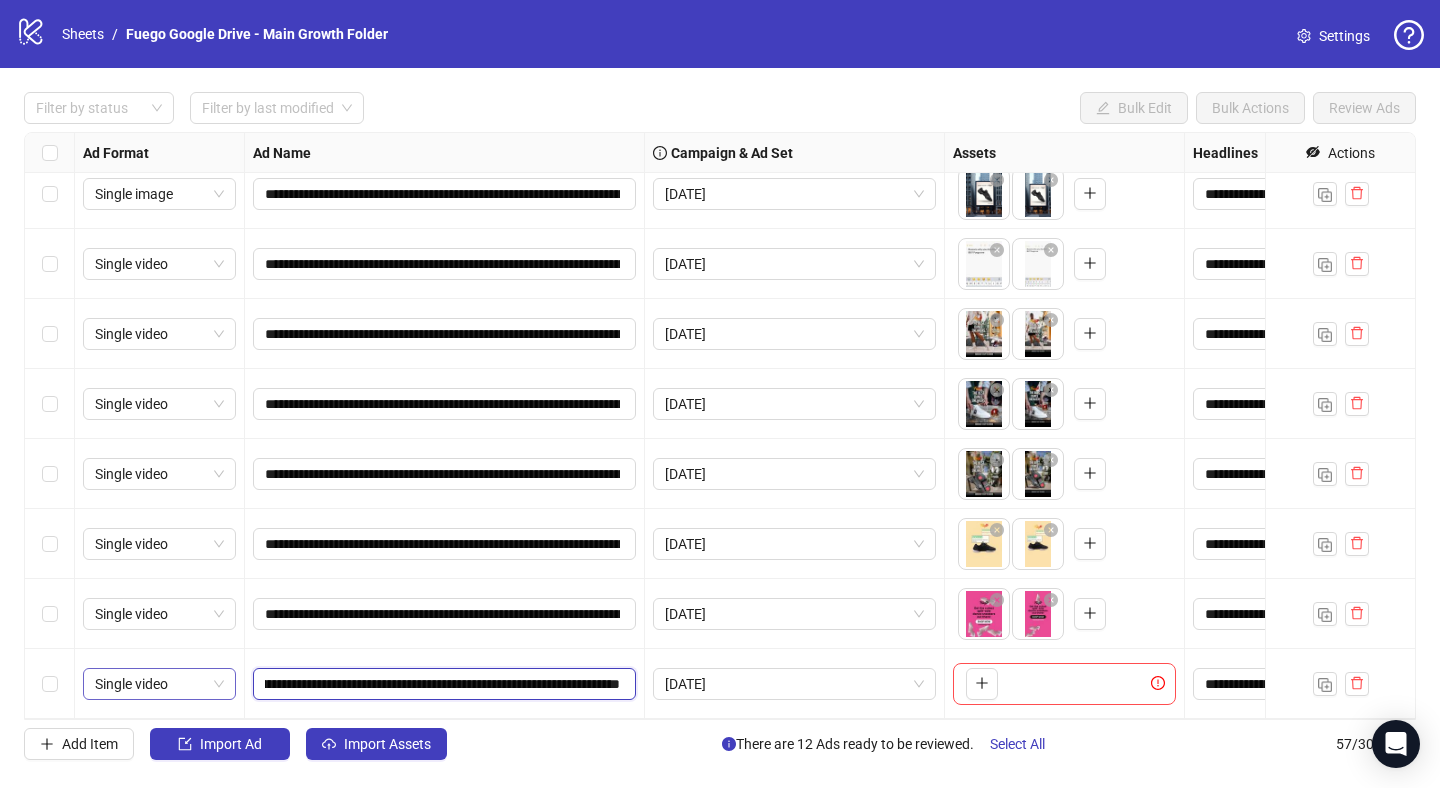 click on "Single video" at bounding box center [159, 684] 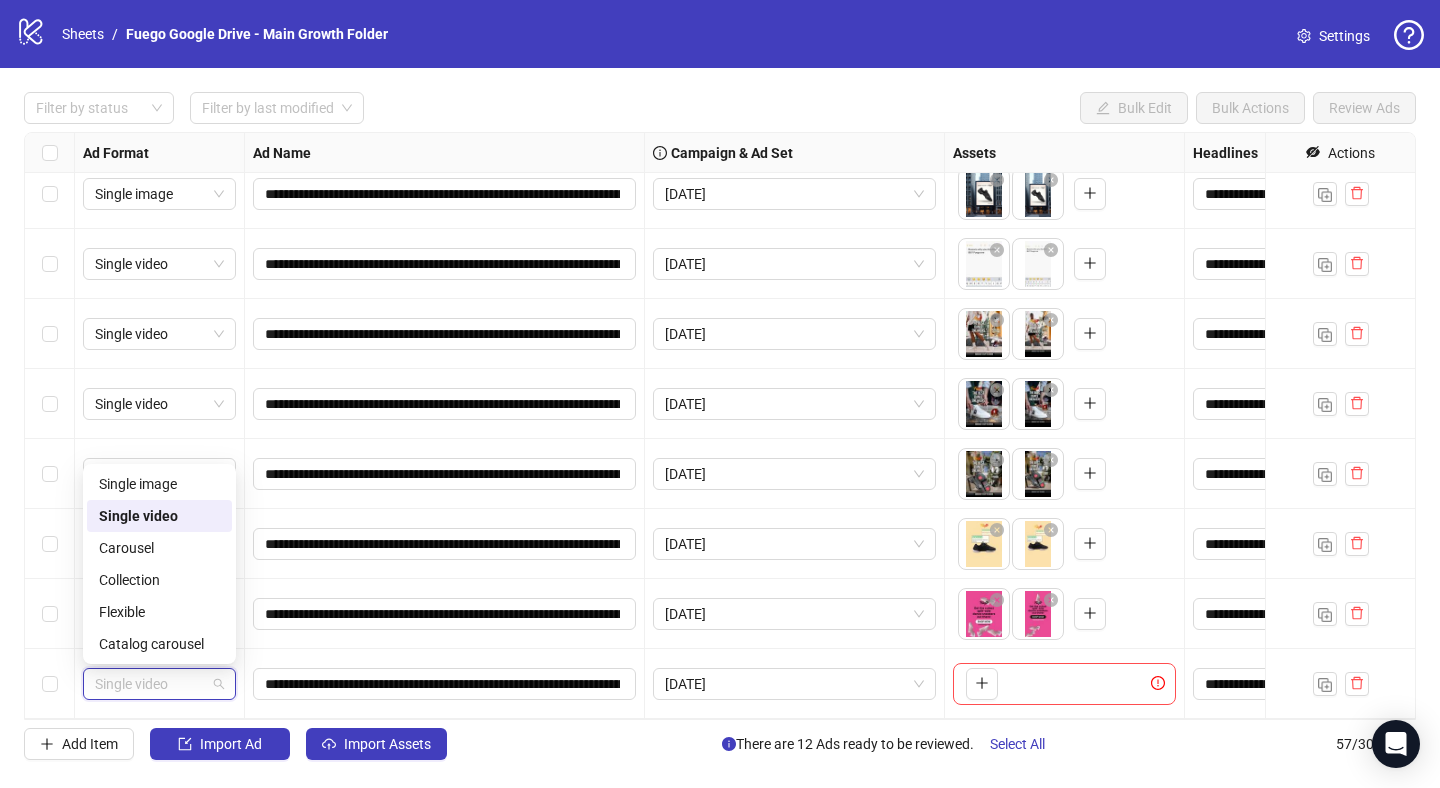 click on "Single video" at bounding box center (159, 684) 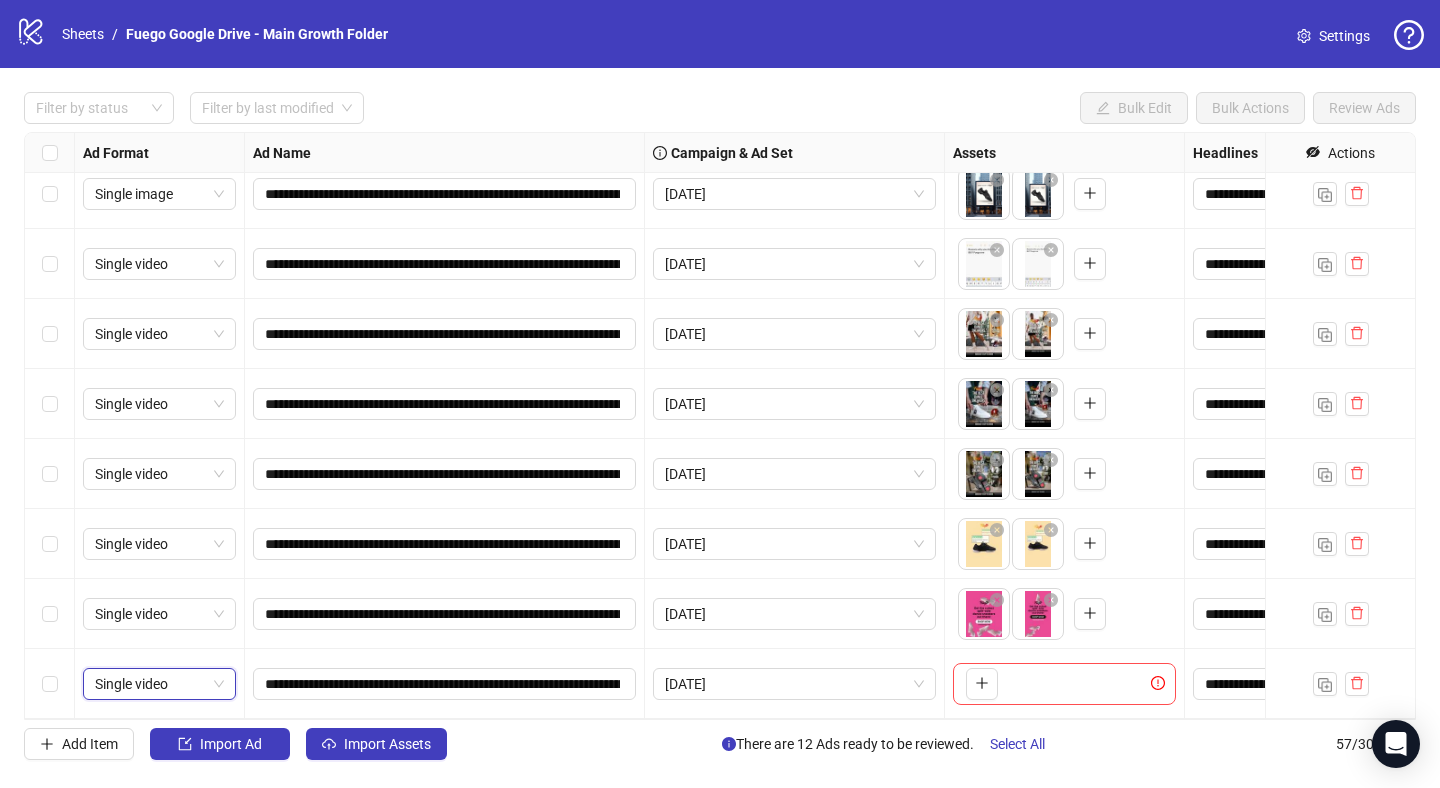 click on "Single video" at bounding box center [159, 684] 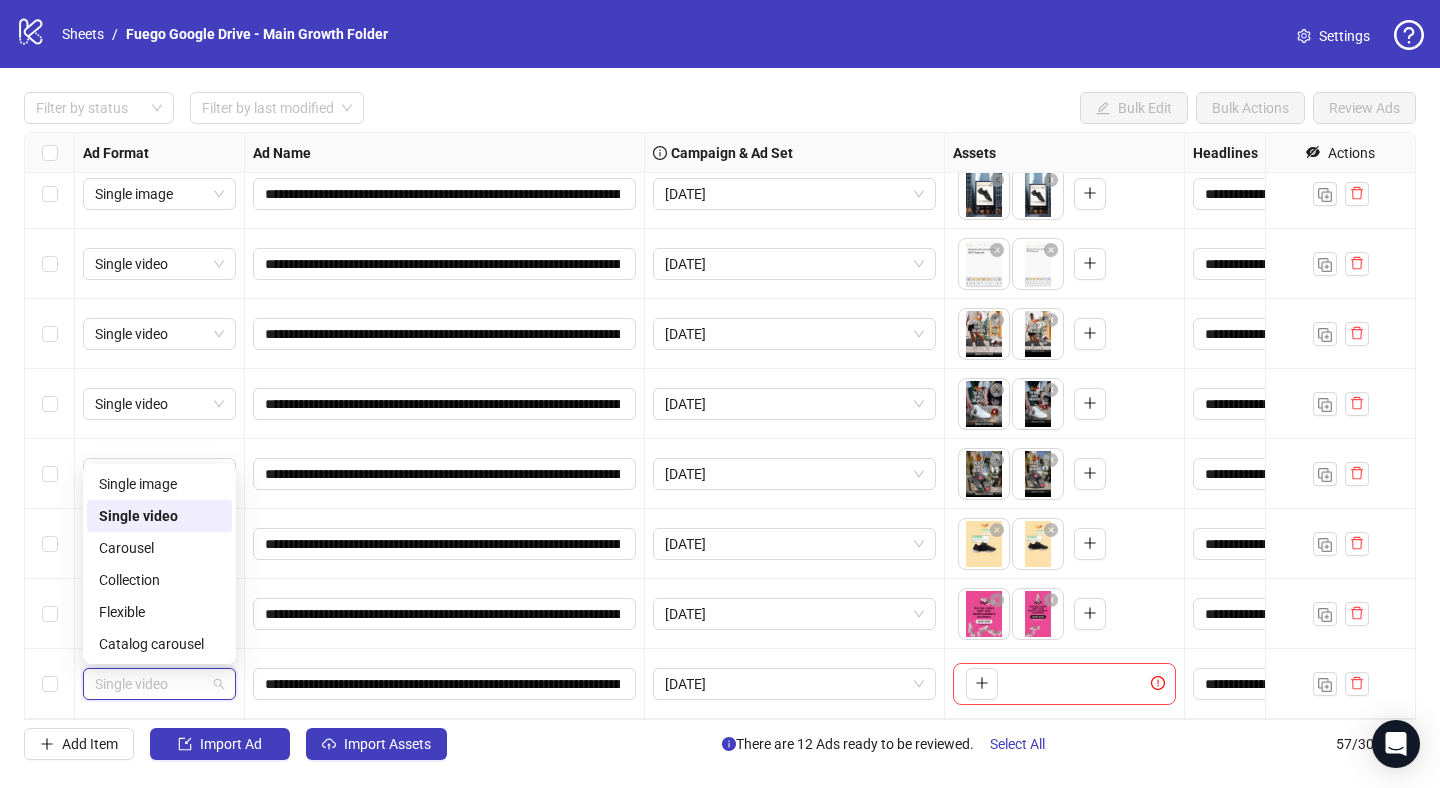 click on "Single video" at bounding box center [159, 516] 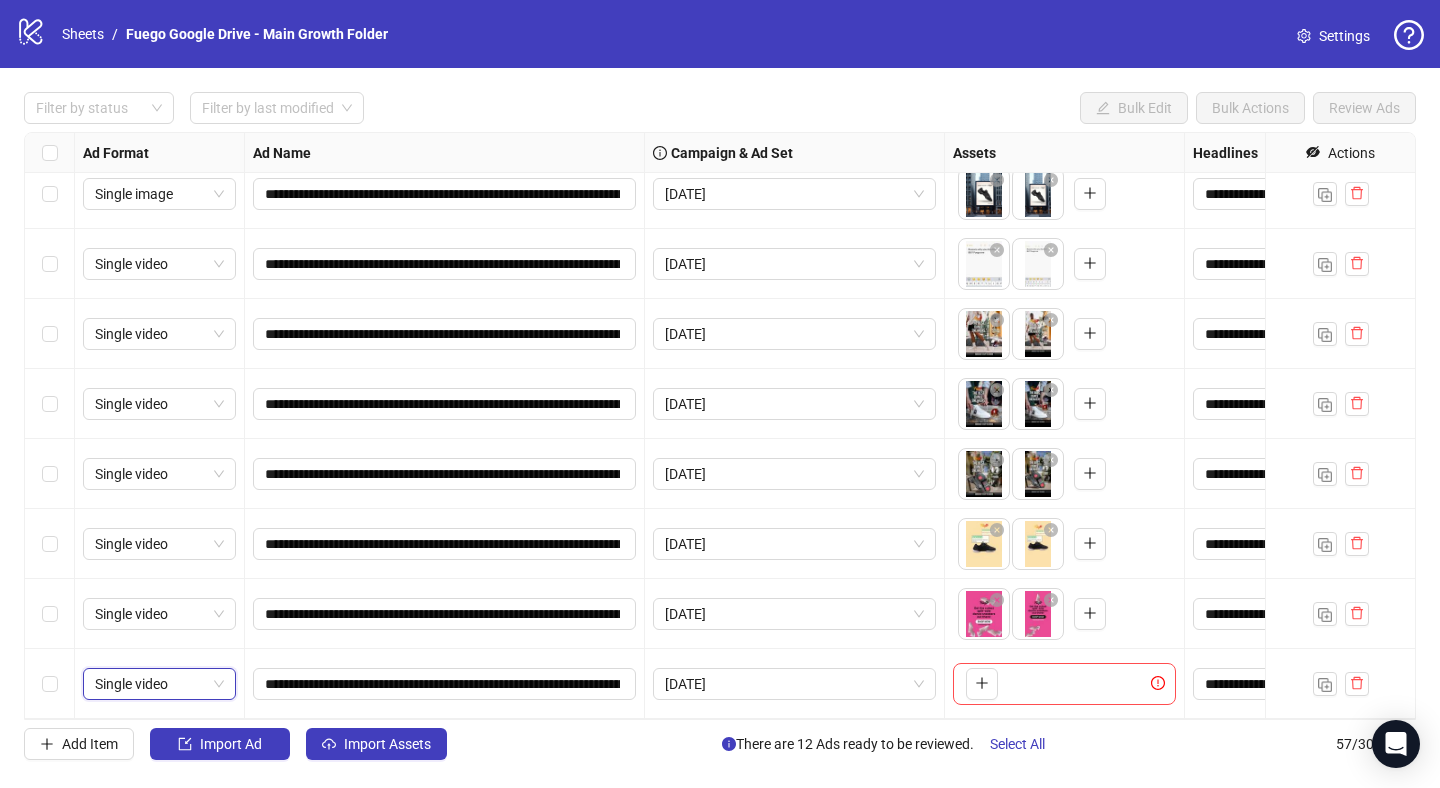 scroll, scrollTop: 3444, scrollLeft: 185, axis: both 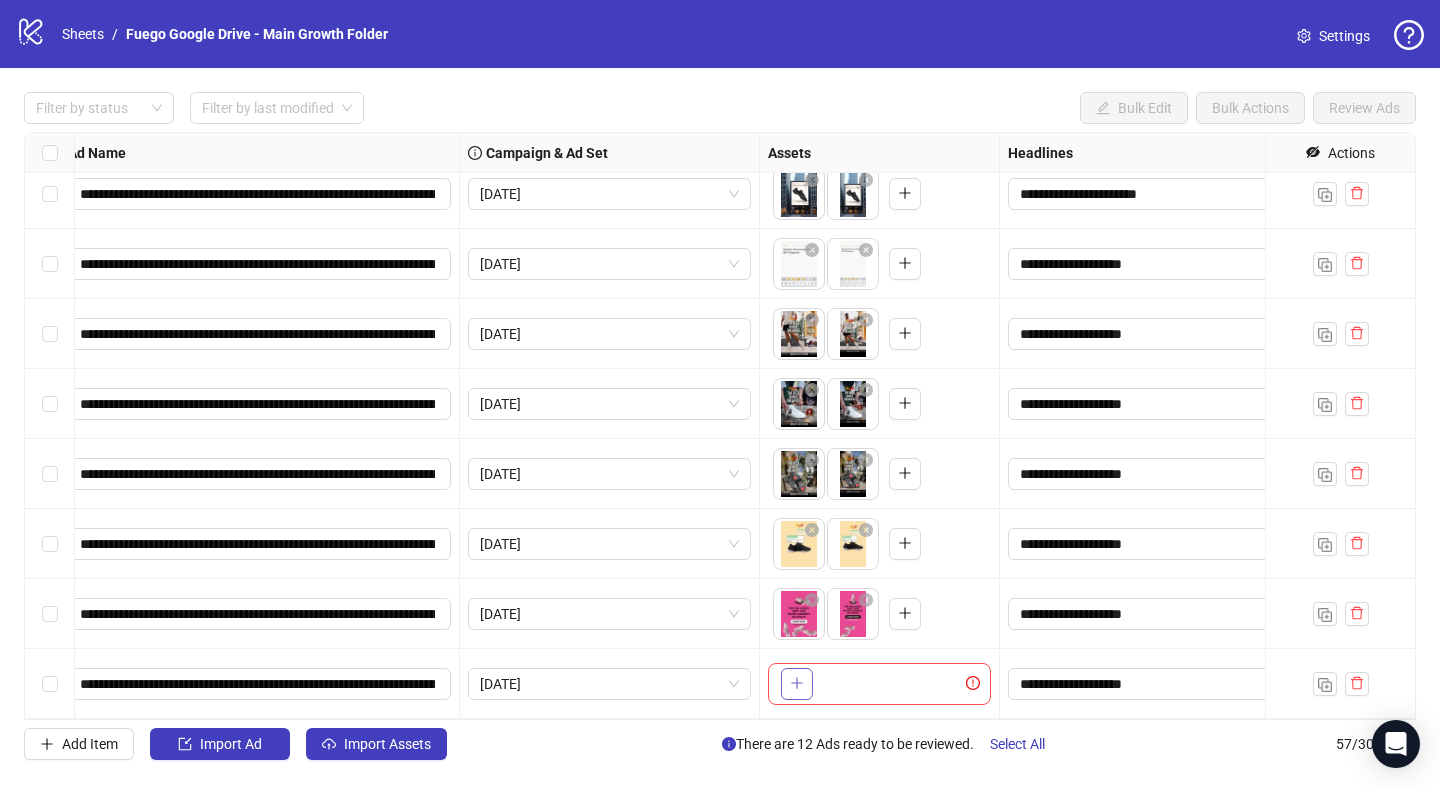 click at bounding box center (797, 684) 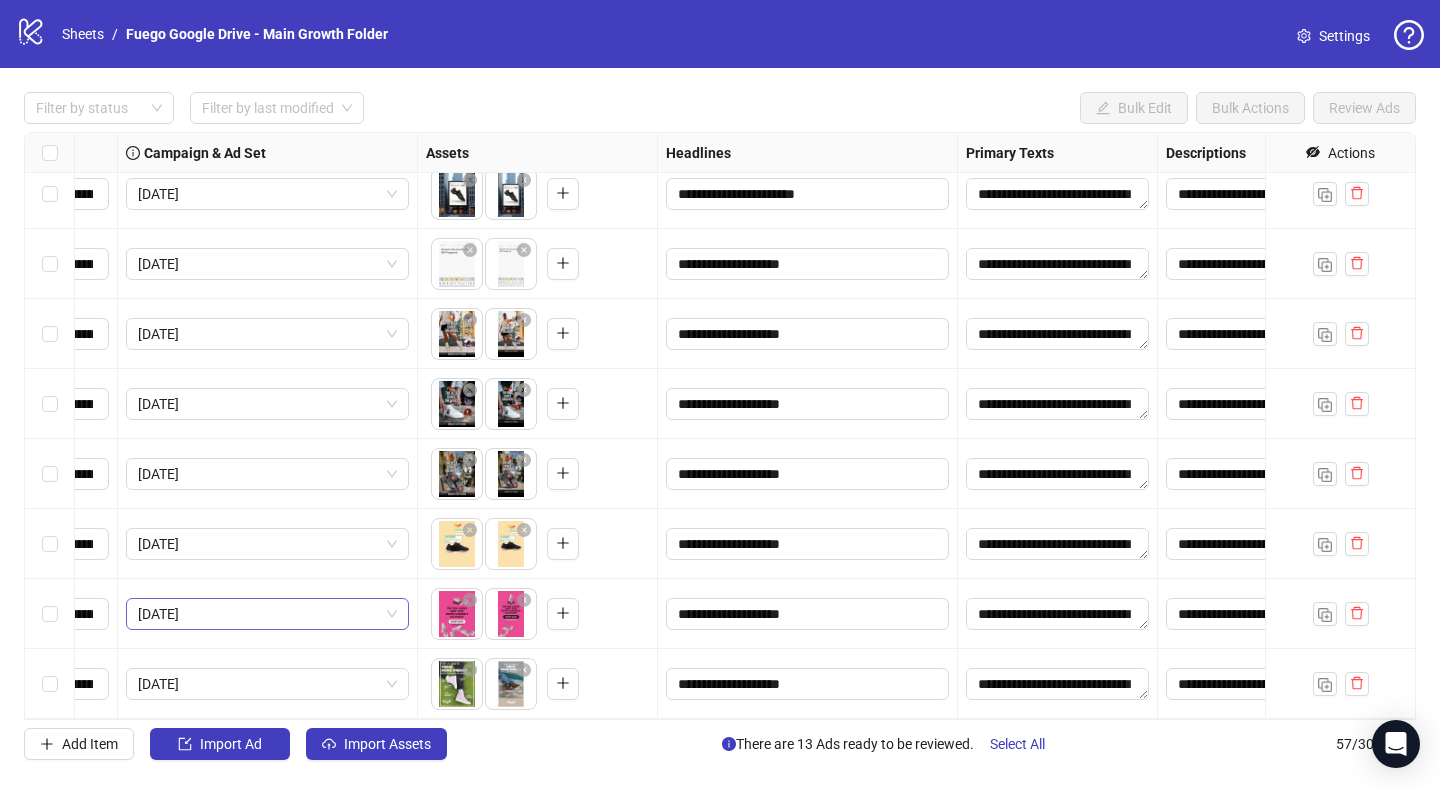 scroll, scrollTop: 3444, scrollLeft: 630, axis: both 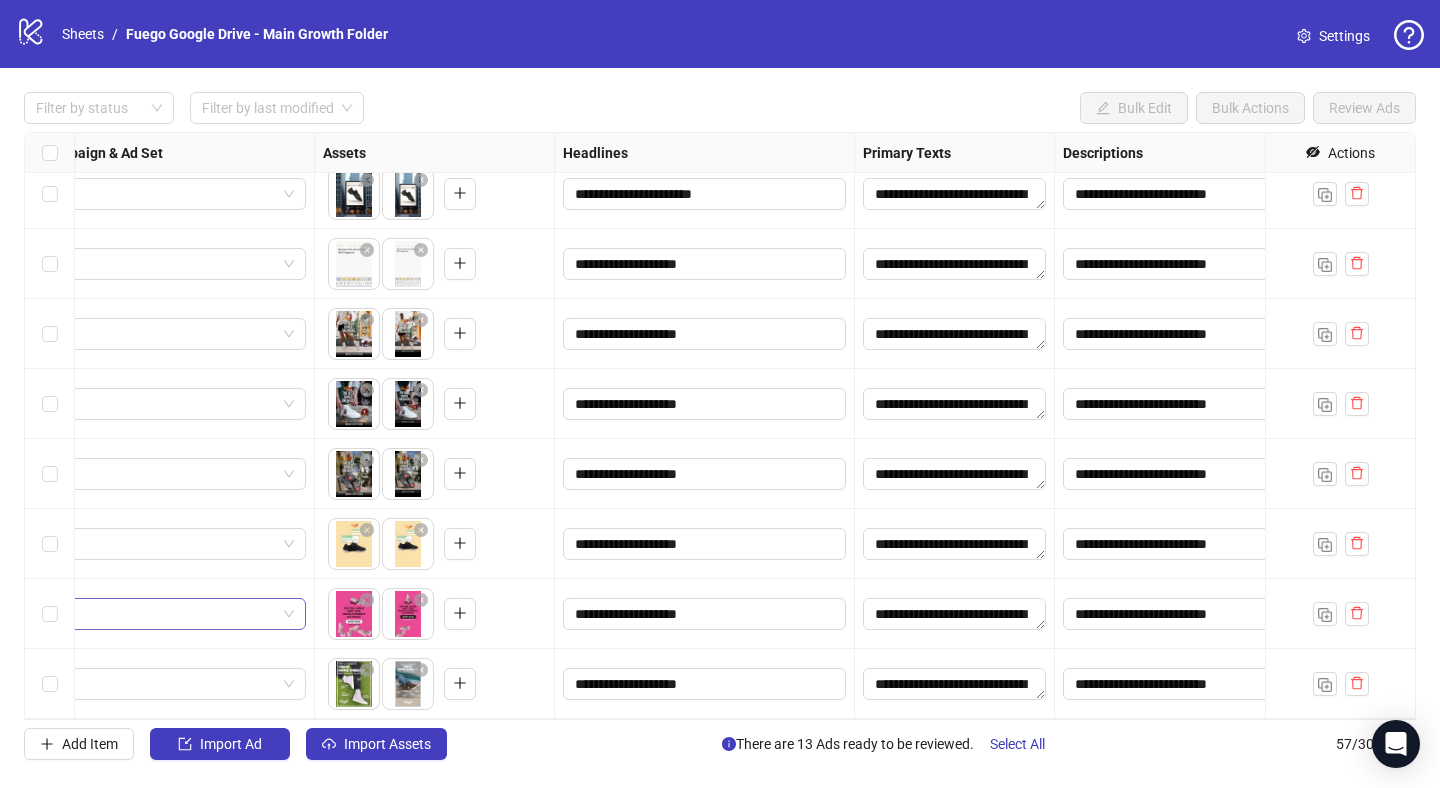 type 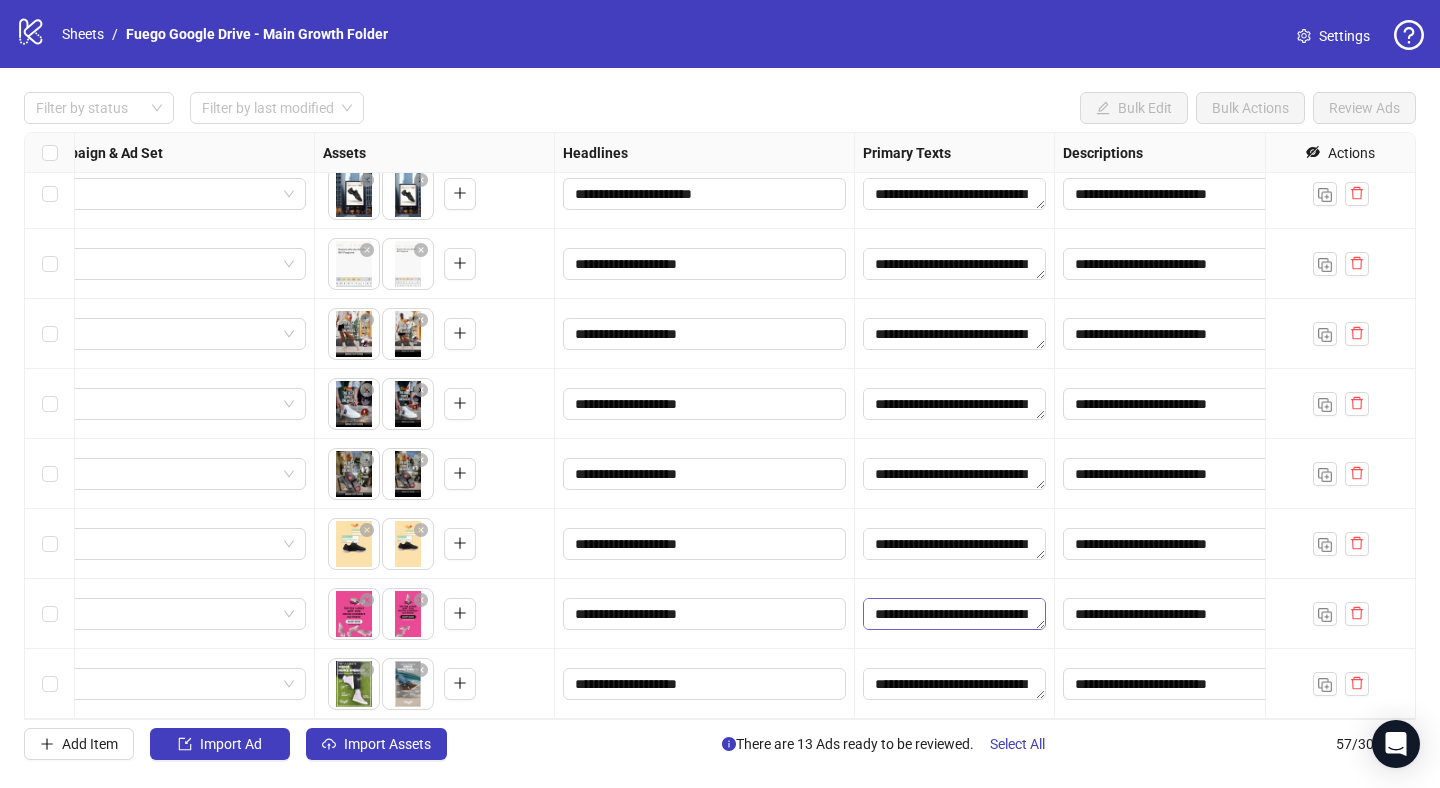 scroll, scrollTop: 26, scrollLeft: 0, axis: vertical 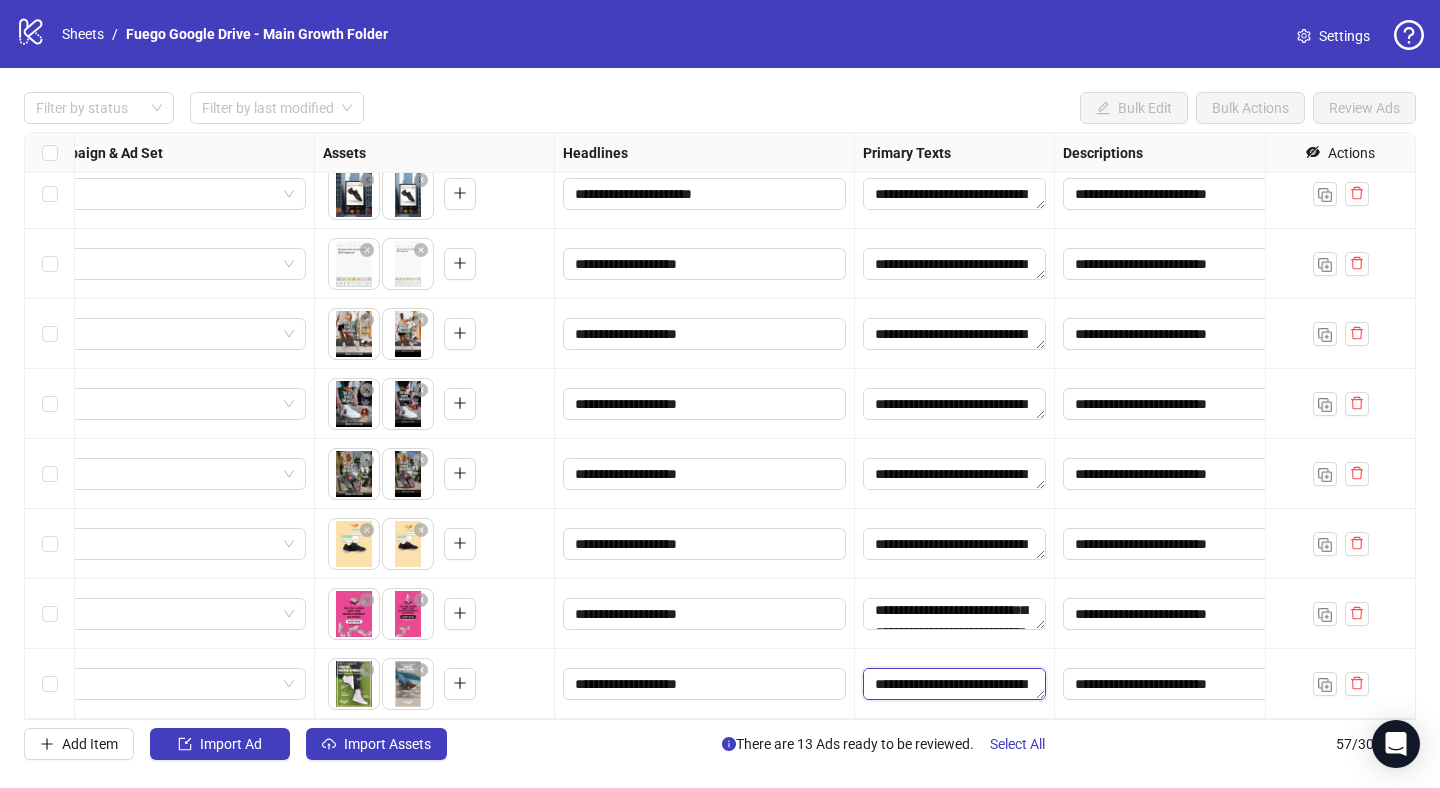 click on "**********" at bounding box center (954, 684) 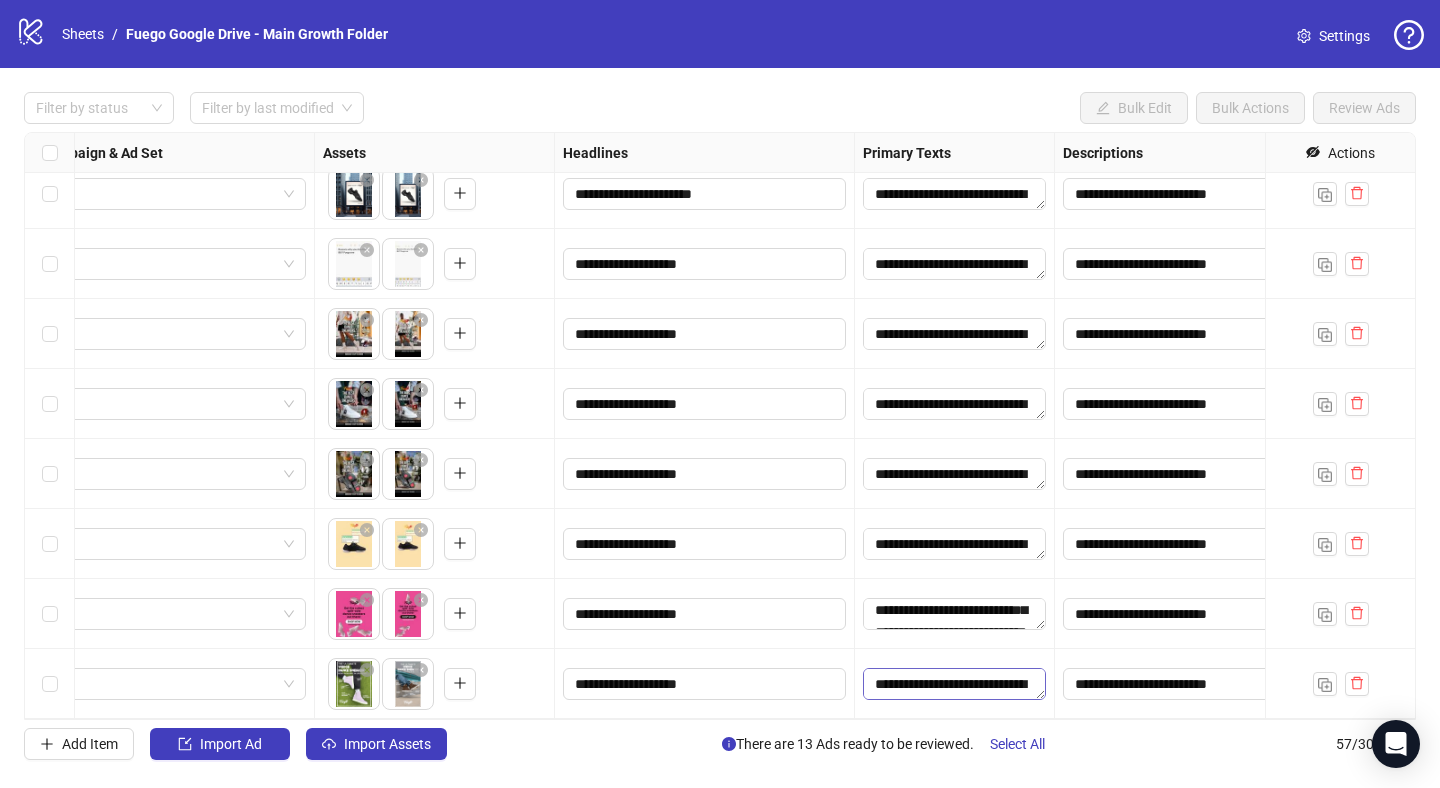 scroll, scrollTop: 264, scrollLeft: 0, axis: vertical 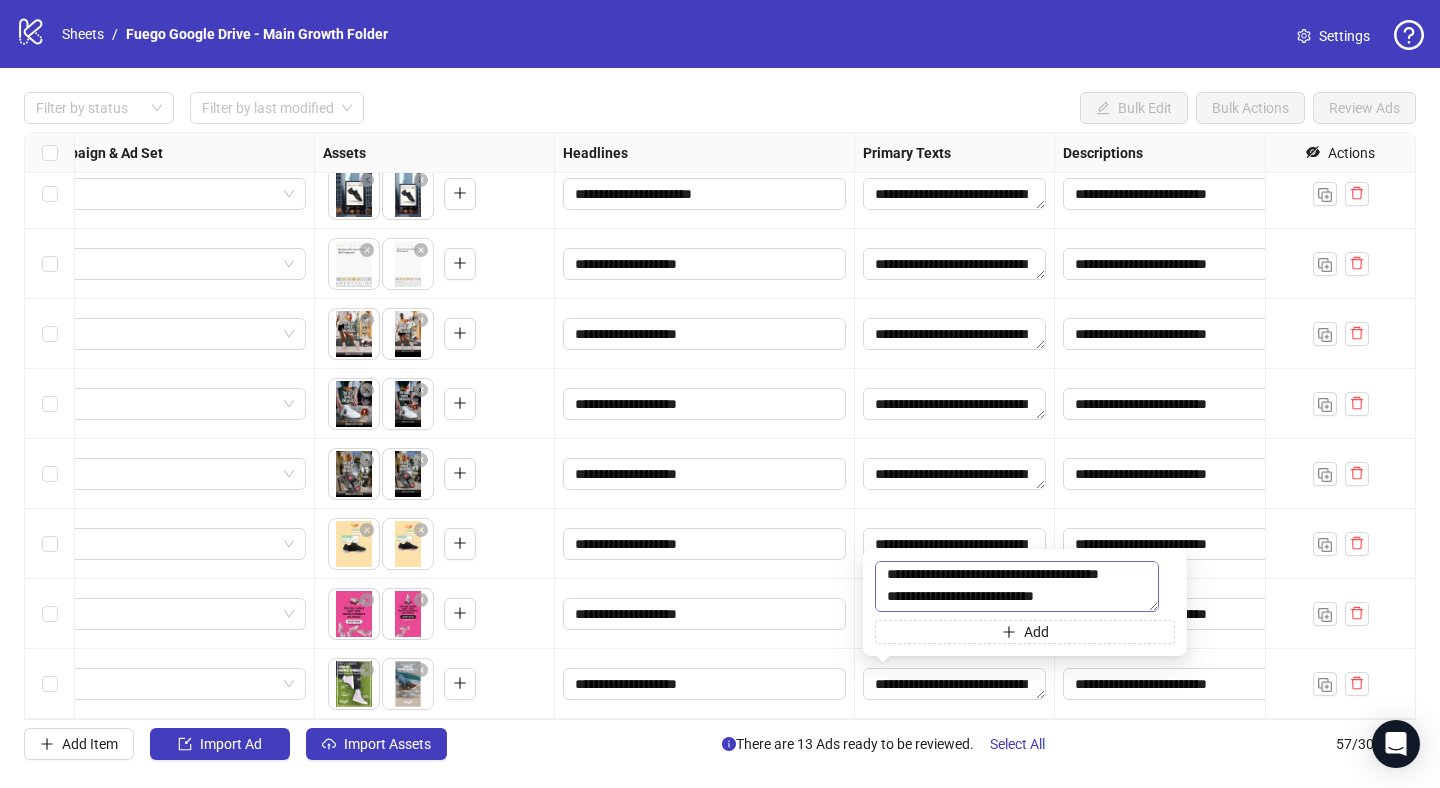 click on "**********" at bounding box center [1017, 586] 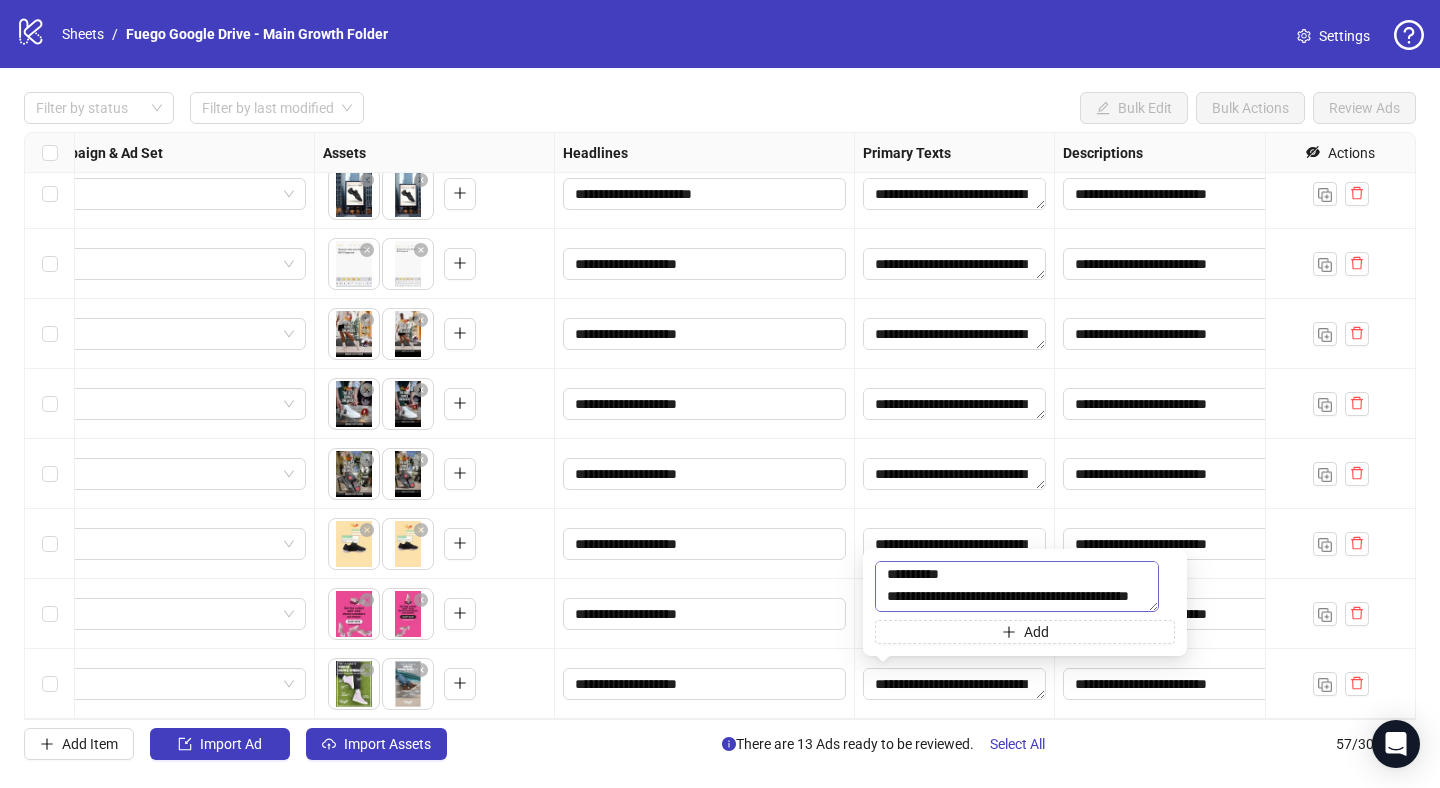 scroll, scrollTop: 198, scrollLeft: 0, axis: vertical 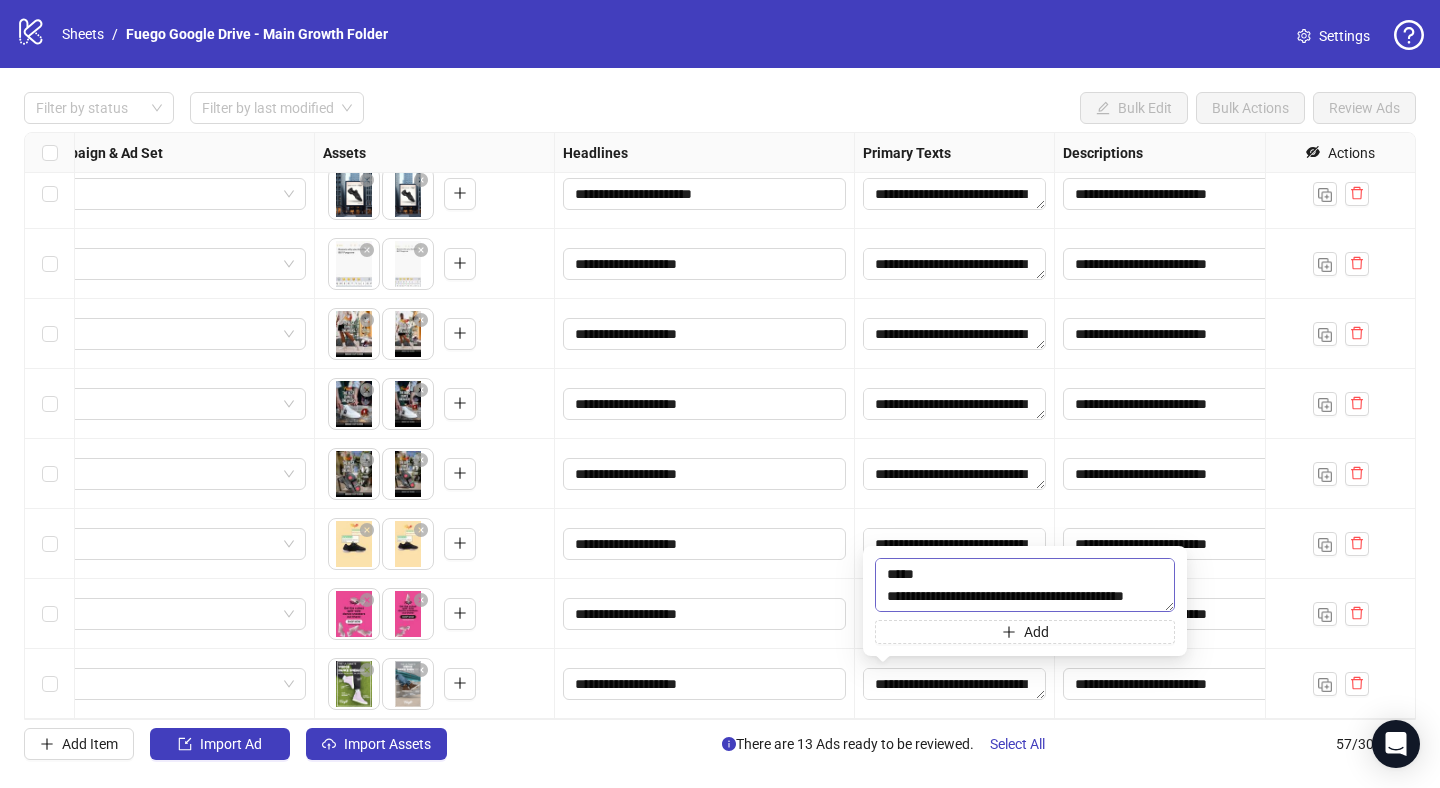 click on "**********" at bounding box center [1025, 585] 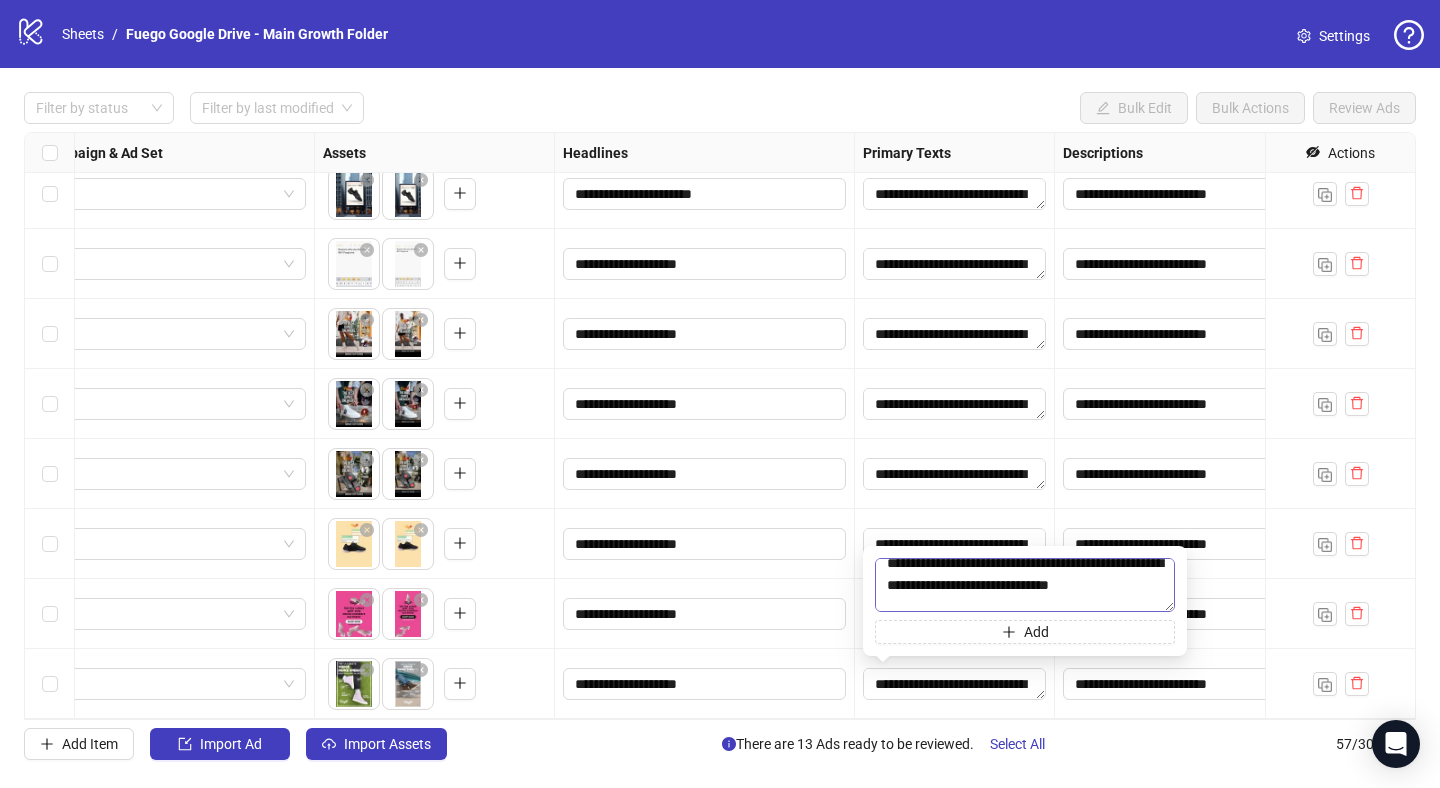 scroll, scrollTop: 6, scrollLeft: 0, axis: vertical 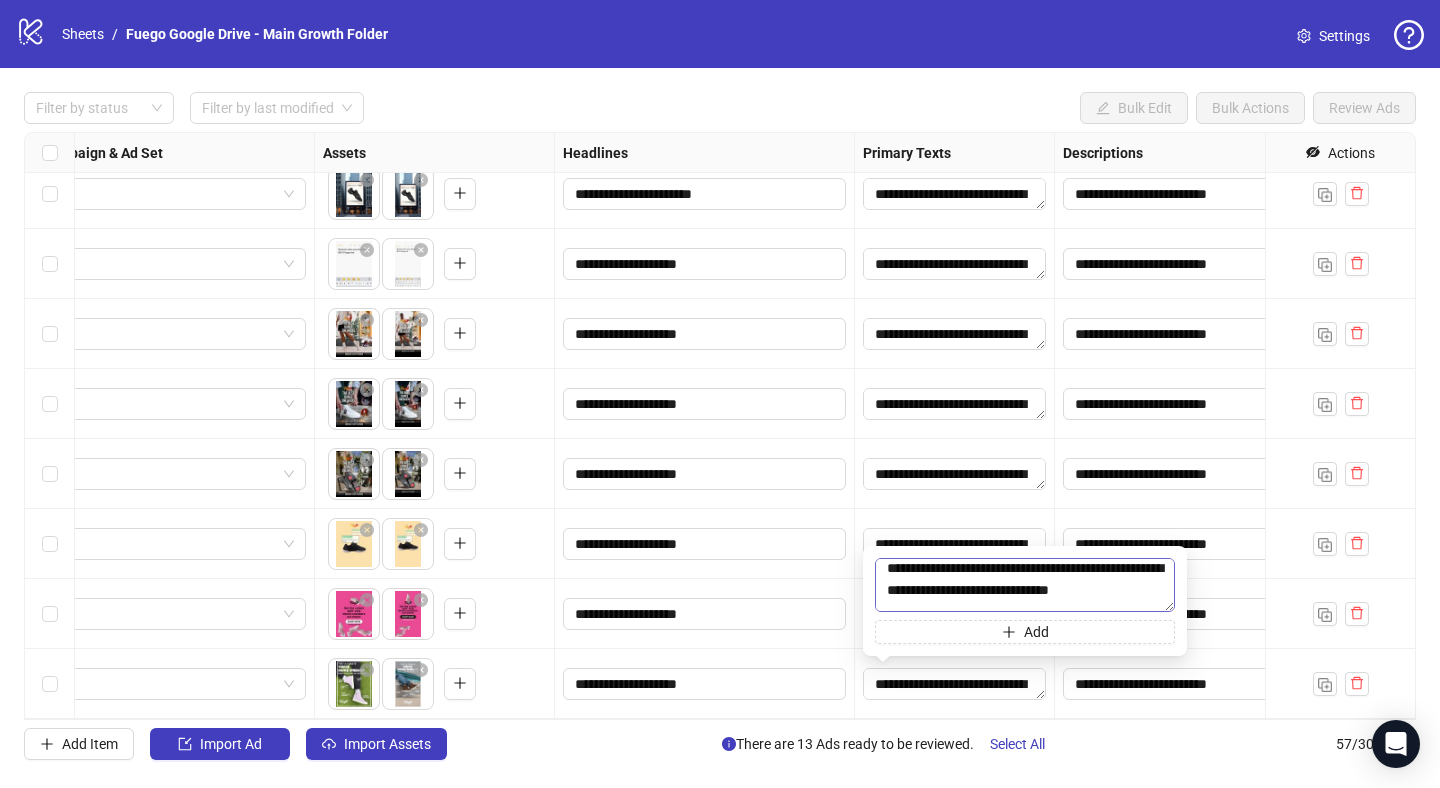 type on "**********" 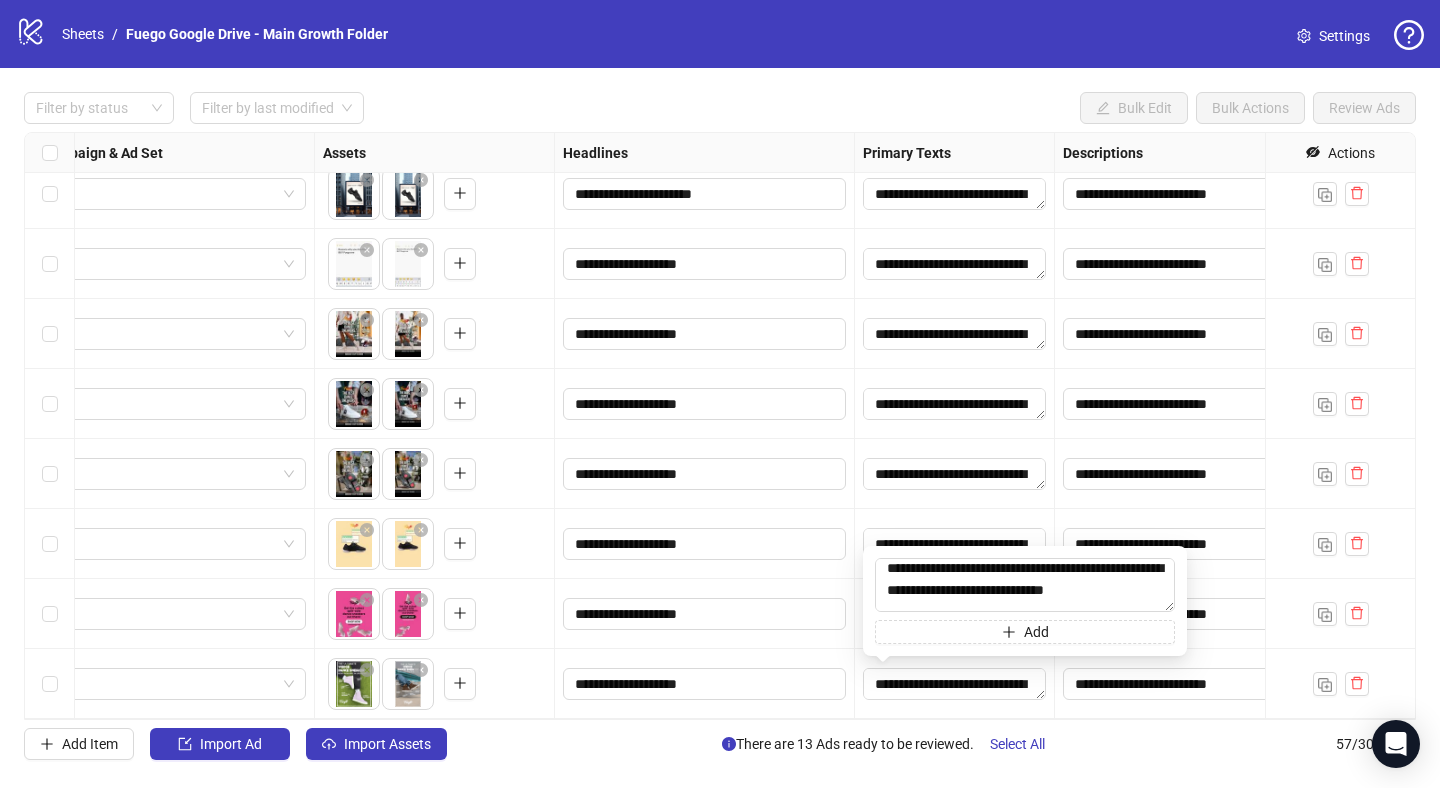 click on "**********" at bounding box center (955, 684) 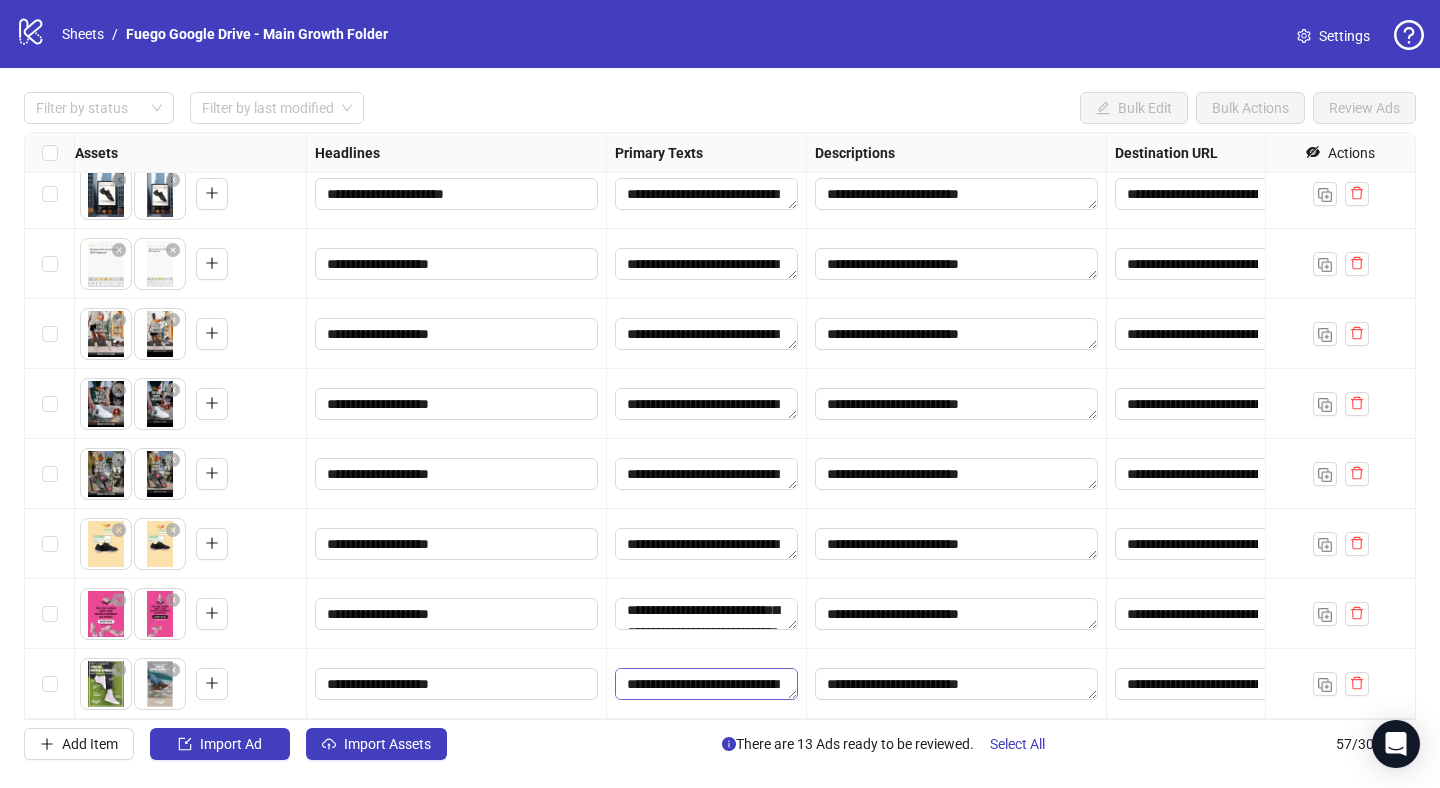 scroll, scrollTop: 3444, scrollLeft: 880, axis: both 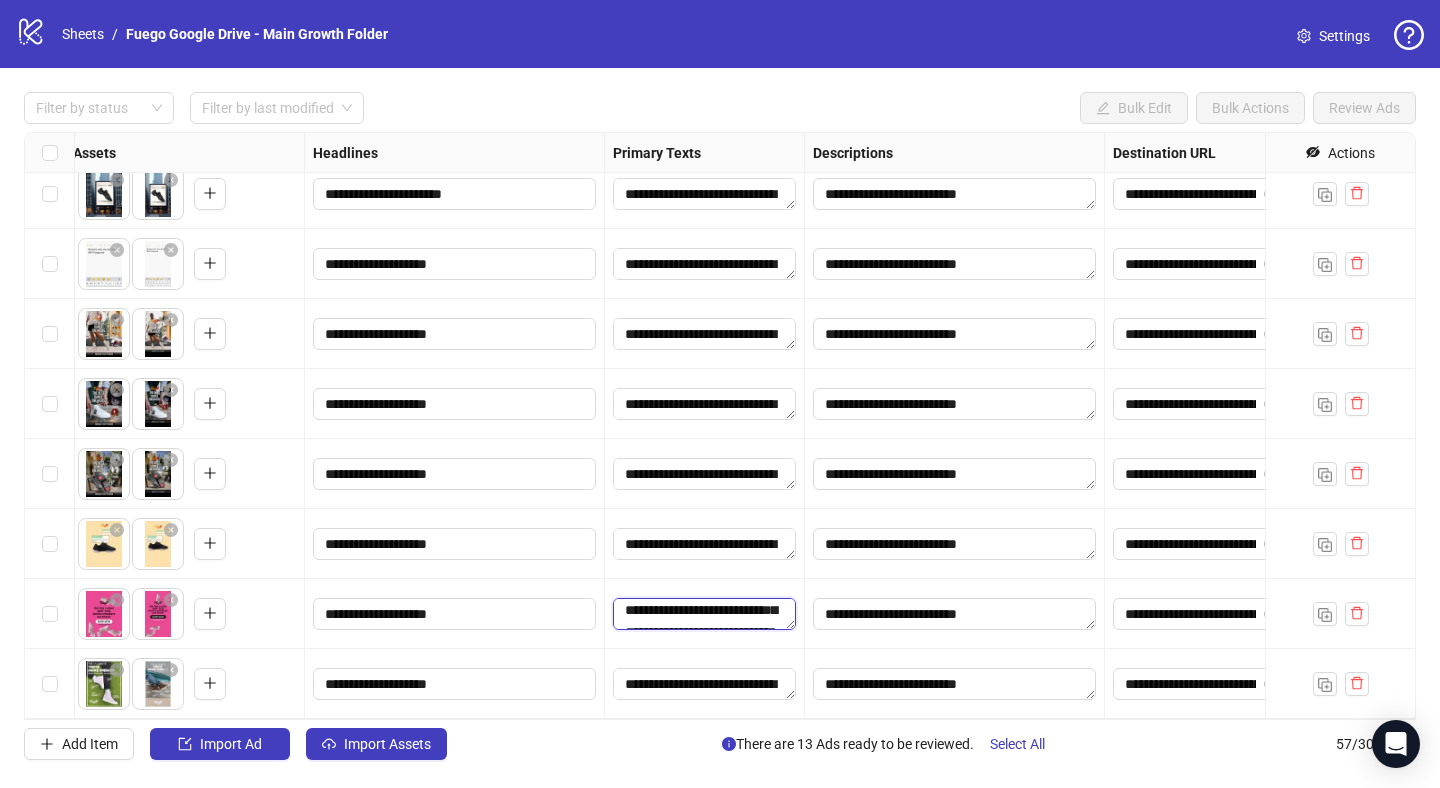 click on "**********" at bounding box center [704, 614] 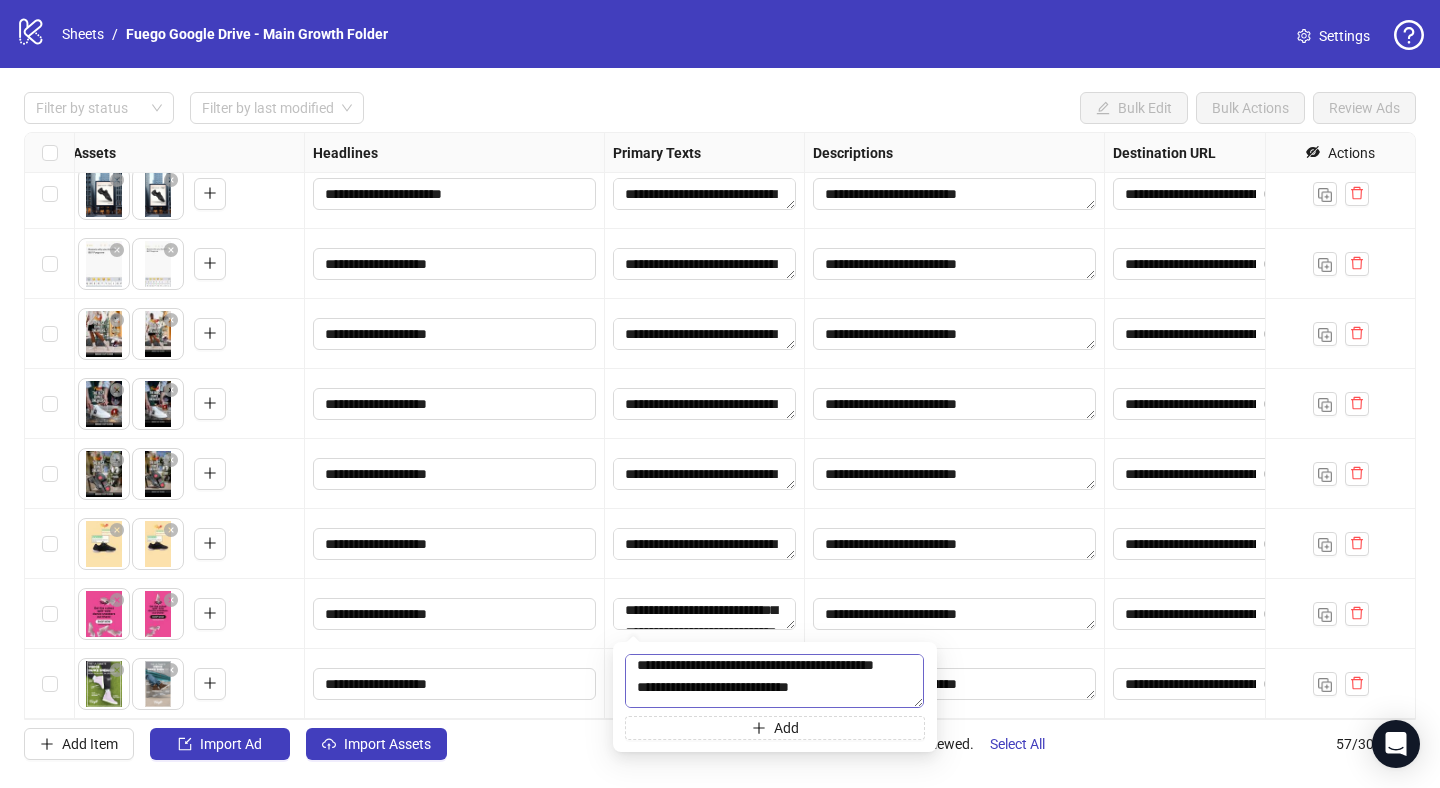 scroll, scrollTop: 0, scrollLeft: 0, axis: both 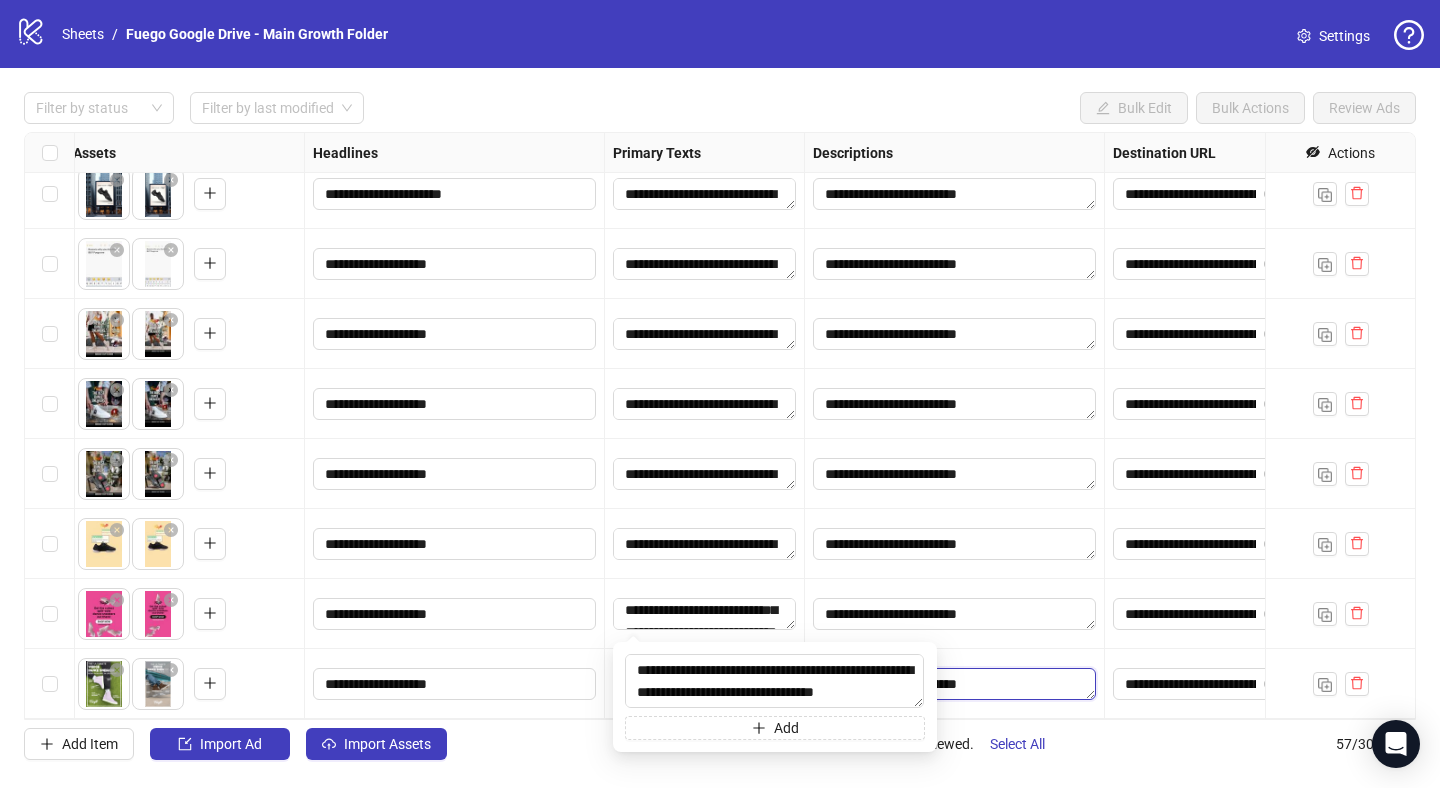 click on "**********" at bounding box center [954, 684] 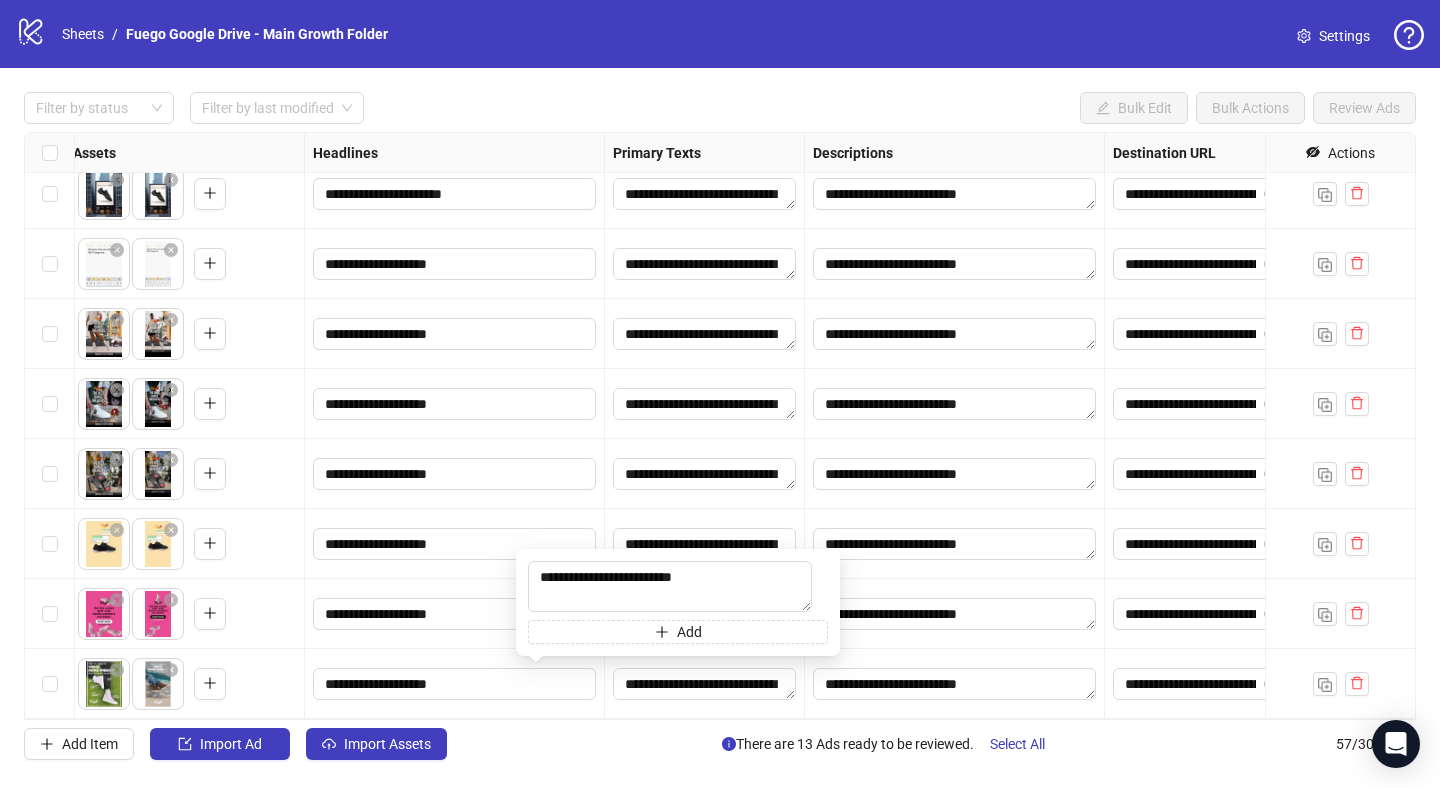 scroll, scrollTop: 3444, scrollLeft: 1177, axis: both 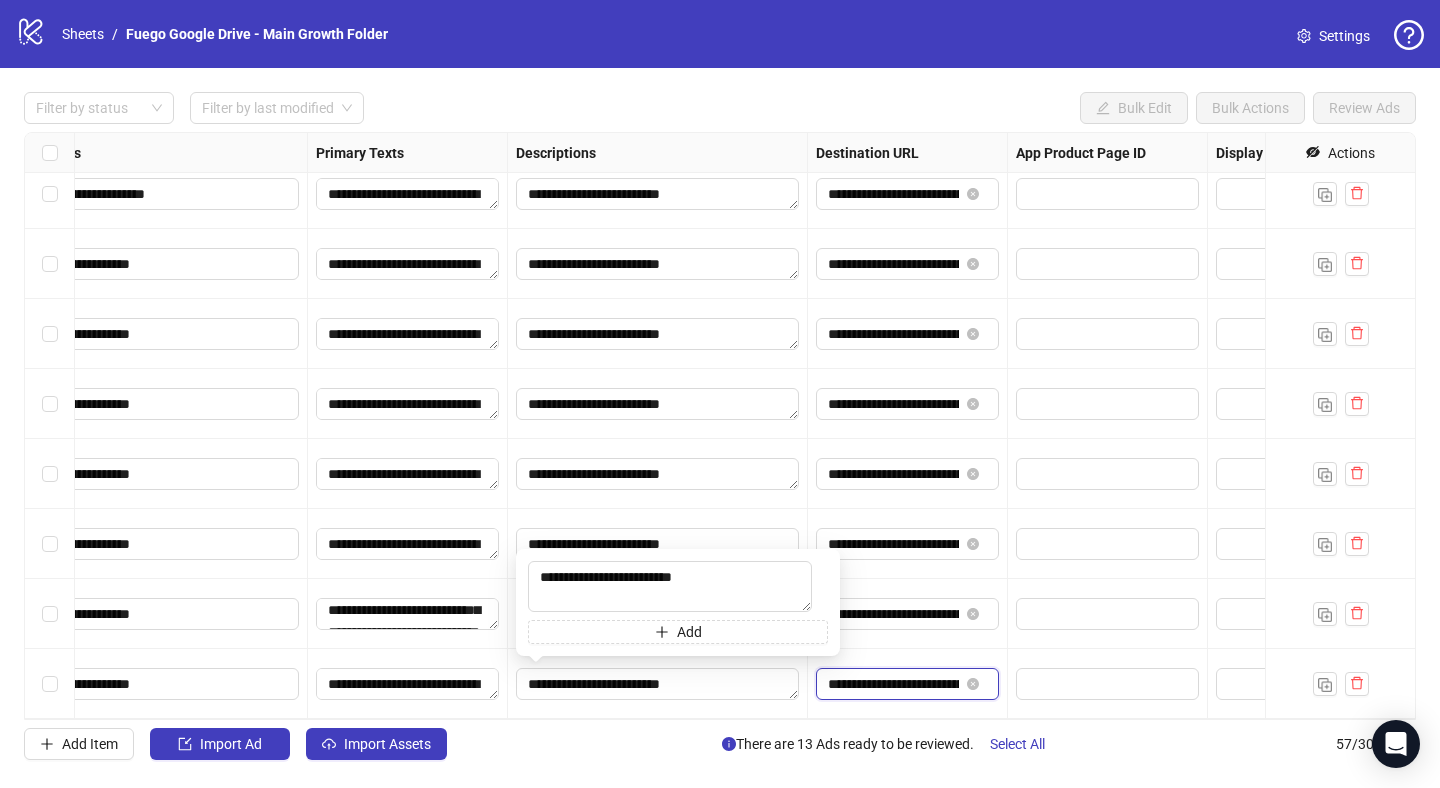 click on "**********" at bounding box center (893, 684) 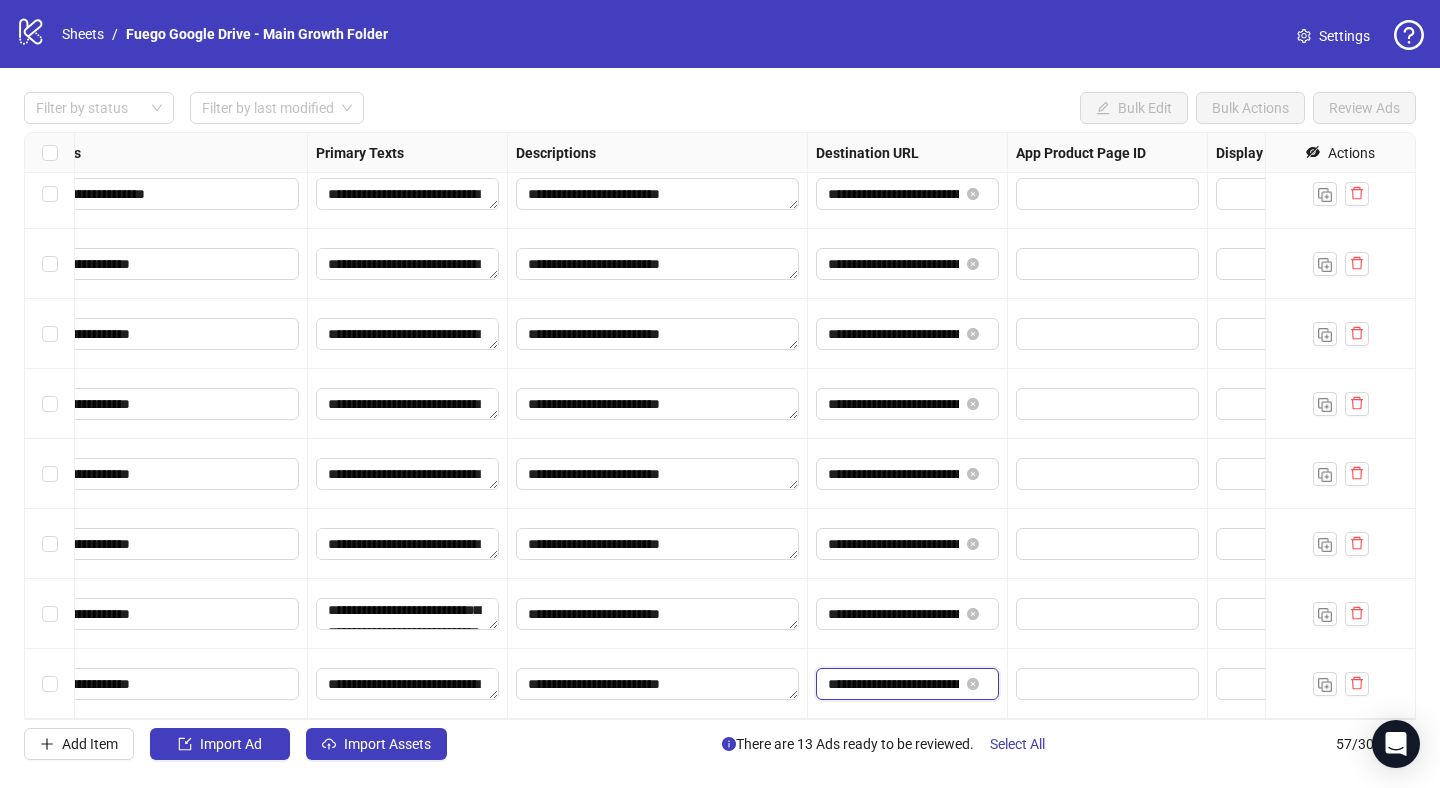 click on "**********" at bounding box center [893, 684] 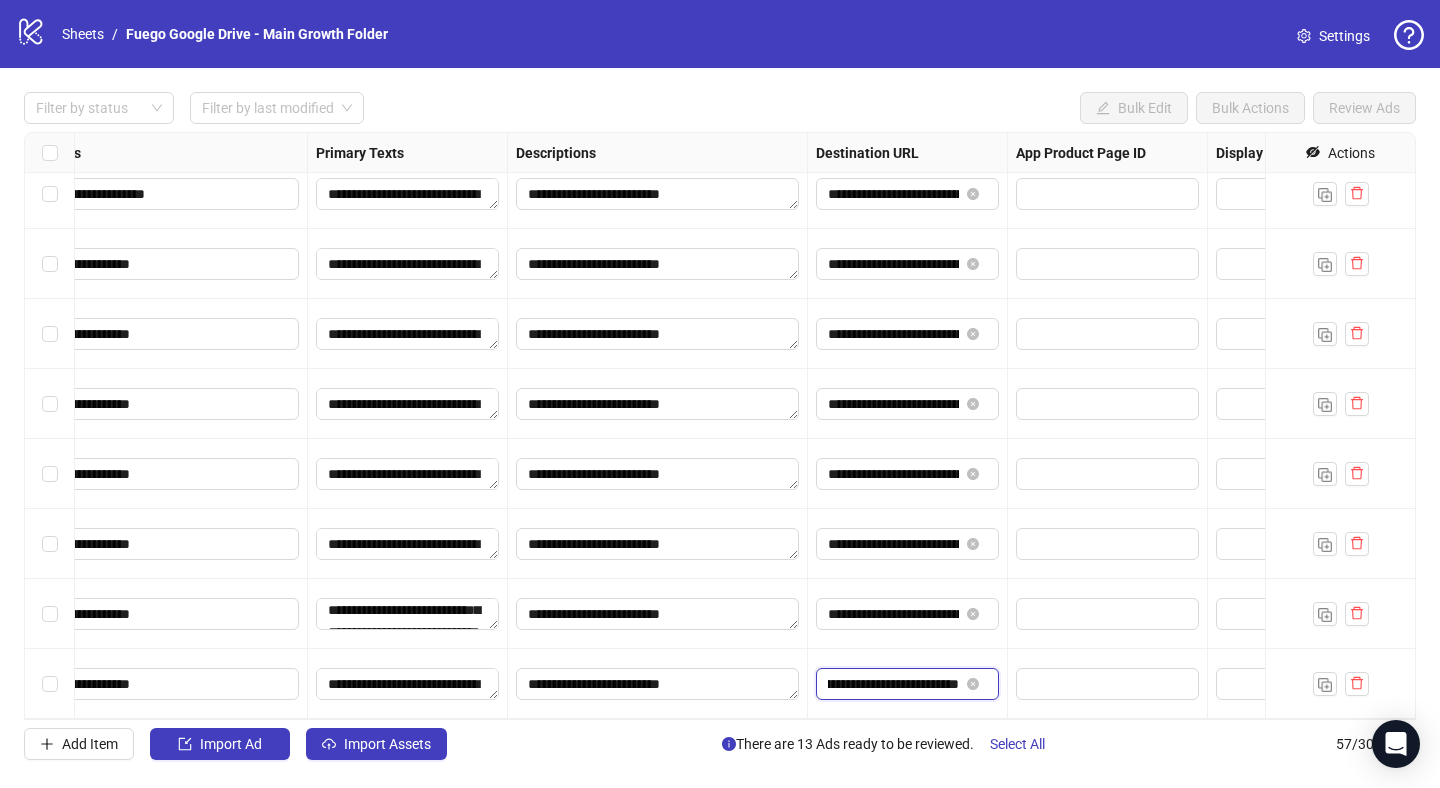 click on "**********" at bounding box center (893, 684) 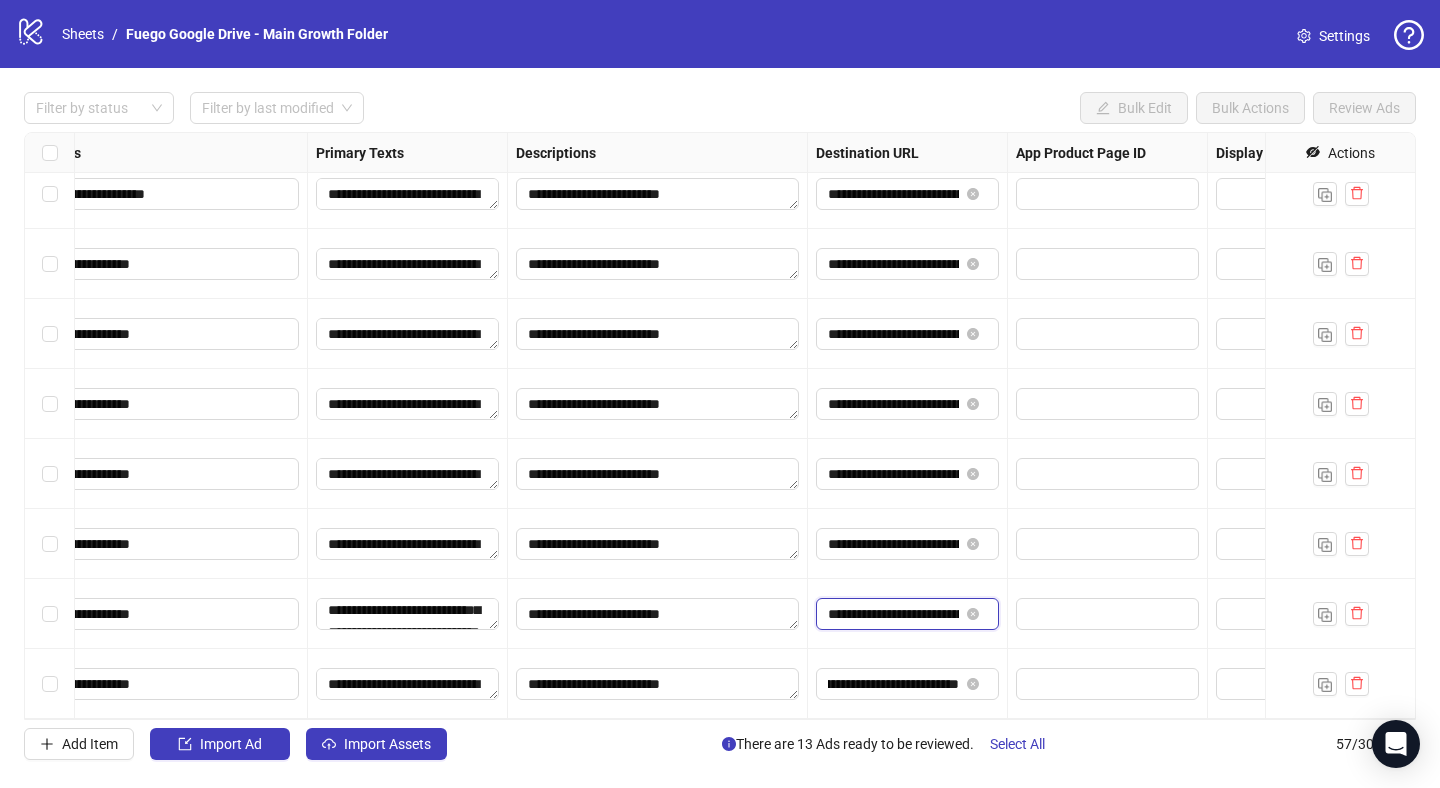 click on "**********" at bounding box center (893, 614) 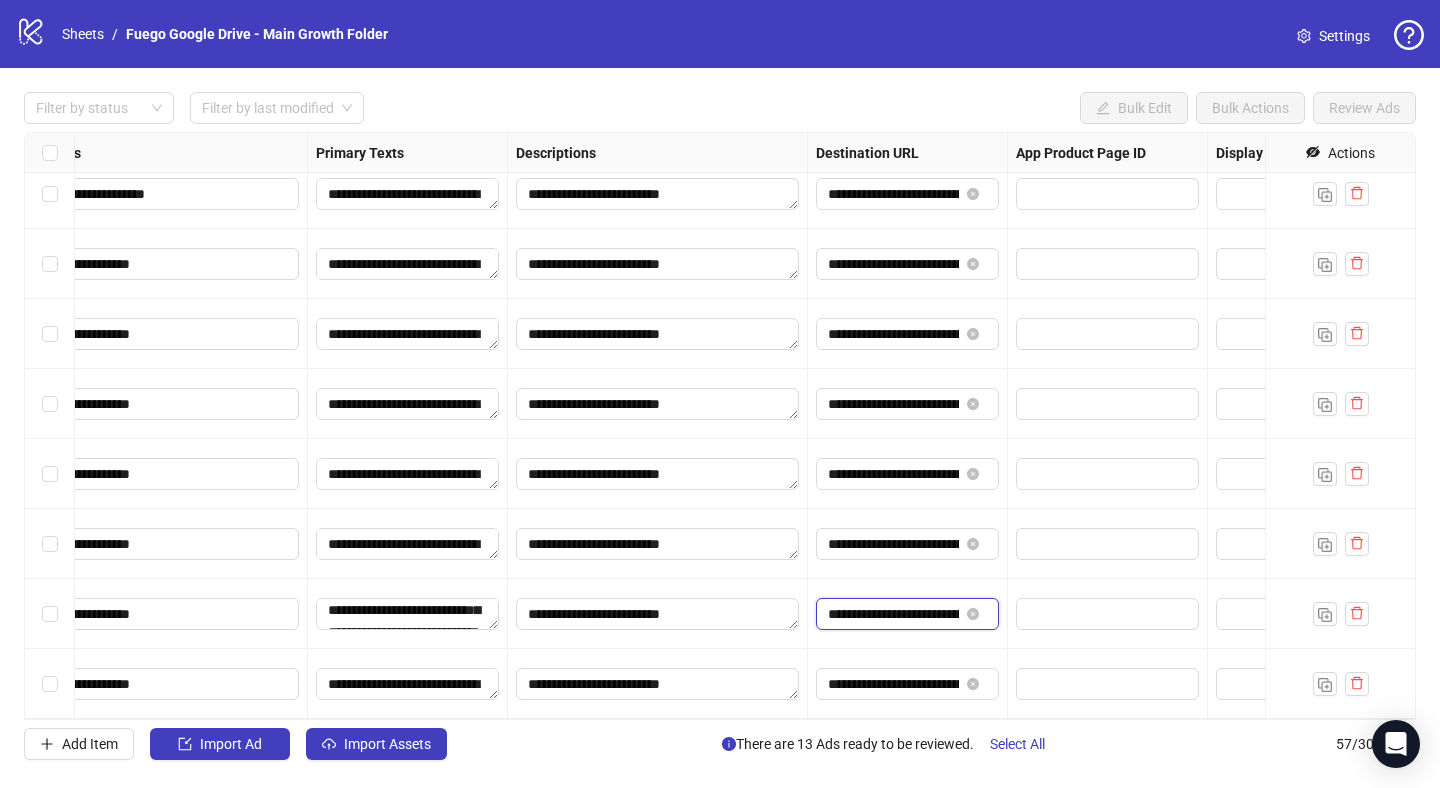 click on "**********" at bounding box center [893, 614] 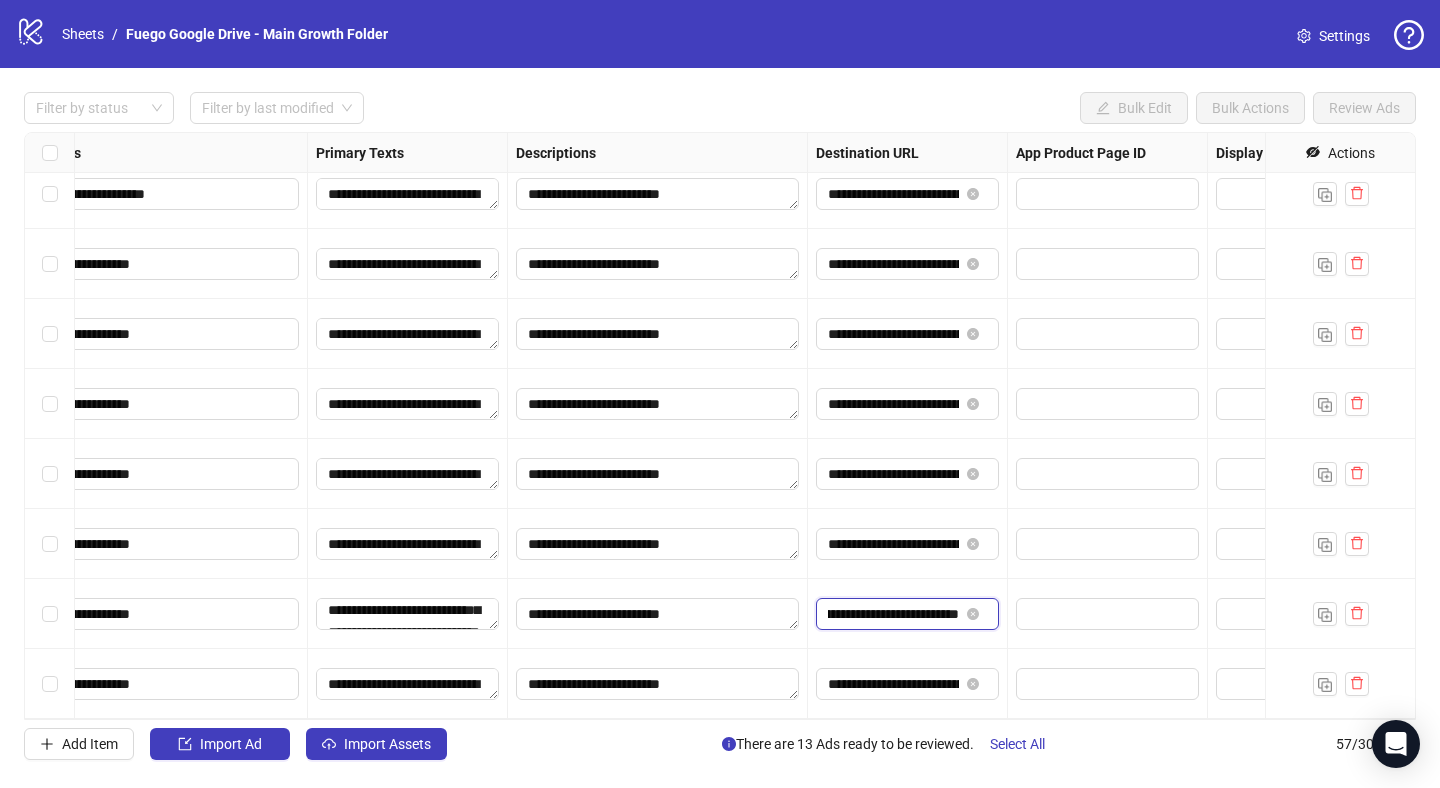 drag, startPoint x: 949, startPoint y: 614, endPoint x: 1076, endPoint y: 635, distance: 128.72452 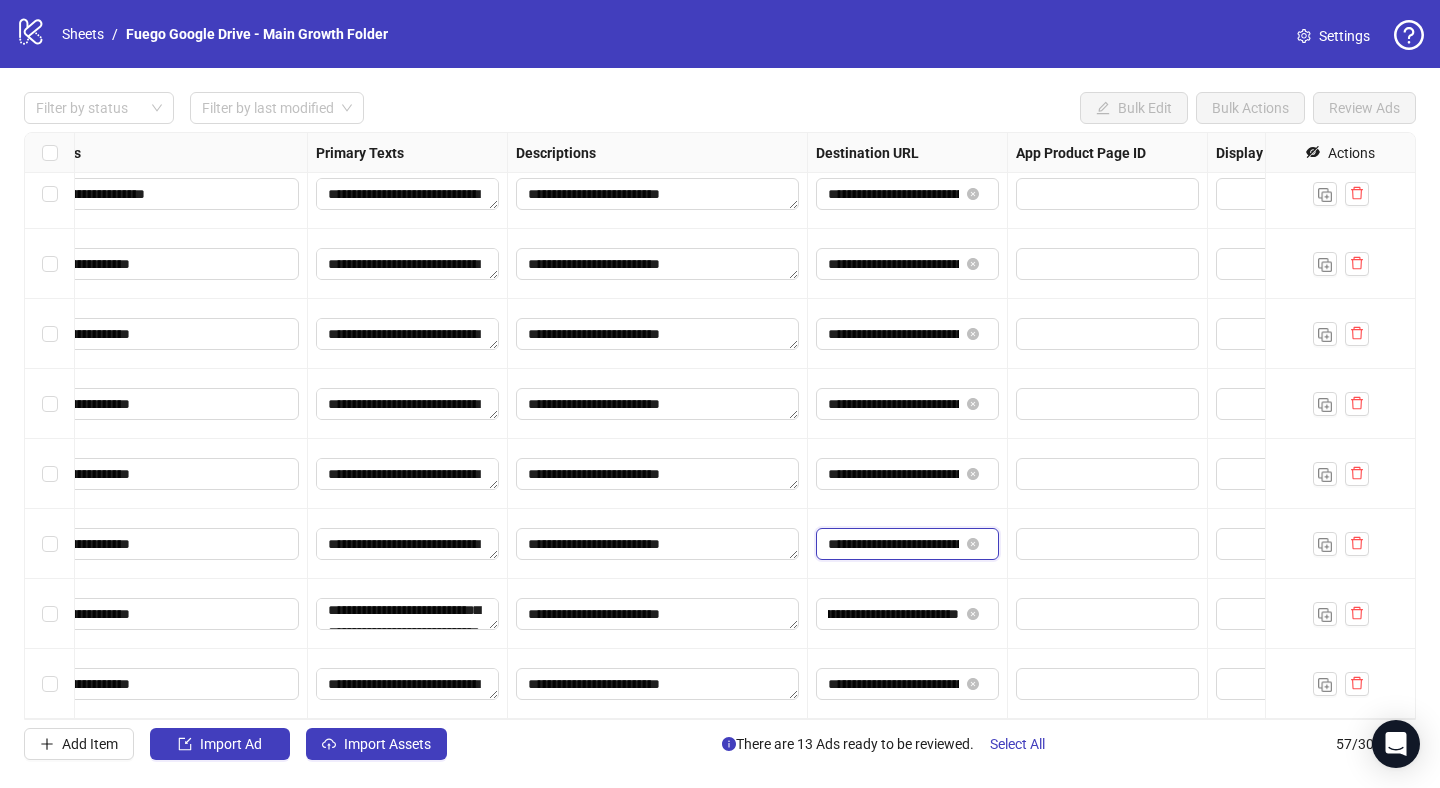 click on "**********" at bounding box center [893, 544] 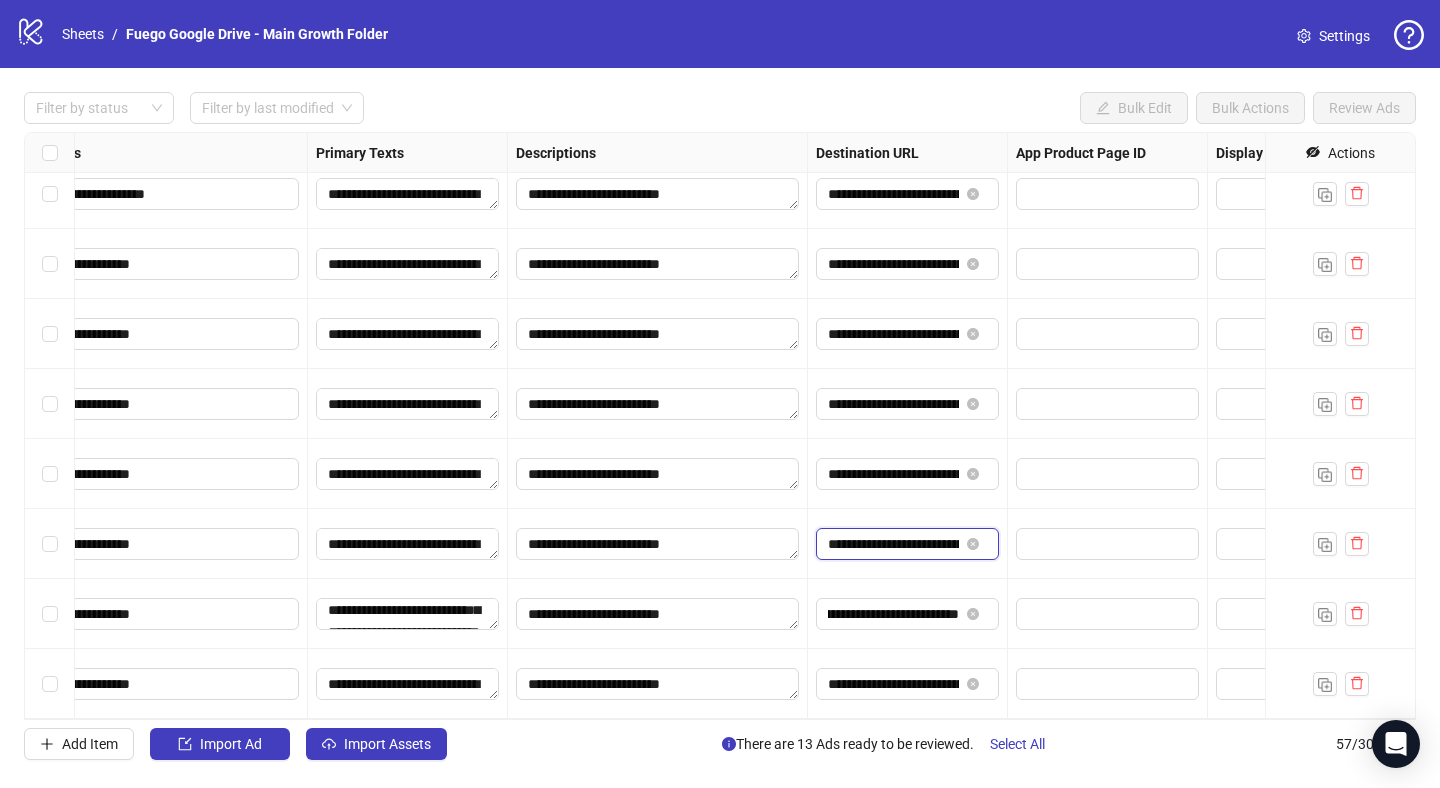 scroll, scrollTop: 0, scrollLeft: 0, axis: both 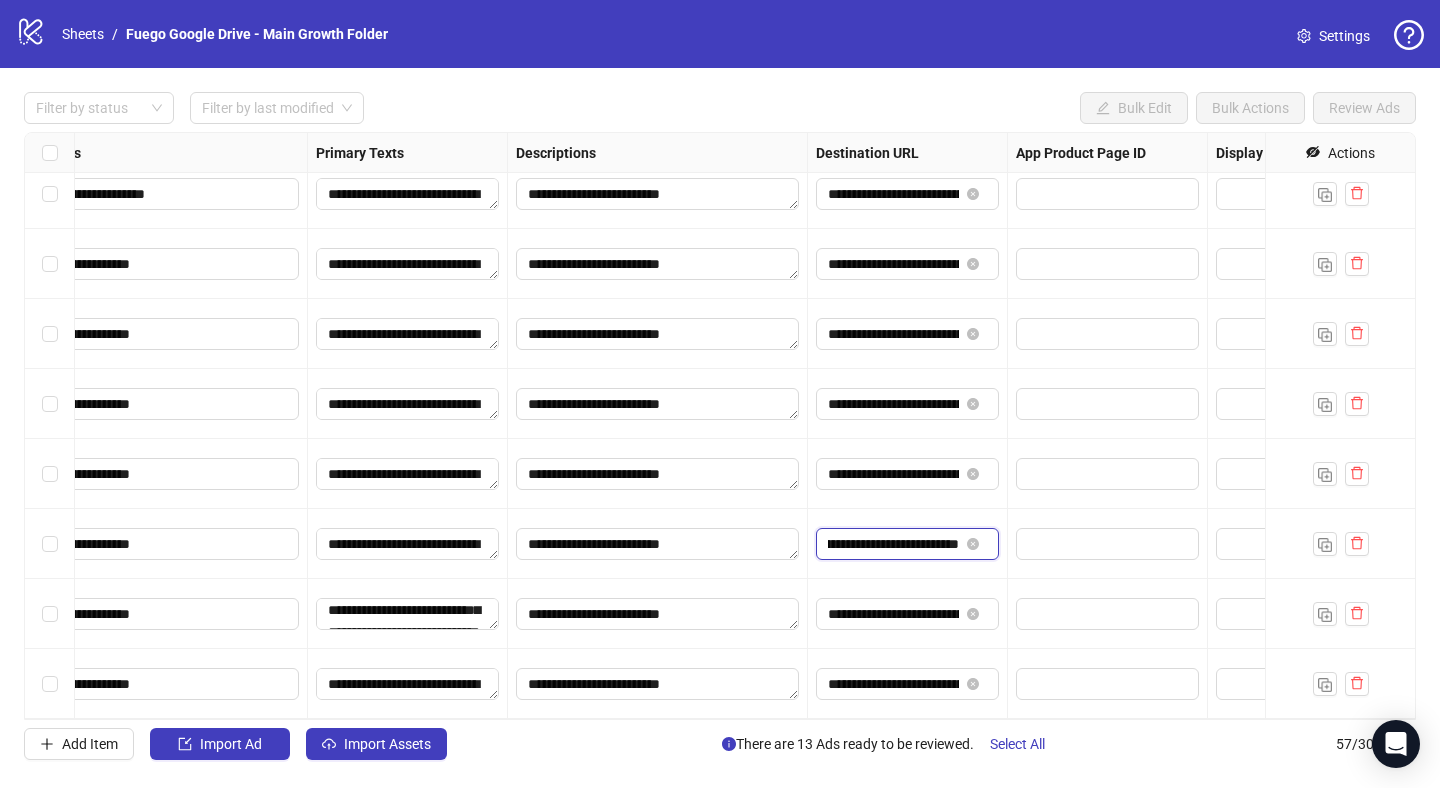 drag, startPoint x: 891, startPoint y: 544, endPoint x: 1071, endPoint y: 569, distance: 181.72781 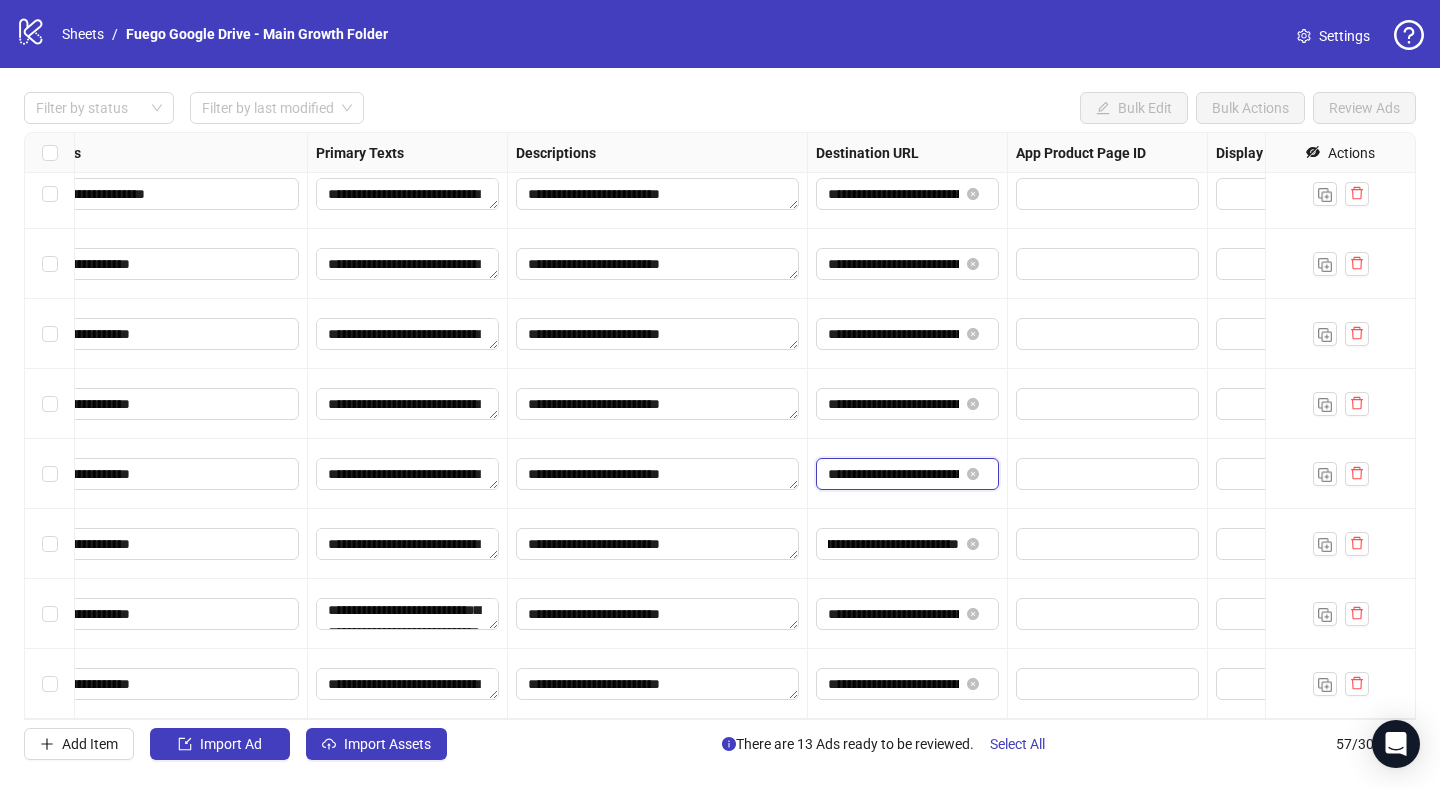 click on "**********" at bounding box center (893, 474) 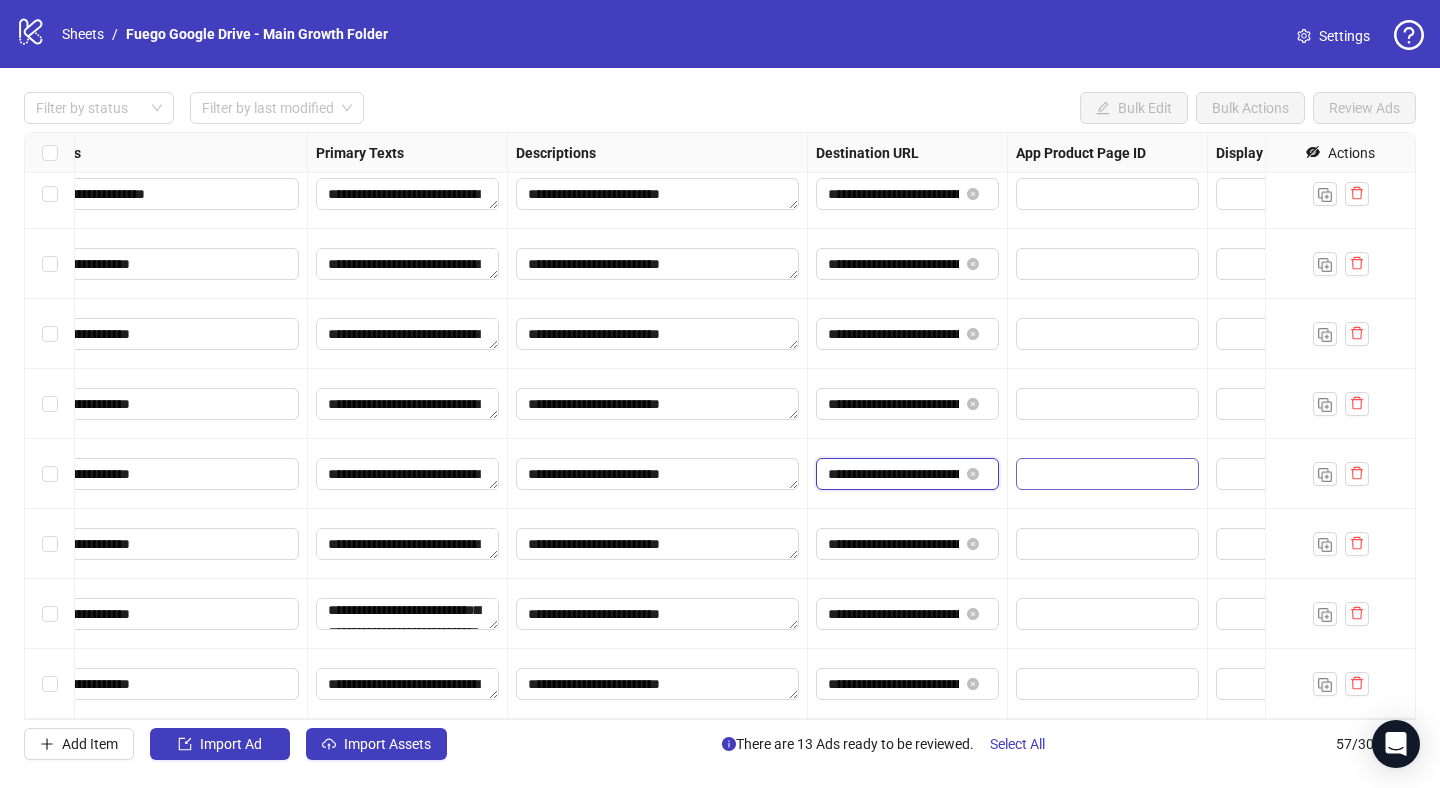 scroll, scrollTop: 0, scrollLeft: 198, axis: horizontal 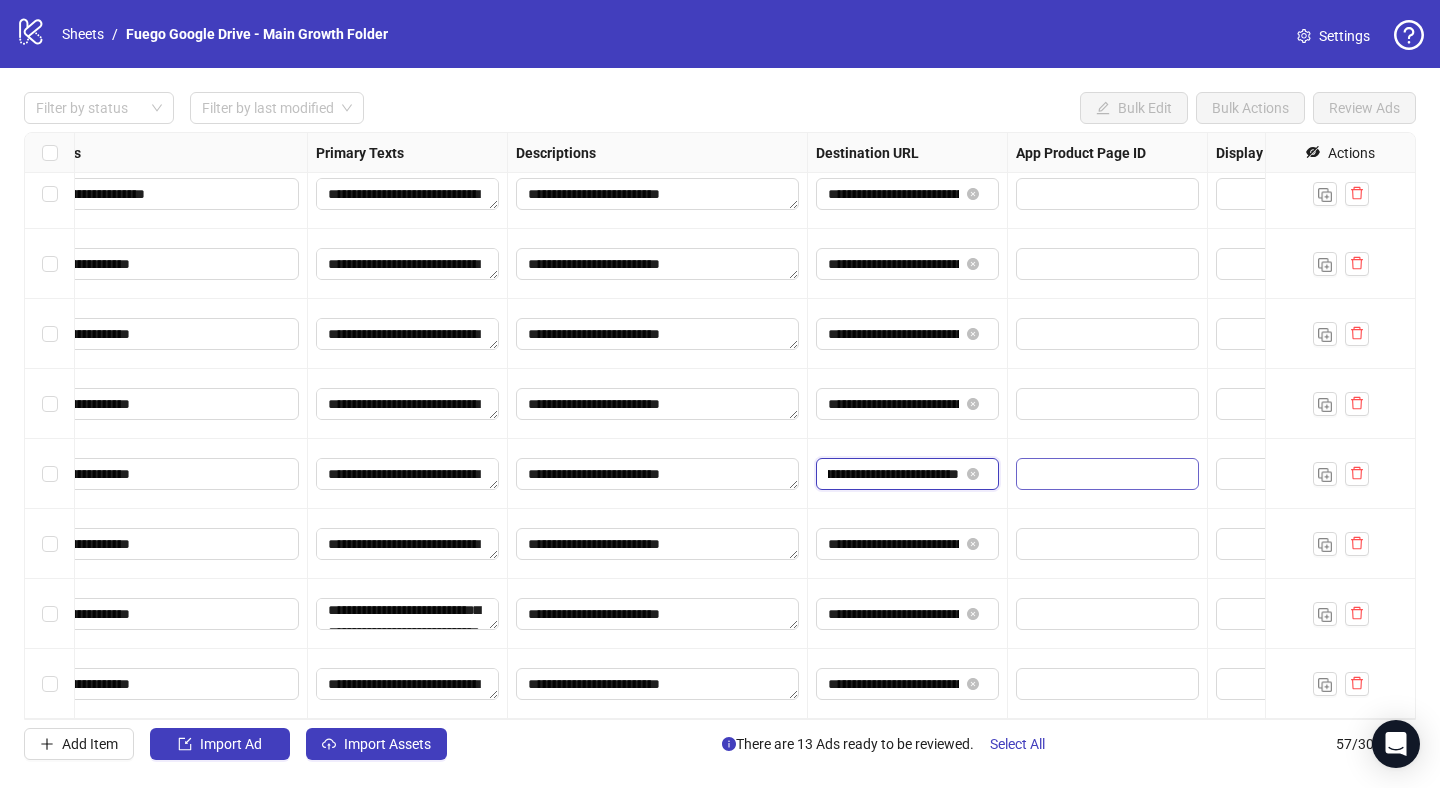 drag, startPoint x: 885, startPoint y: 475, endPoint x: 1043, endPoint y: 477, distance: 158.01266 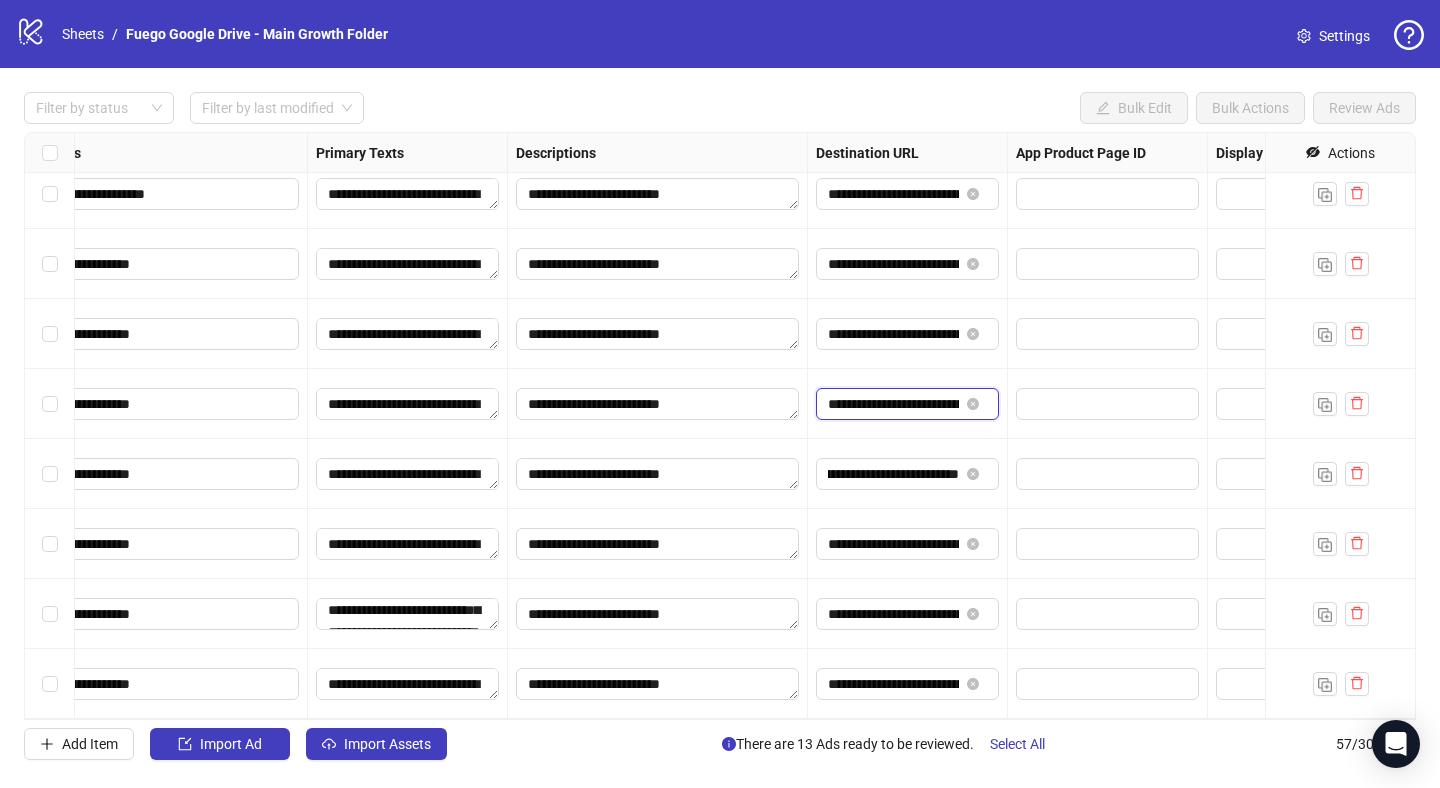 click on "**********" at bounding box center (893, 404) 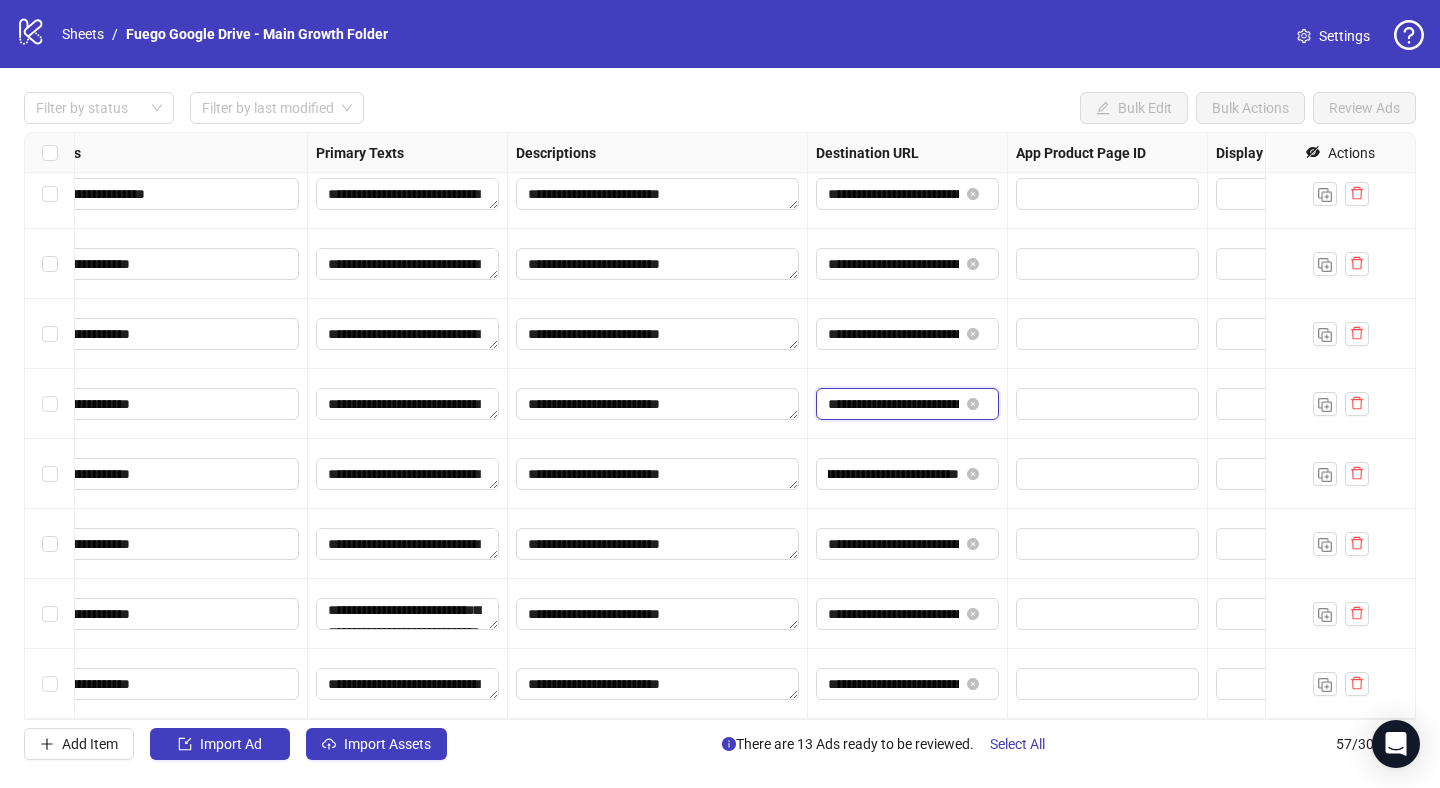 scroll, scrollTop: 0, scrollLeft: 0, axis: both 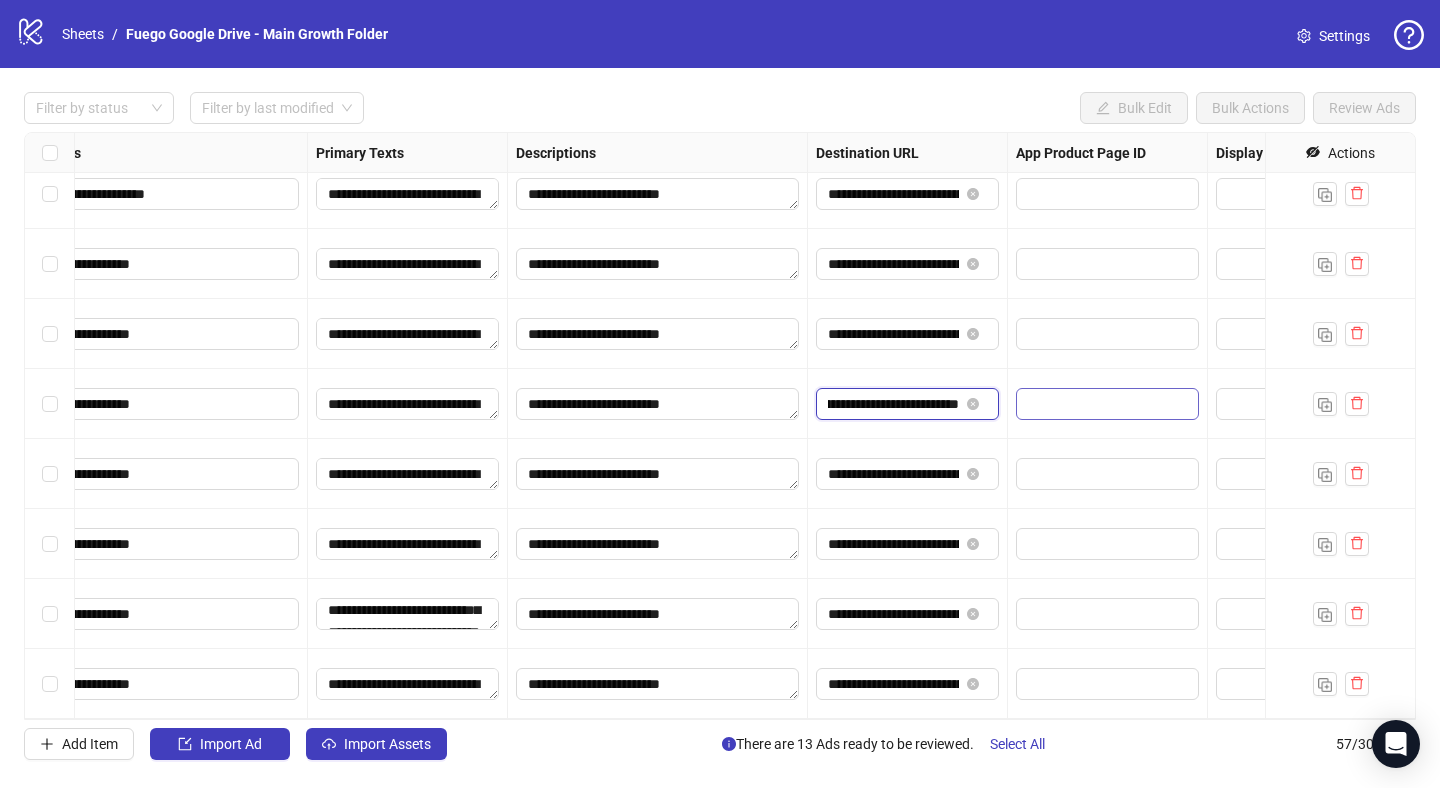 drag, startPoint x: 881, startPoint y: 401, endPoint x: 1030, endPoint y: 405, distance: 149.05368 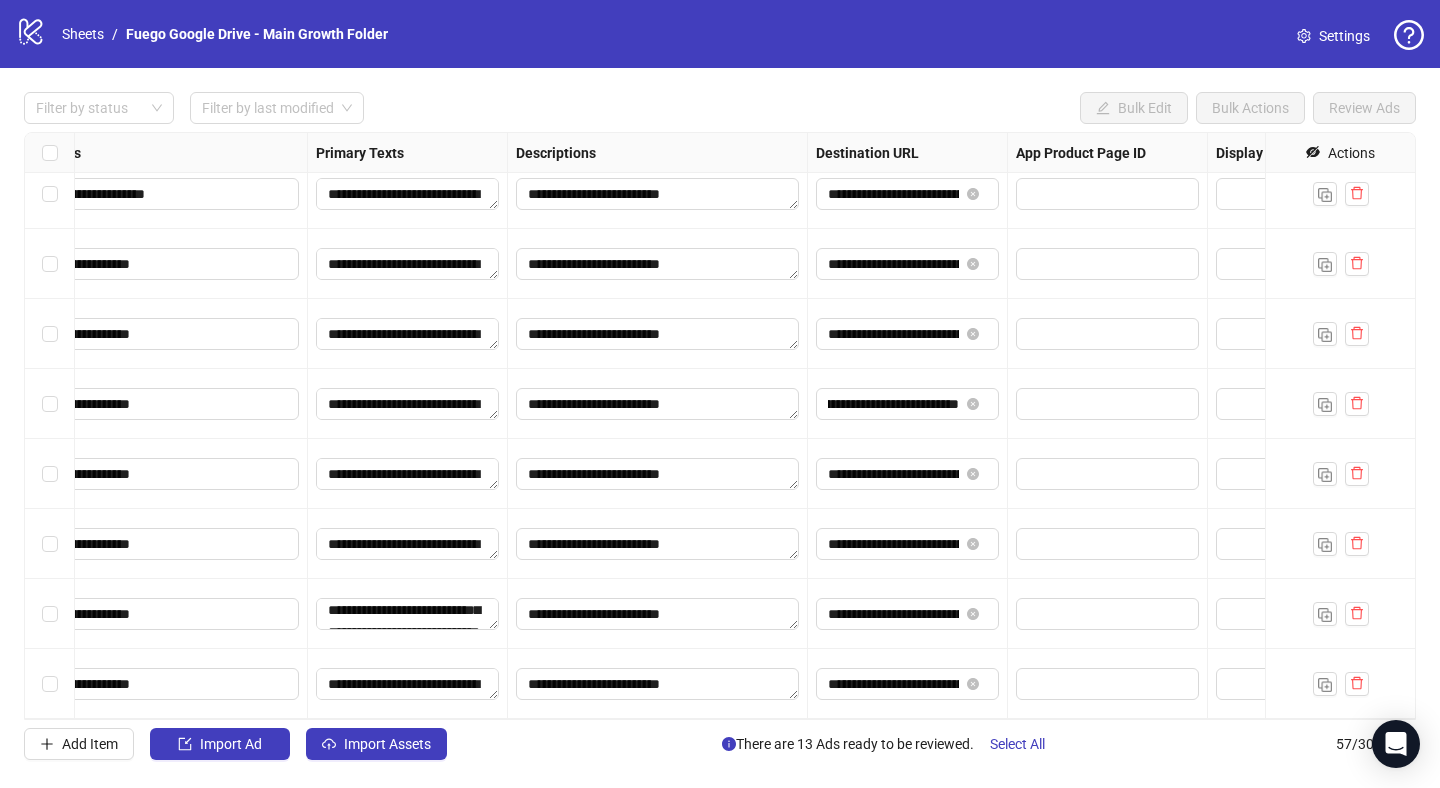 click on "**********" at bounding box center (908, 684) 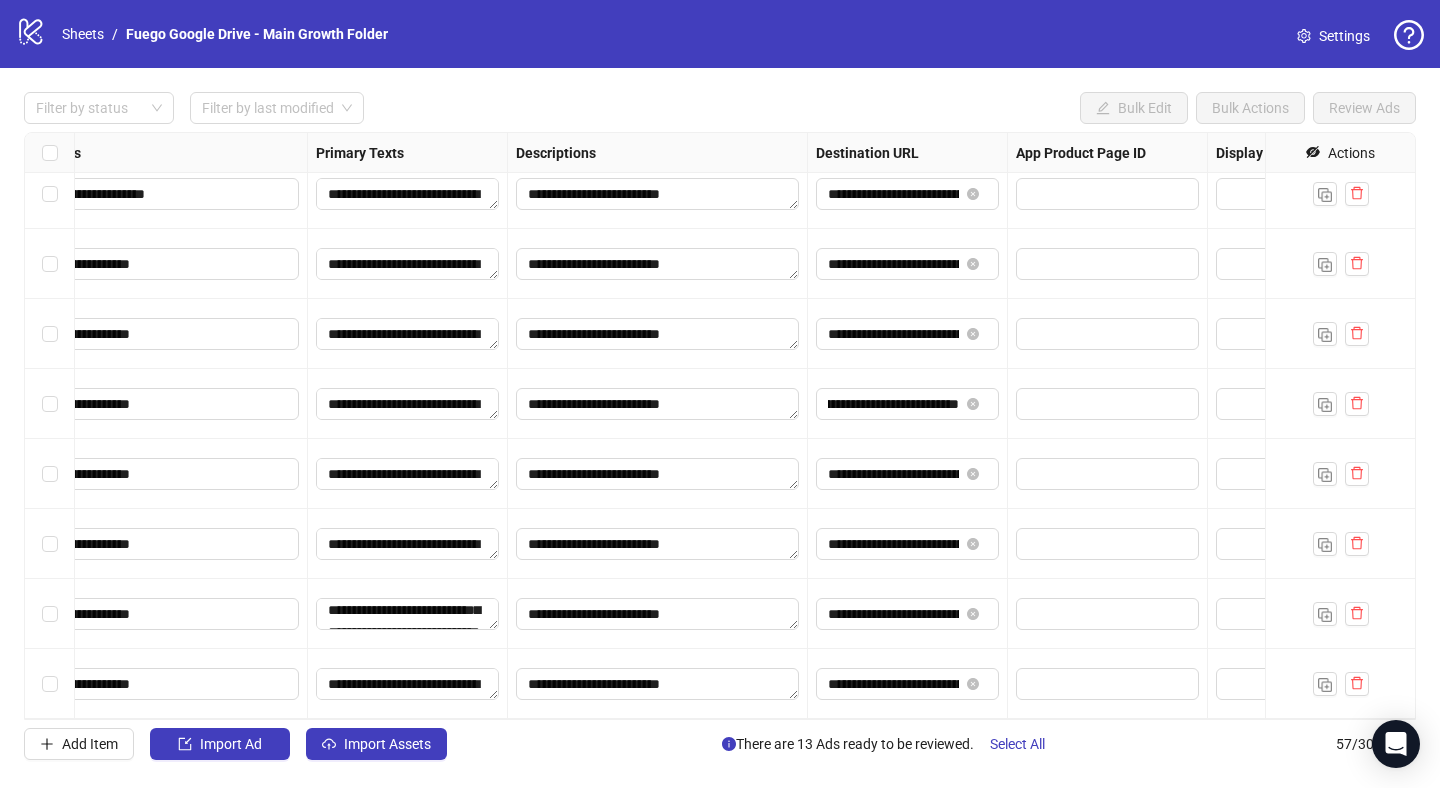 scroll, scrollTop: 0, scrollLeft: 0, axis: both 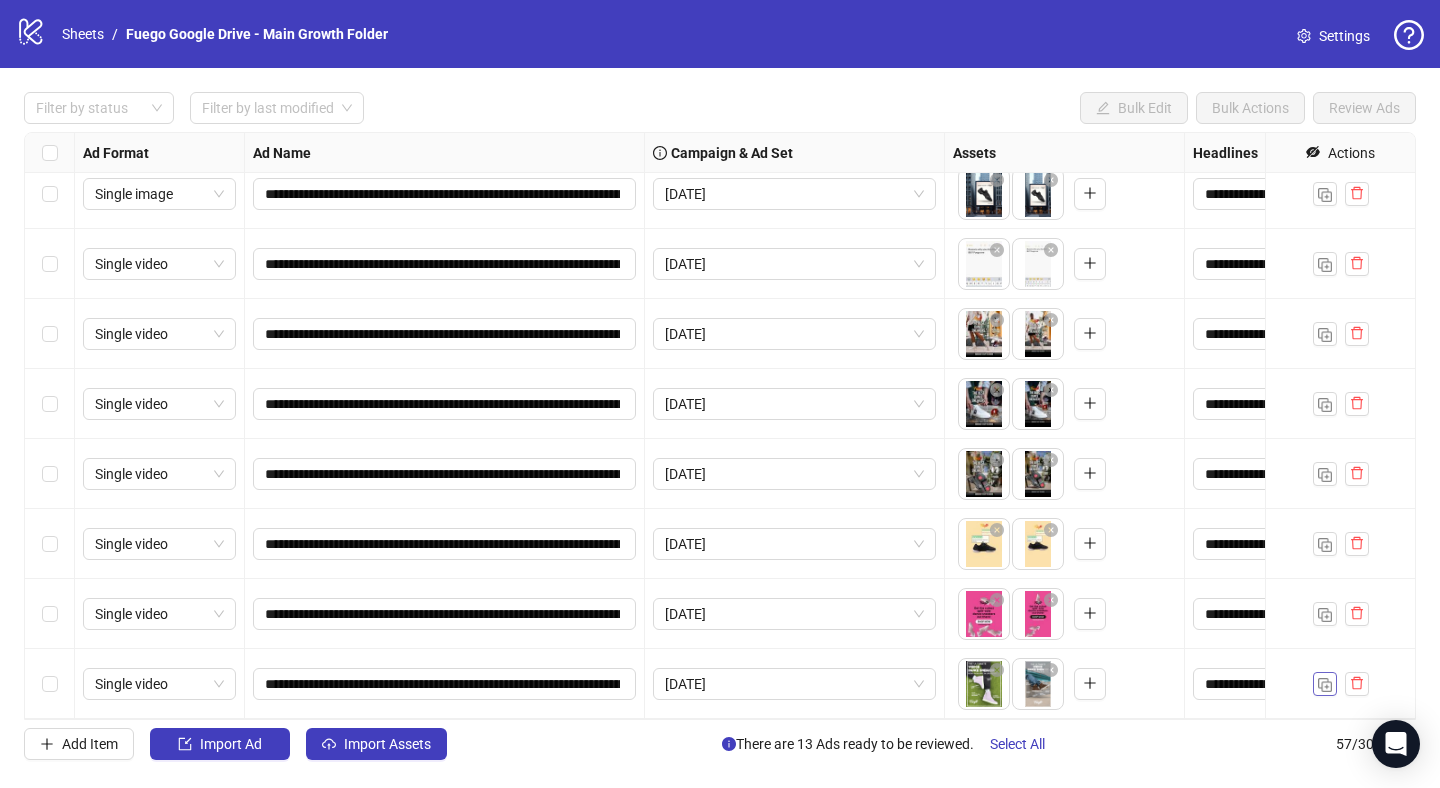 click at bounding box center [1325, 685] 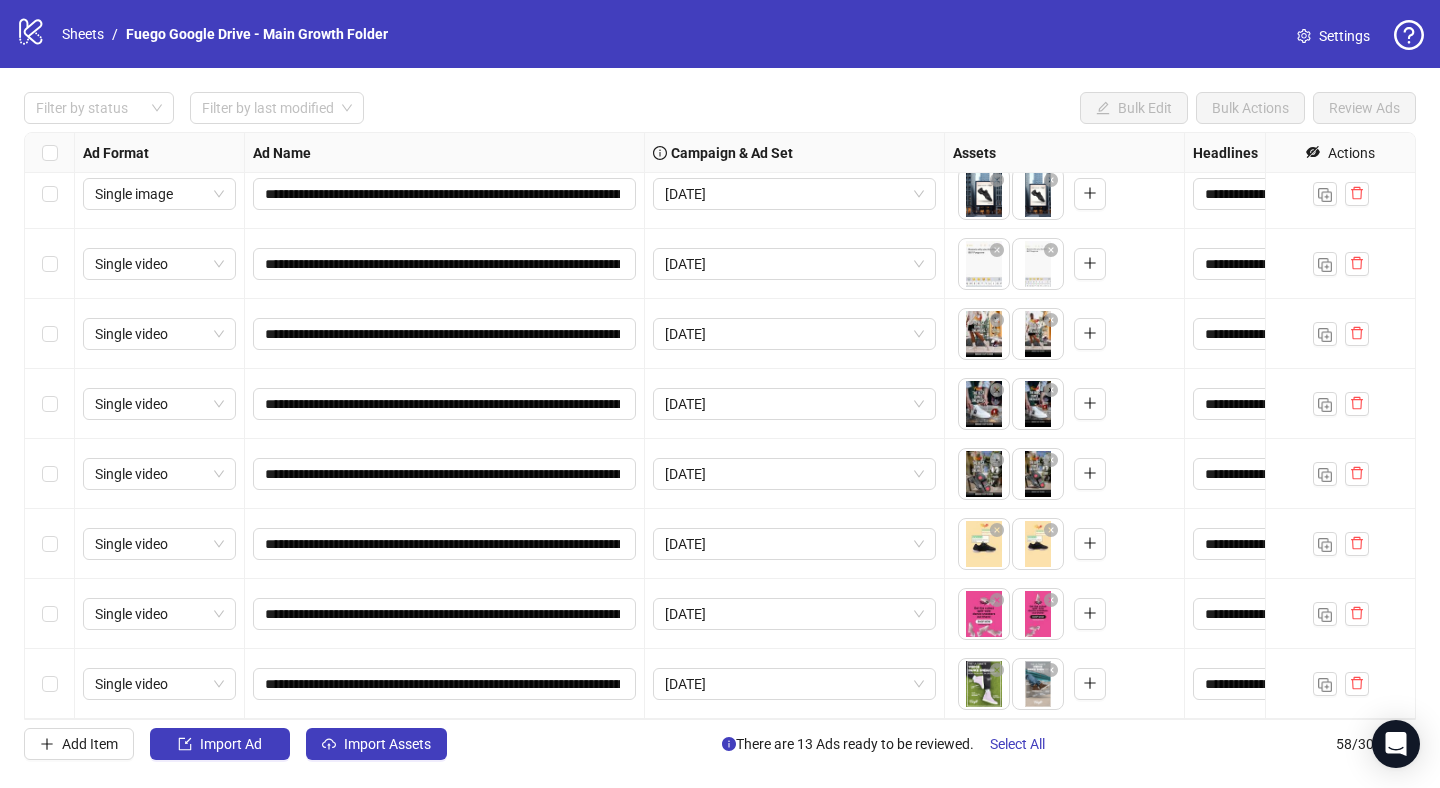 scroll, scrollTop: 3514, scrollLeft: 0, axis: vertical 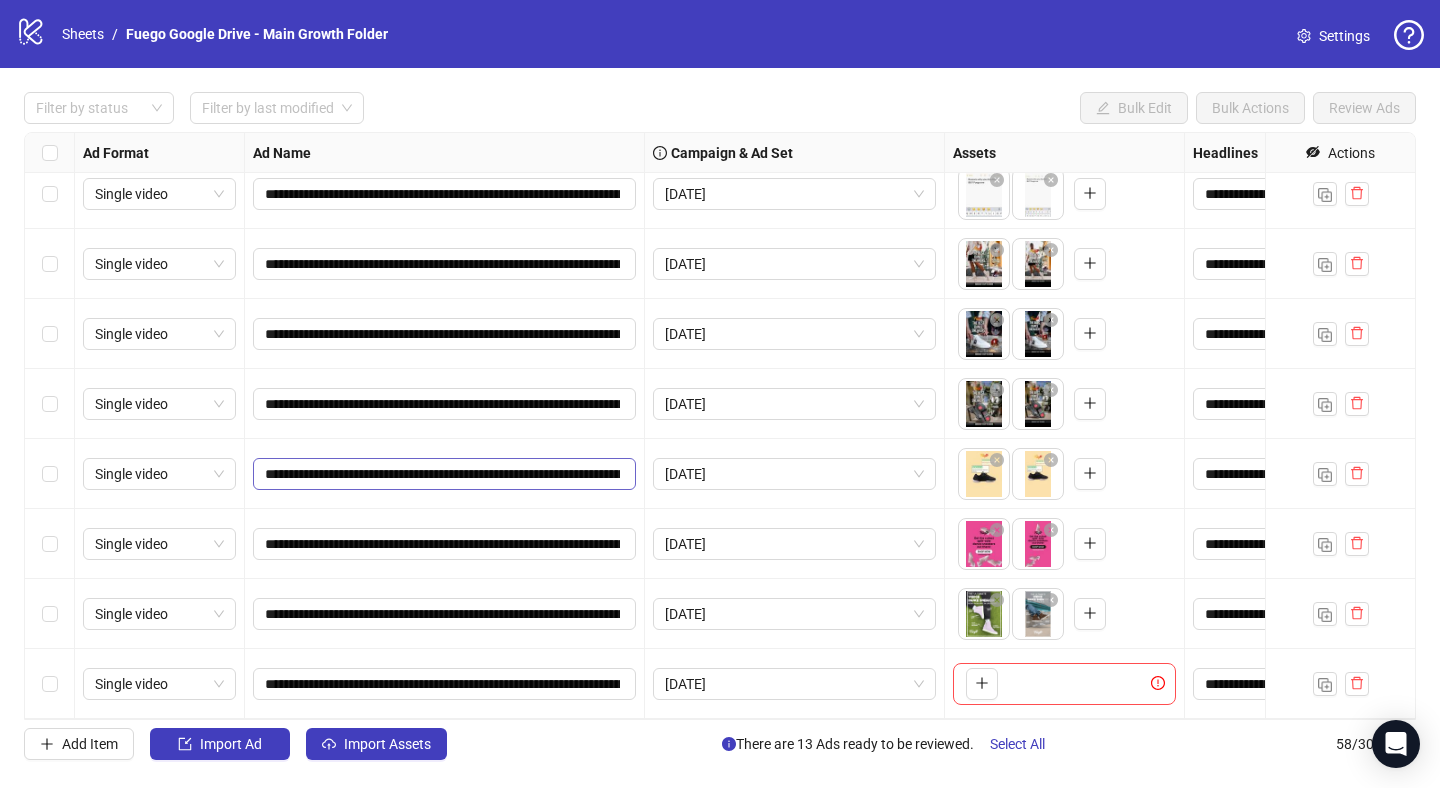 type 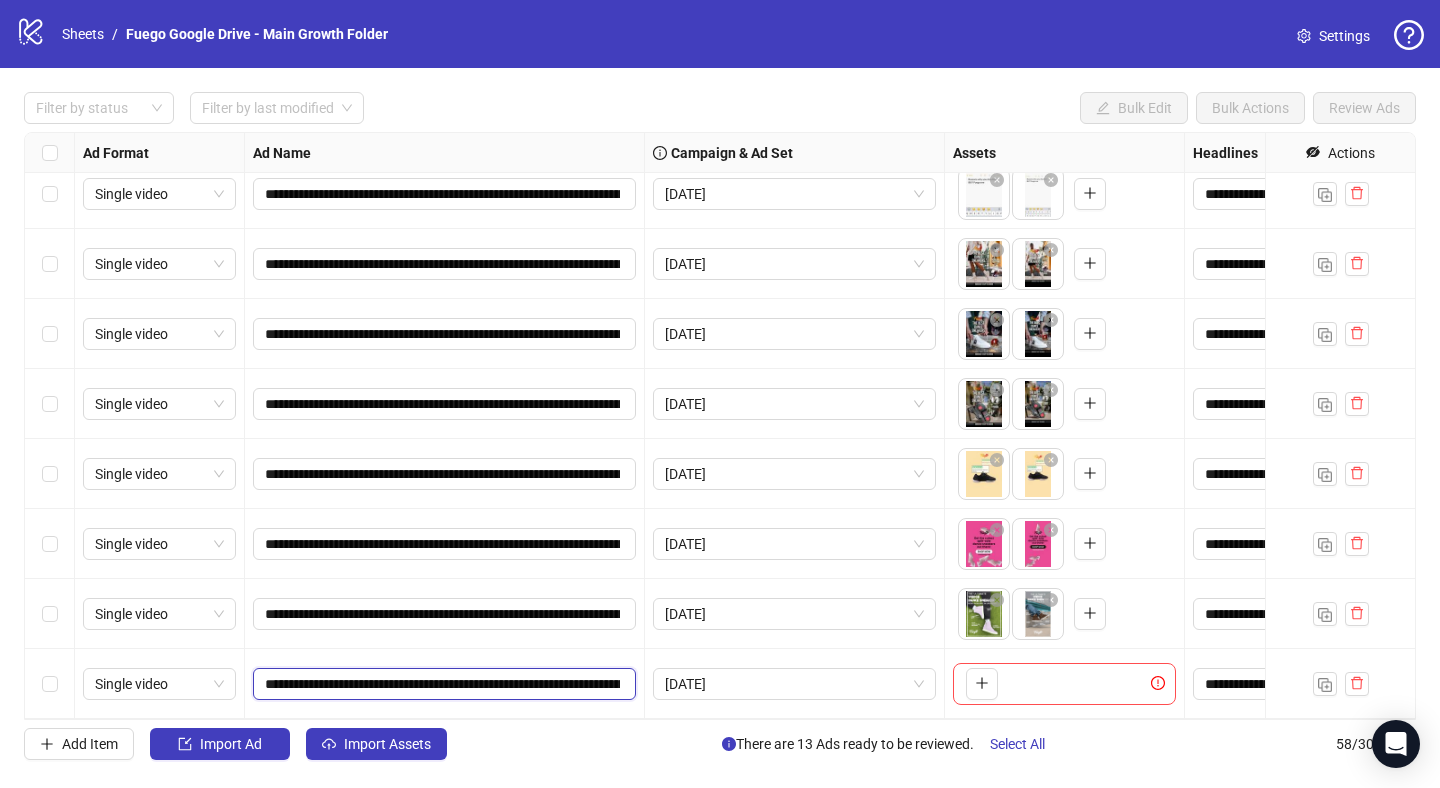 click on "**********" at bounding box center [442, 684] 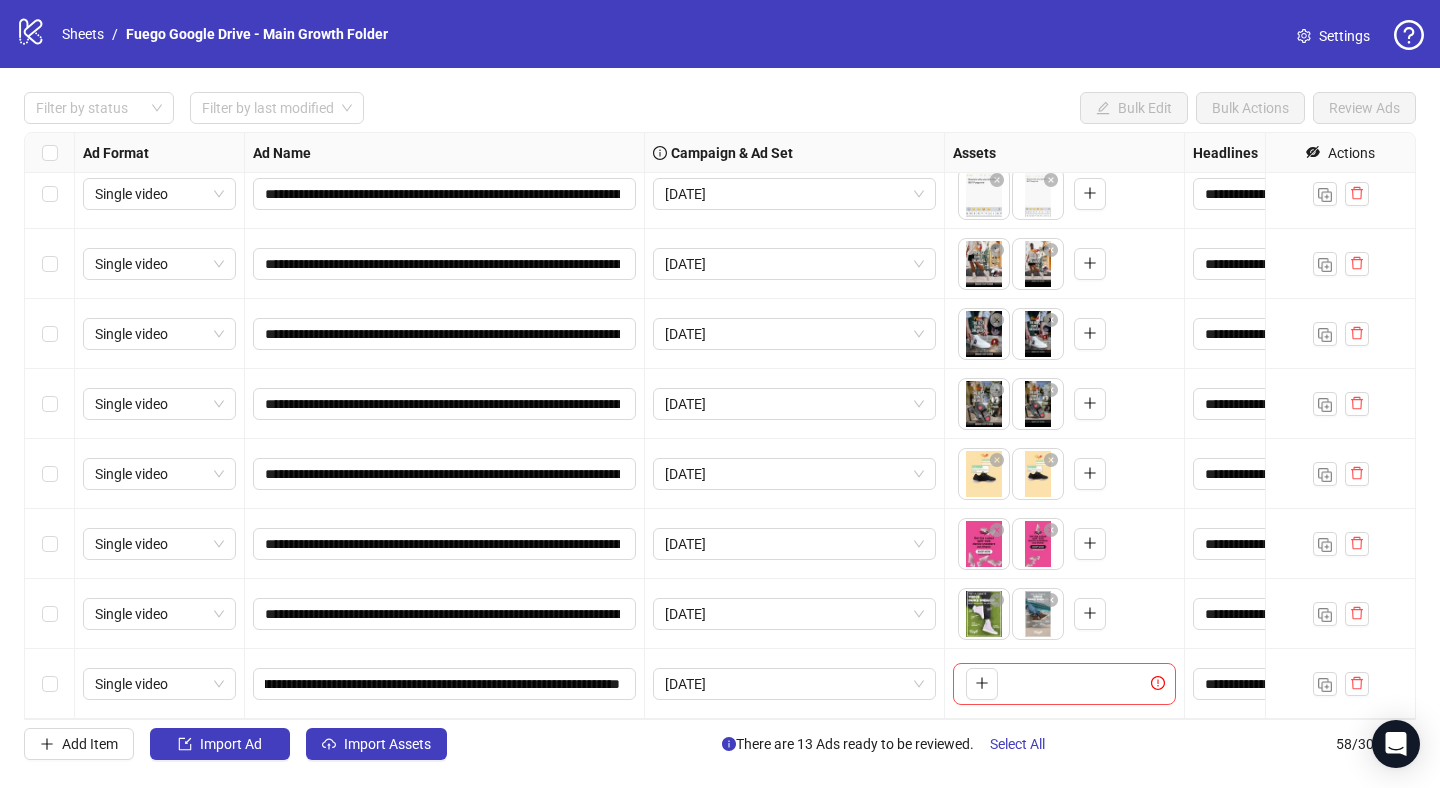 click on "**********" at bounding box center [445, 684] 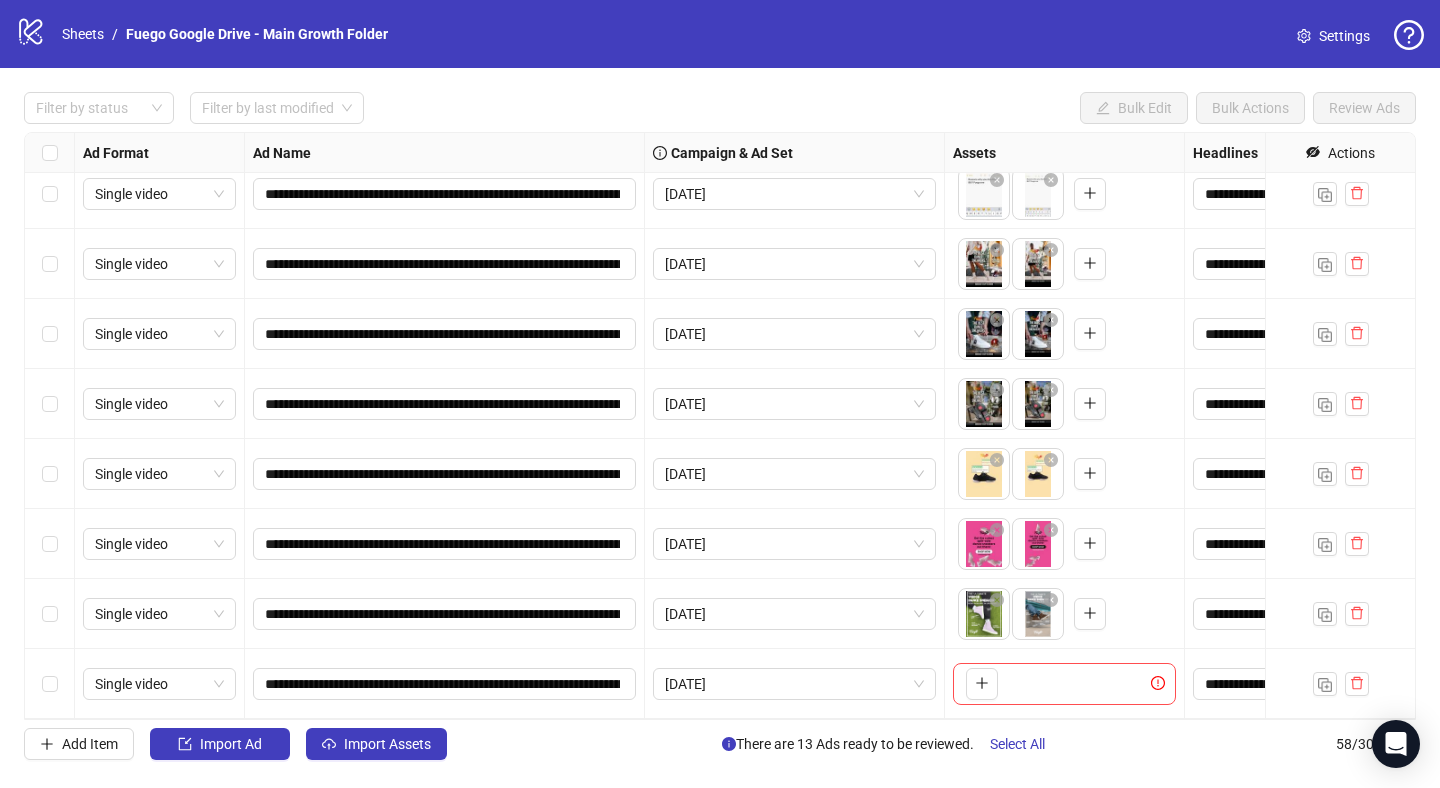 scroll, scrollTop: 3514, scrollLeft: 371, axis: both 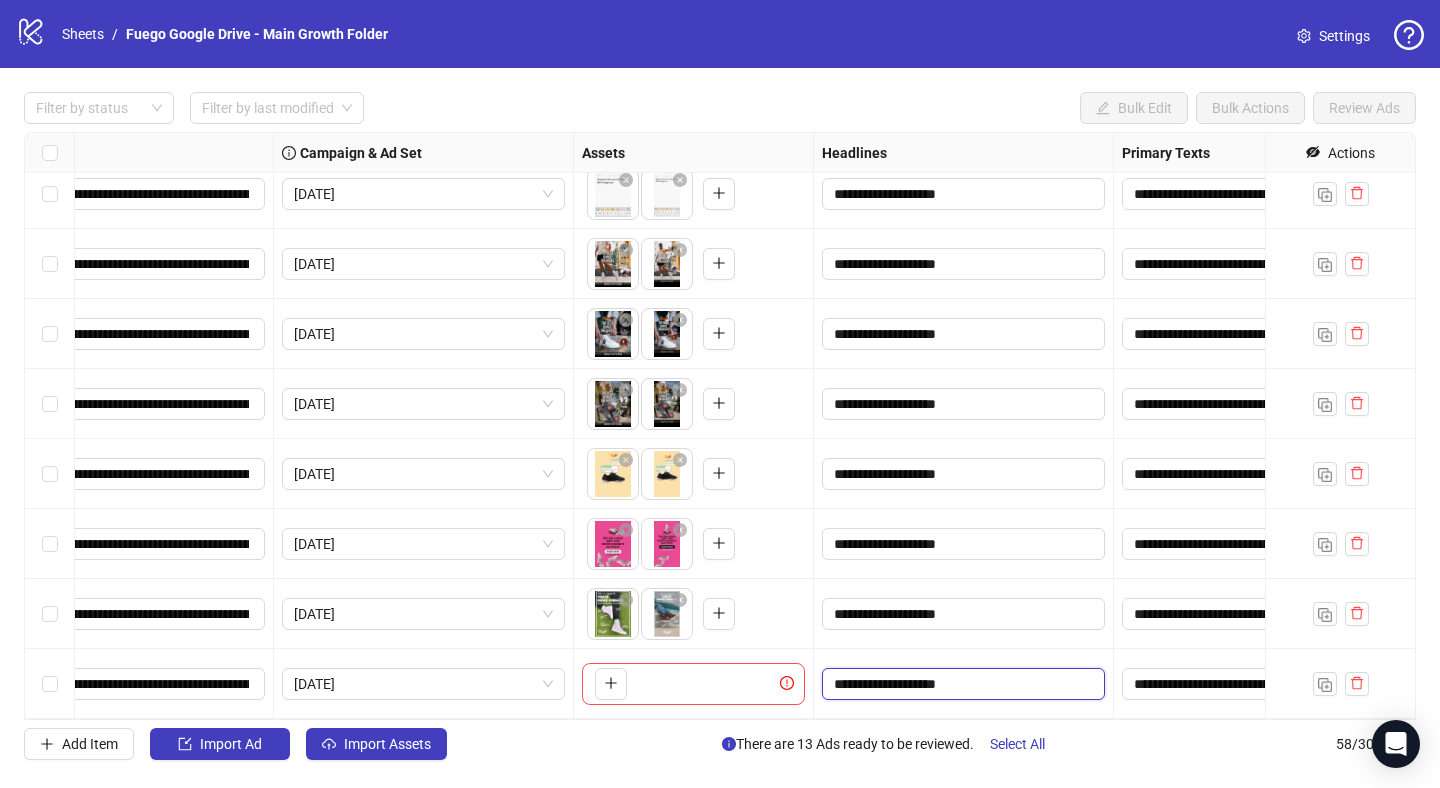 click on "**********" at bounding box center [961, 684] 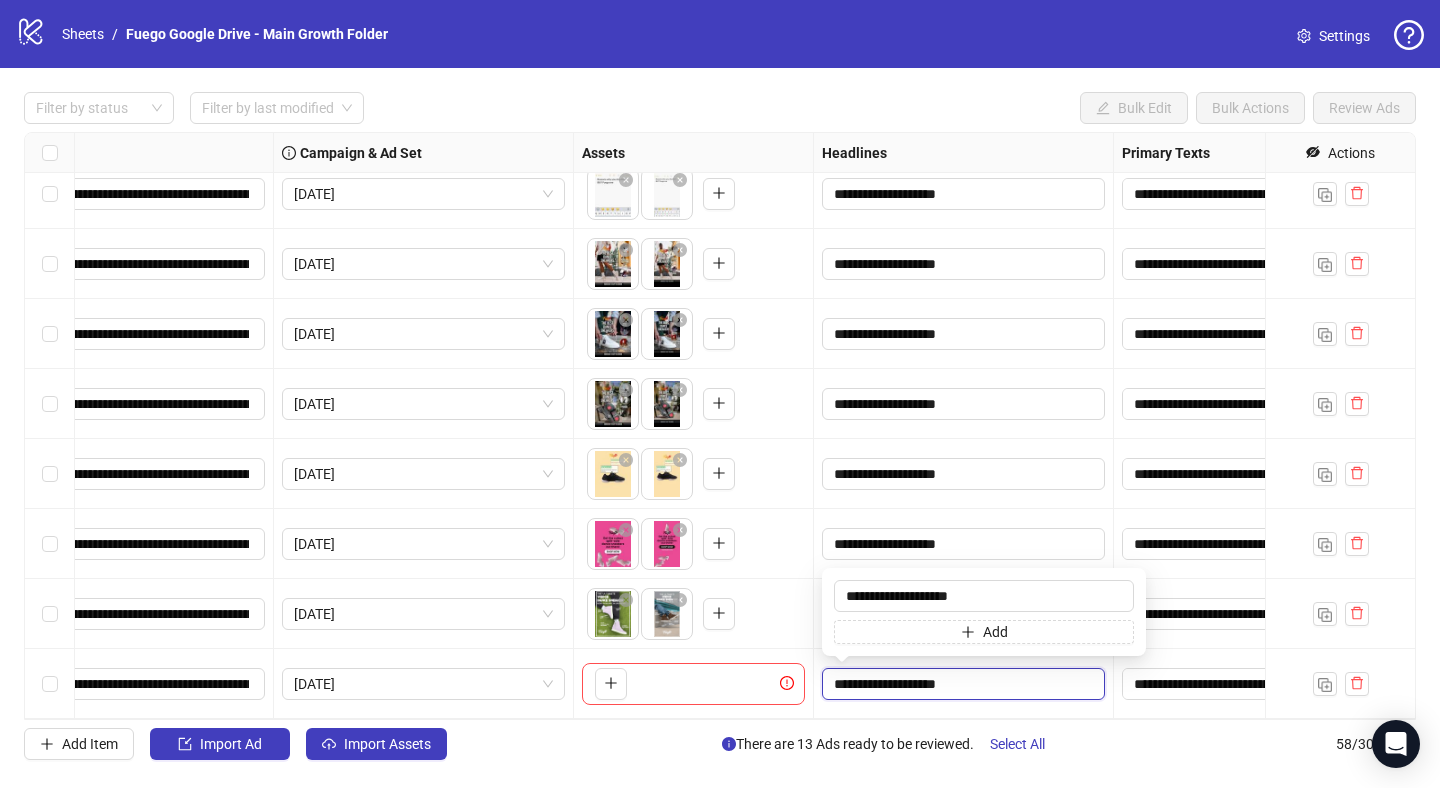 click on "**********" at bounding box center [961, 684] 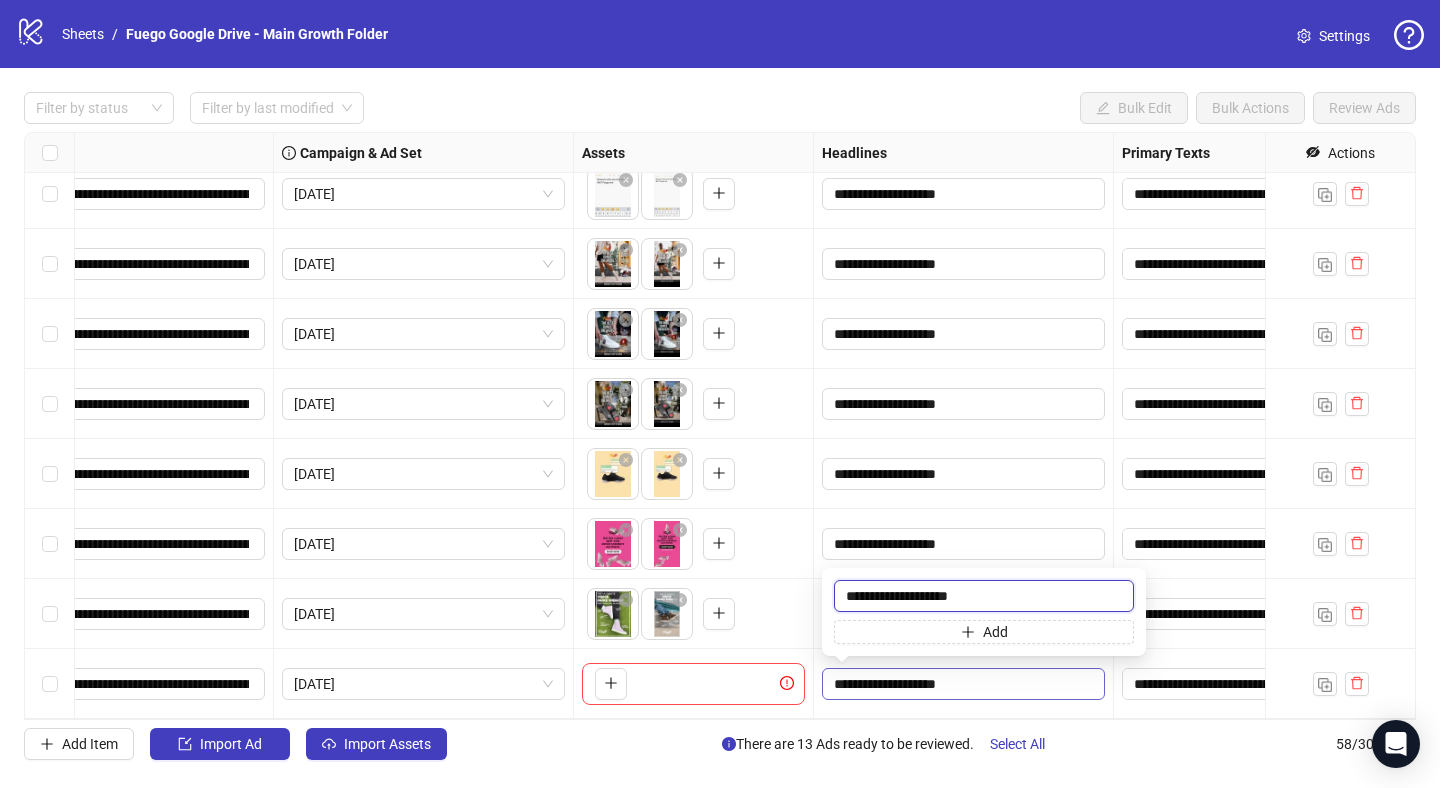 scroll, scrollTop: 3514, scrollLeft: 694, axis: both 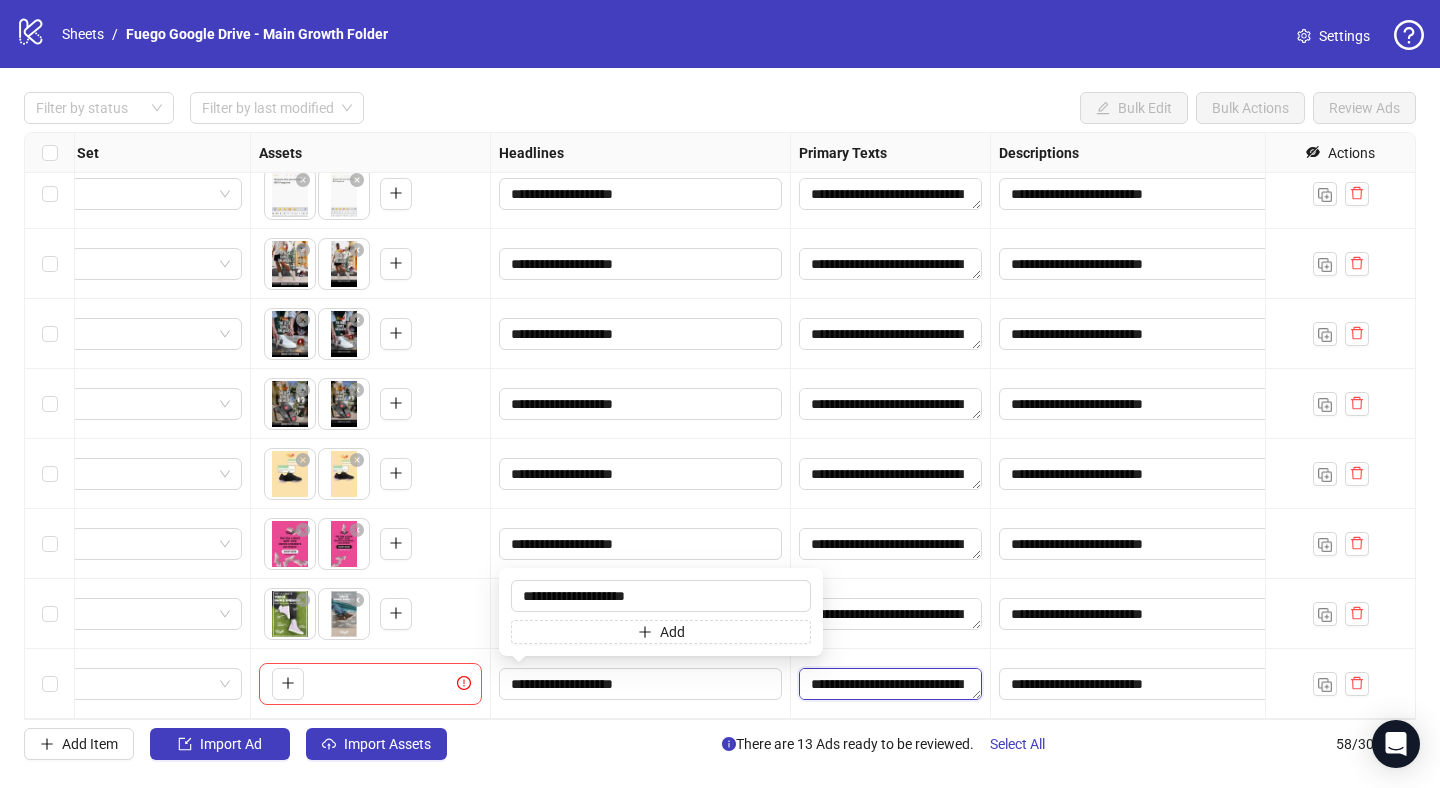 click on "**********" at bounding box center (890, 684) 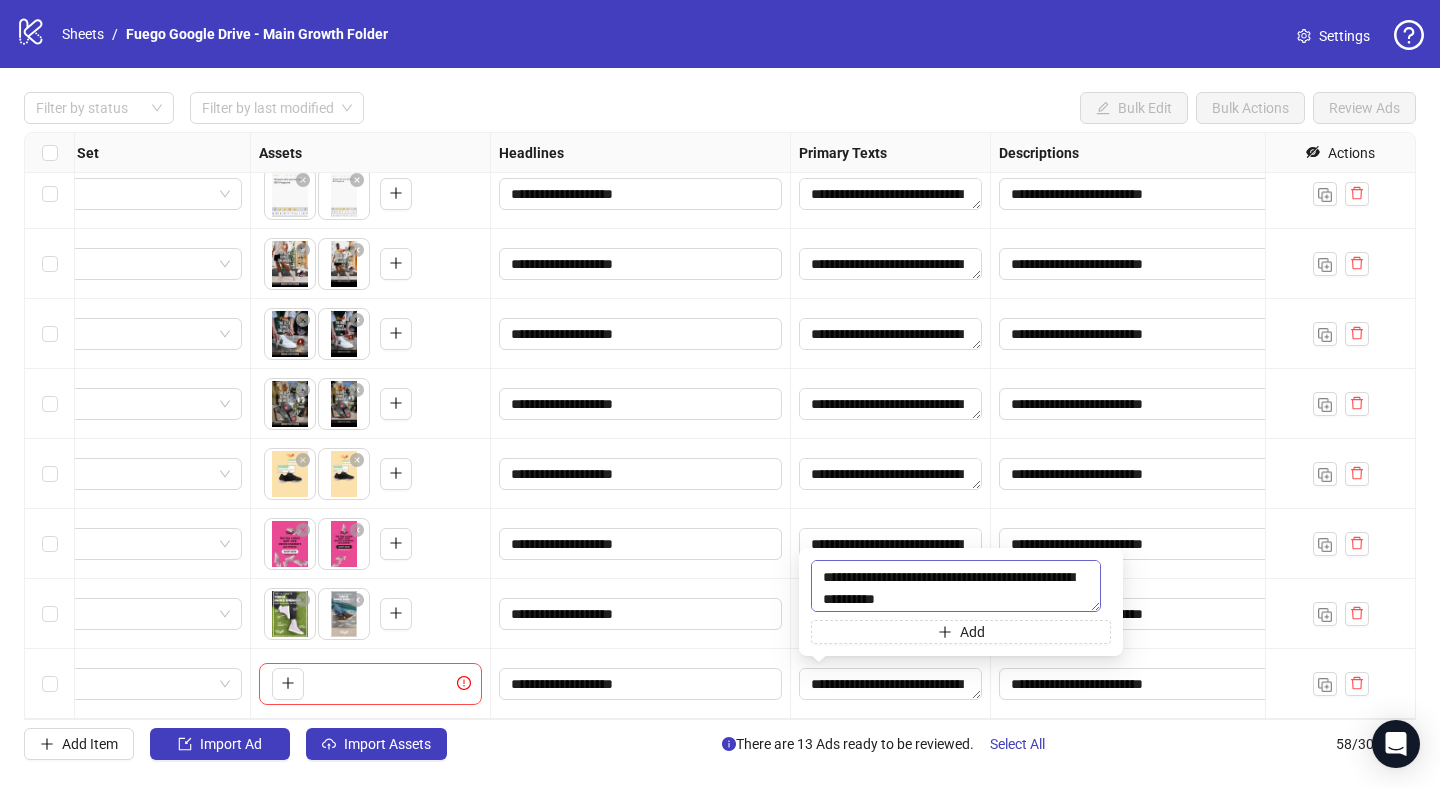scroll, scrollTop: 0, scrollLeft: 0, axis: both 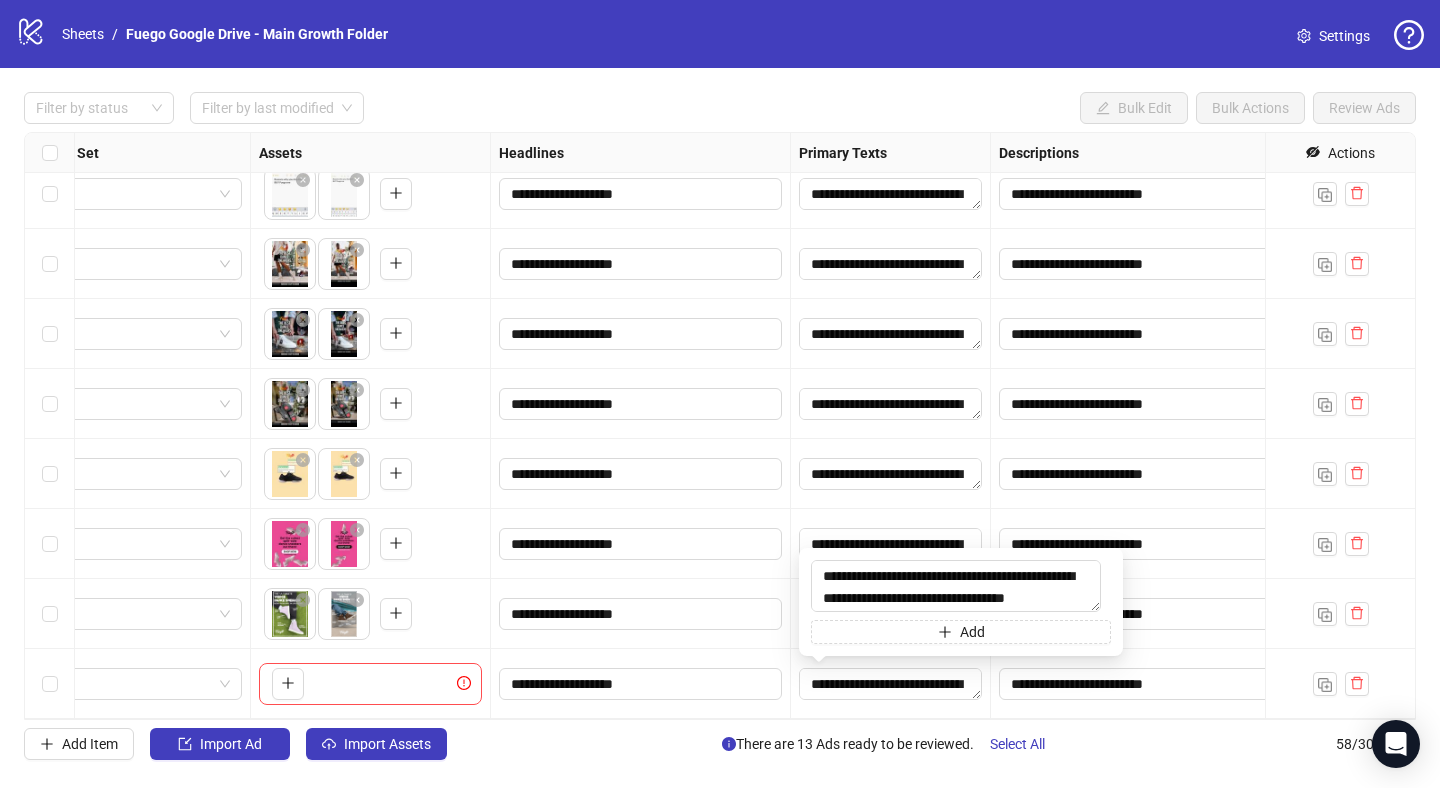 click on "**********" at bounding box center [641, 684] 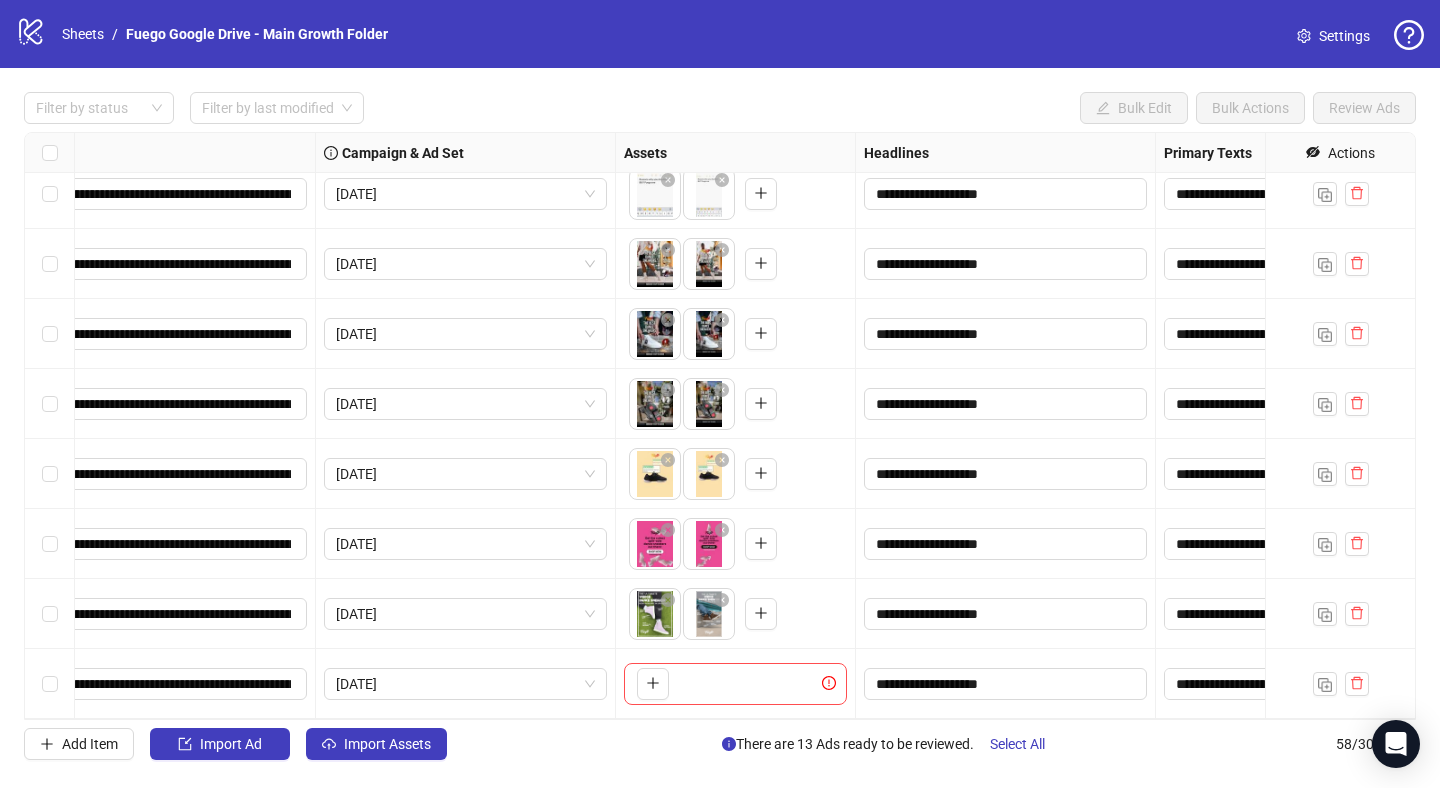 scroll, scrollTop: 3514, scrollLeft: 411, axis: both 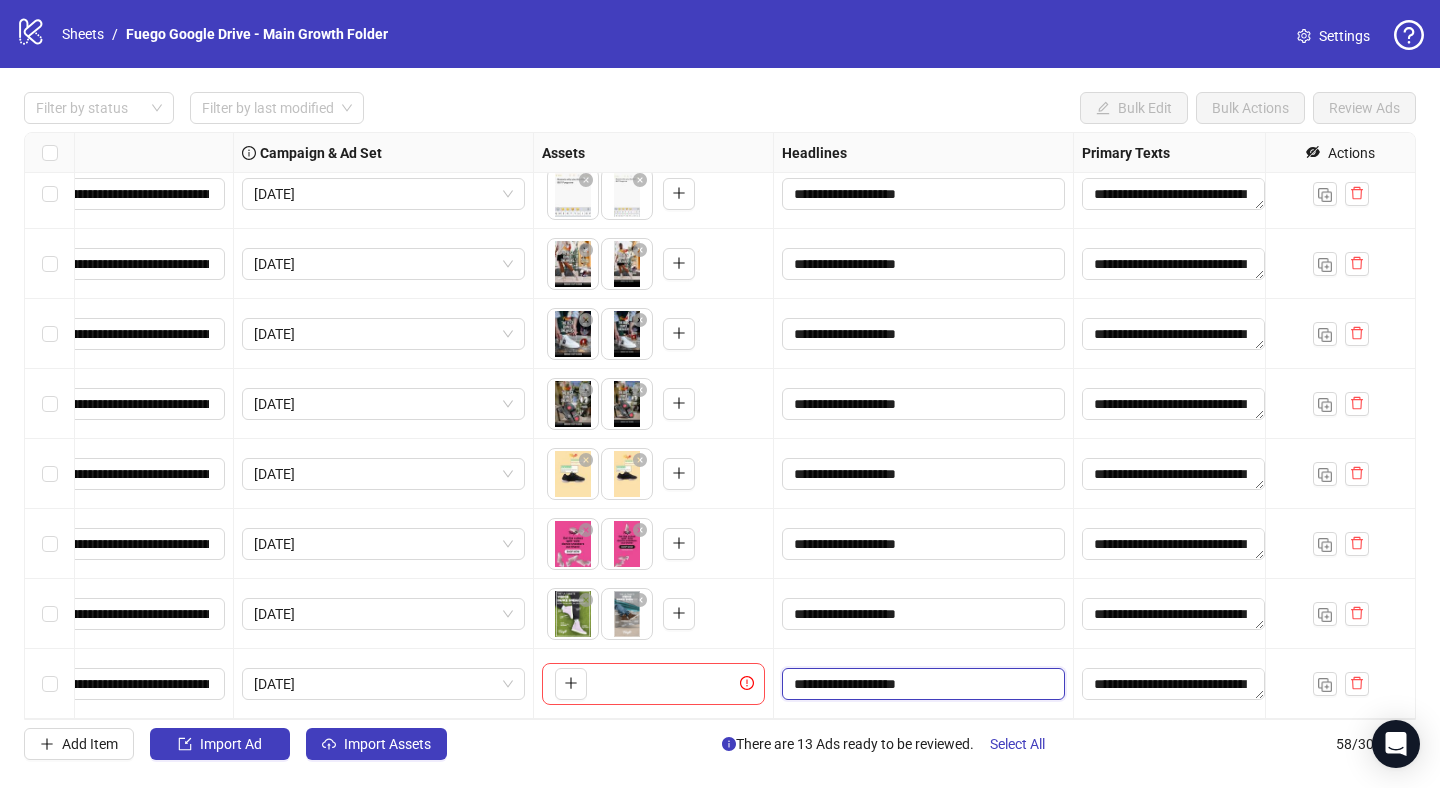 click on "**********" at bounding box center [921, 684] 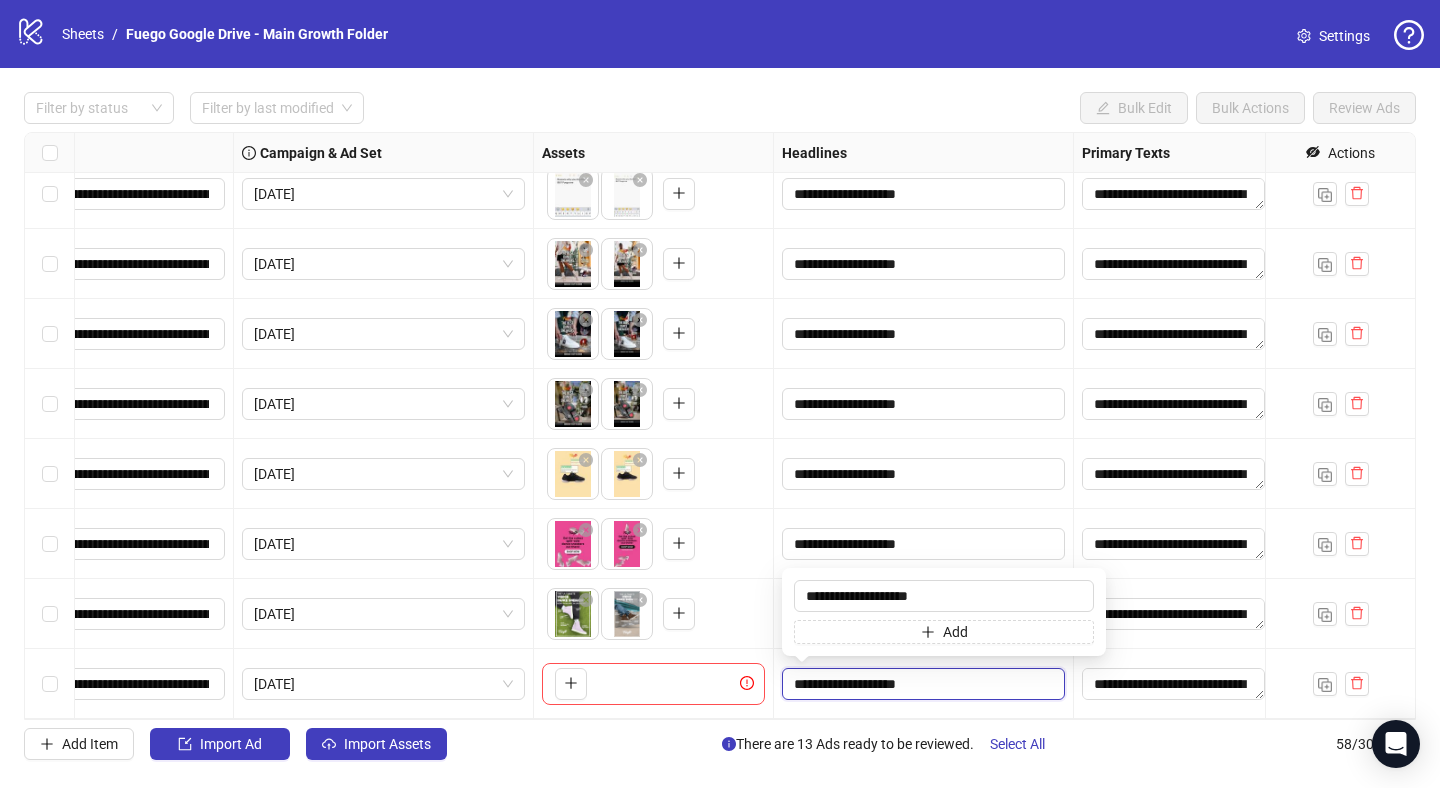 click on "**********" at bounding box center (921, 684) 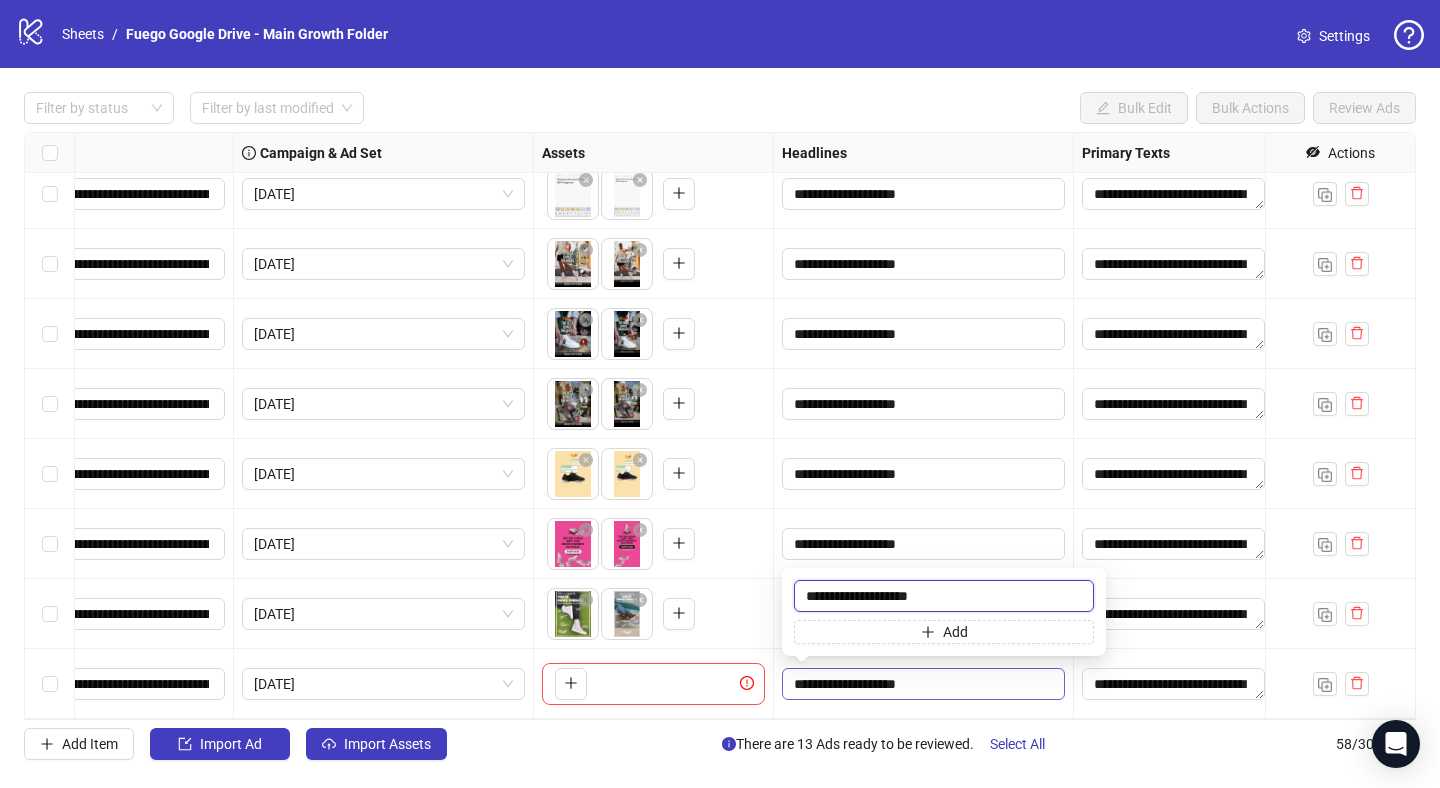 paste on "***" 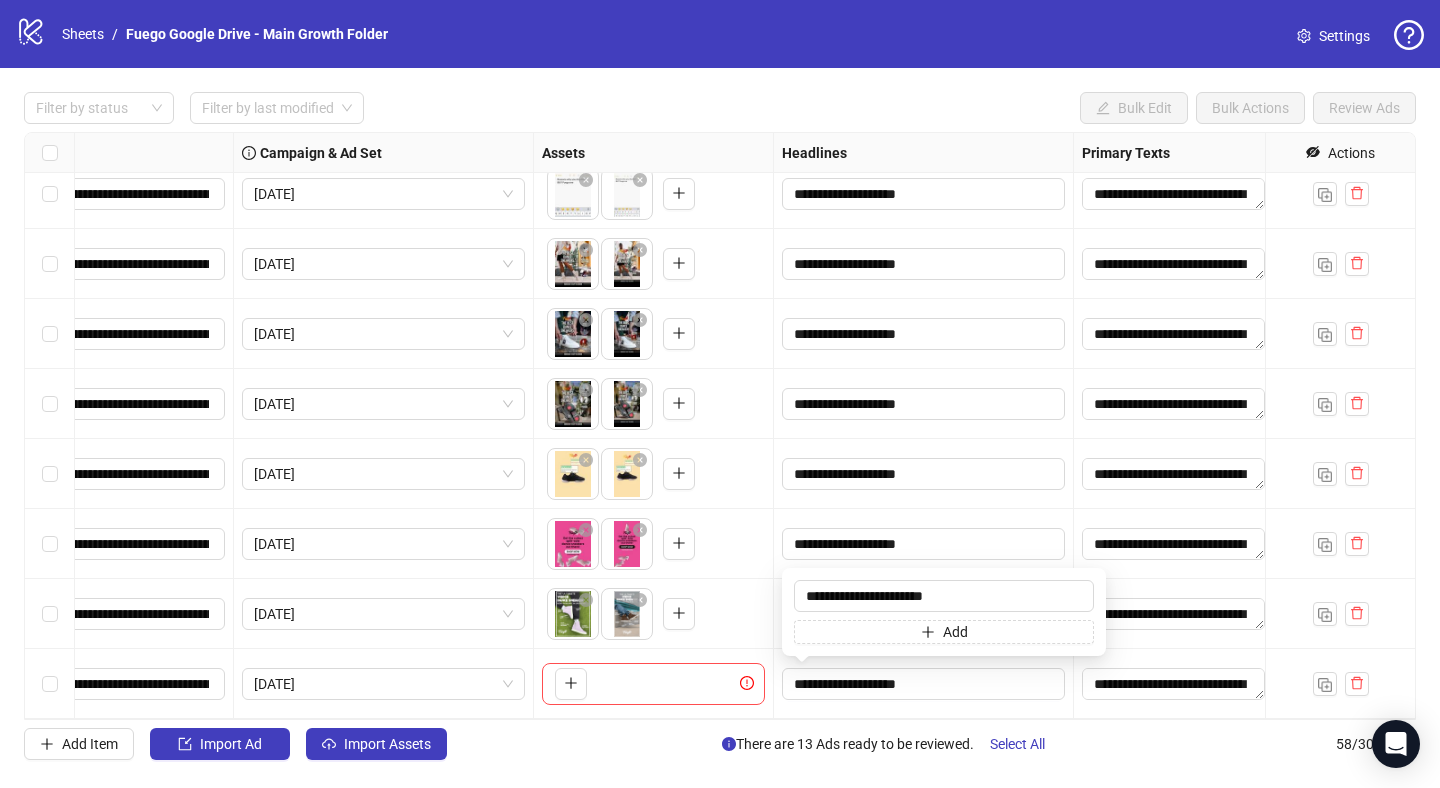 click on "To pick up a draggable item, press the space bar.
While dragging, use the arrow keys to move the item.
Press space again to drop the item in its new position, or press escape to cancel." at bounding box center (654, 684) 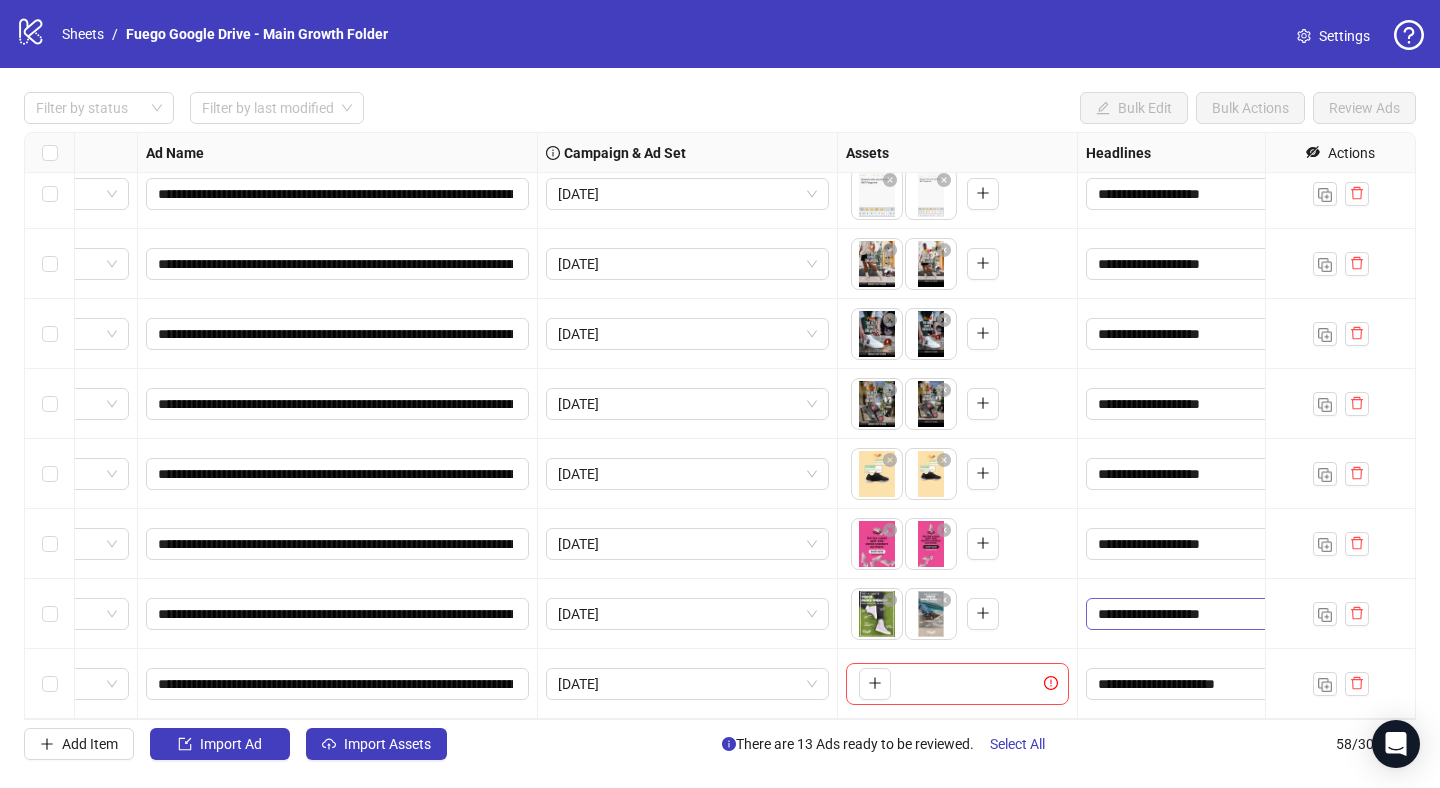 scroll, scrollTop: 3514, scrollLeft: 419, axis: both 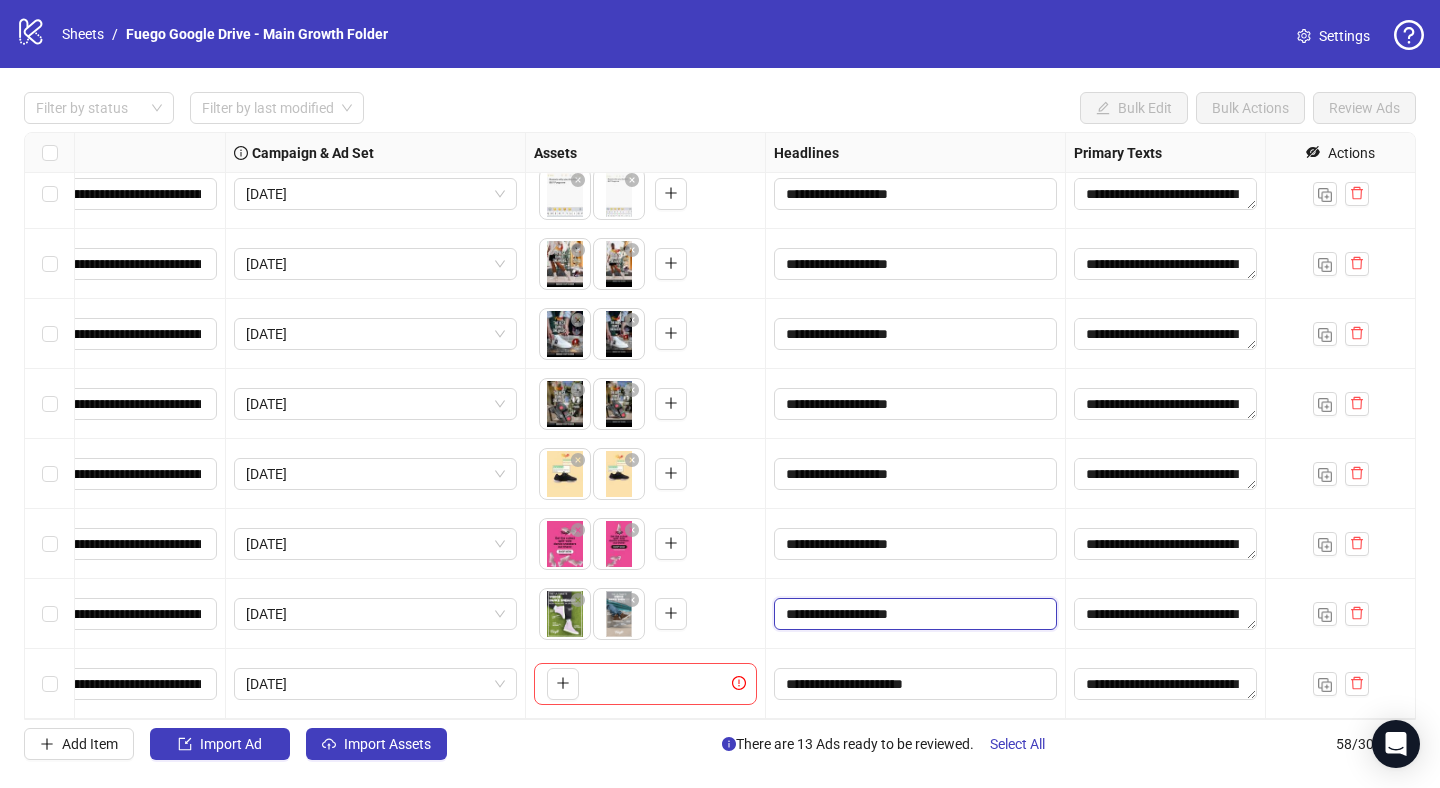 click on "**********" at bounding box center (913, 614) 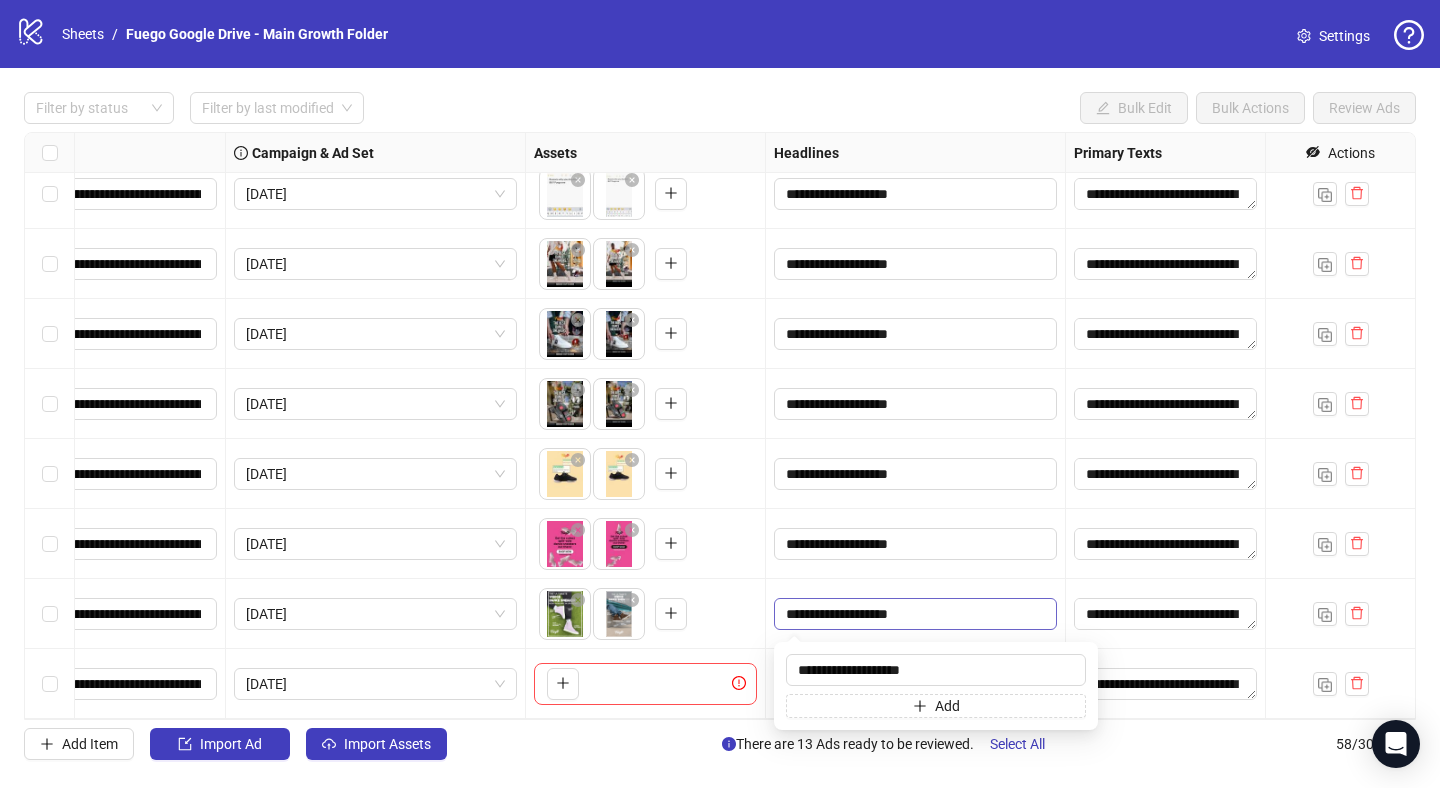 type on "**********" 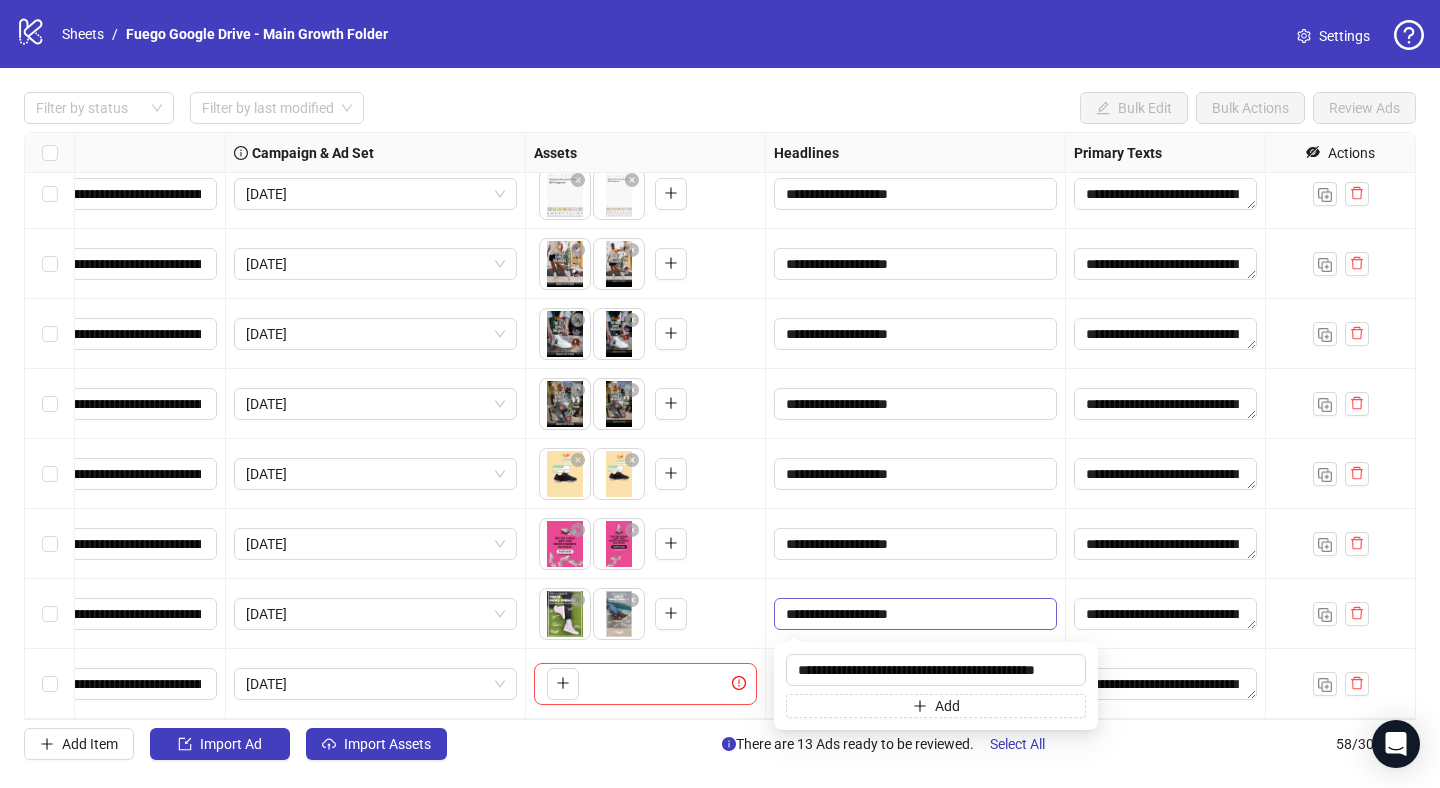 scroll, scrollTop: 0, scrollLeft: 47, axis: horizontal 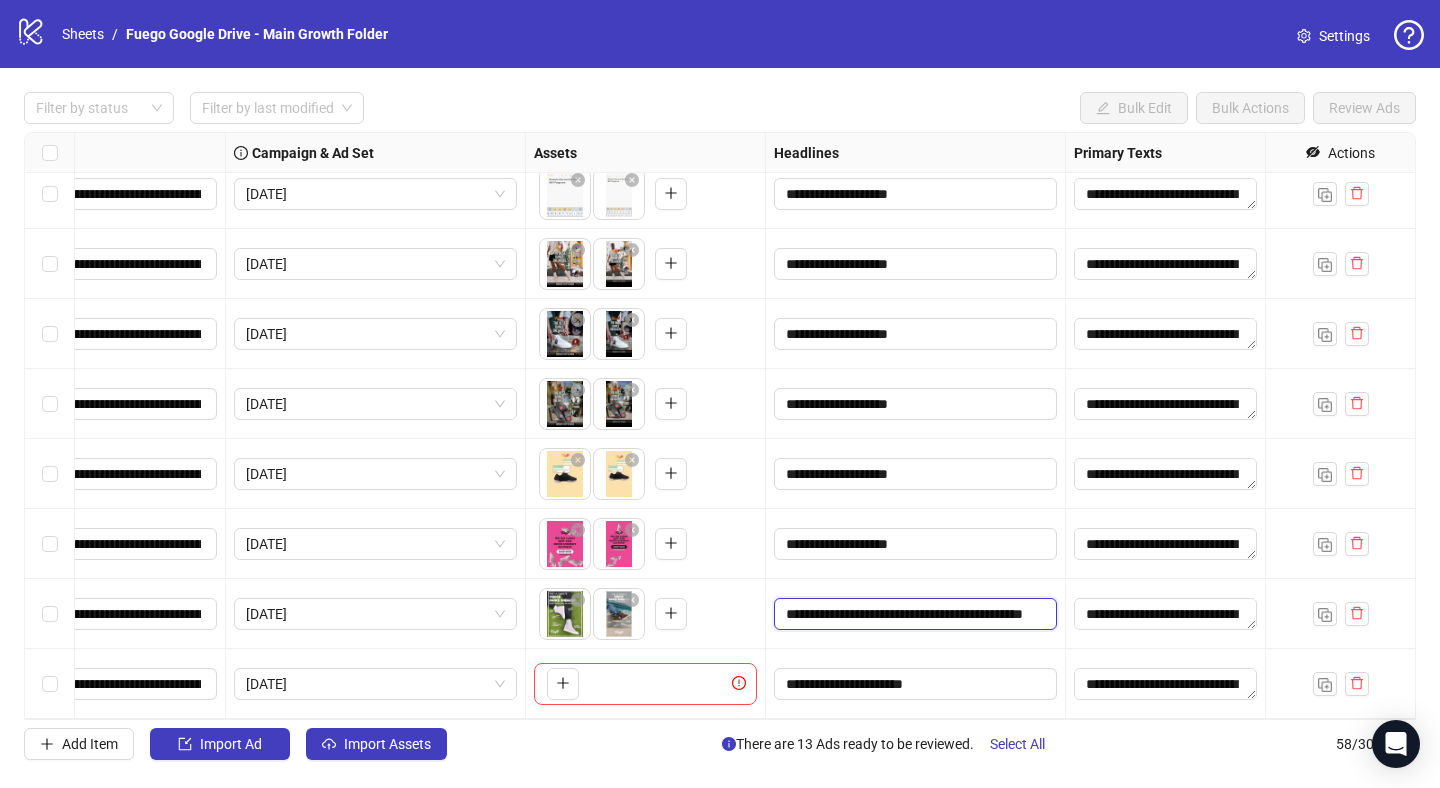 click on "**********" at bounding box center [913, 614] 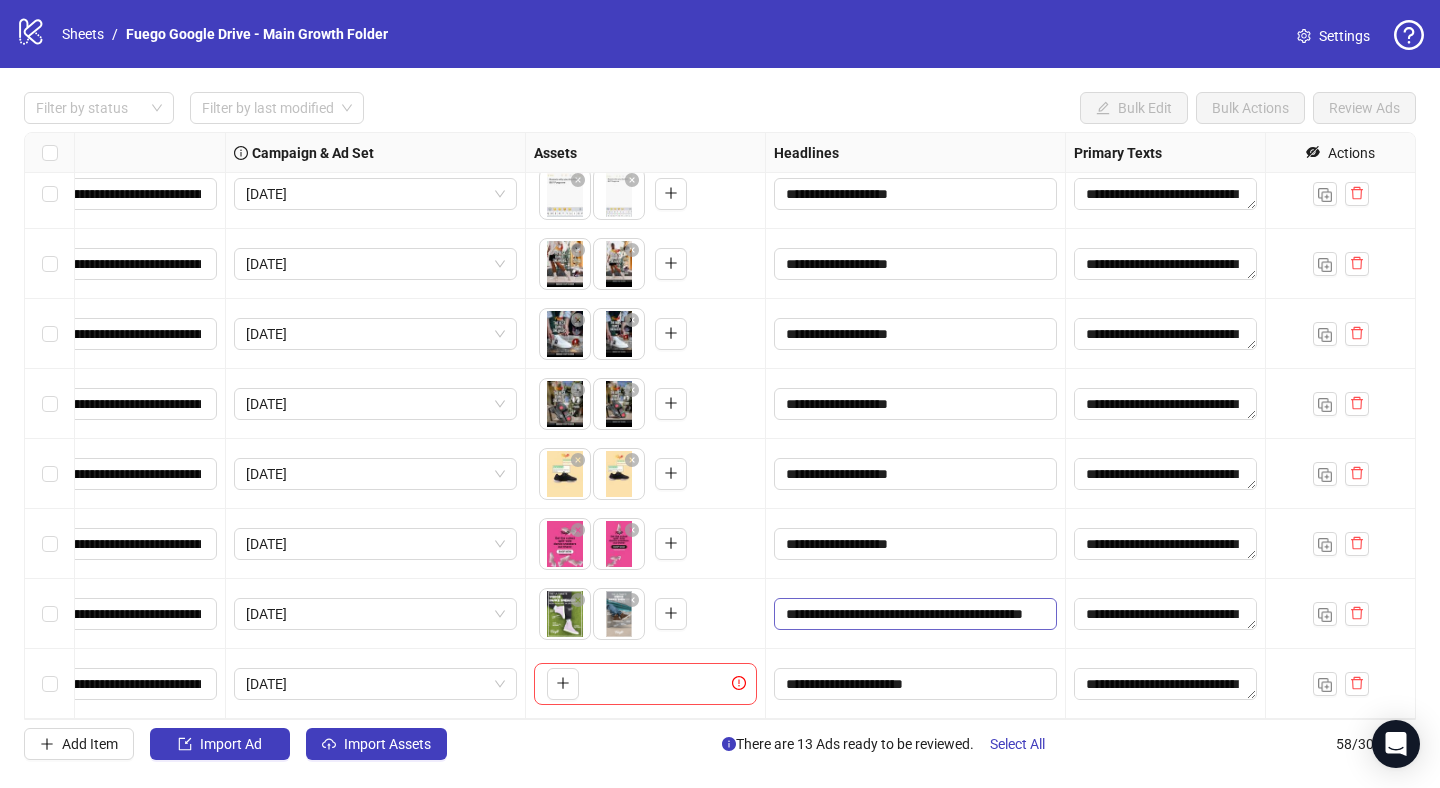 scroll, scrollTop: 0, scrollLeft: 47, axis: horizontal 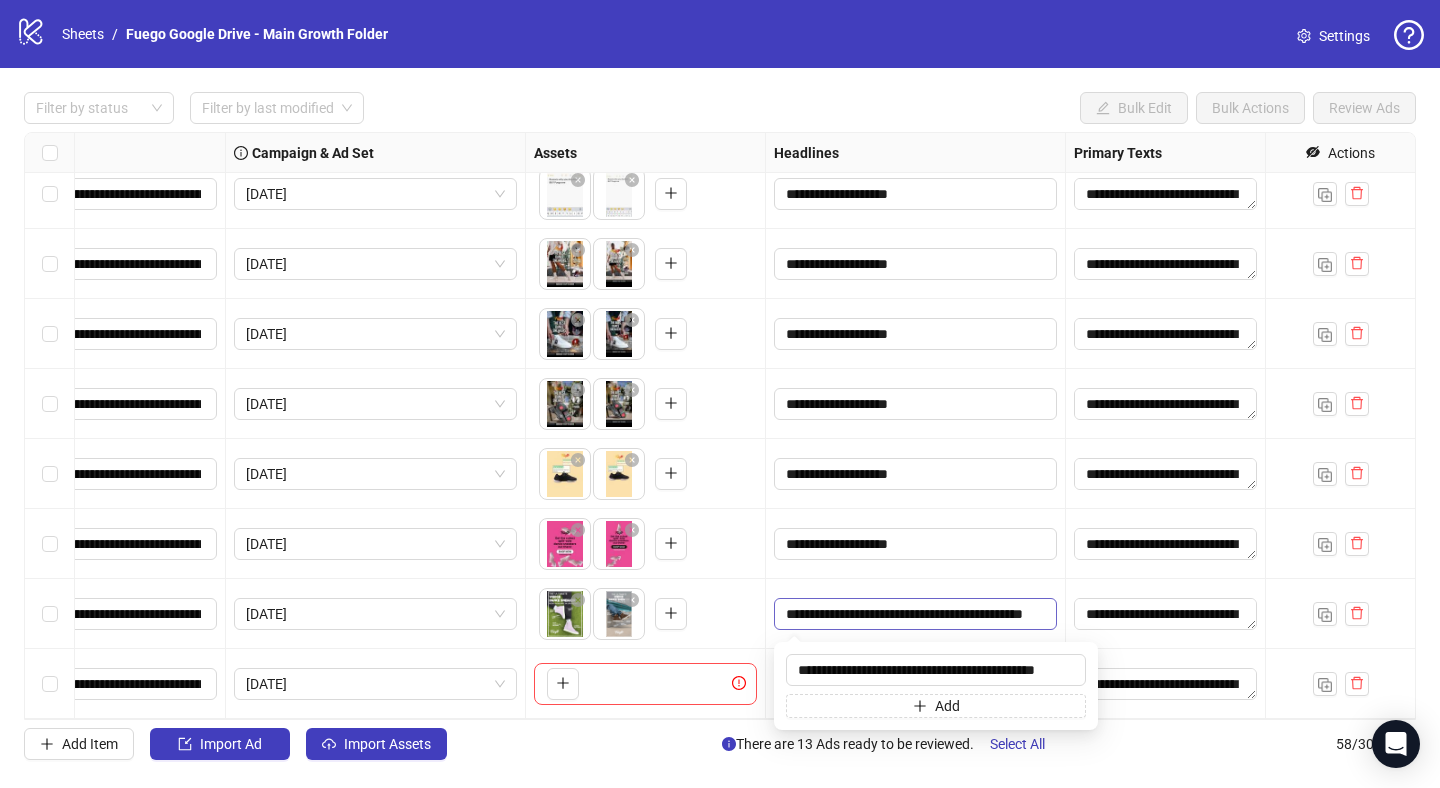 type 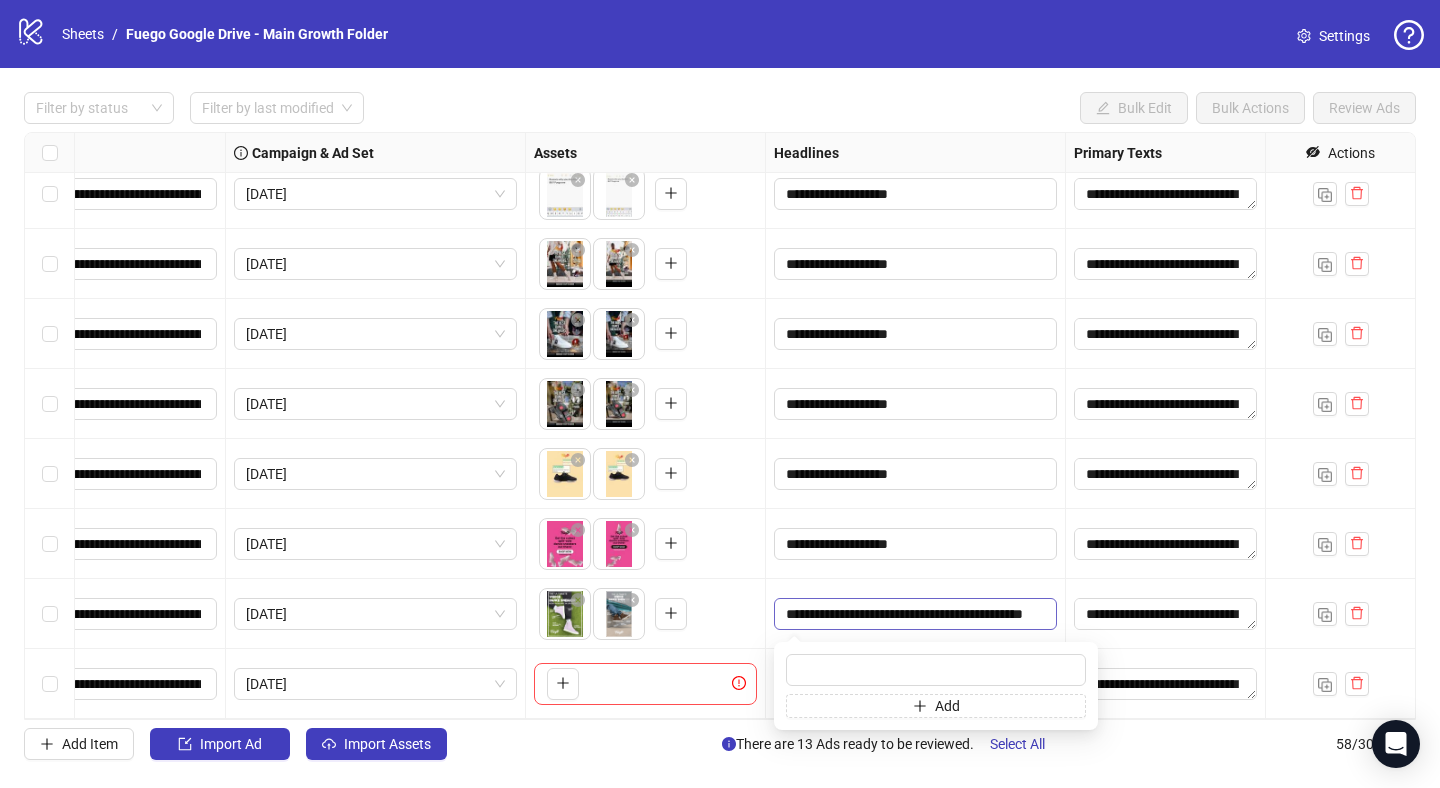 scroll, scrollTop: 0, scrollLeft: 0, axis: both 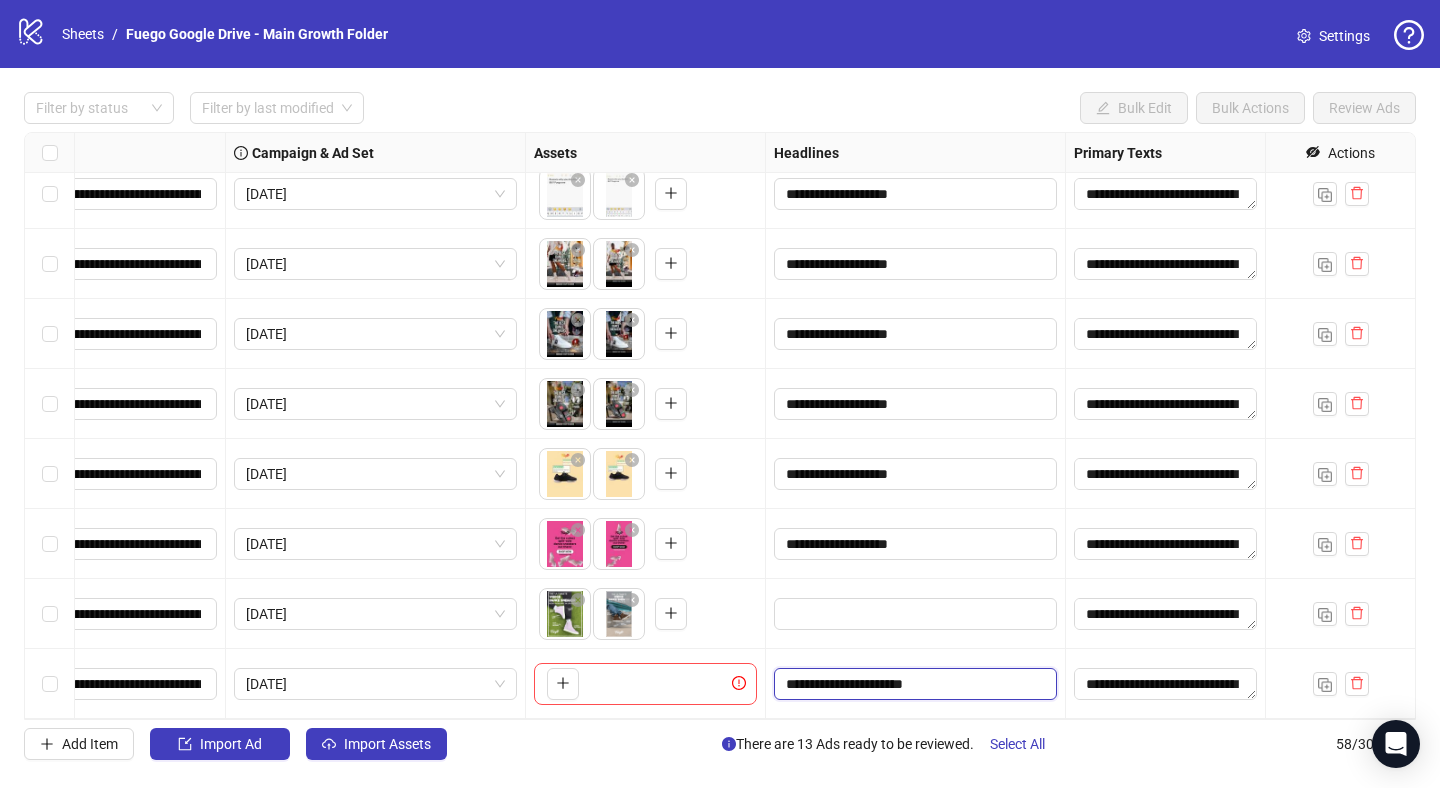 click on "**********" at bounding box center [913, 684] 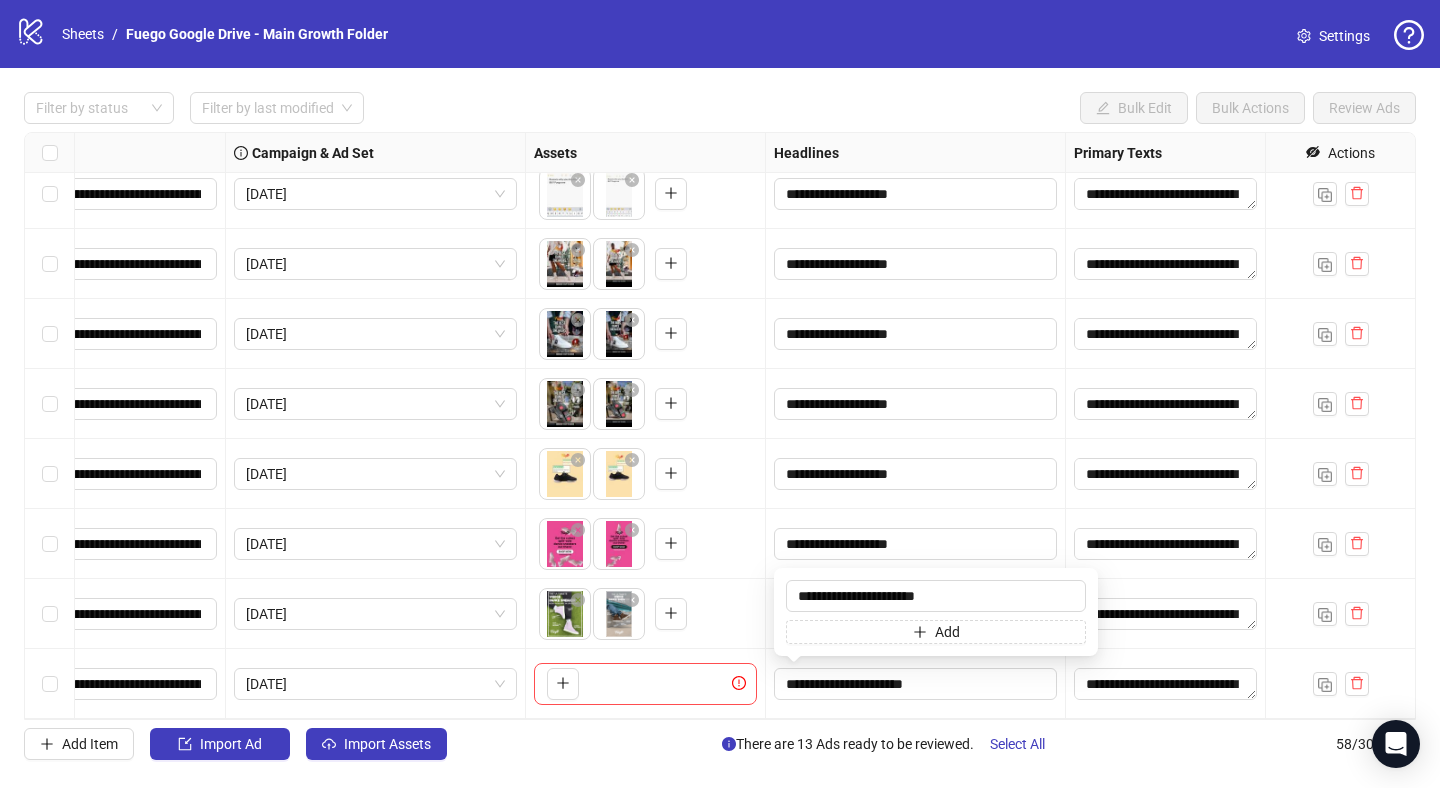 click on "**********" at bounding box center (720, 394) 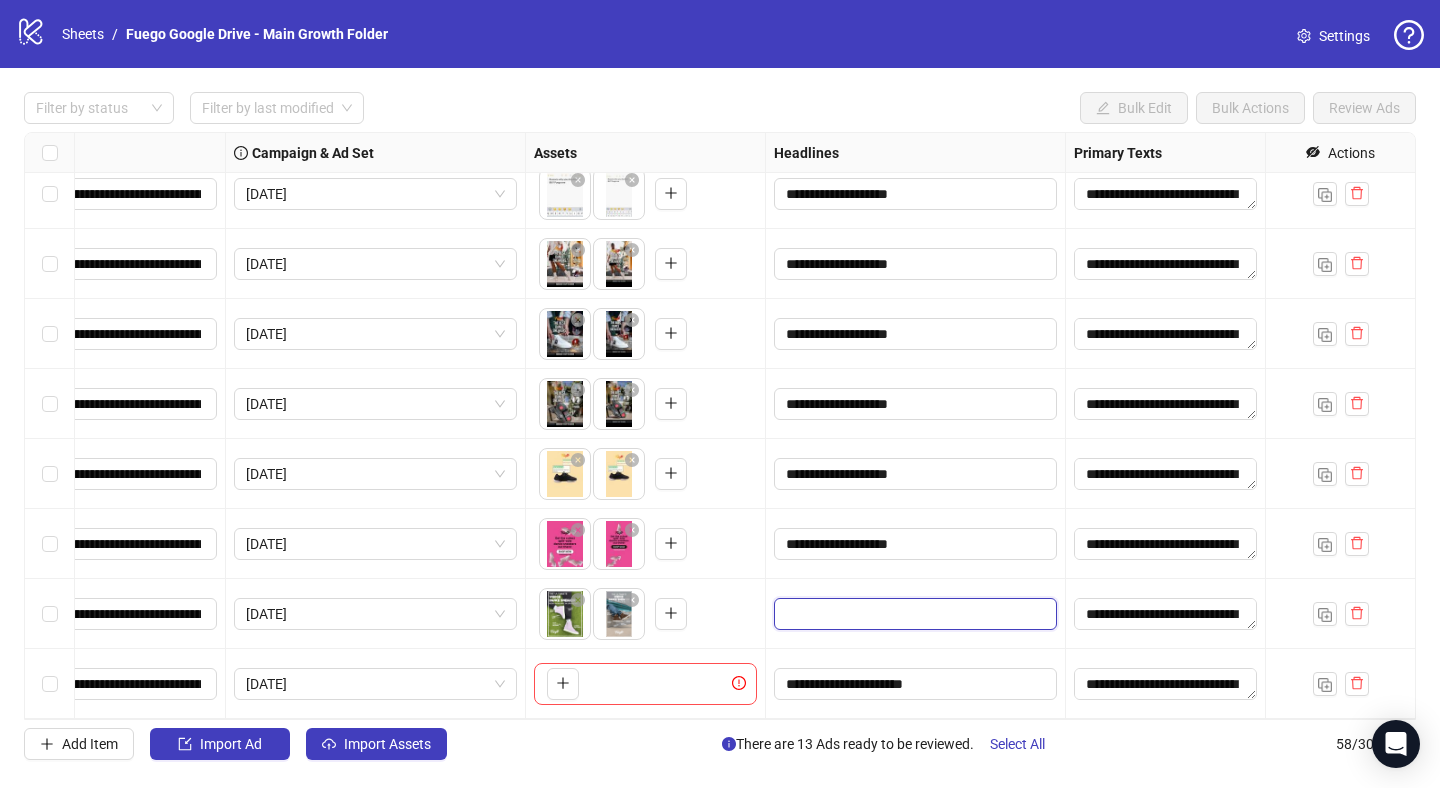 click at bounding box center (913, 614) 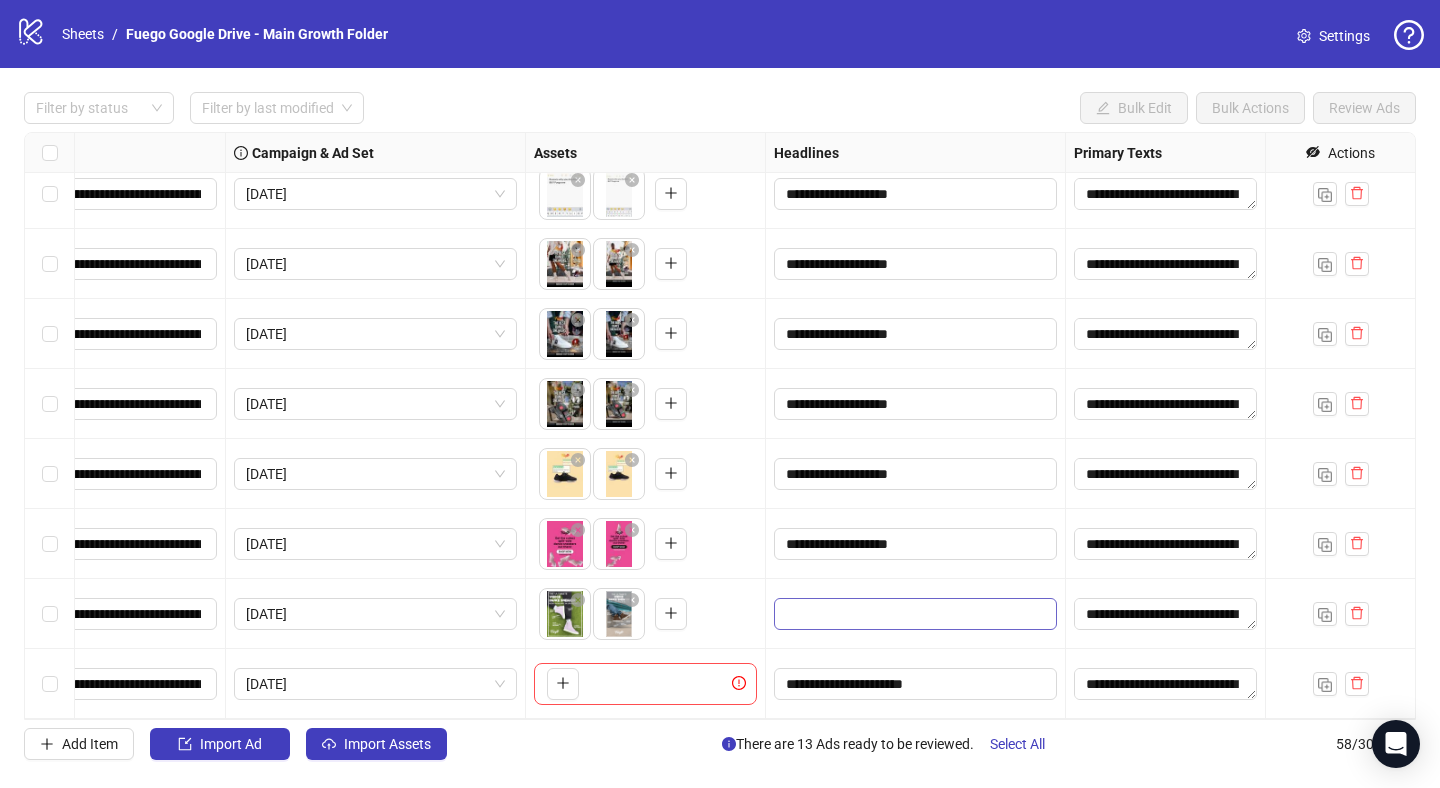 type on "**********" 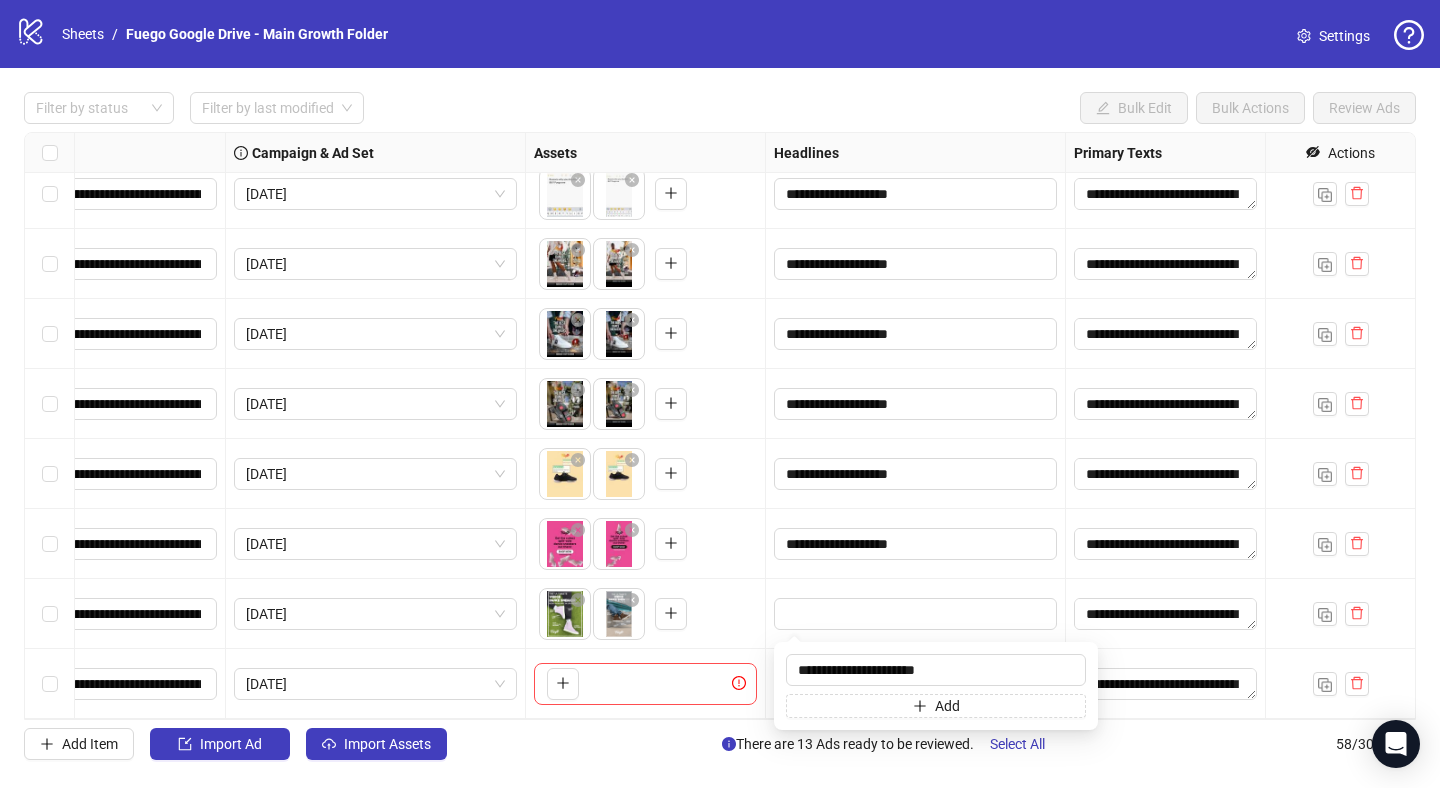 click on "To pick up a draggable item, press the space bar.
While dragging, use the arrow keys to move the item.
Press space again to drop the item in its new position, or press escape to cancel." at bounding box center (645, 614) 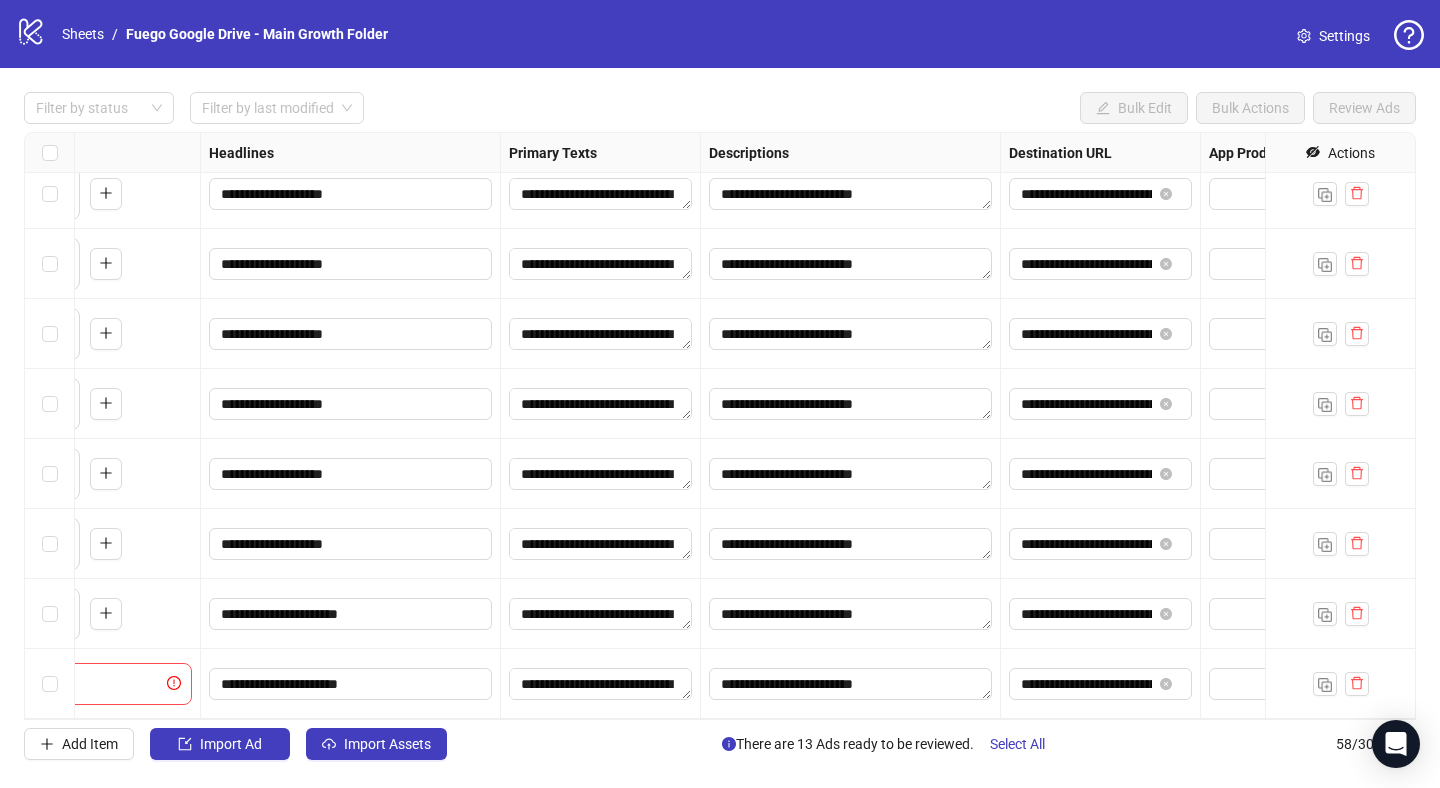 scroll, scrollTop: 3514, scrollLeft: 1309, axis: both 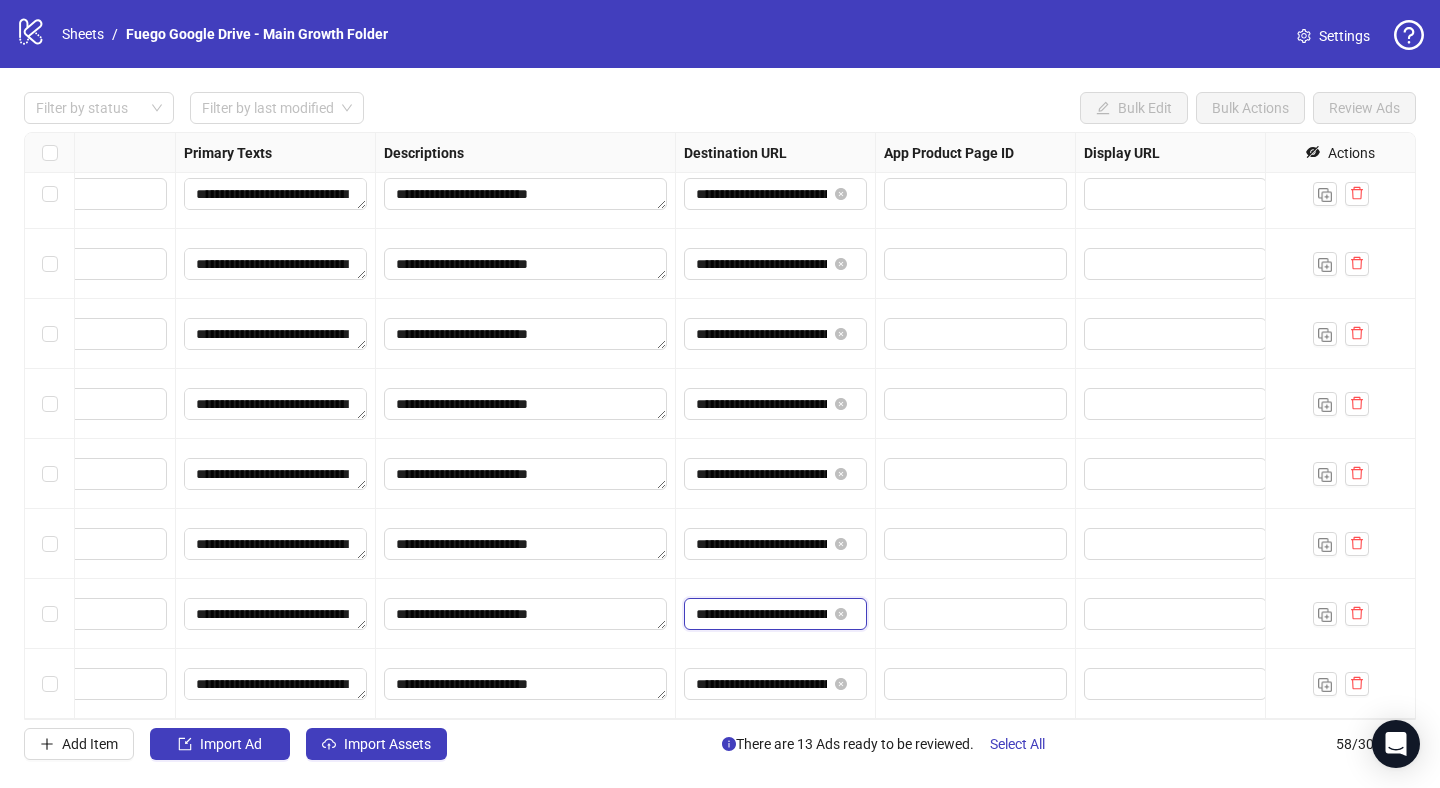 click on "**********" at bounding box center (761, 614) 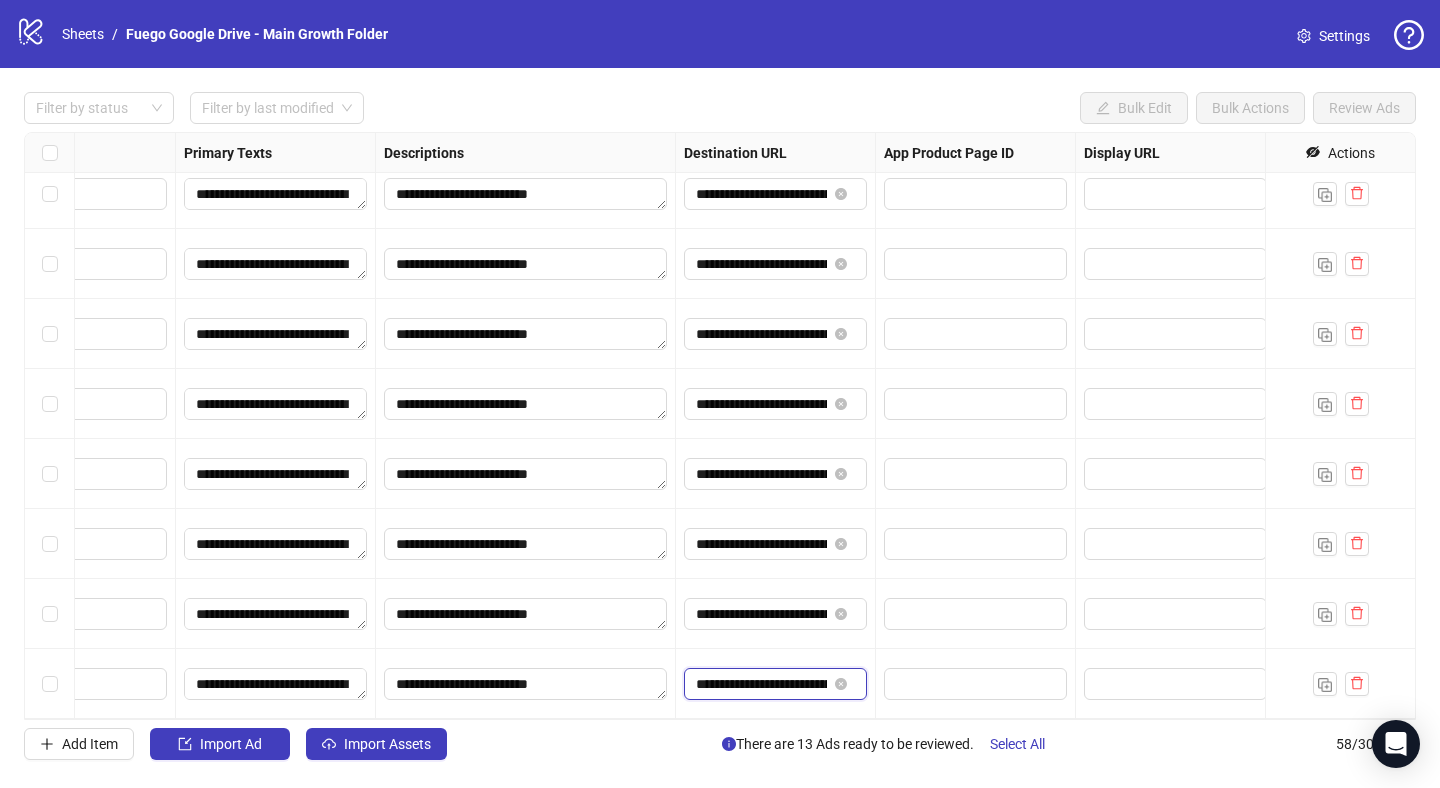 click on "**********" at bounding box center (761, 684) 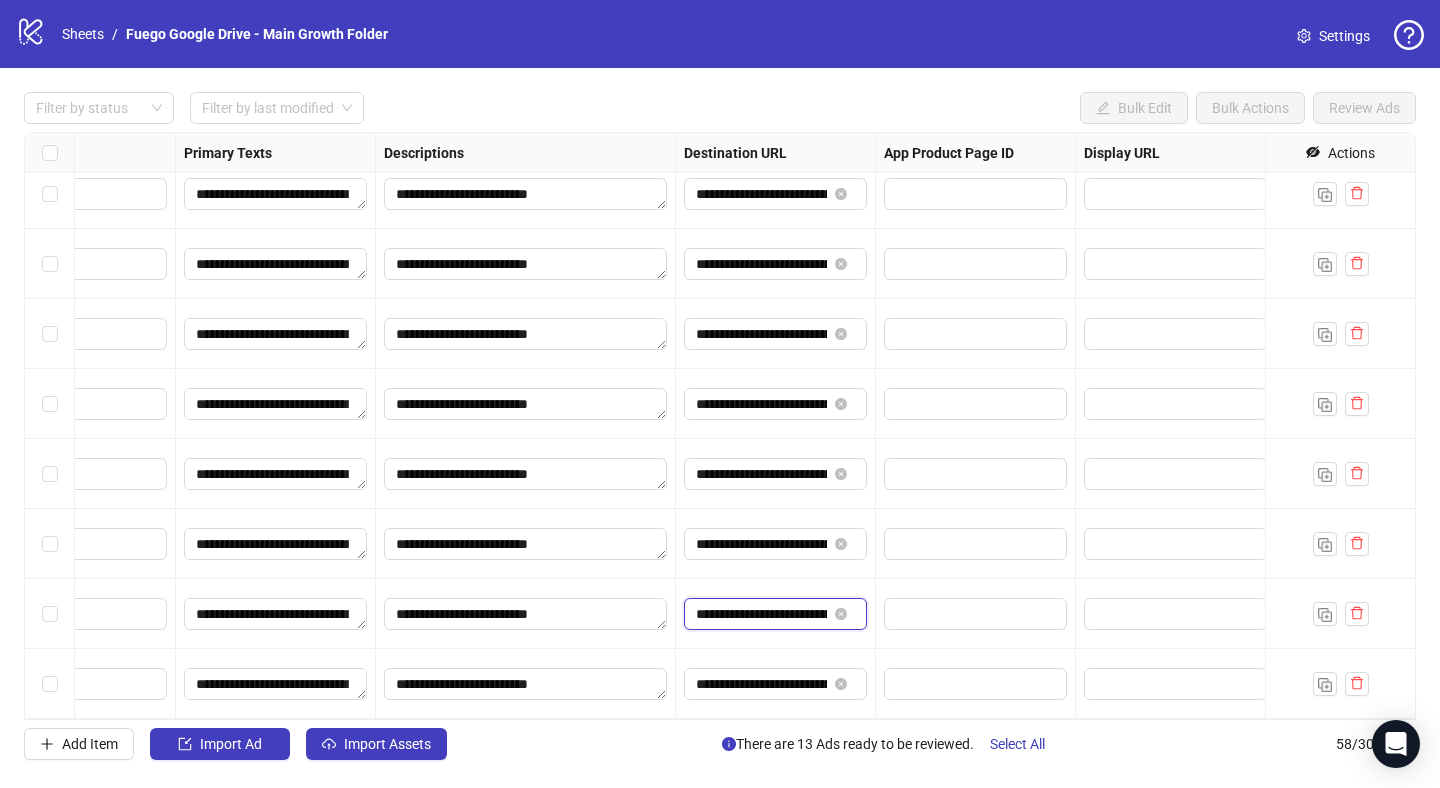 click on "**********" at bounding box center (761, 614) 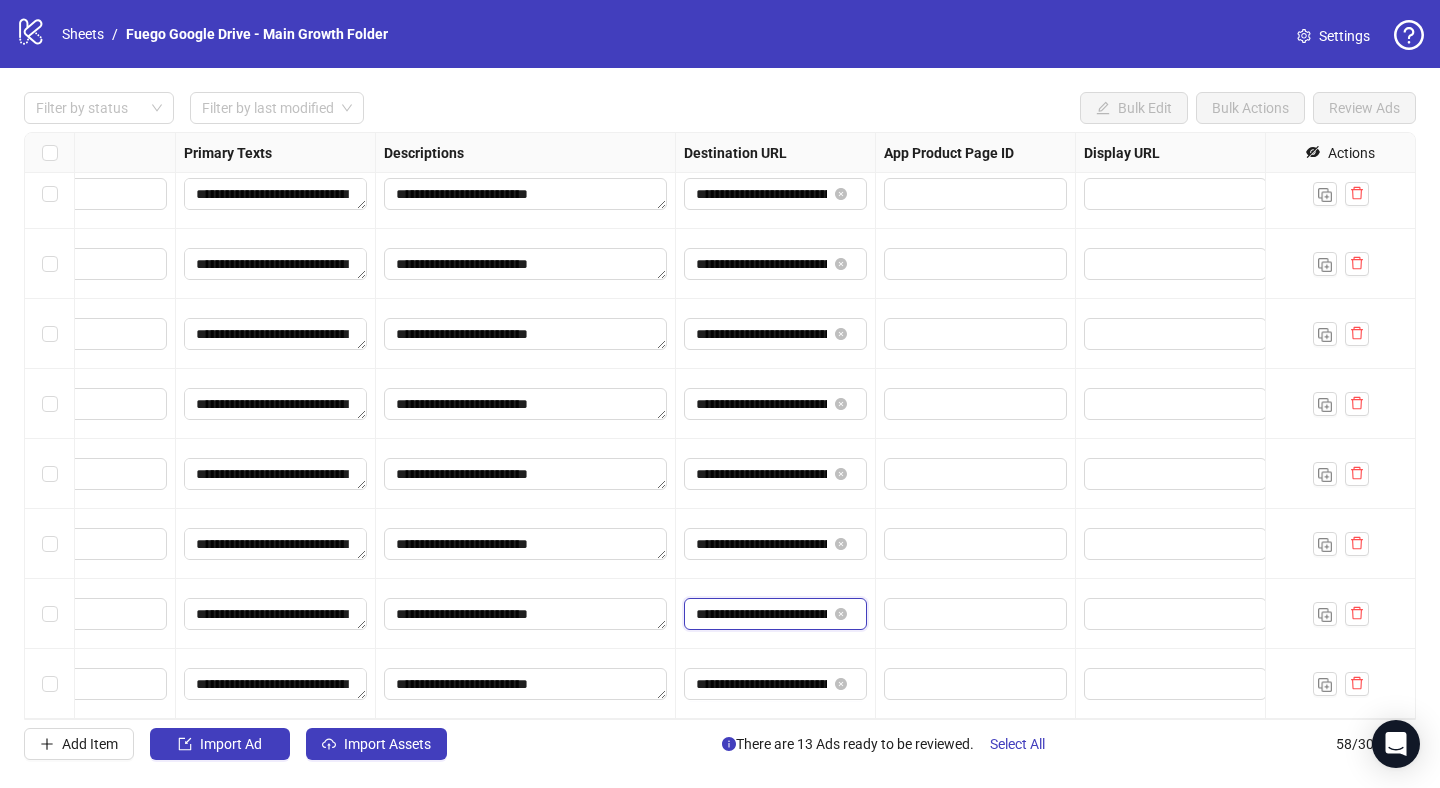 scroll, scrollTop: 0, scrollLeft: 164, axis: horizontal 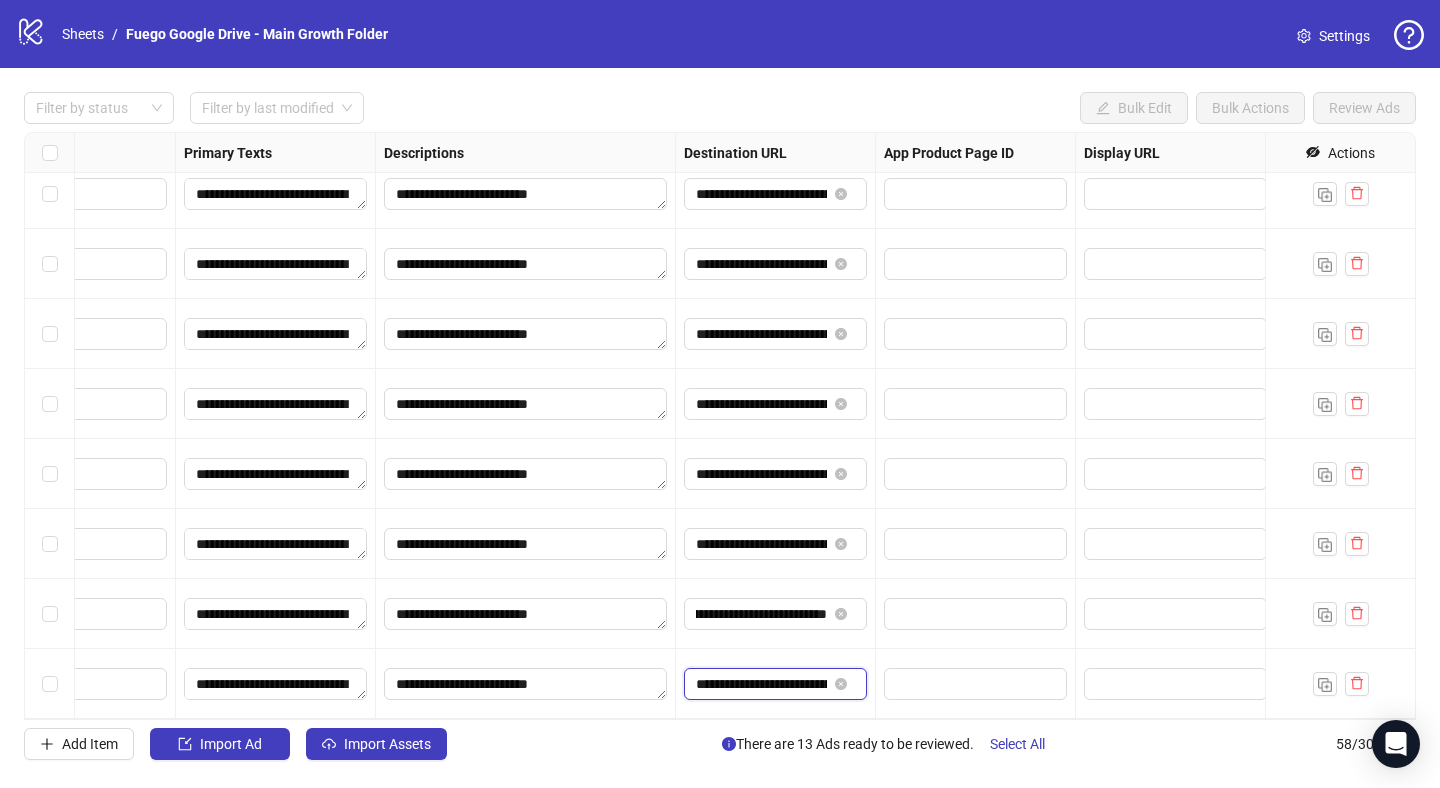 click on "**********" at bounding box center (761, 684) 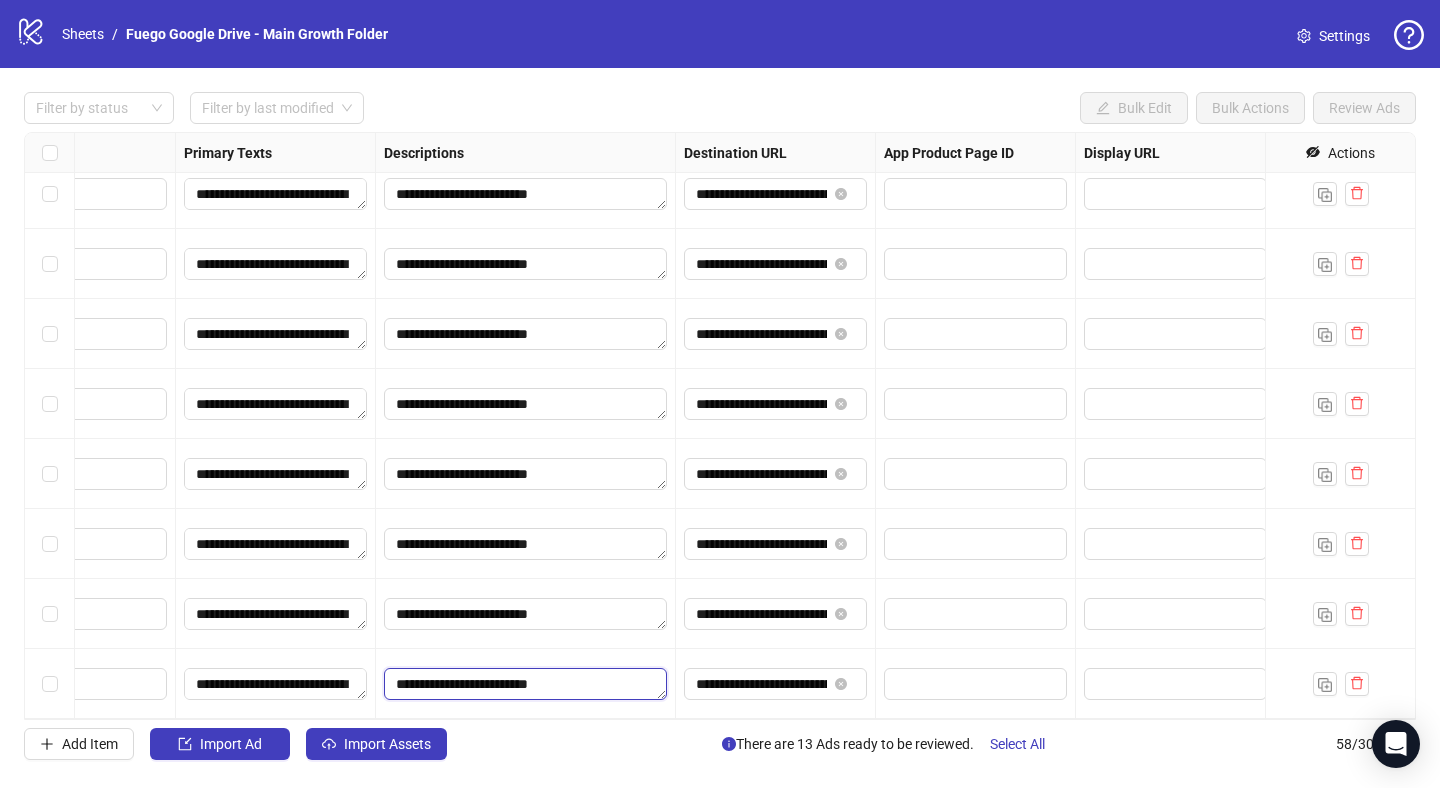 click on "**********" at bounding box center [525, 684] 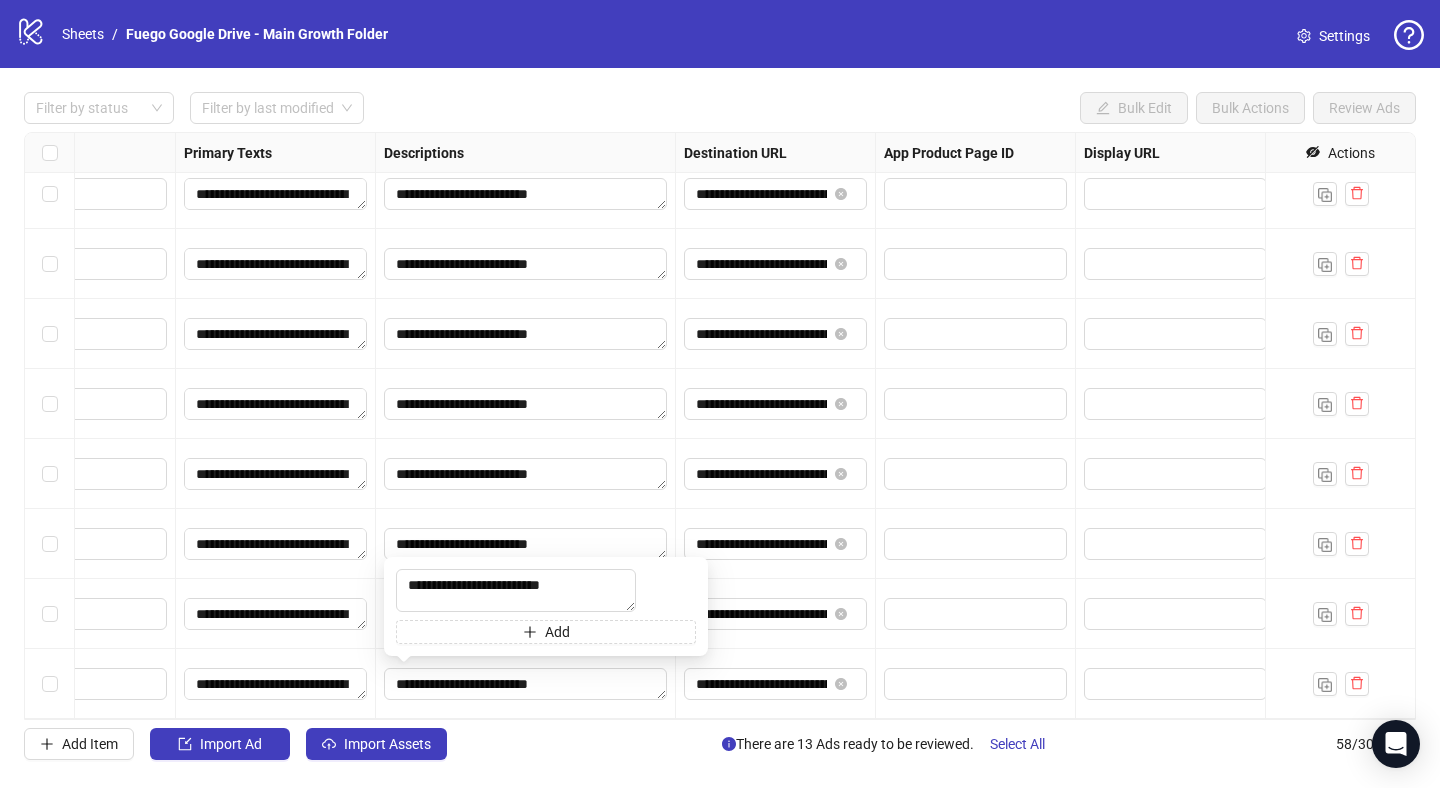 click on "**********" at bounding box center (526, 684) 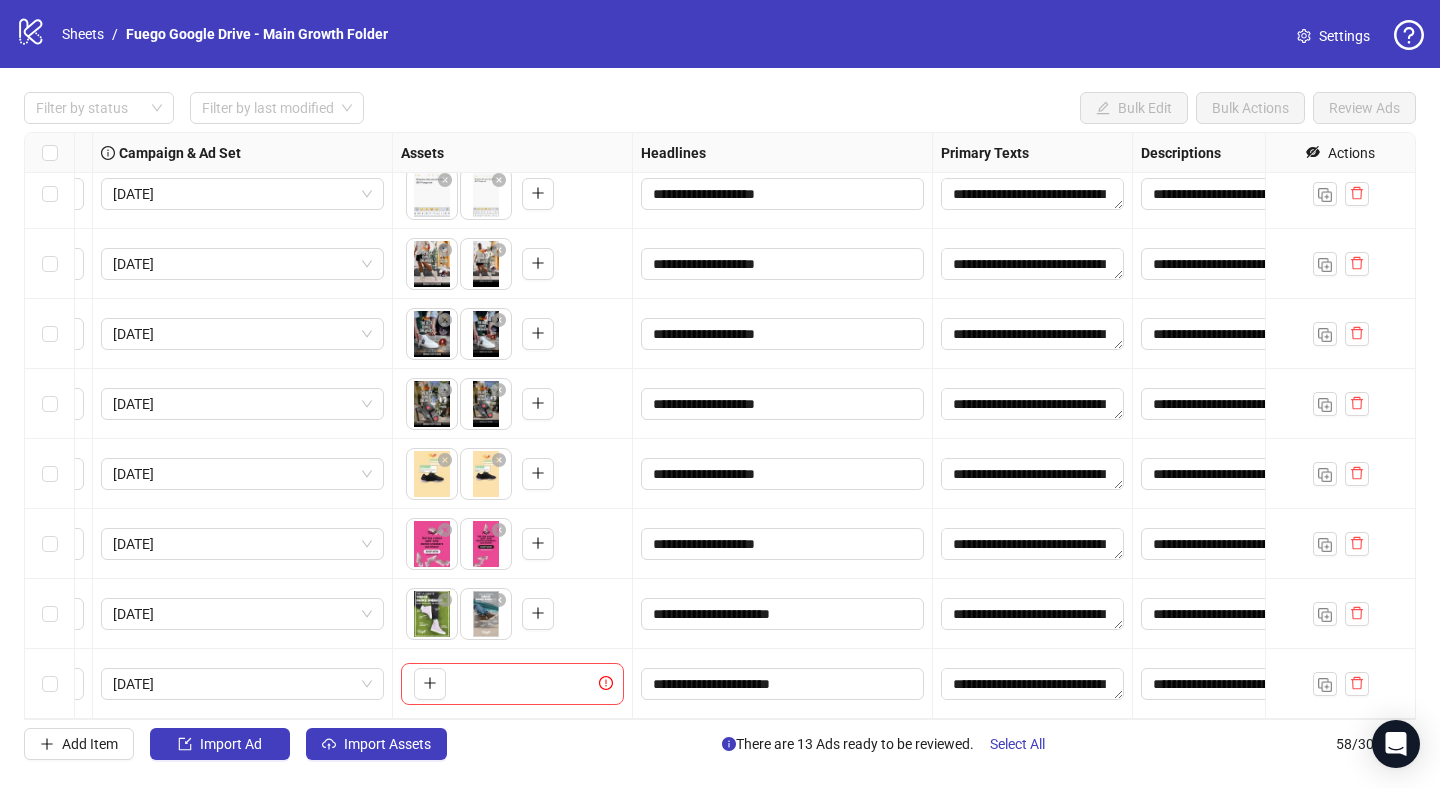 scroll, scrollTop: 3514, scrollLeft: 364, axis: both 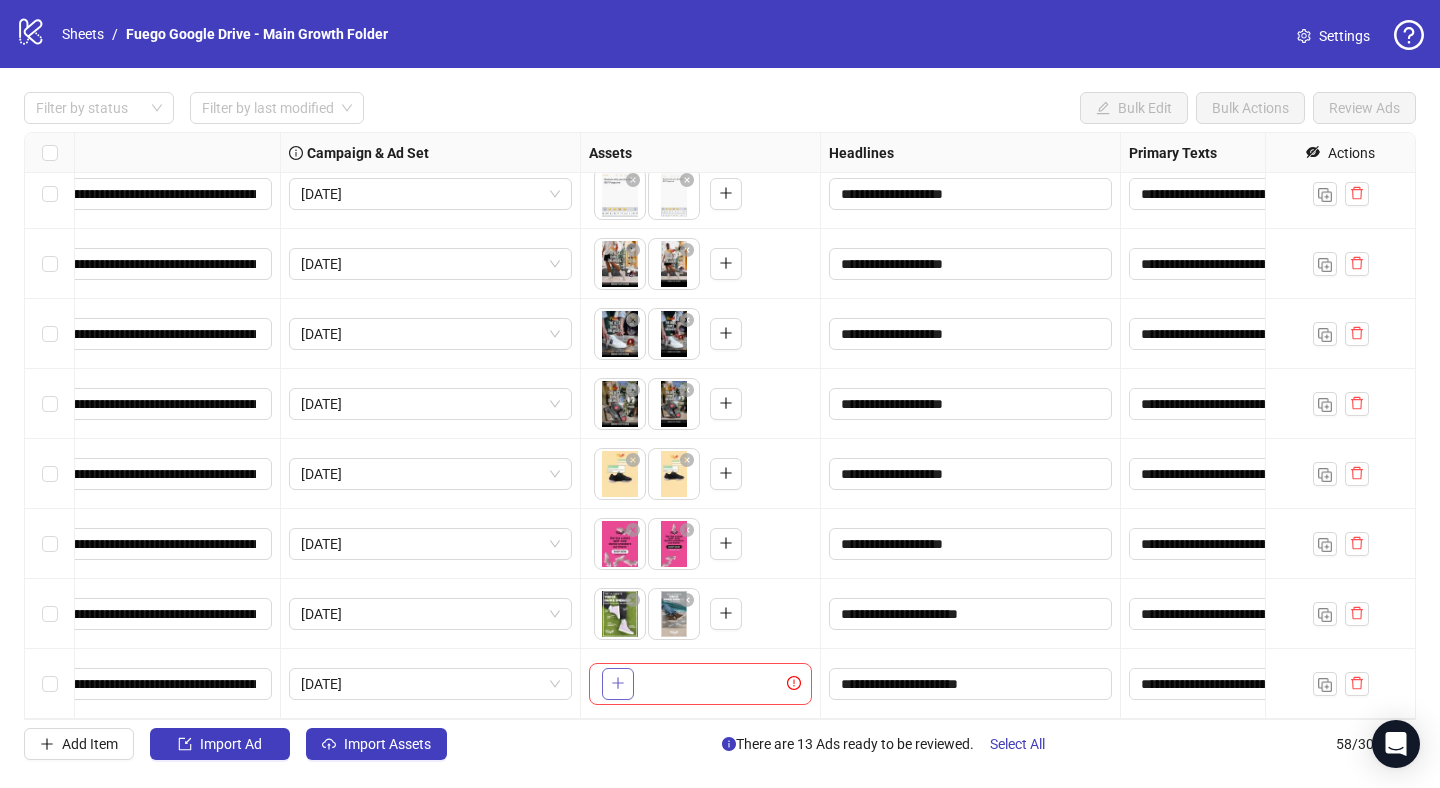 click 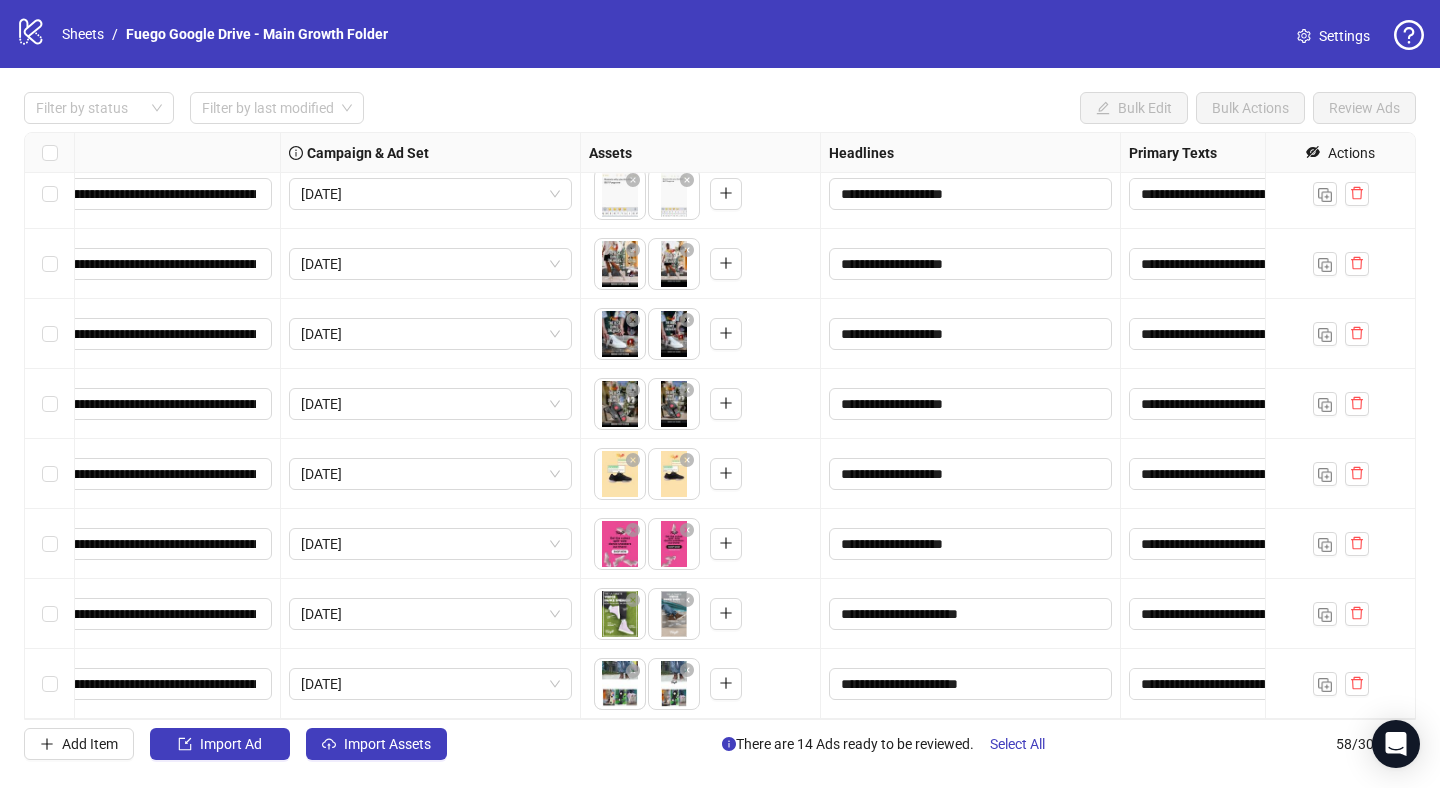 drag, startPoint x: 658, startPoint y: 696, endPoint x: 608, endPoint y: 702, distance: 50.358715 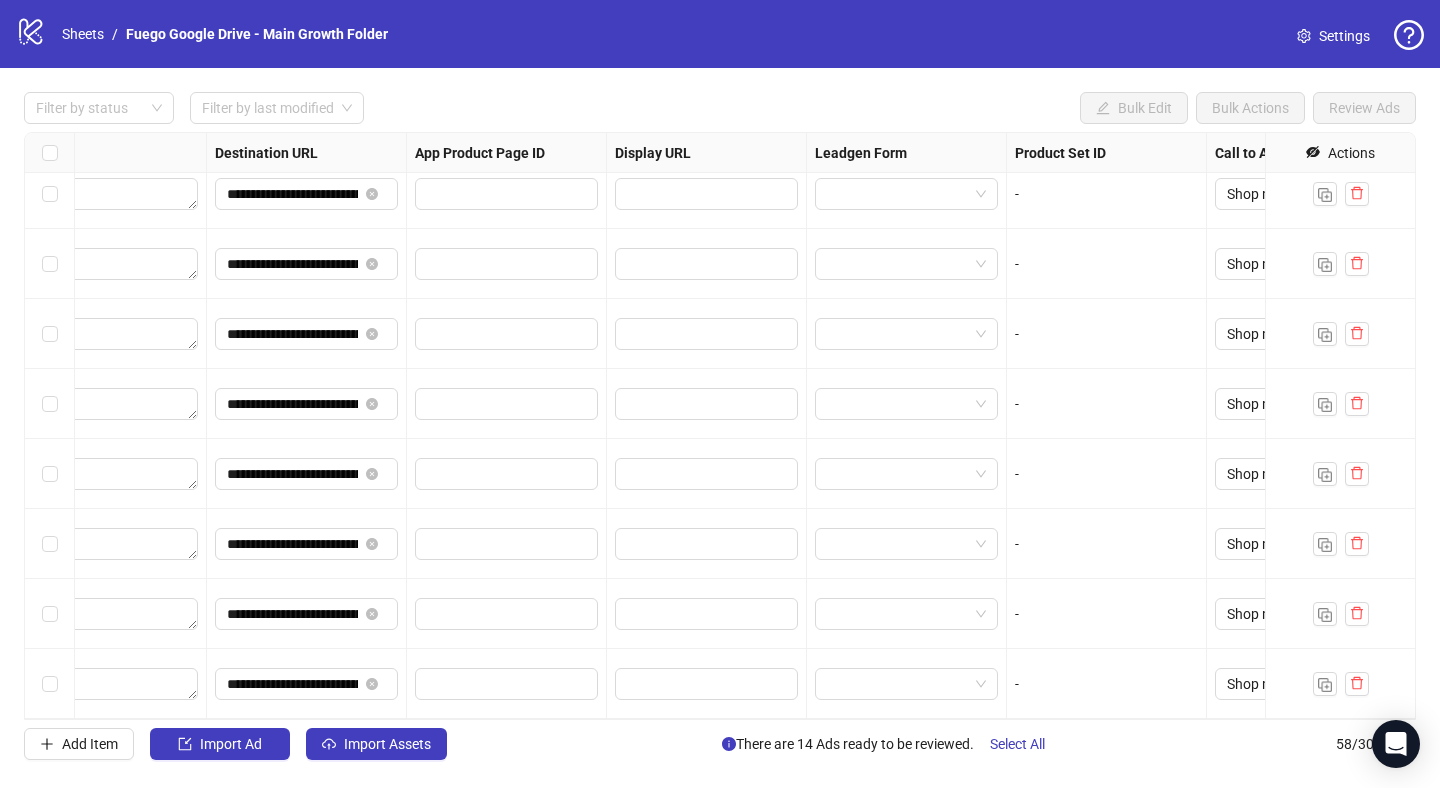 scroll, scrollTop: 3514, scrollLeft: 1817, axis: both 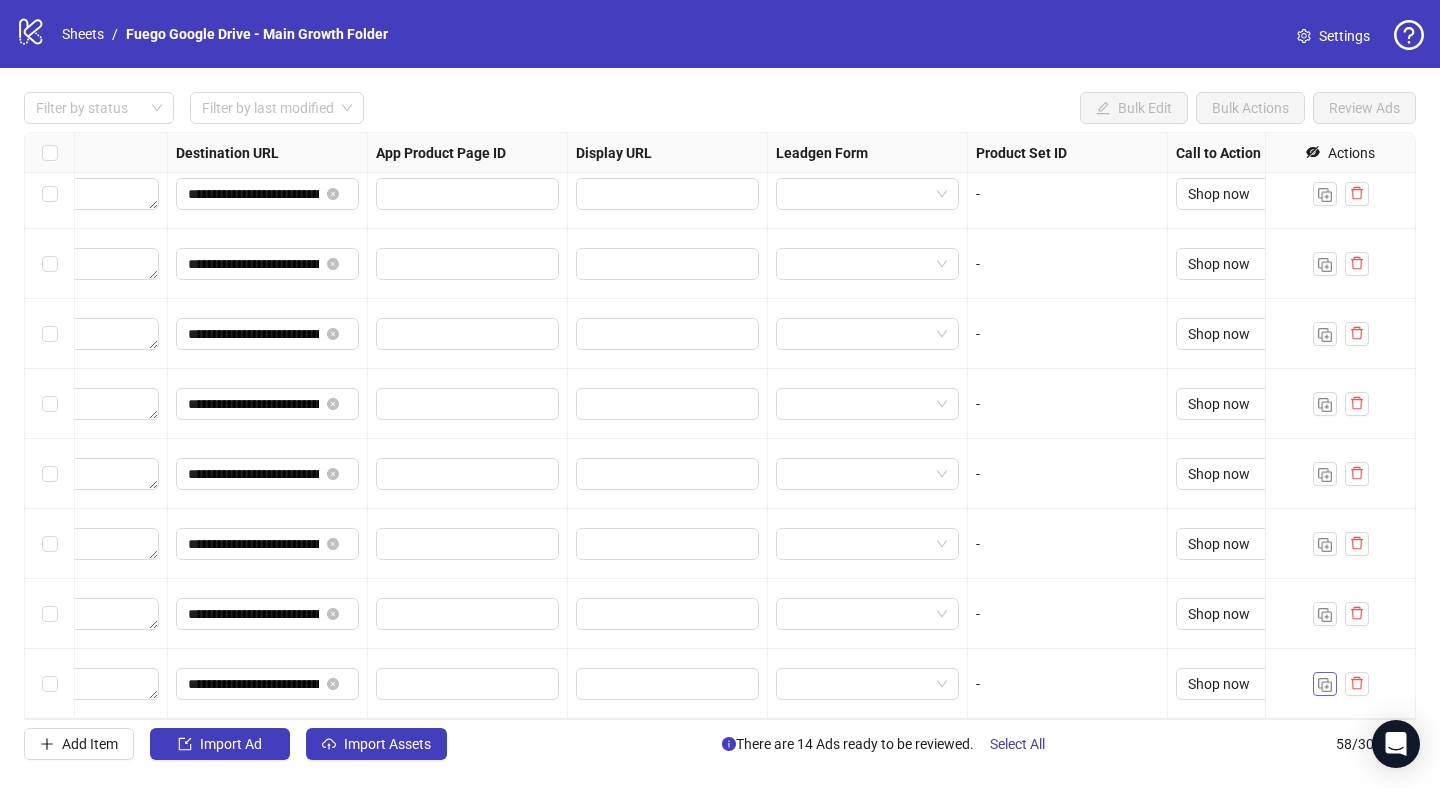 click at bounding box center (1325, 685) 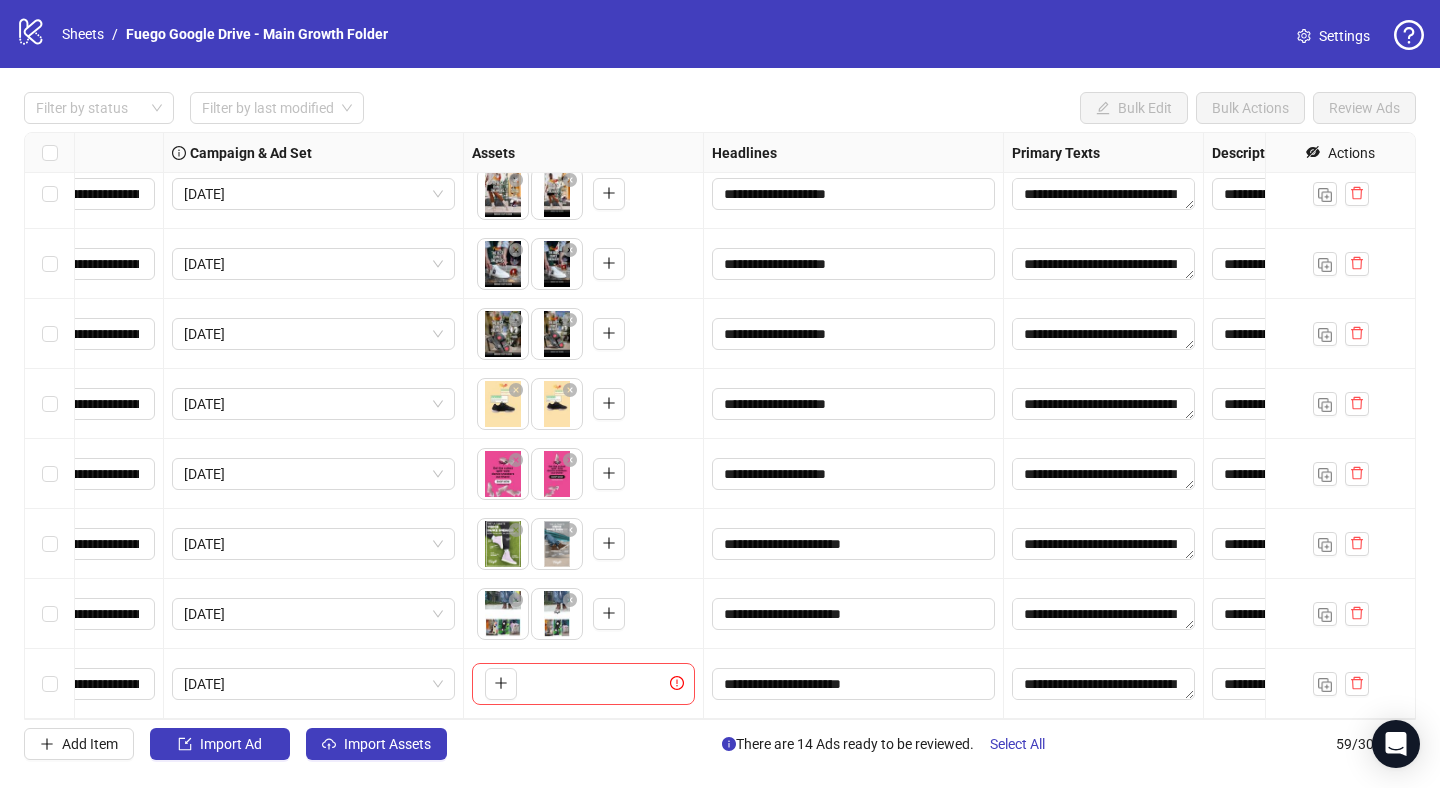 scroll, scrollTop: 3584, scrollLeft: 0, axis: vertical 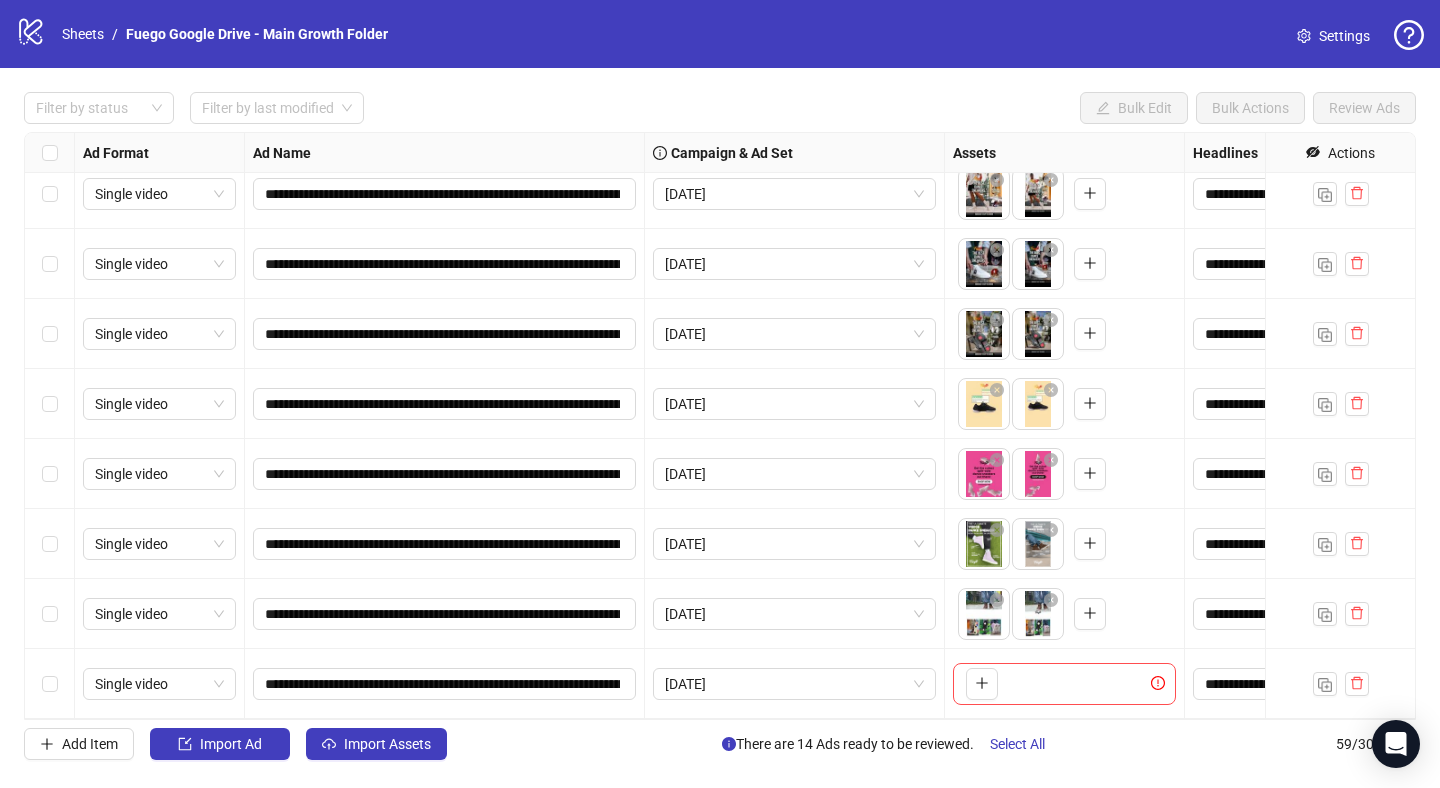 type 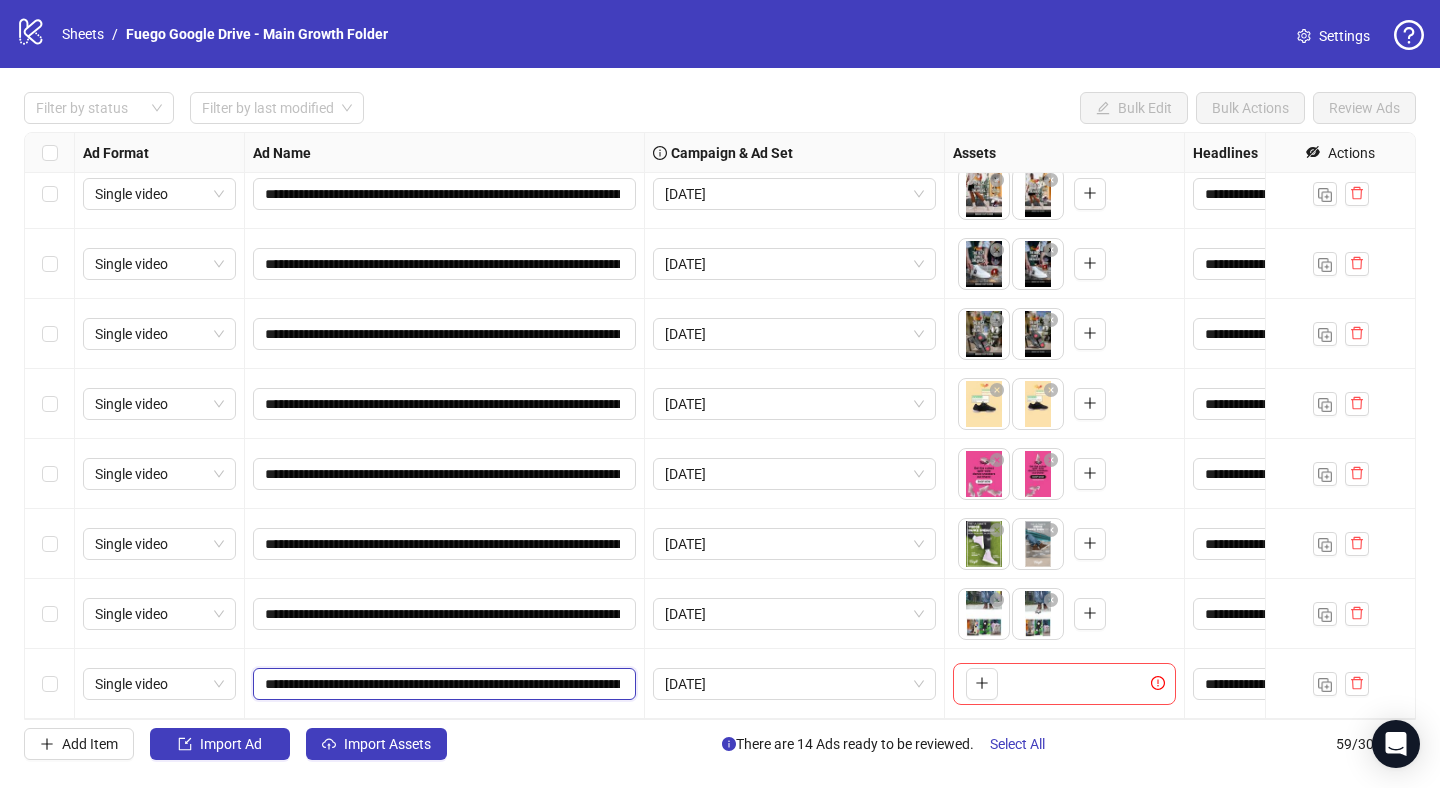 click on "**********" at bounding box center (442, 684) 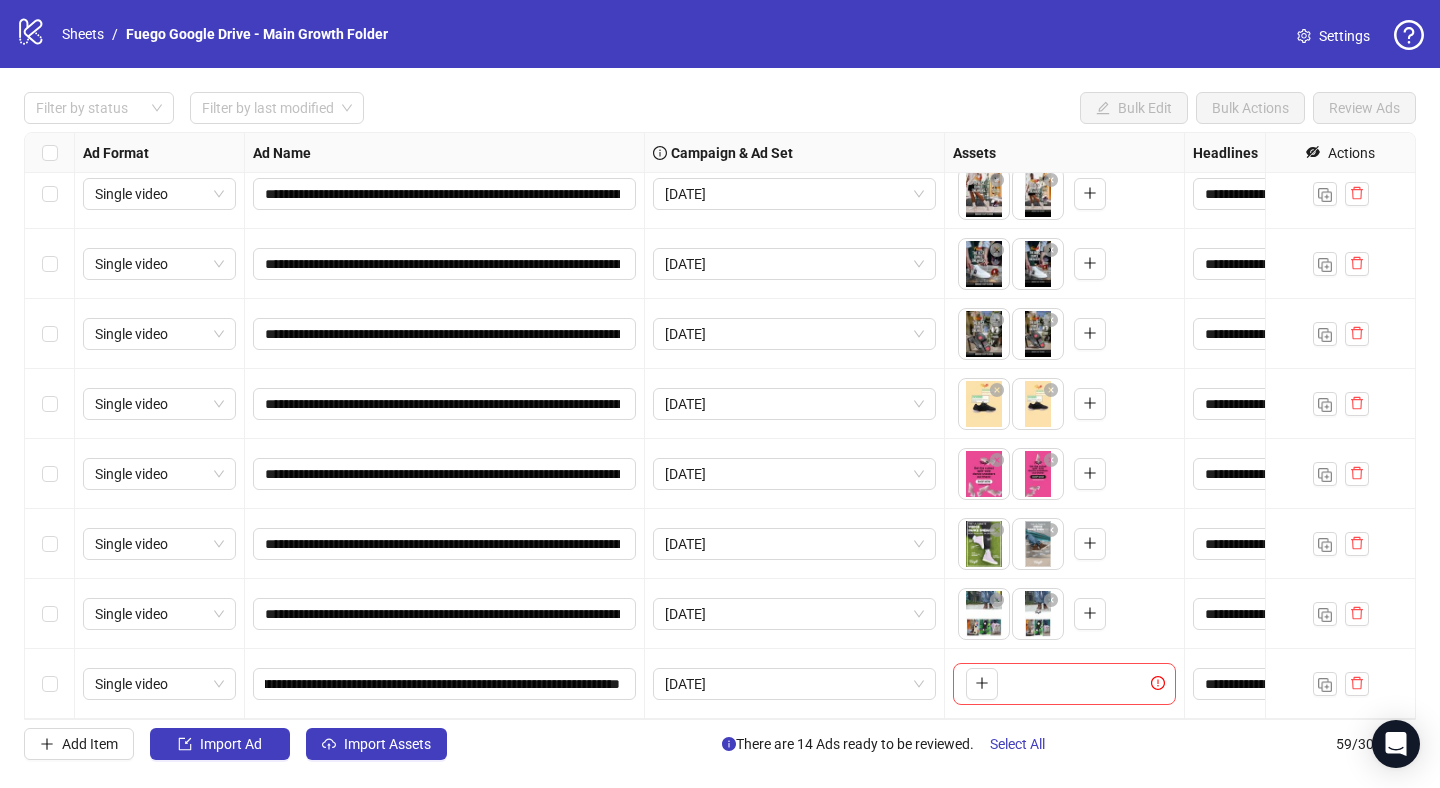 click on "**********" at bounding box center [445, 614] 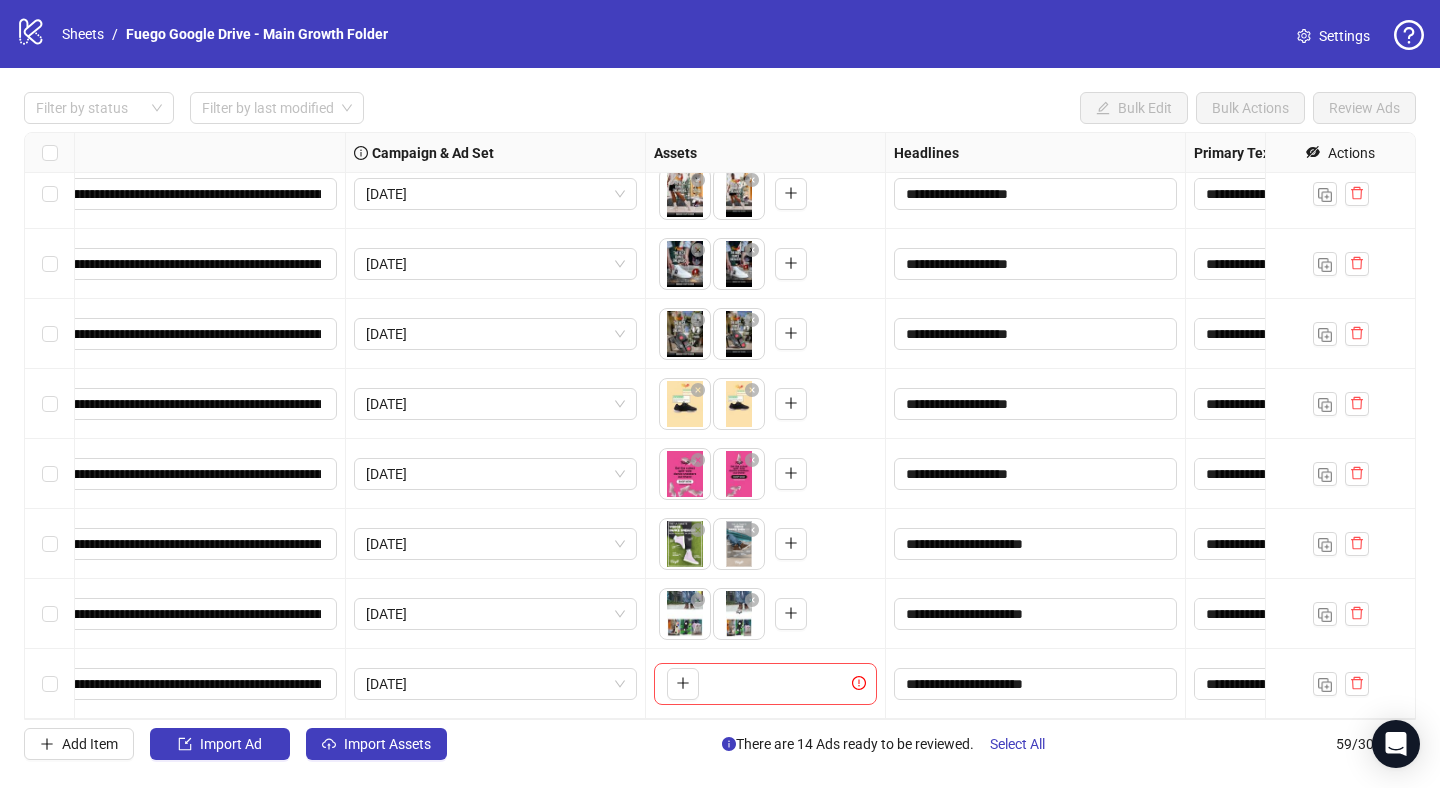 scroll, scrollTop: 3584, scrollLeft: 391, axis: both 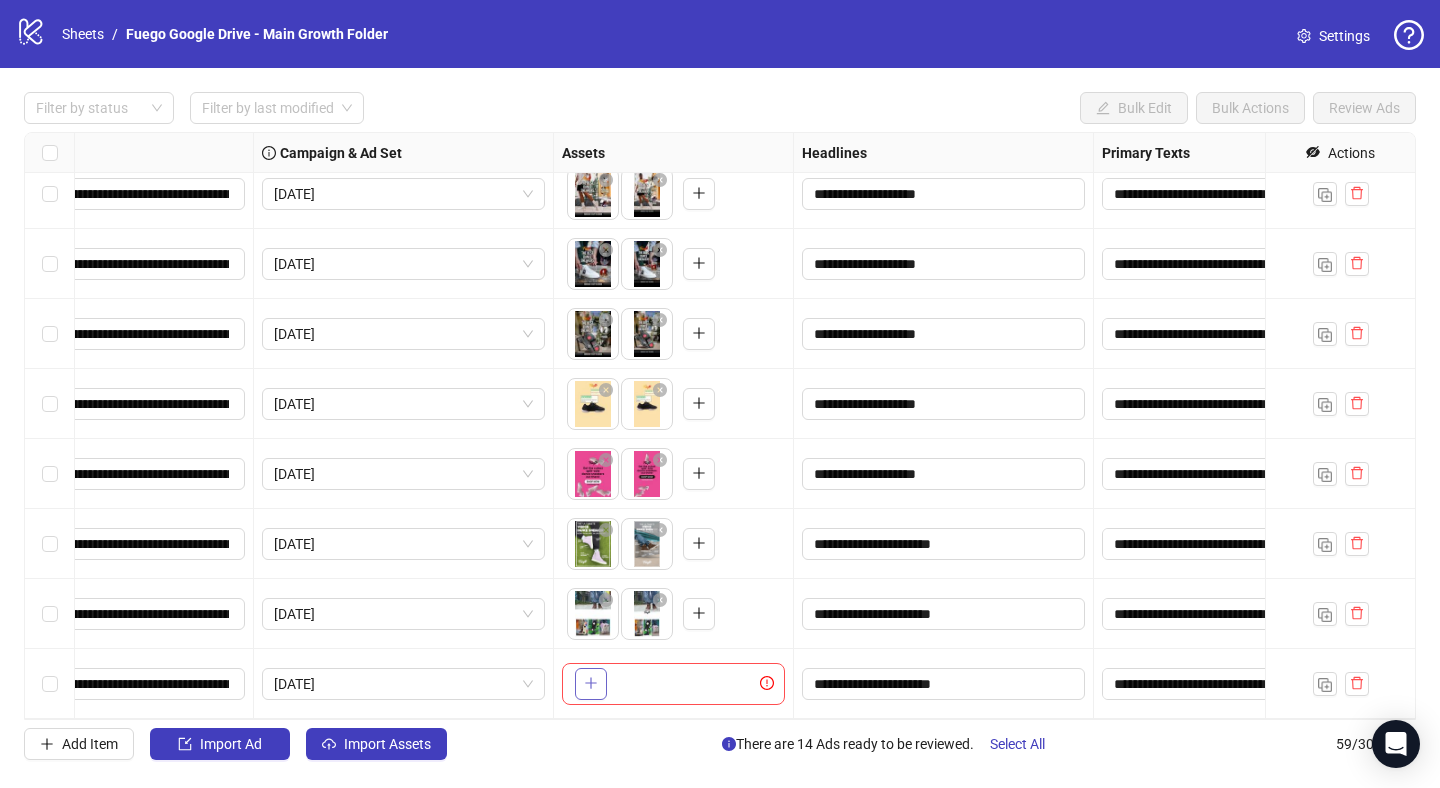click at bounding box center [591, 684] 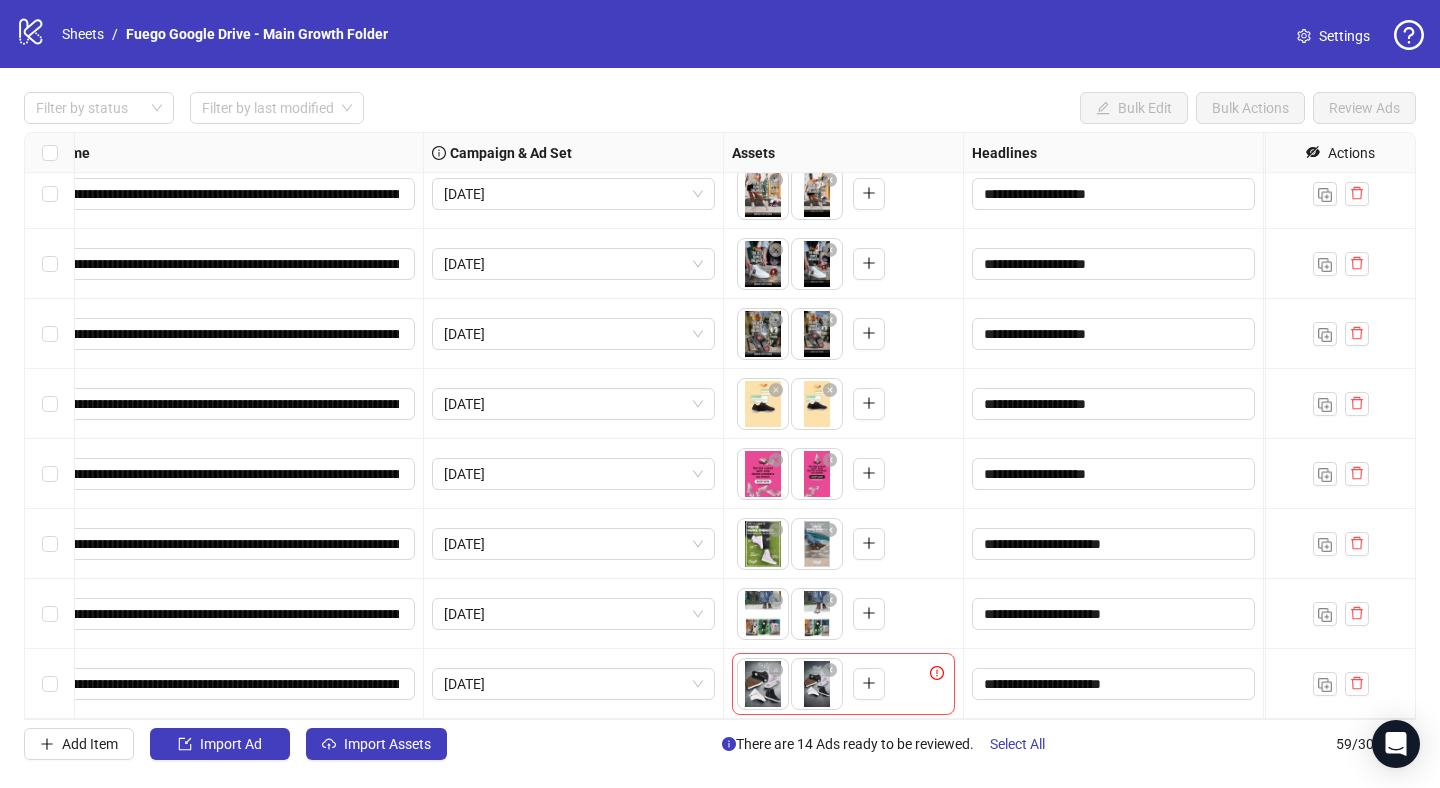 scroll, scrollTop: 3584, scrollLeft: 0, axis: vertical 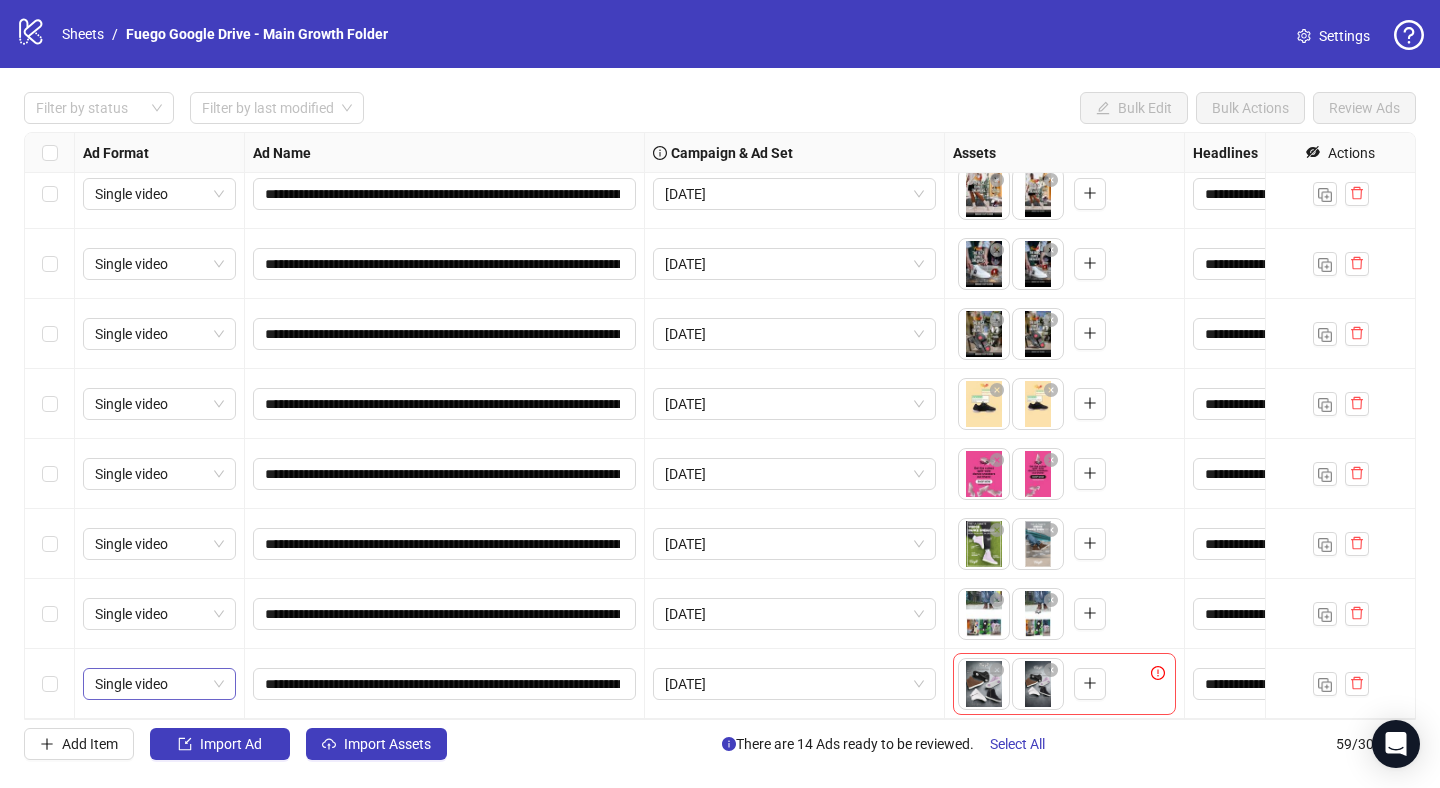 click on "Single video" at bounding box center [159, 684] 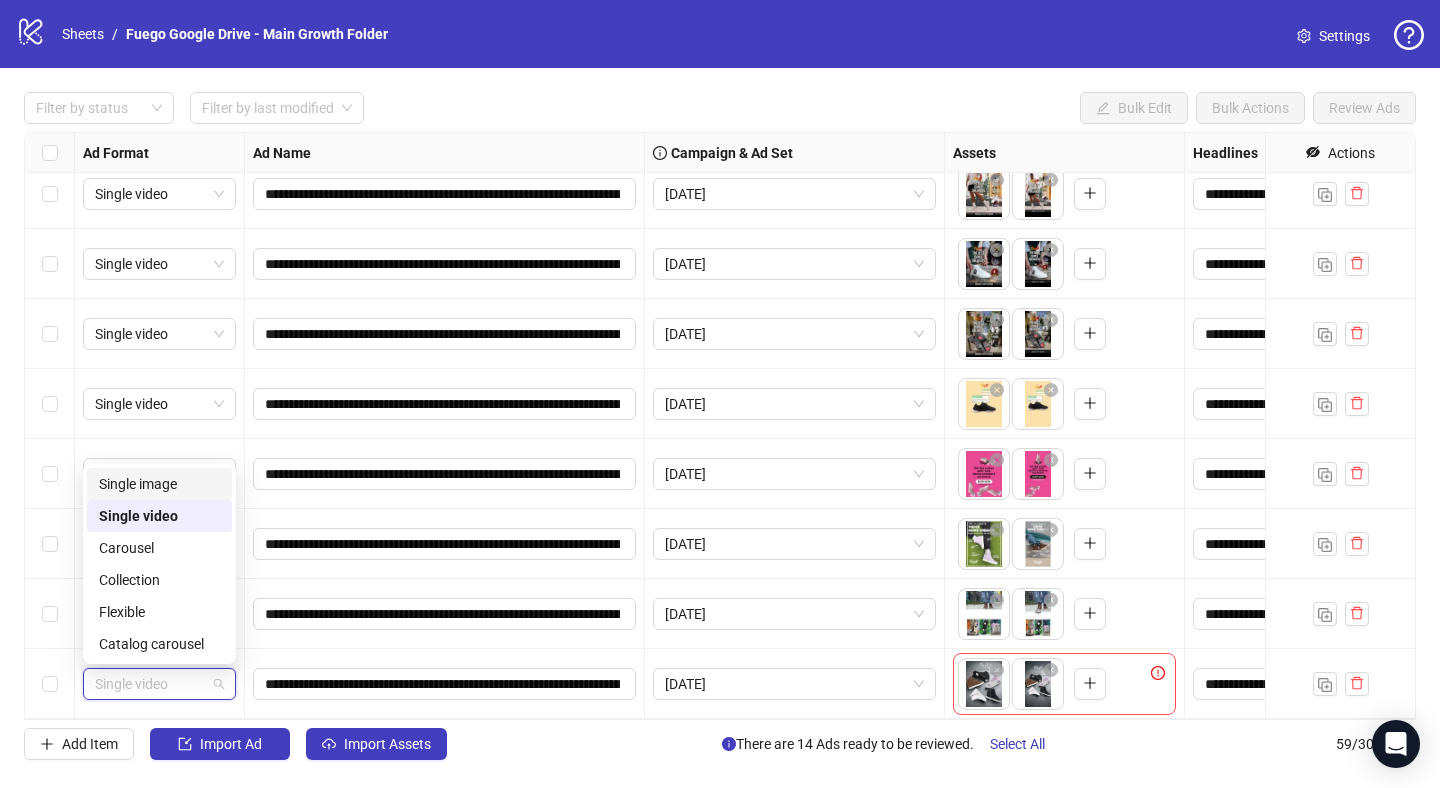 click on "Single image" at bounding box center [159, 484] 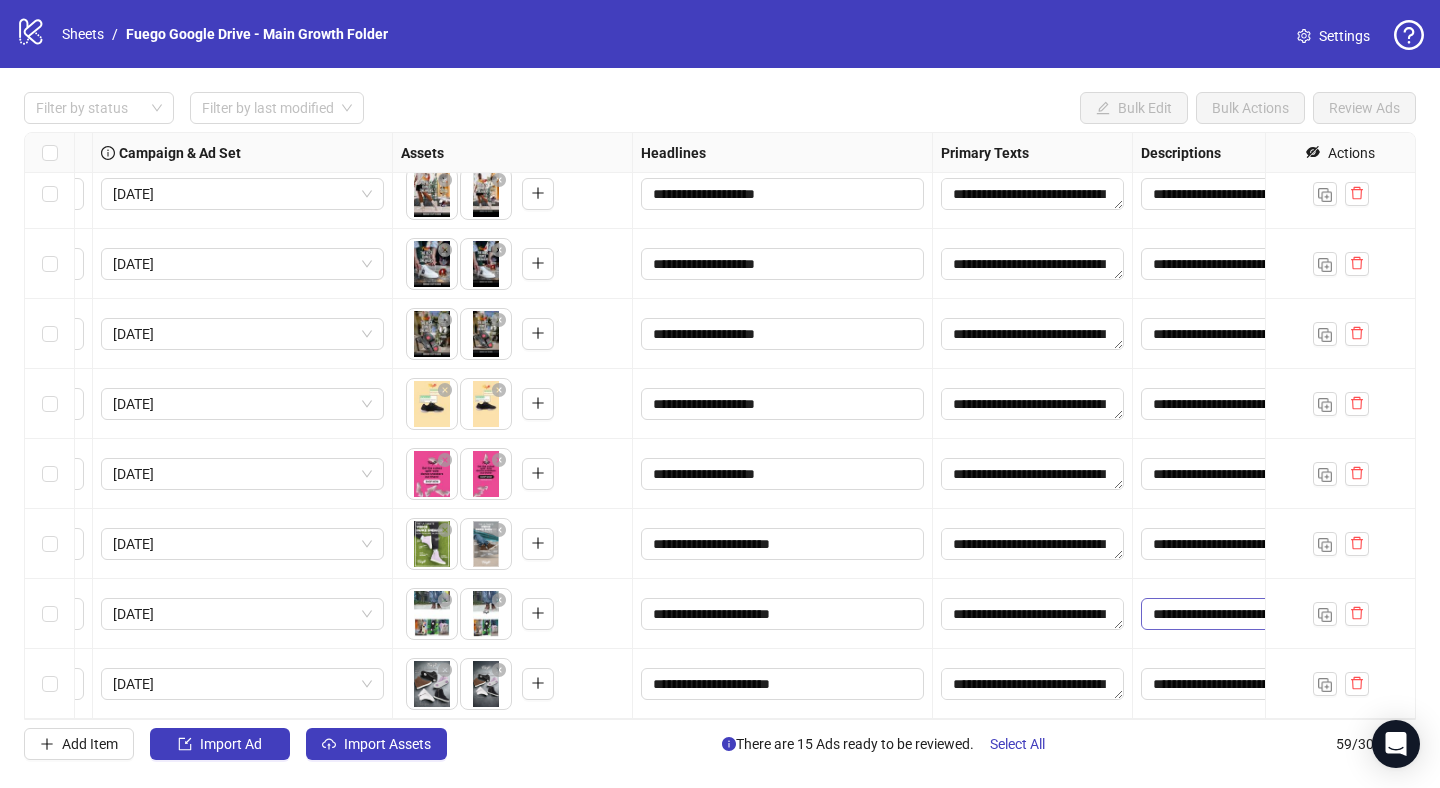 scroll, scrollTop: 3584, scrollLeft: 0, axis: vertical 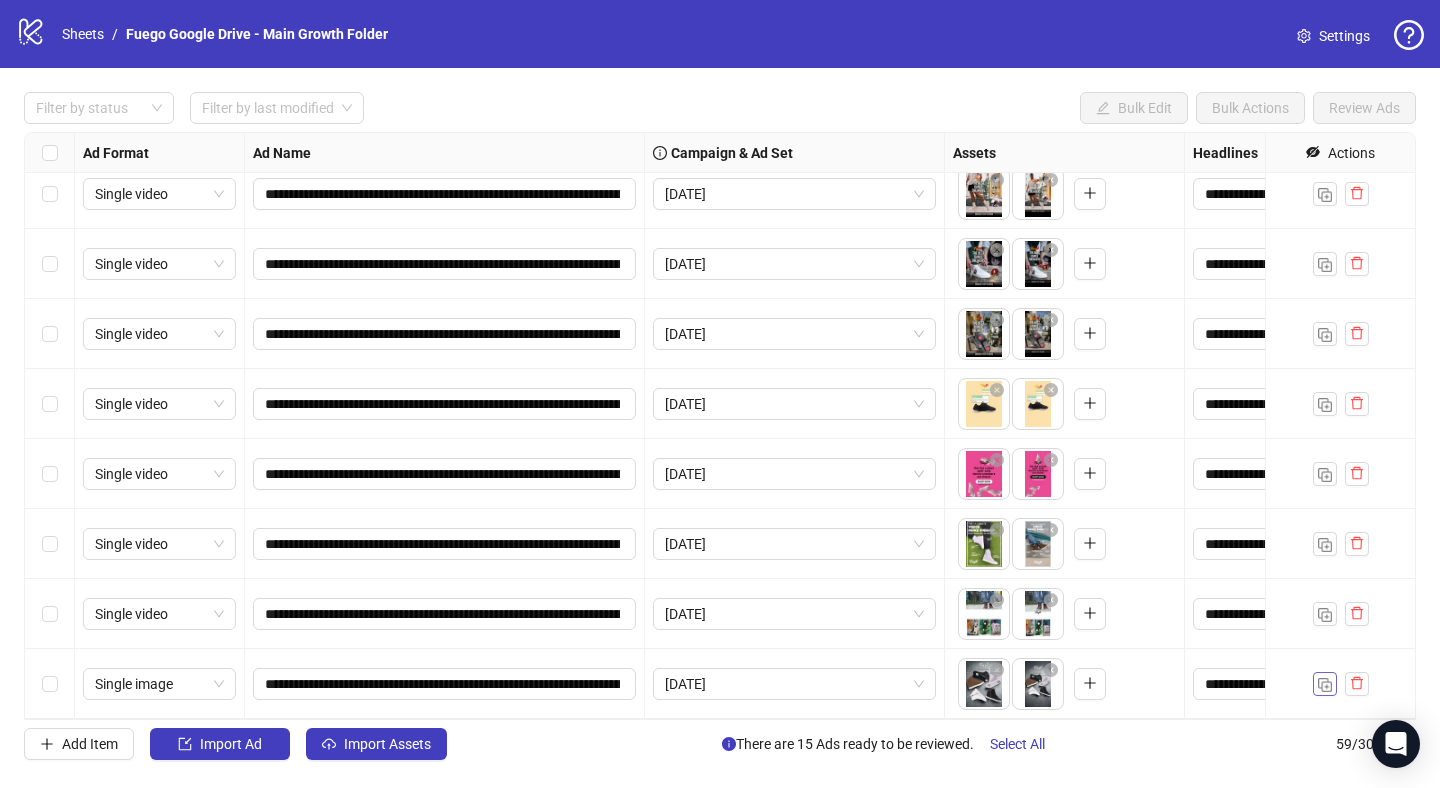 click at bounding box center [1325, 684] 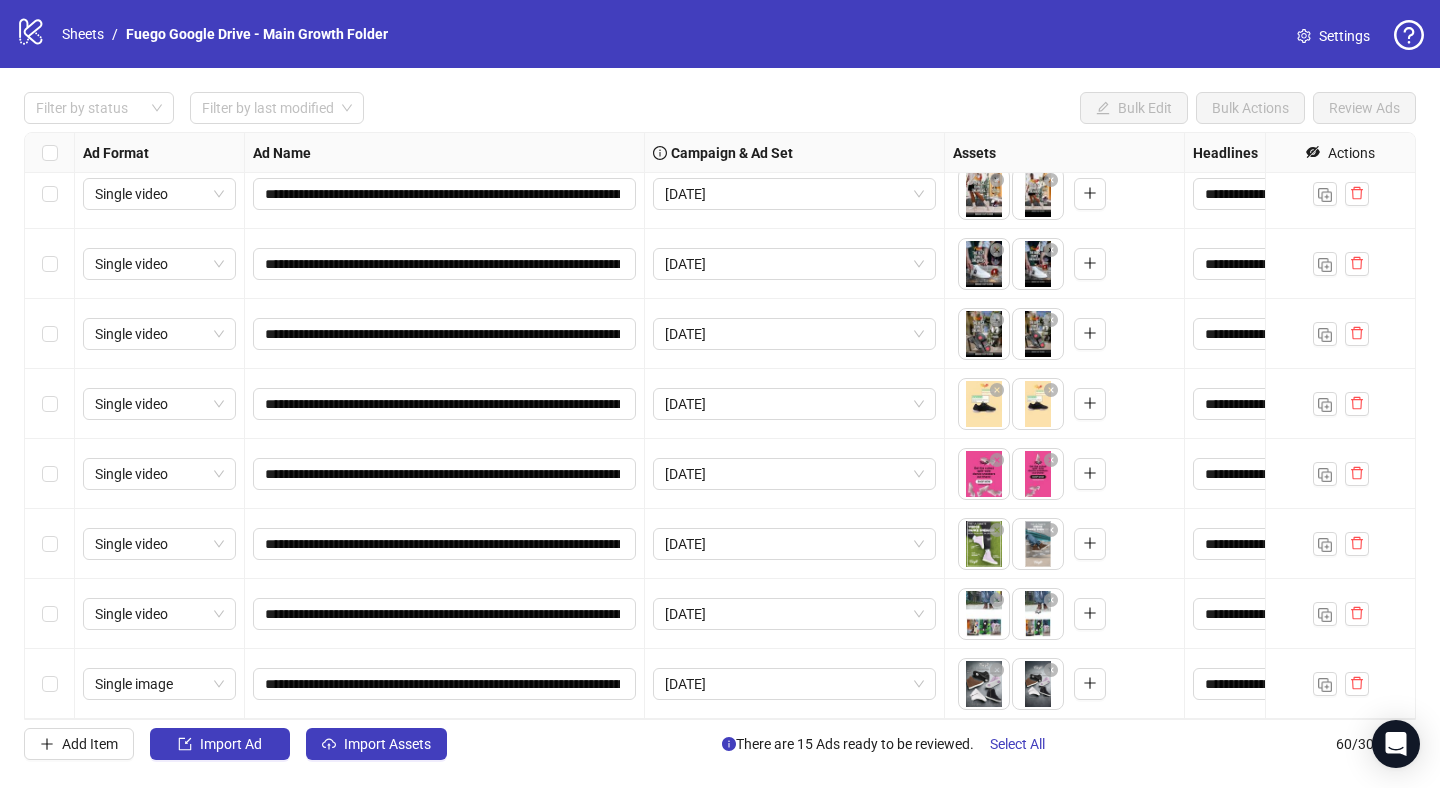 scroll, scrollTop: 3654, scrollLeft: 0, axis: vertical 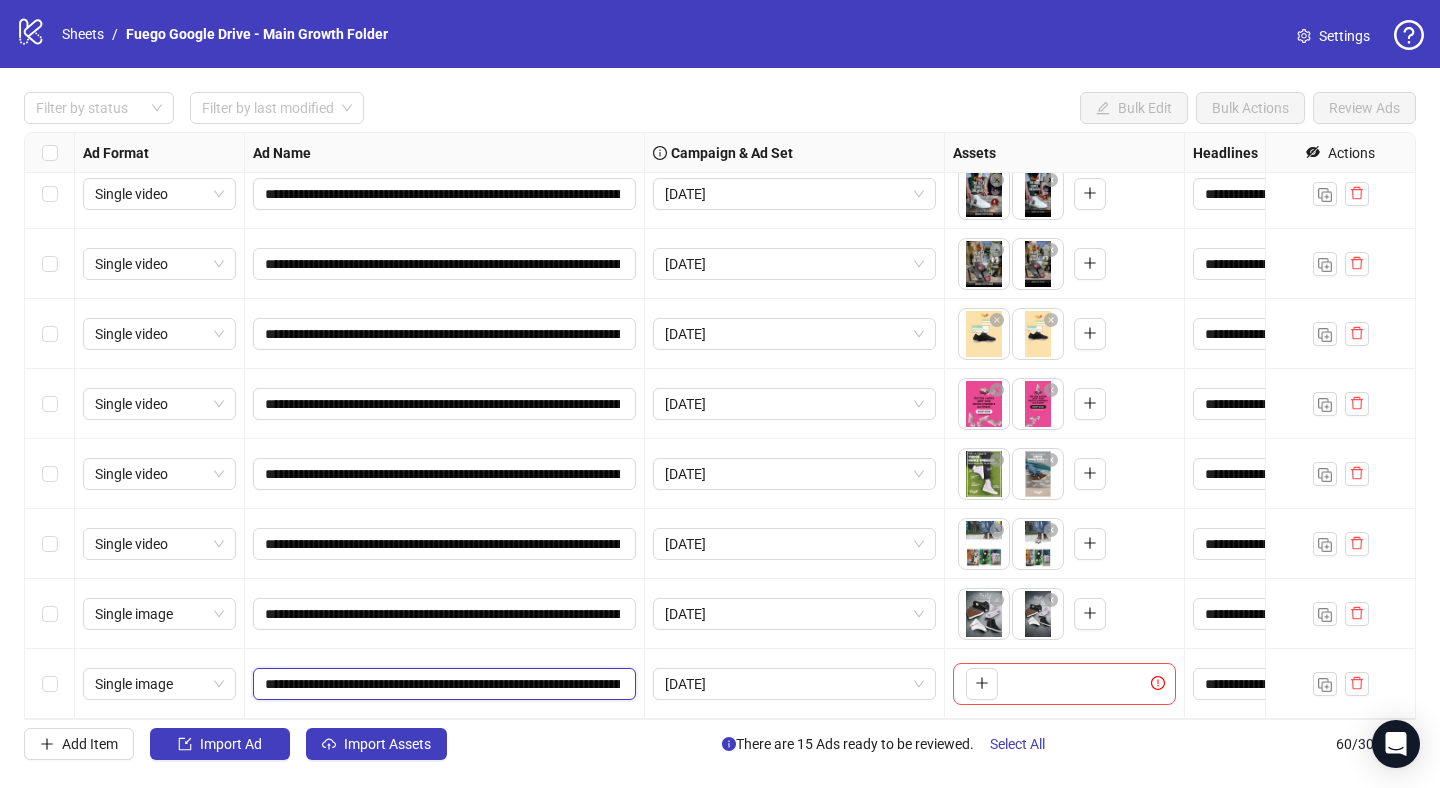 click on "**********" at bounding box center [442, 684] 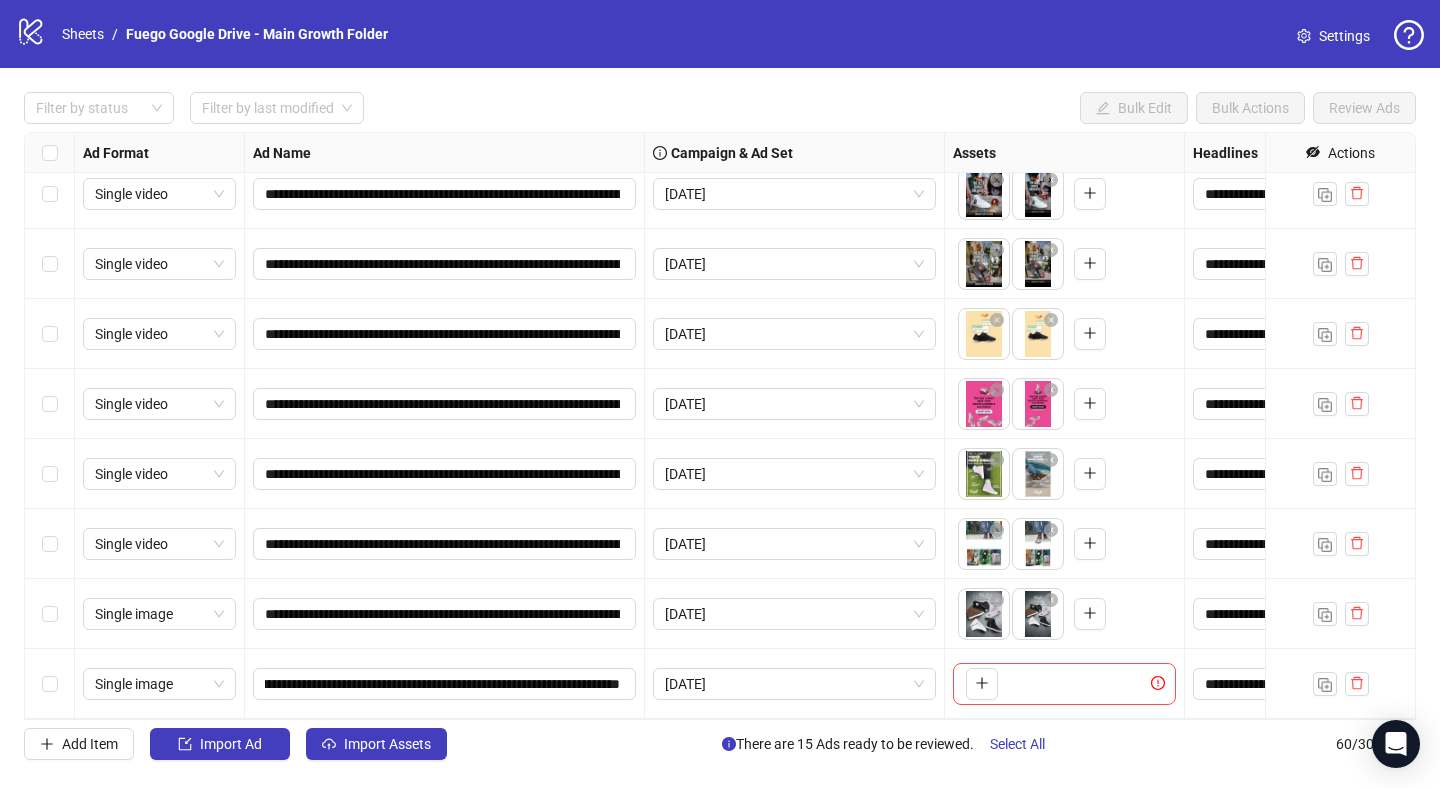 click on "**********" at bounding box center [445, 614] 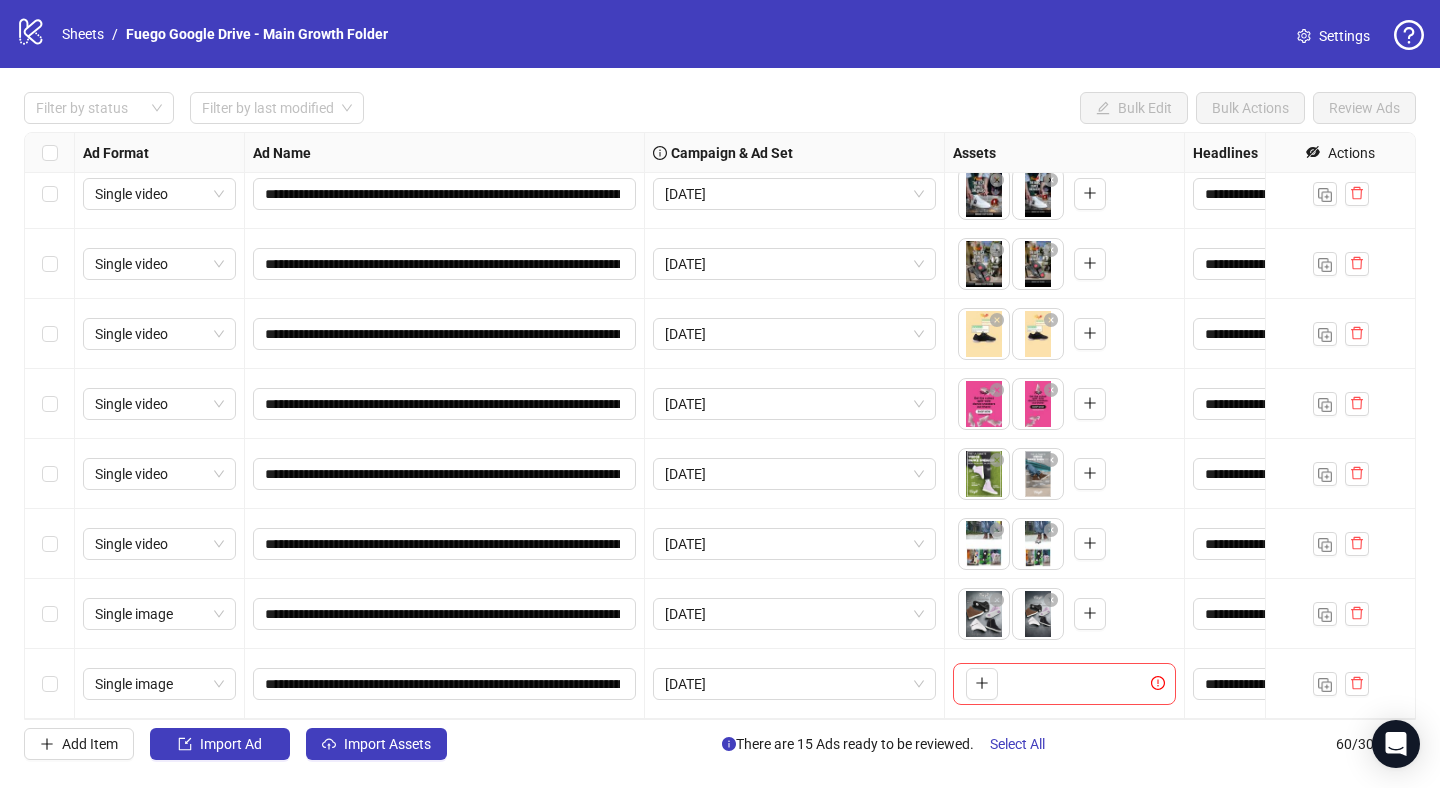 scroll, scrollTop: 3654, scrollLeft: 381, axis: both 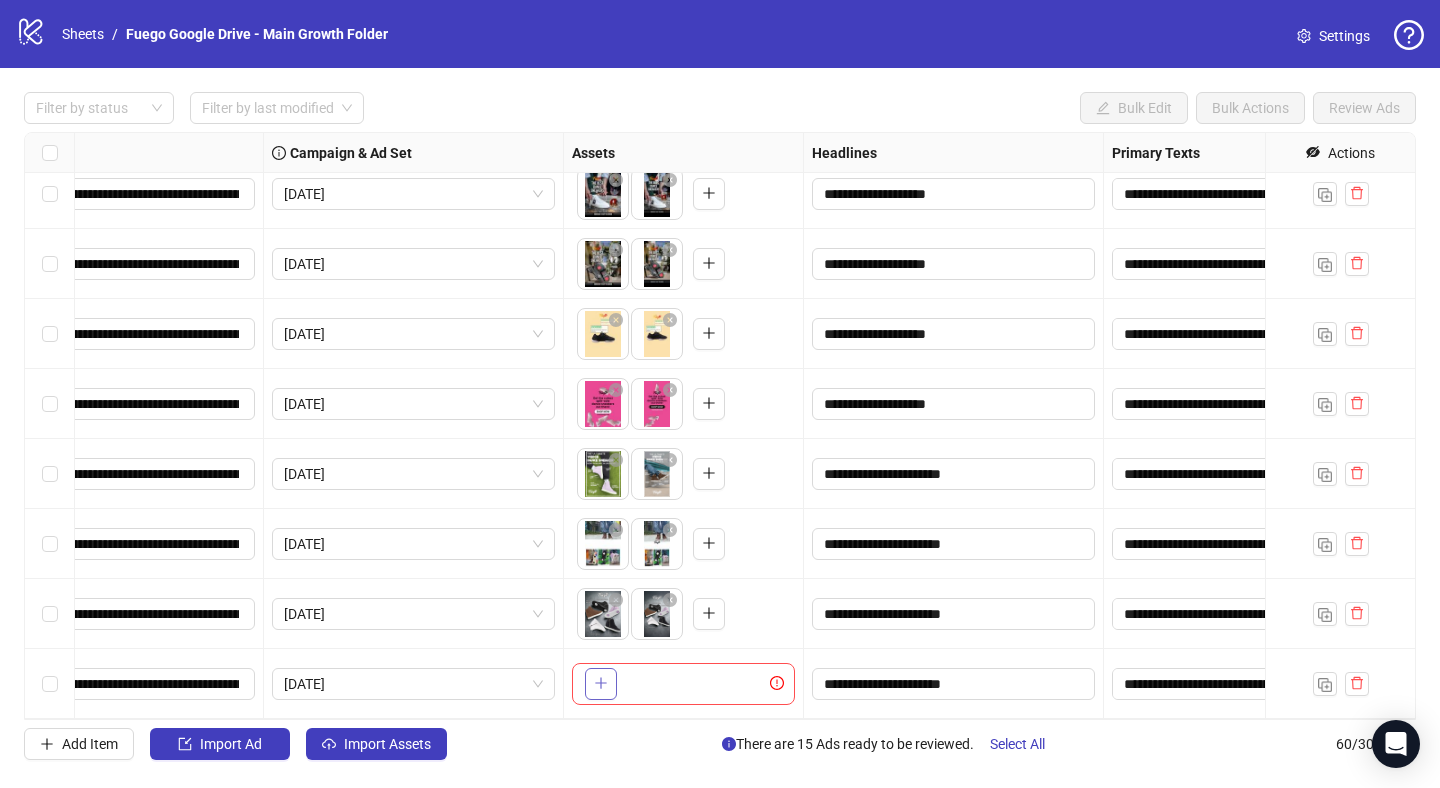 click 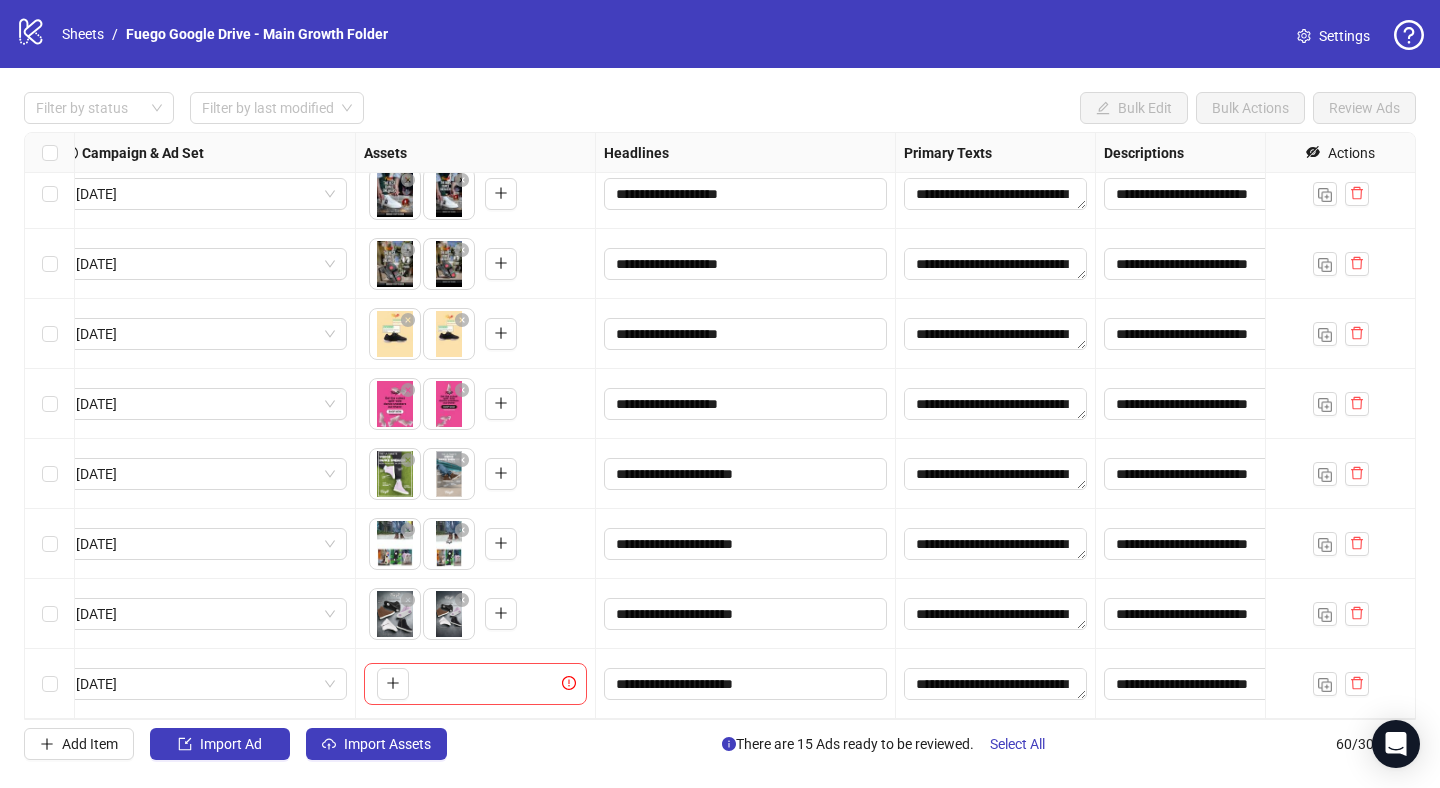 scroll, scrollTop: 3654, scrollLeft: 471, axis: both 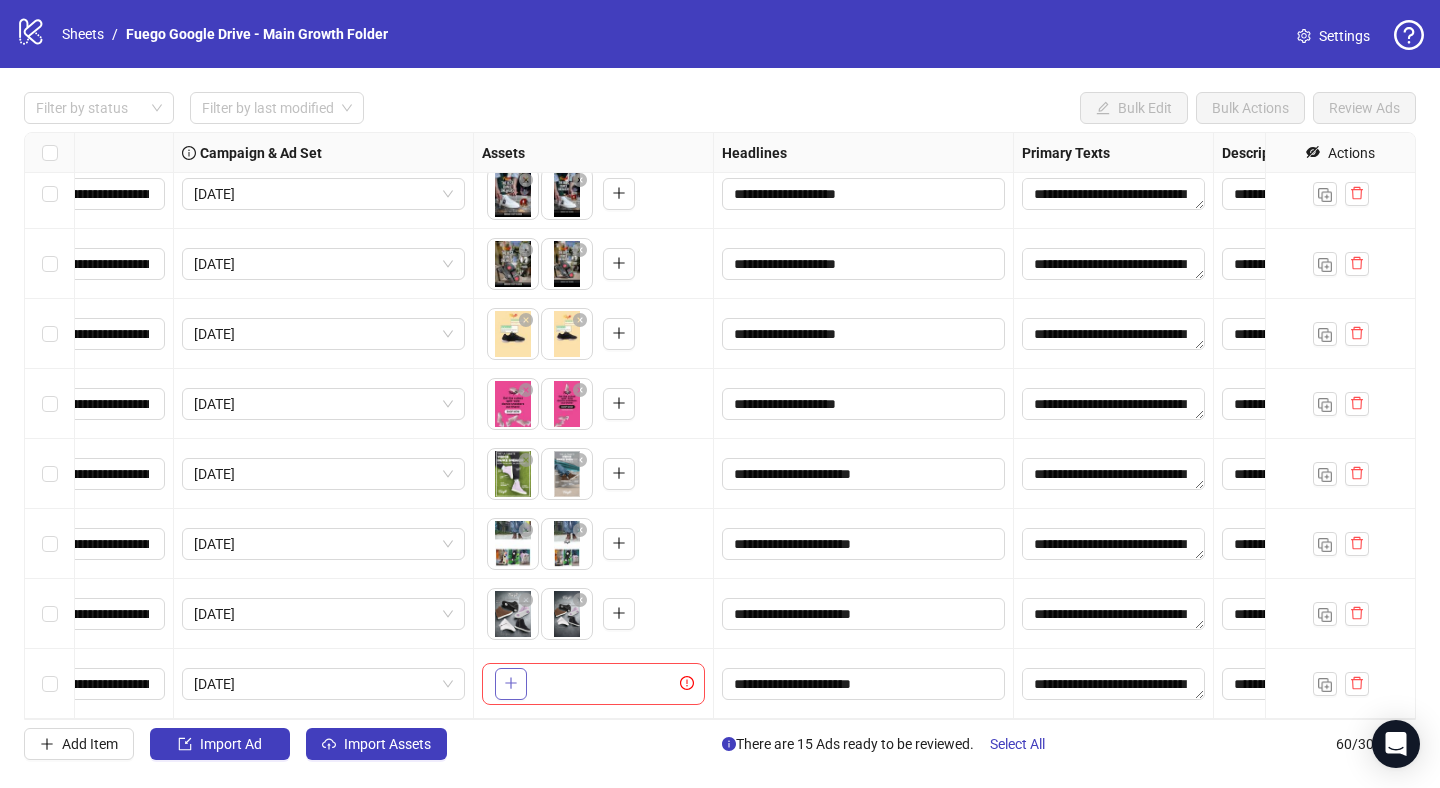 click 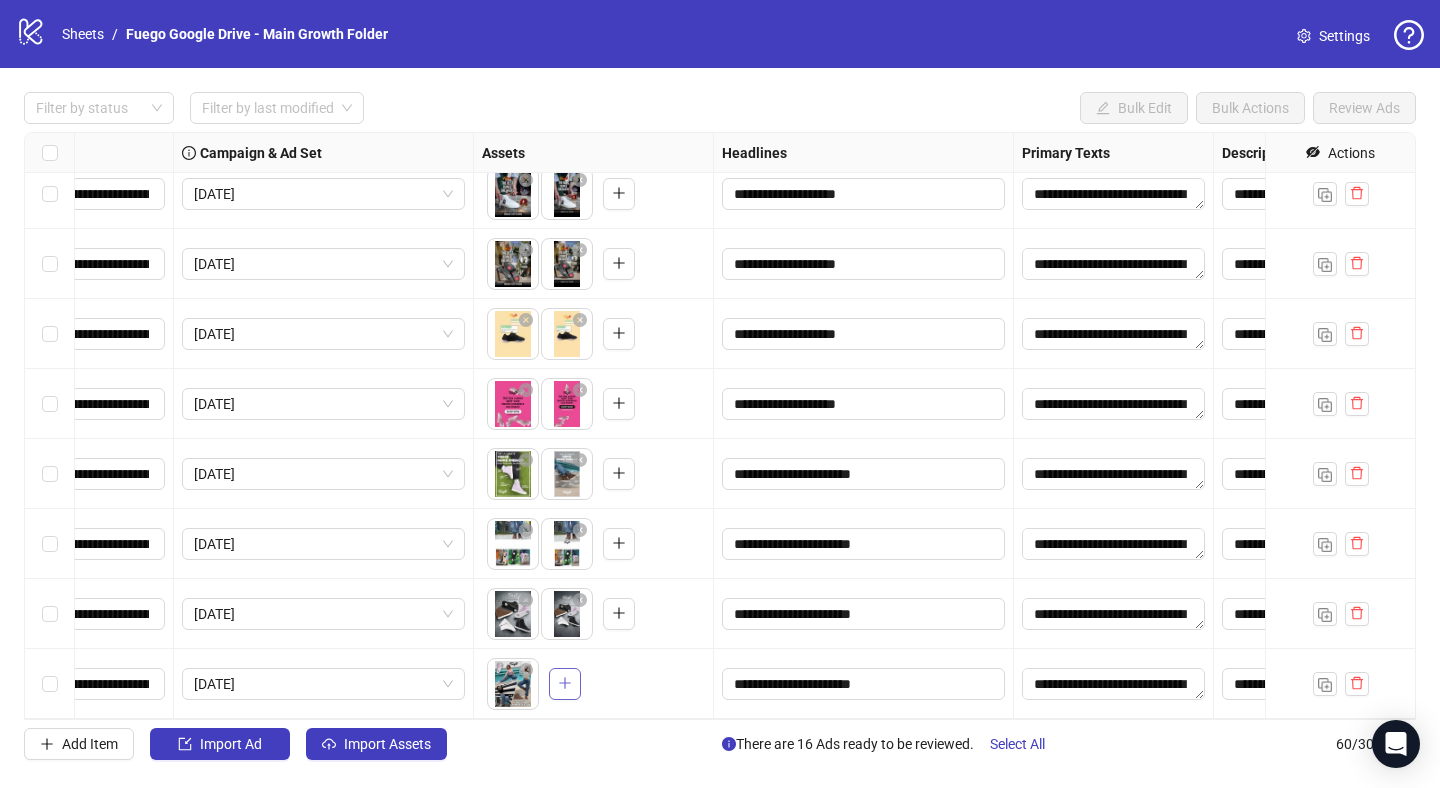 click 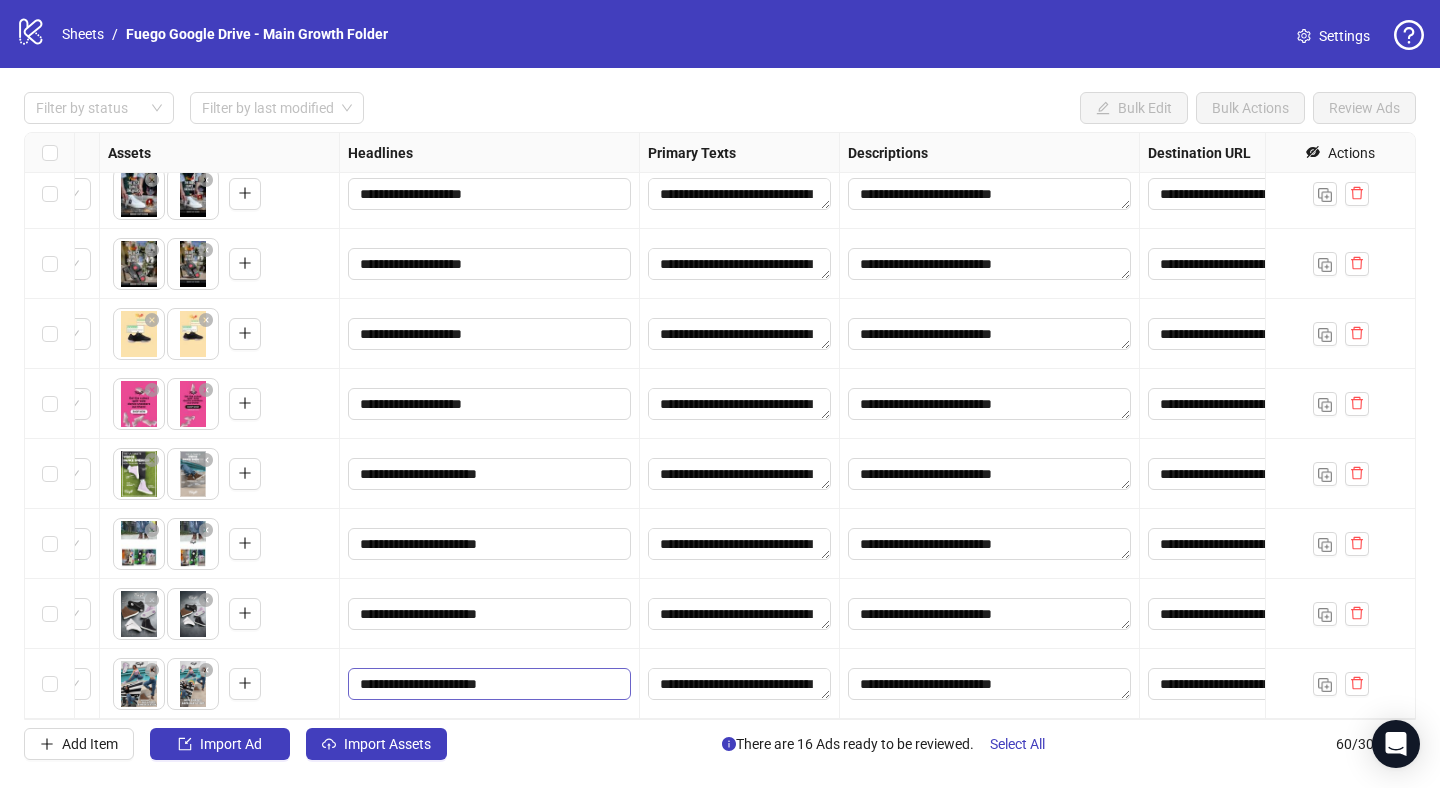 scroll, scrollTop: 3654, scrollLeft: 859, axis: both 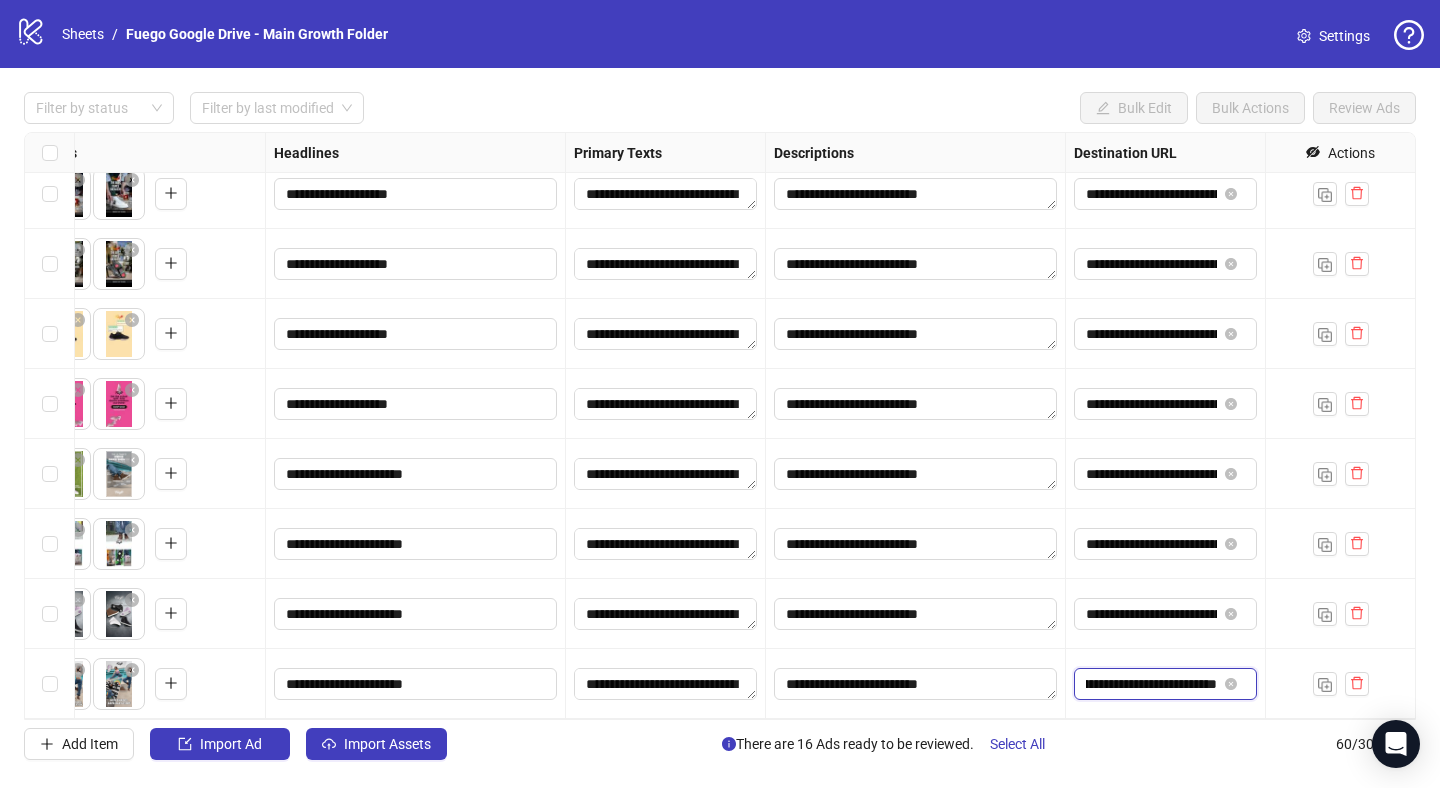 drag, startPoint x: 1143, startPoint y: 688, endPoint x: 1301, endPoint y: 694, distance: 158.11388 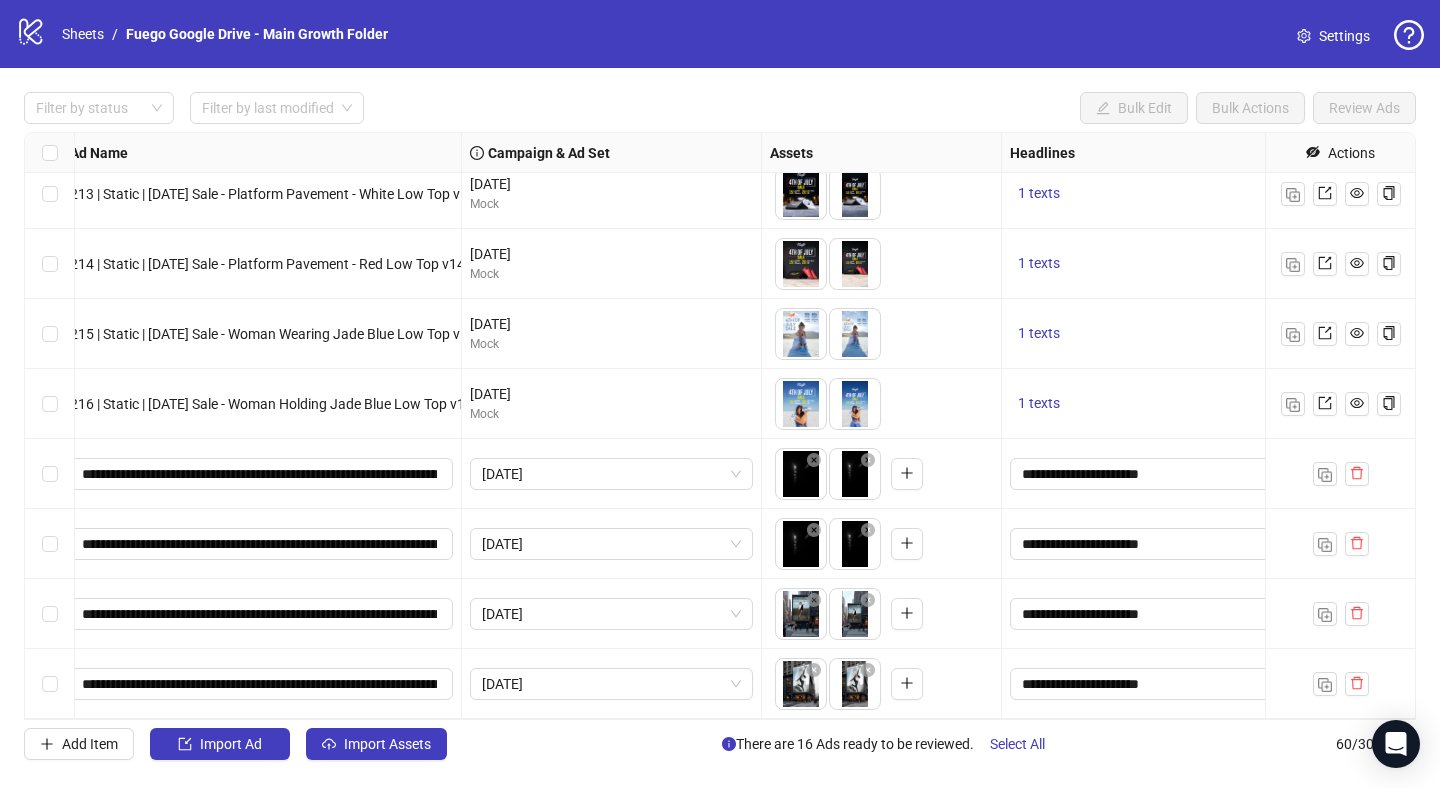 scroll, scrollTop: 2810, scrollLeft: 183, axis: both 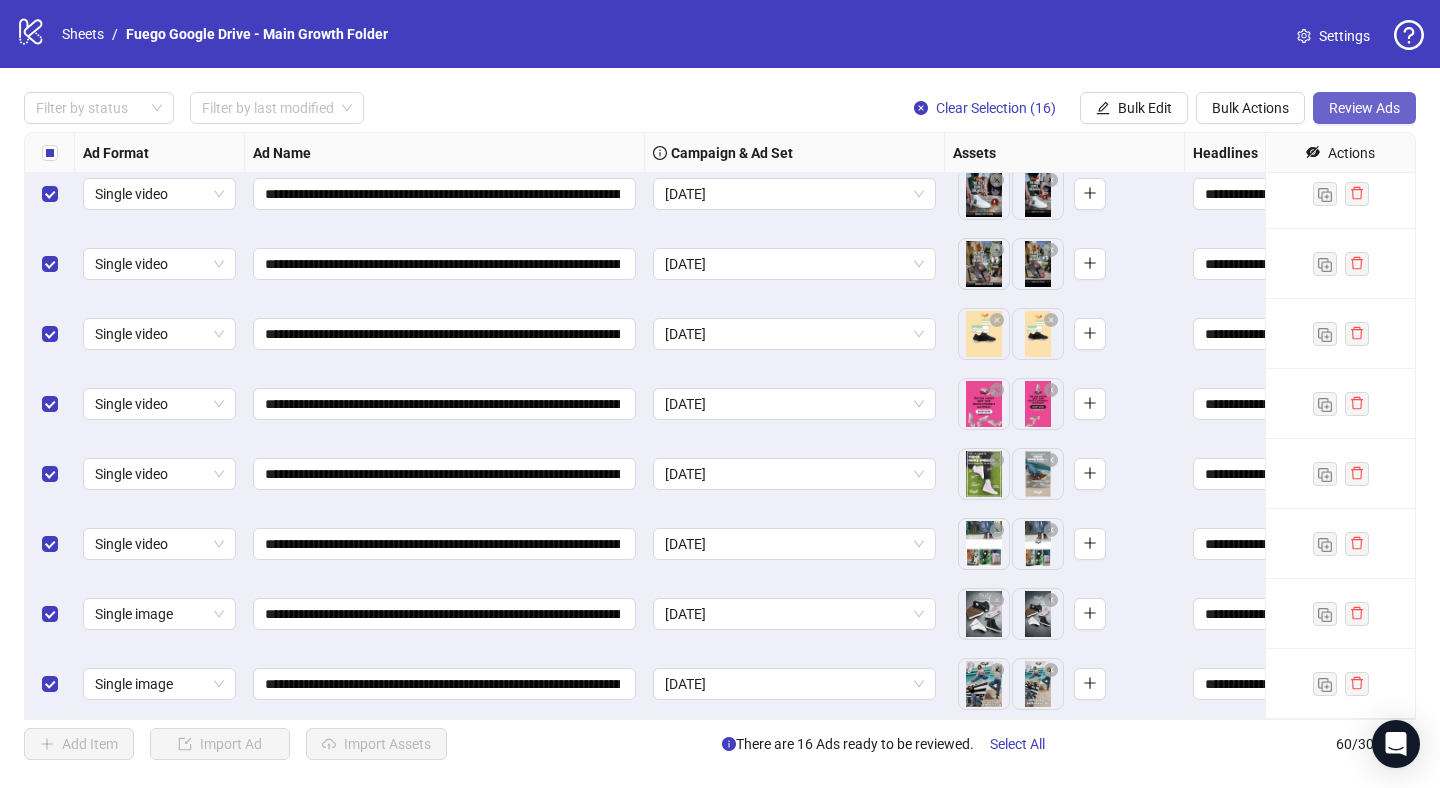 click on "Review Ads" at bounding box center [1364, 108] 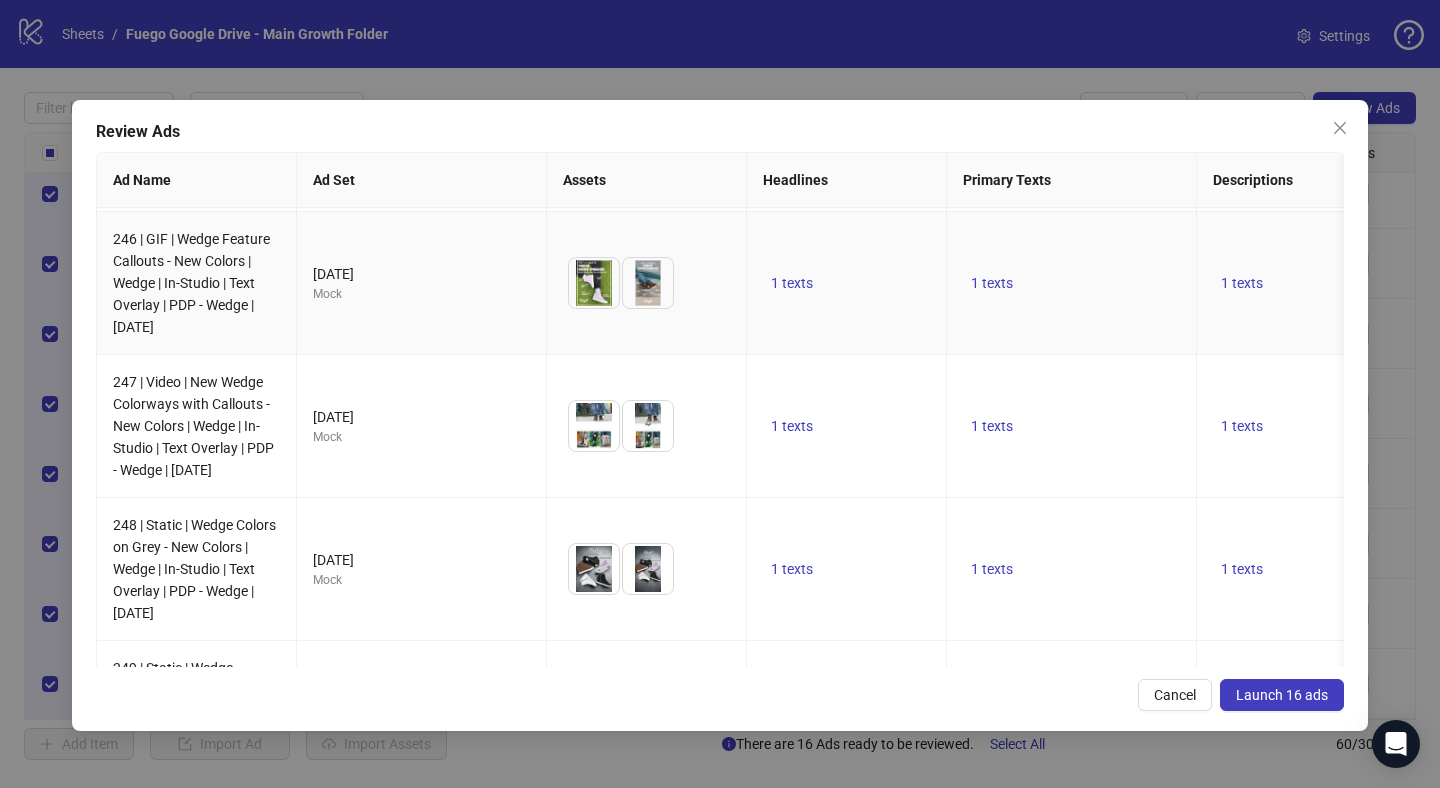 scroll, scrollTop: 1873, scrollLeft: 0, axis: vertical 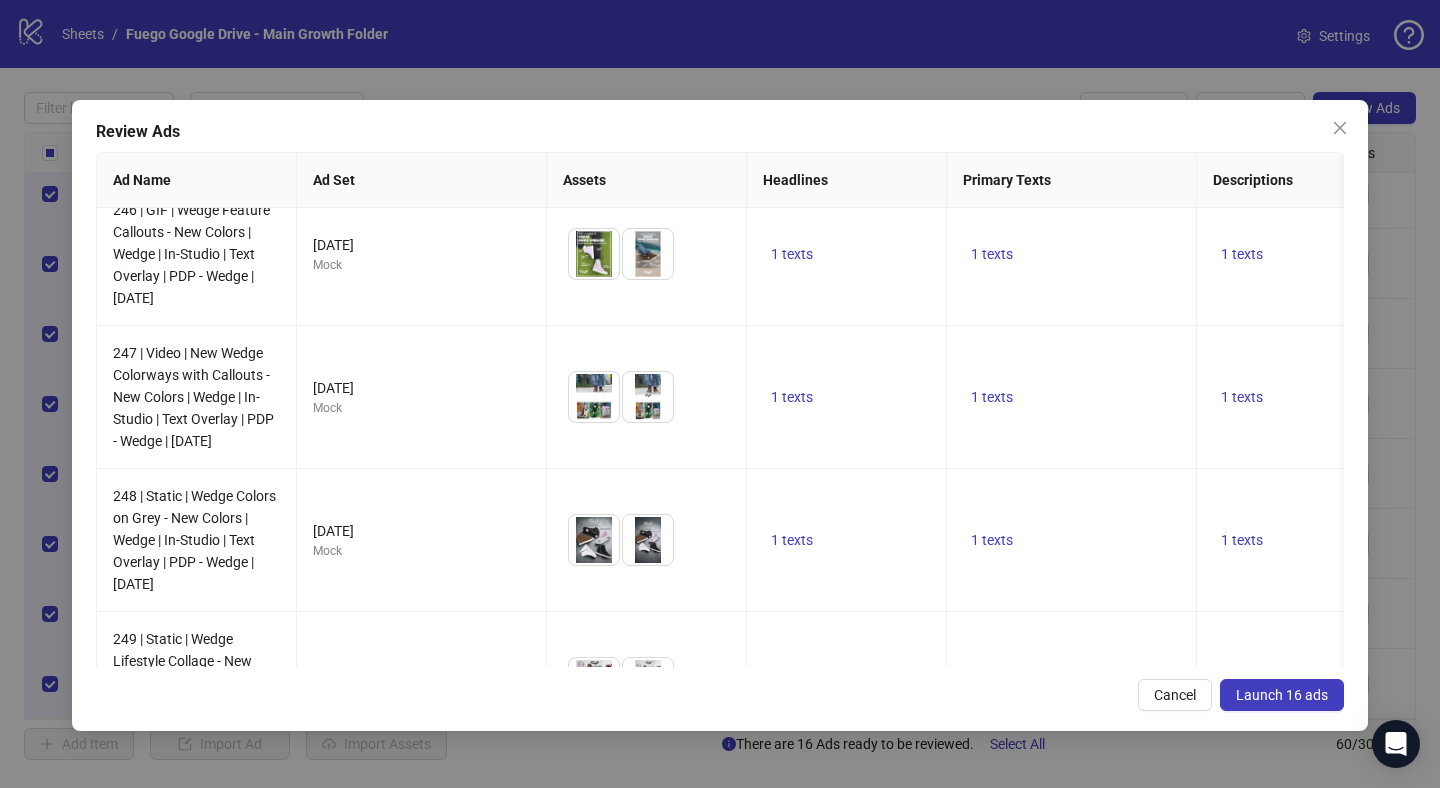 click on "Launch 16 ads" at bounding box center (1282, 695) 